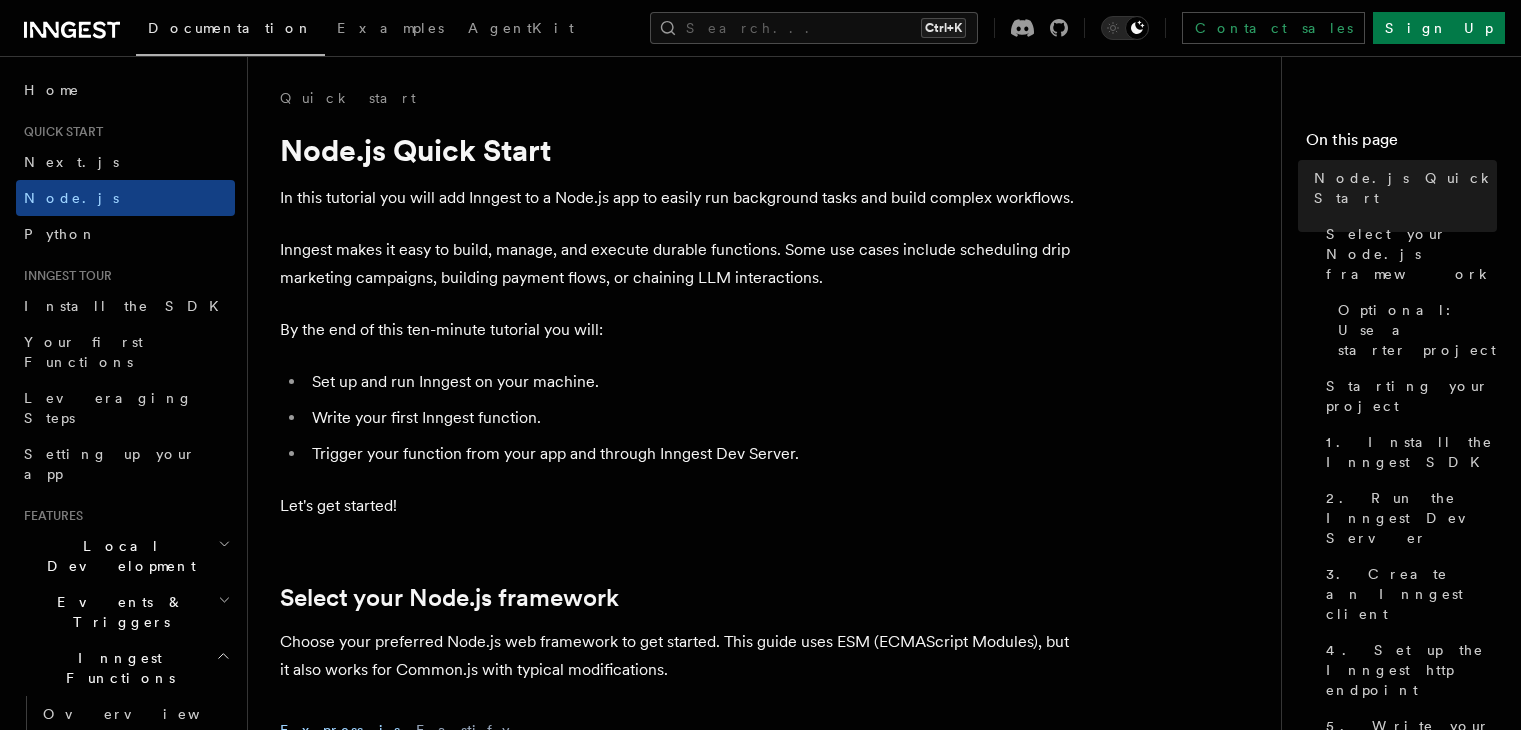 scroll, scrollTop: 0, scrollLeft: 0, axis: both 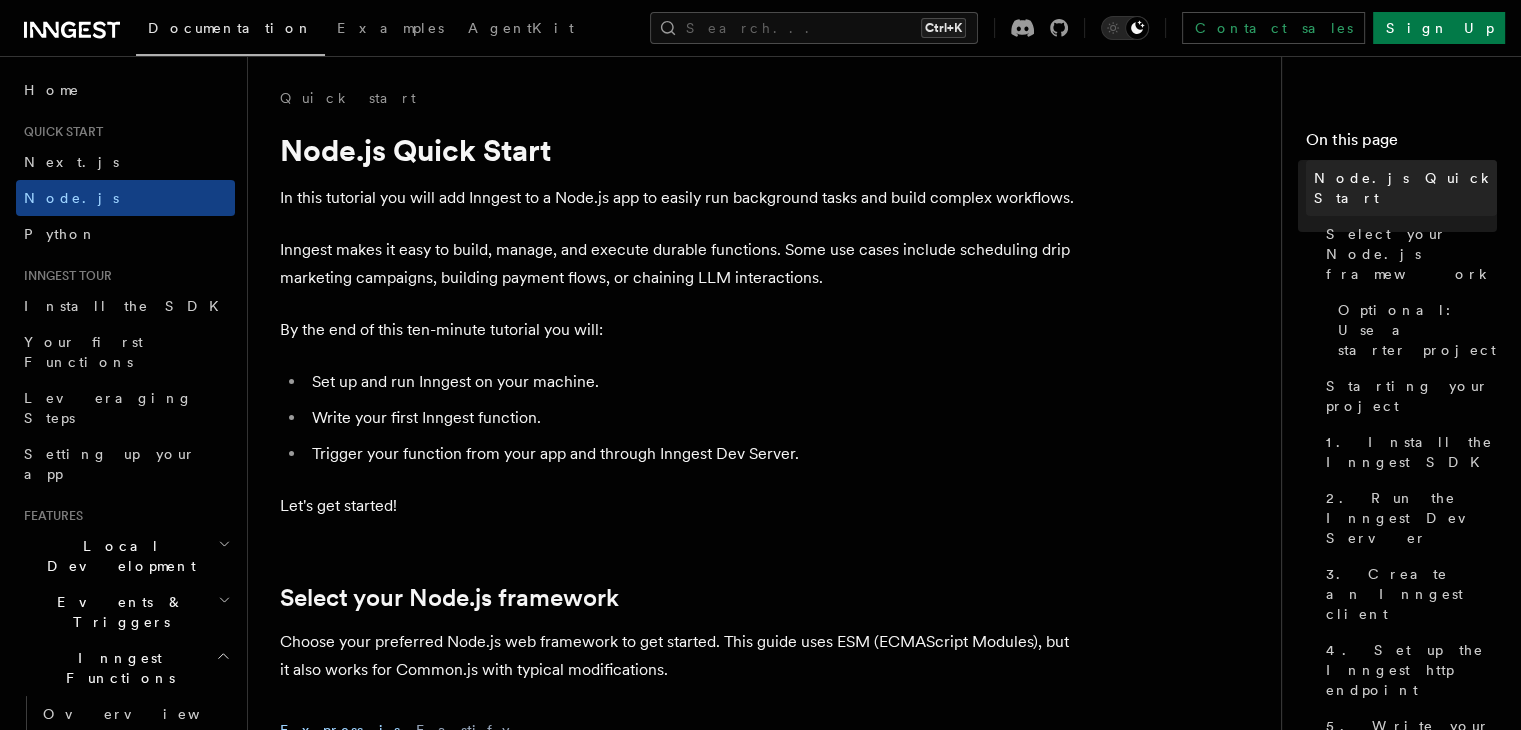 drag, startPoint x: 544, startPoint y: 233, endPoint x: 1214, endPoint y: 176, distance: 672.4202 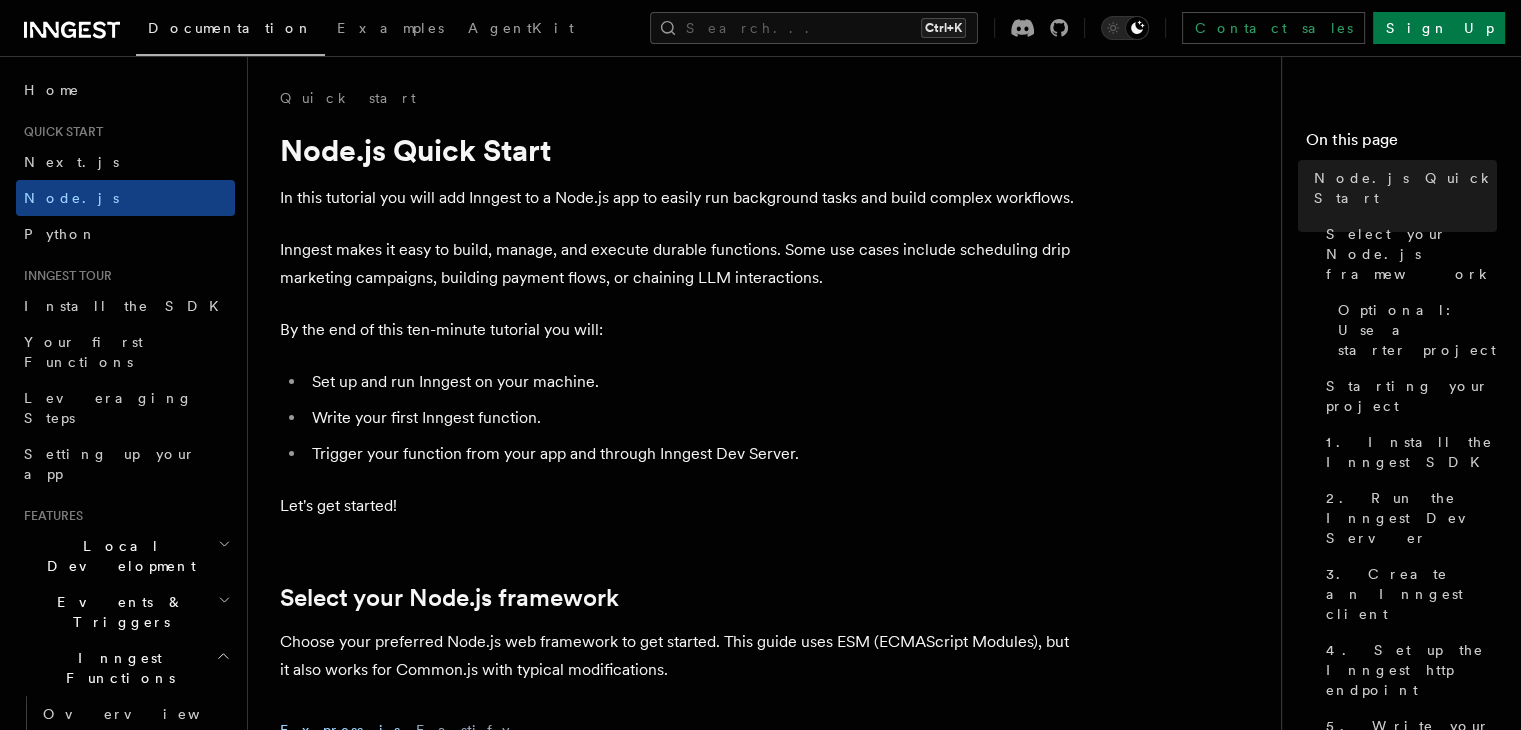 click on "Quick start Node.js Quick Start
In this tutorial you will add Inngest to a Node.js app to easily run background tasks and build complex workflows.
Inngest makes it easy to build, manage, and execute durable functions. Some use cases include scheduling drip marketing campaigns, building payment flows, or chaining LLM interactions.
By the end of this ten-minute tutorial you will:
Set up and run Inngest on your machine.
Write your first Inngest function.
Trigger your function from your app and through Inngest Dev Server.
Let's get started!
Select your Node.js framework
Choose your preferred Node.js web framework to get started. This guide uses ESM (ECMAScript Modules), but it also works for Common.js with typical modifications.
Express.js Fastify Inngest works with any Node, Bun or Deno backend framework,but this tutorial will focus on some of the most popular frameworks. Optional: Use a starter project Starting your project tsx  or  nodemon  for automatically restarting on file save: tsx" at bounding box center (772, 6782) 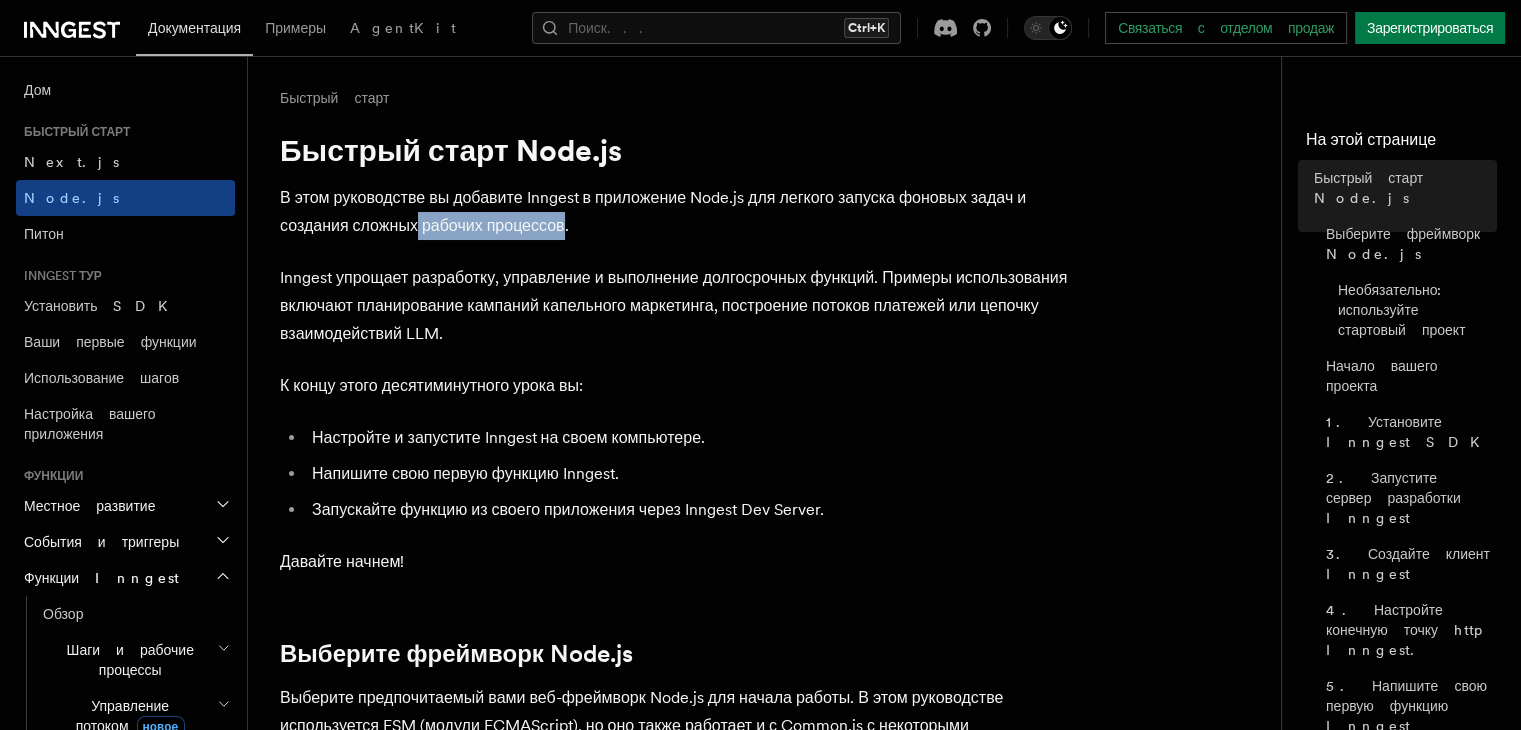 drag, startPoint x: 419, startPoint y: 223, endPoint x: 561, endPoint y: 225, distance: 142.01408 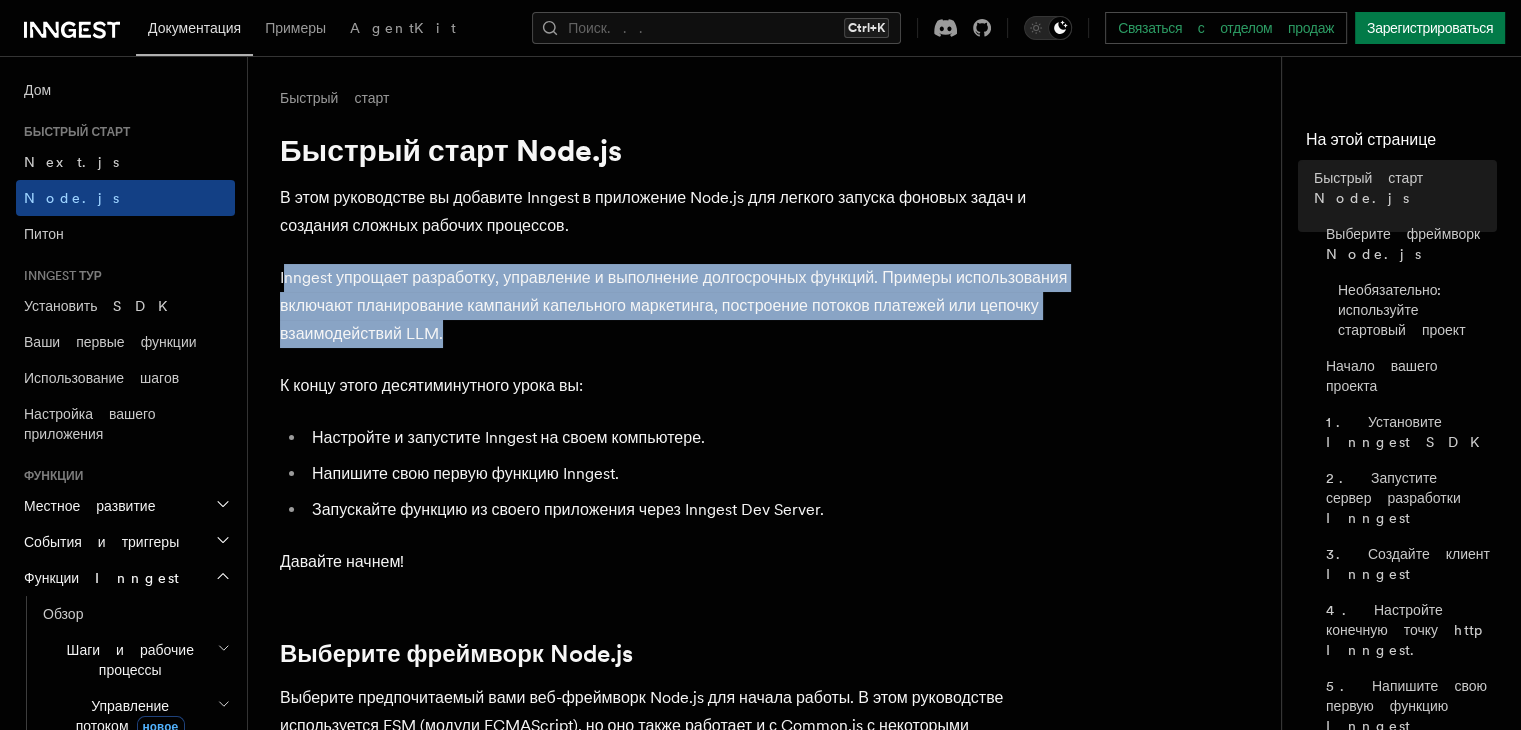 drag, startPoint x: 293, startPoint y: 277, endPoint x: 452, endPoint y: 331, distance: 167.91962 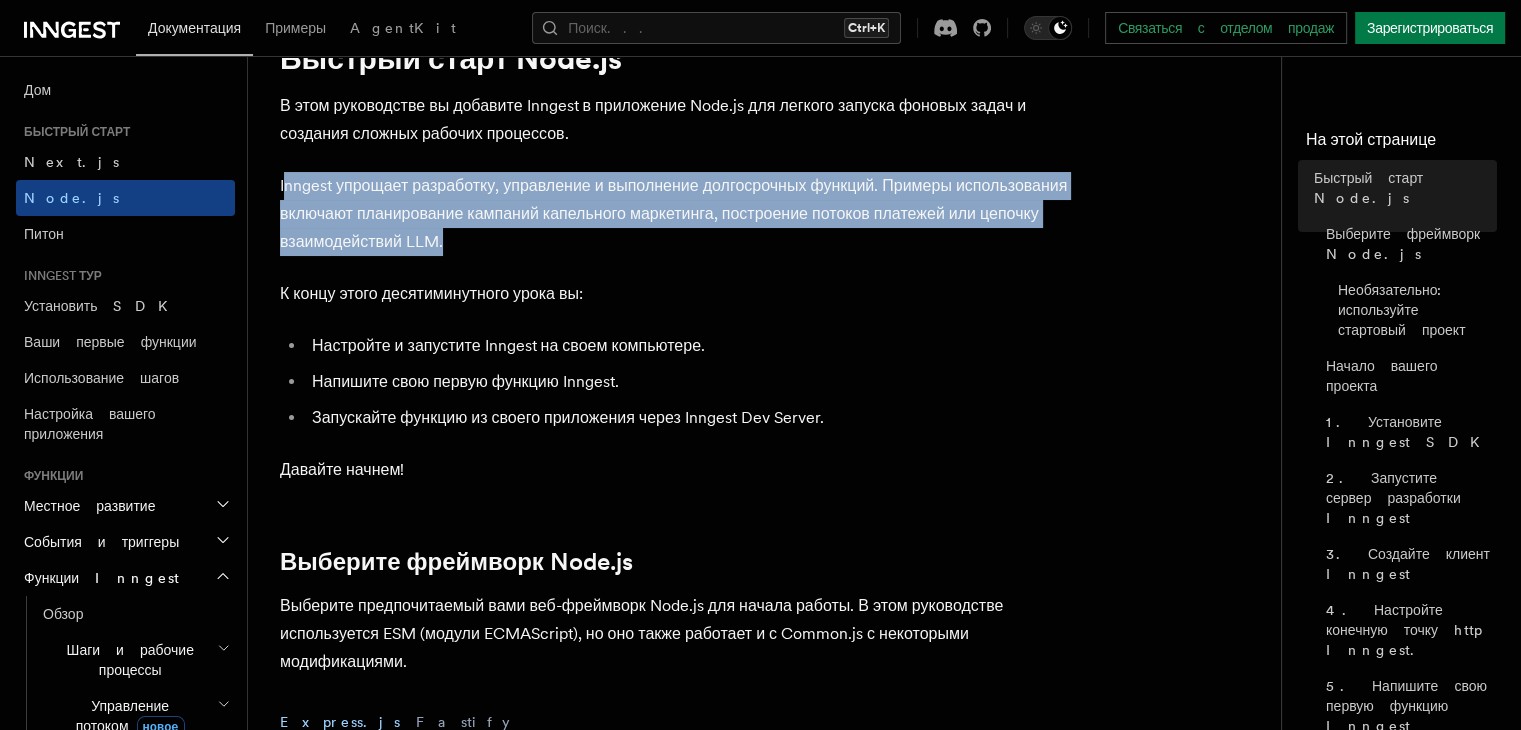 scroll, scrollTop: 200, scrollLeft: 0, axis: vertical 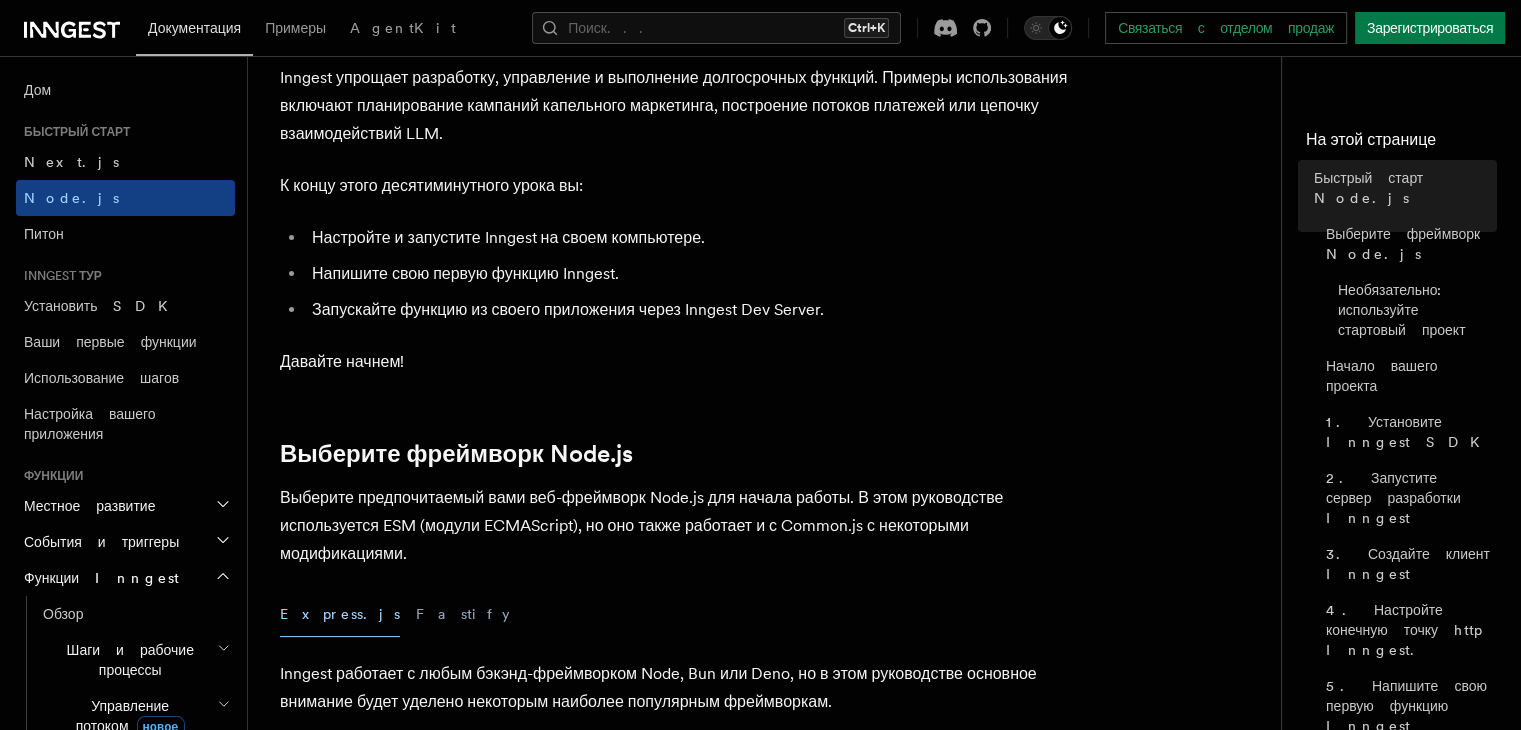 click on "Настройте и запустите Inngest на своем компьютере." at bounding box center [693, 238] 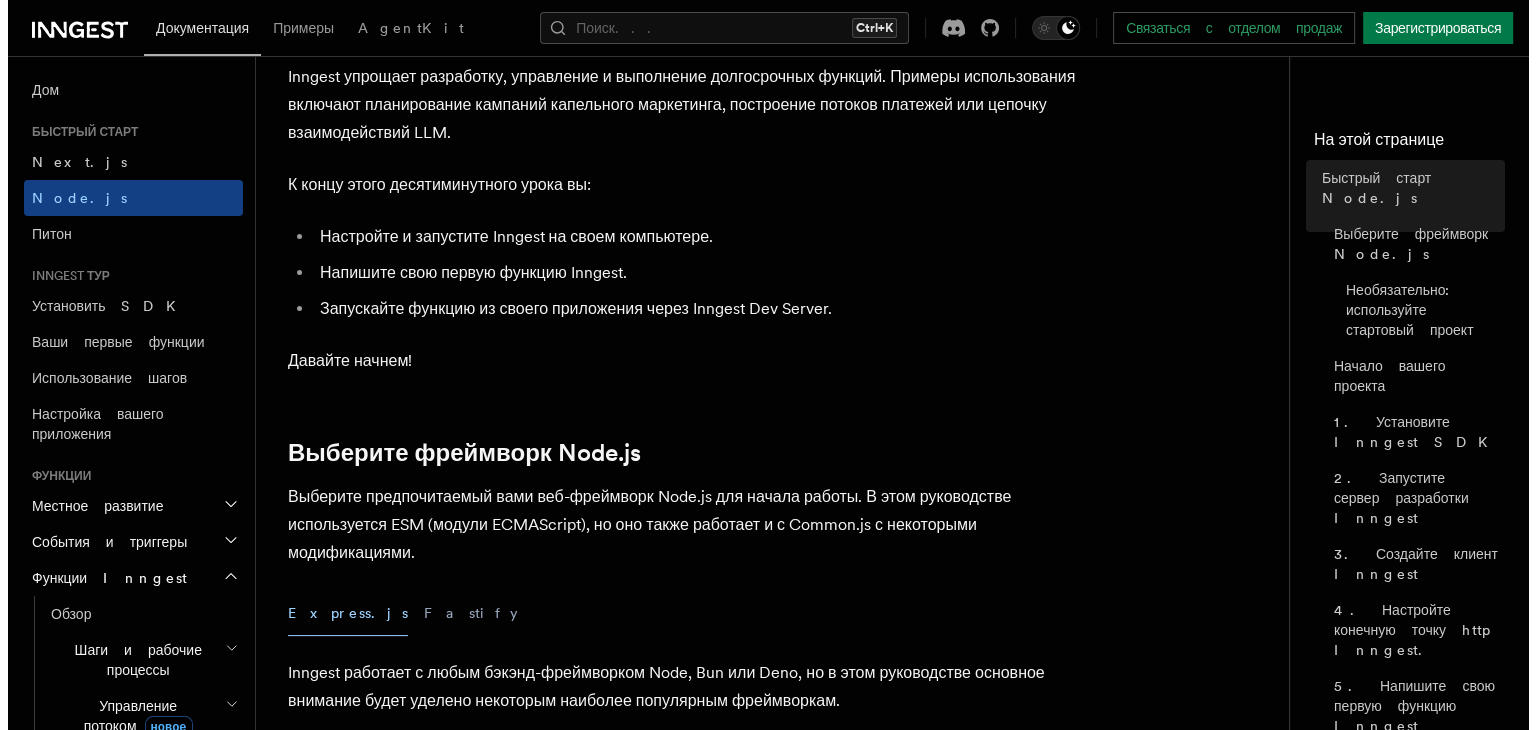 scroll, scrollTop: 0, scrollLeft: 0, axis: both 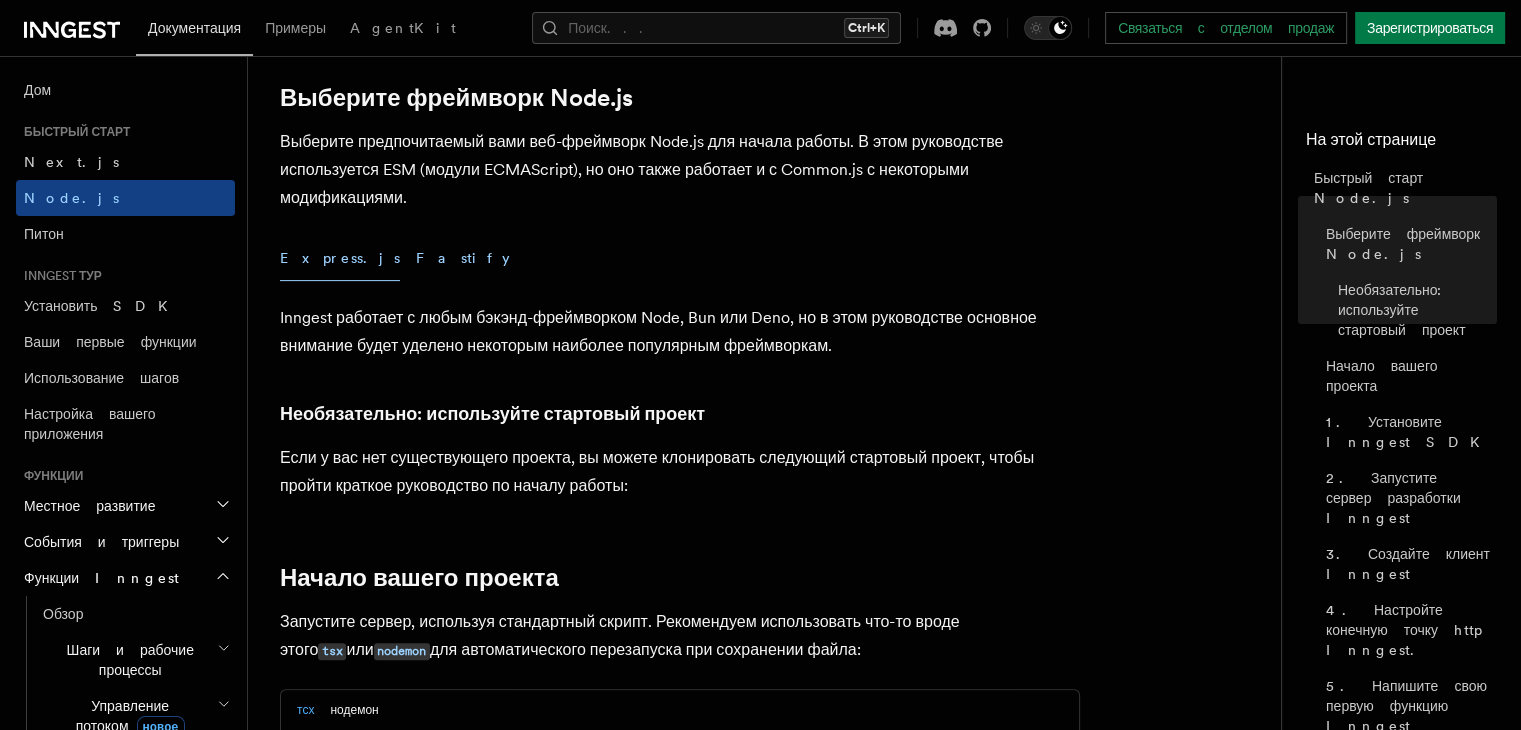 click on "Fastify" at bounding box center (463, 258) 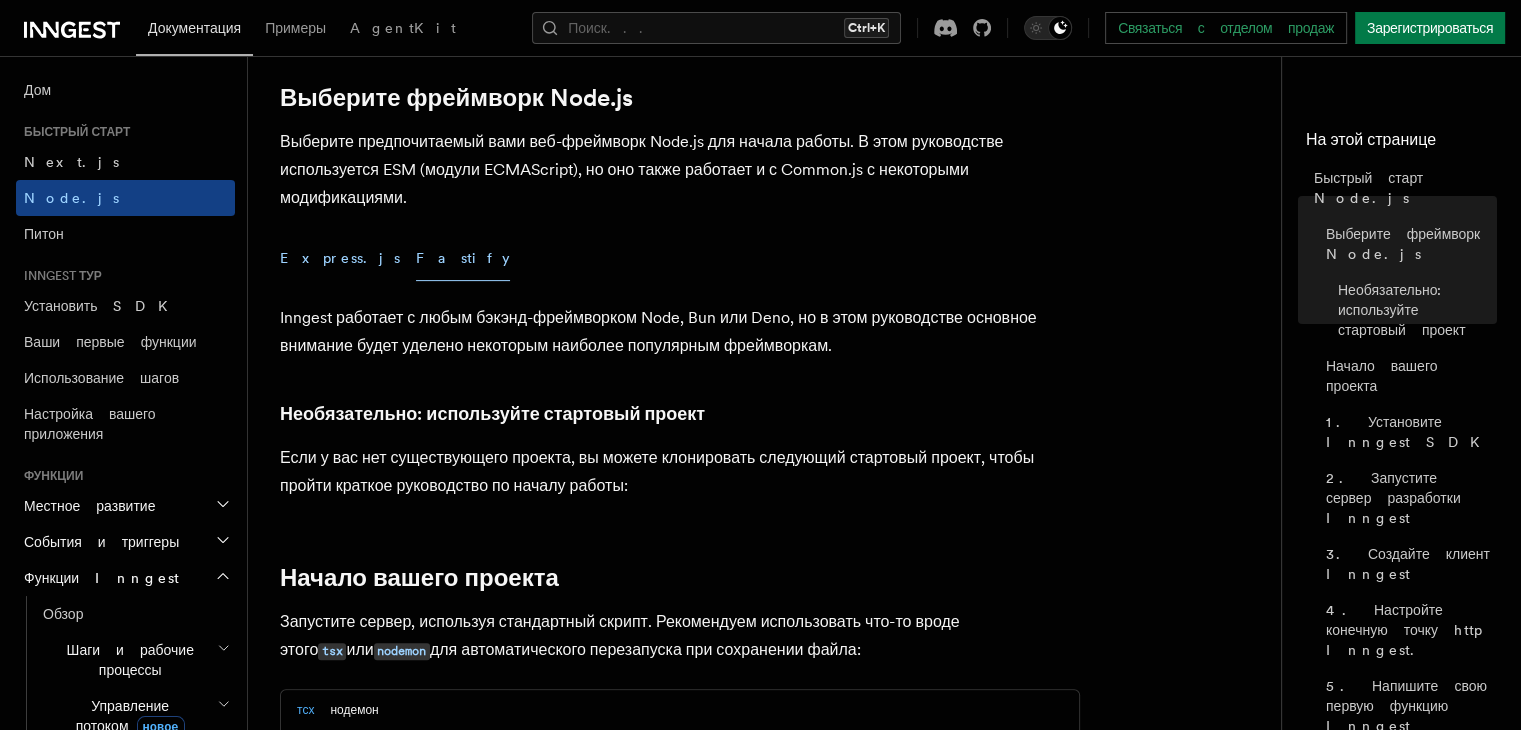 click on "Express.js" at bounding box center [340, 258] 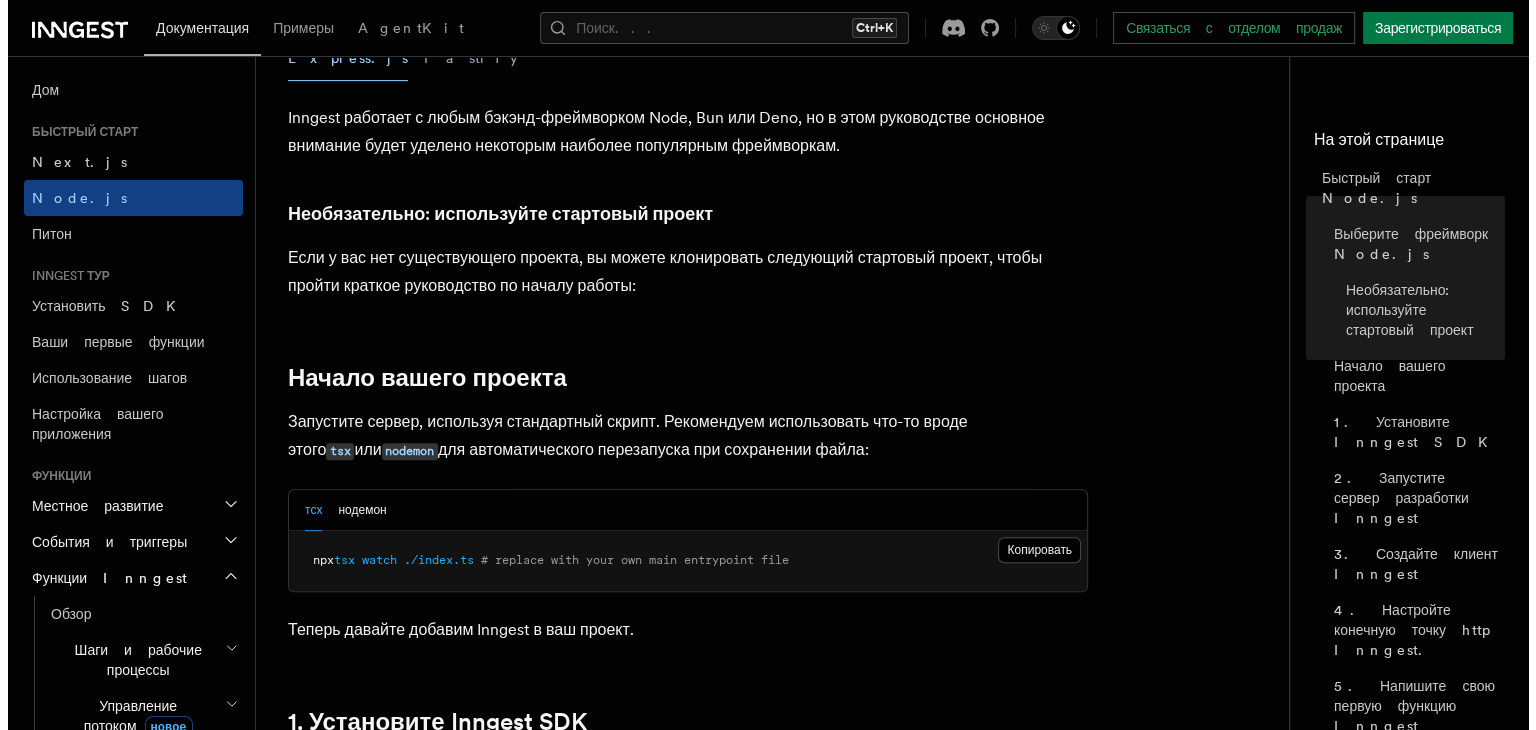 scroll, scrollTop: 0, scrollLeft: 0, axis: both 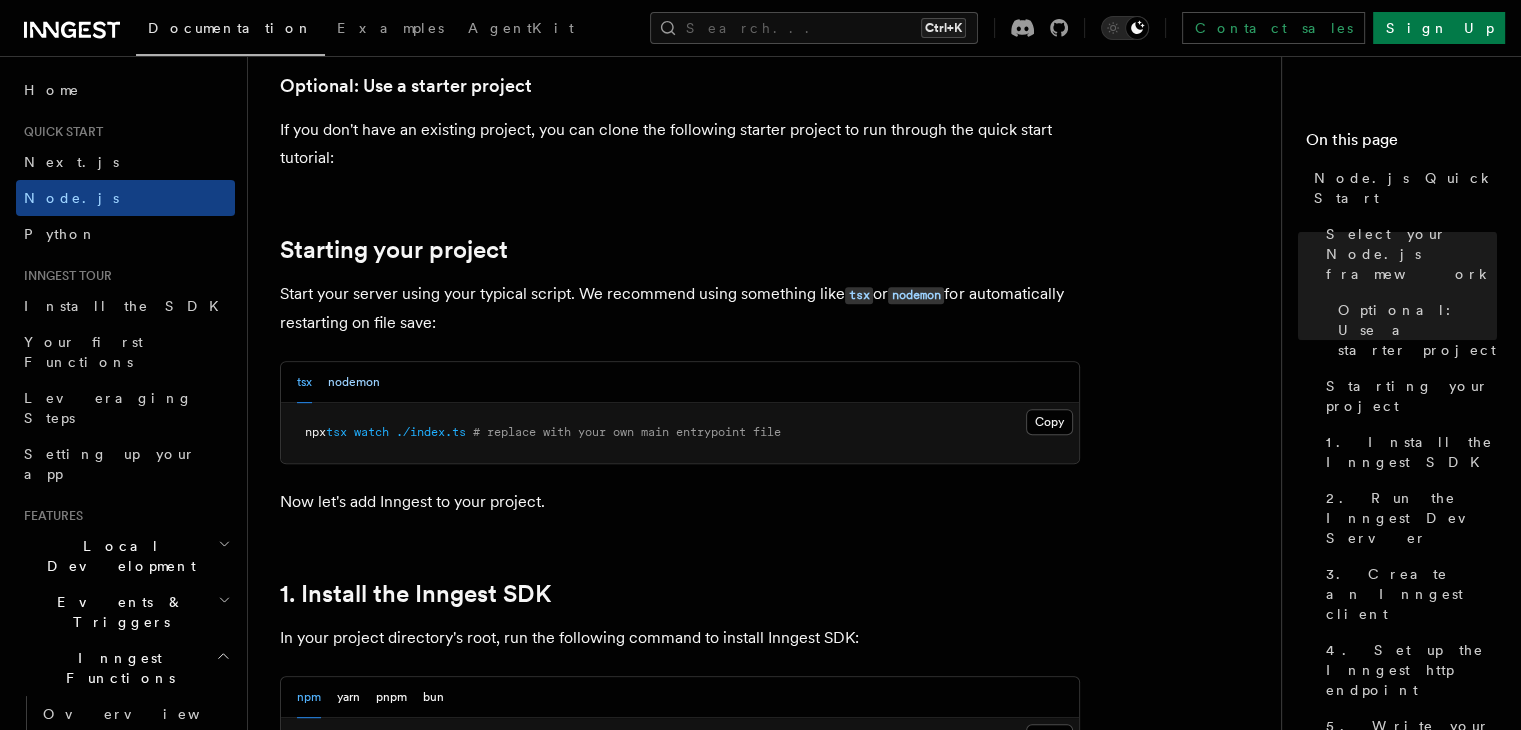 click on "nodemon" at bounding box center (354, 382) 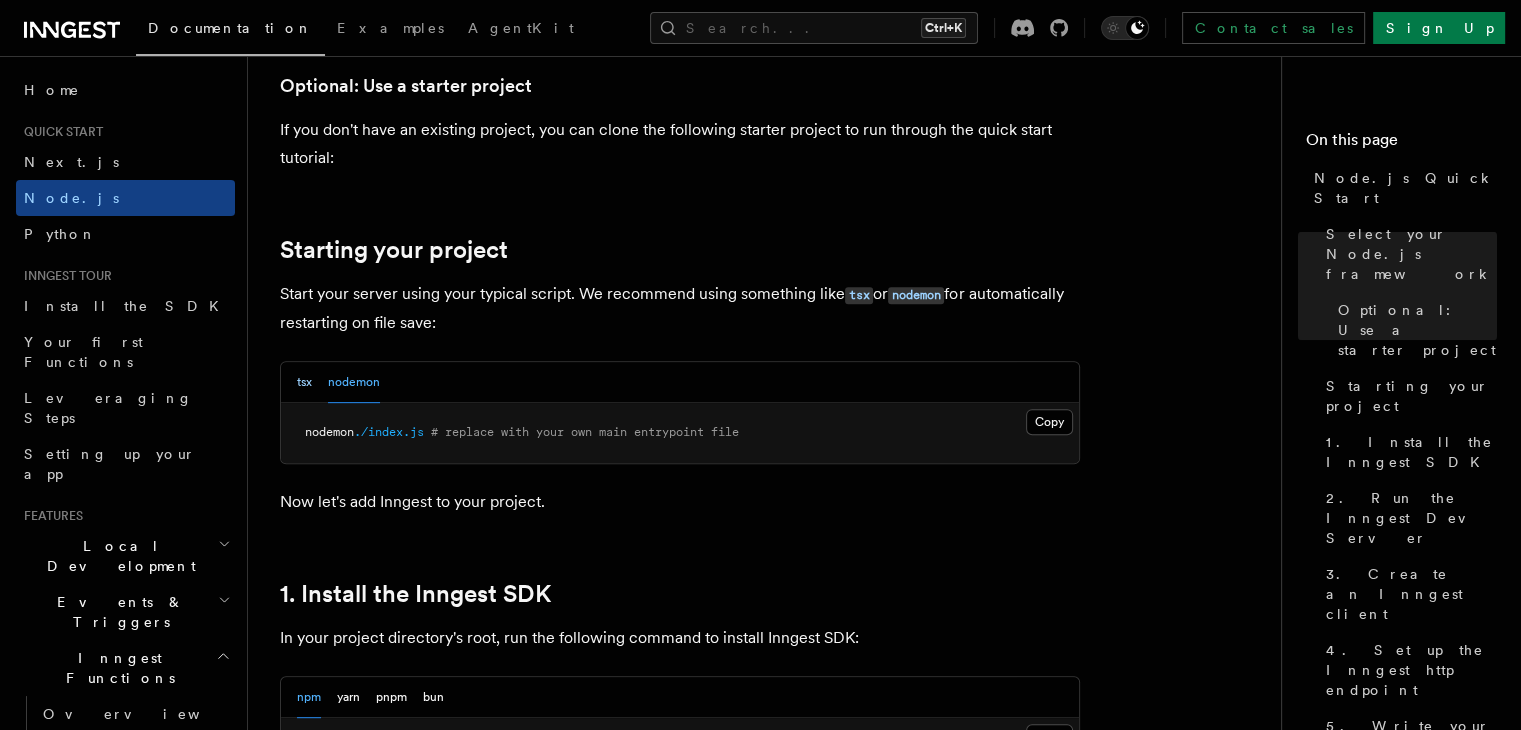 click on "tsx" at bounding box center (304, 382) 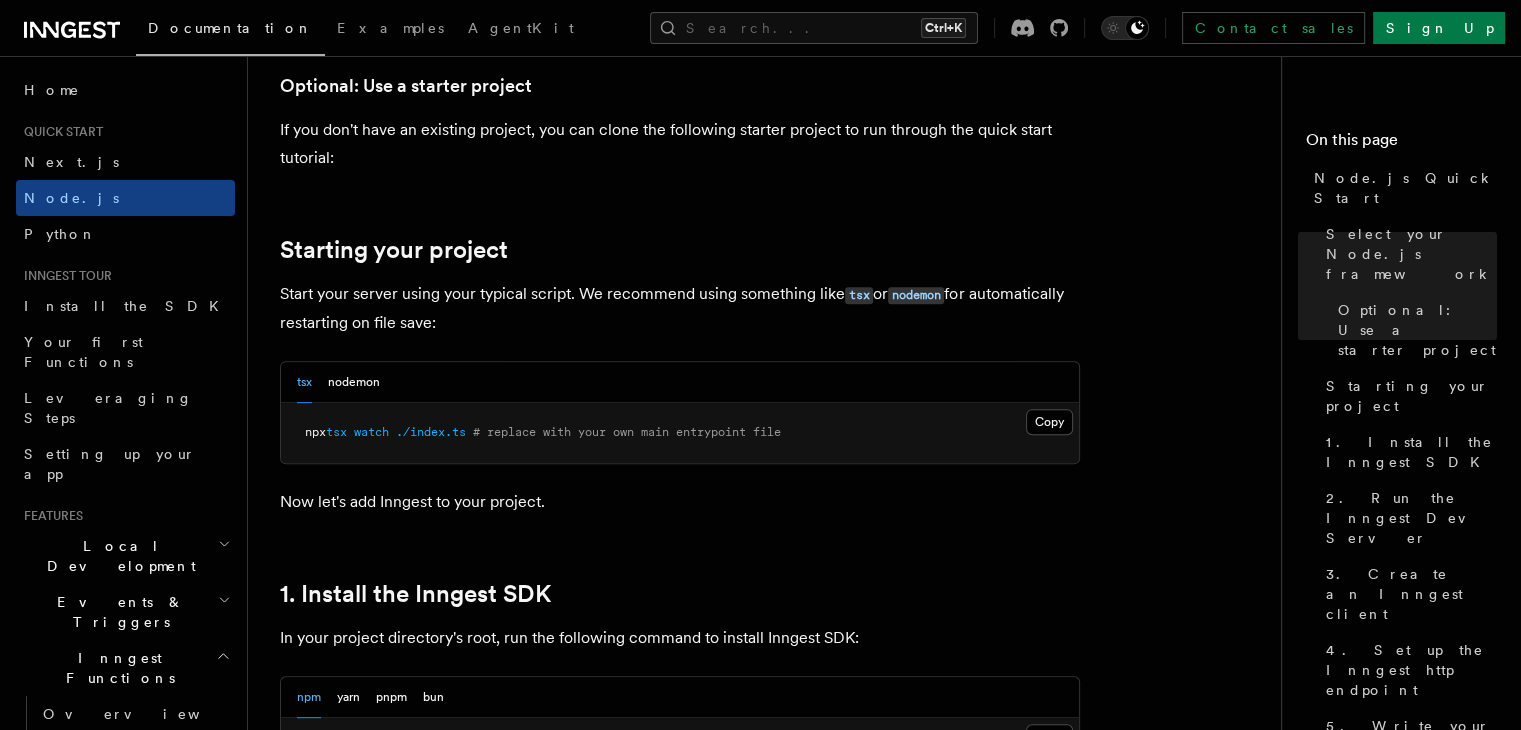 click on "Start your server using your typical script. We recommend using something like  tsx  or  nodemon  for automatically restarting on file save:" at bounding box center [680, 308] 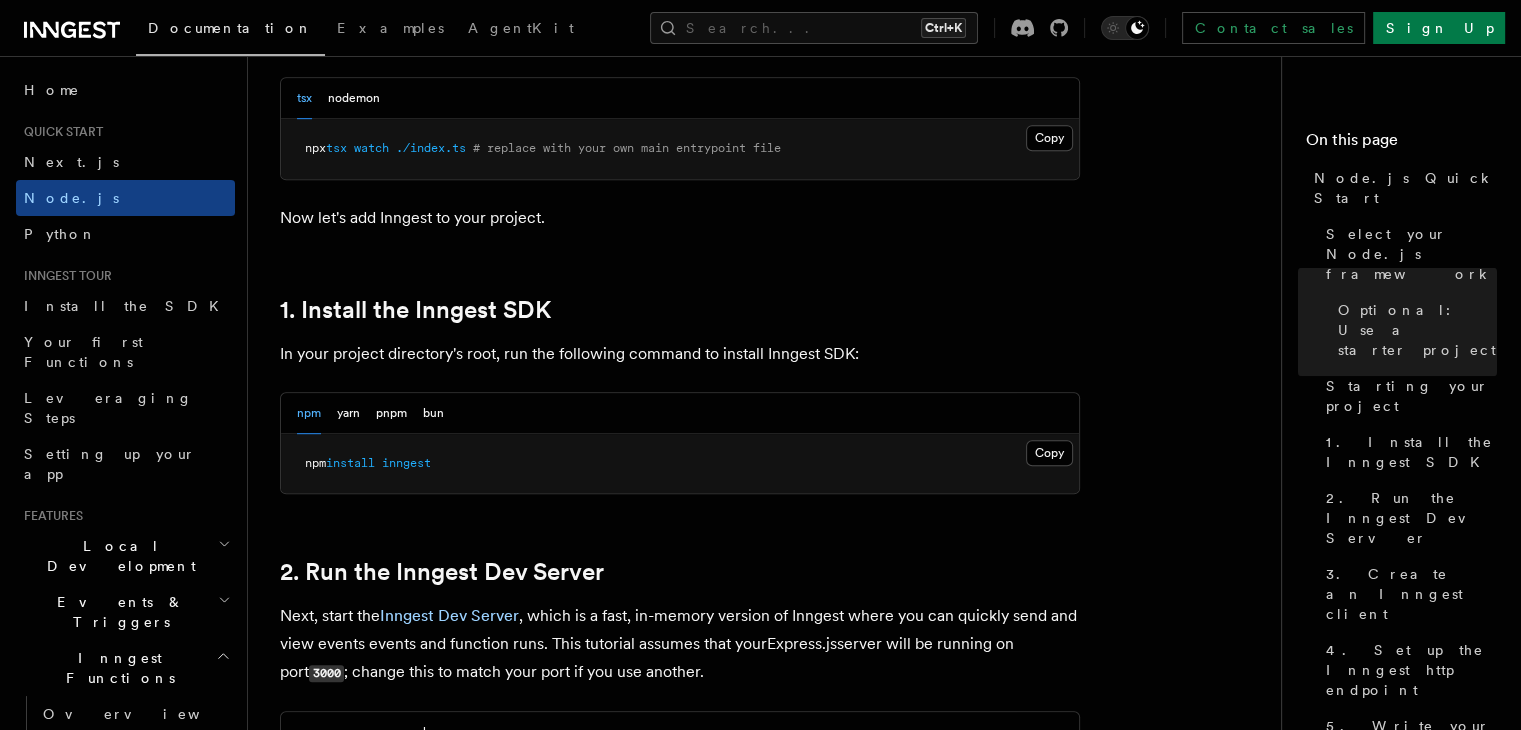 scroll, scrollTop: 1200, scrollLeft: 0, axis: vertical 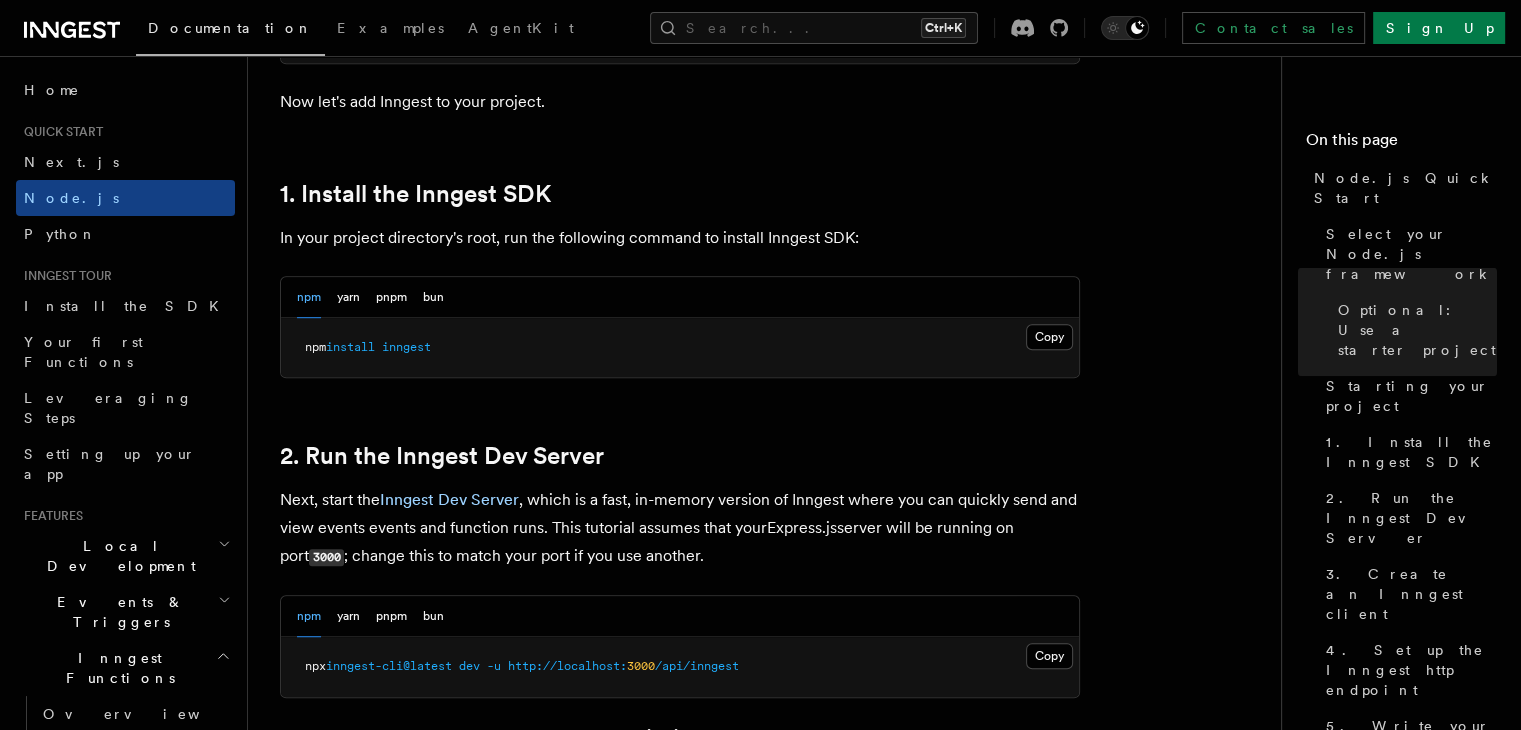 click on "inngest" at bounding box center [406, 347] 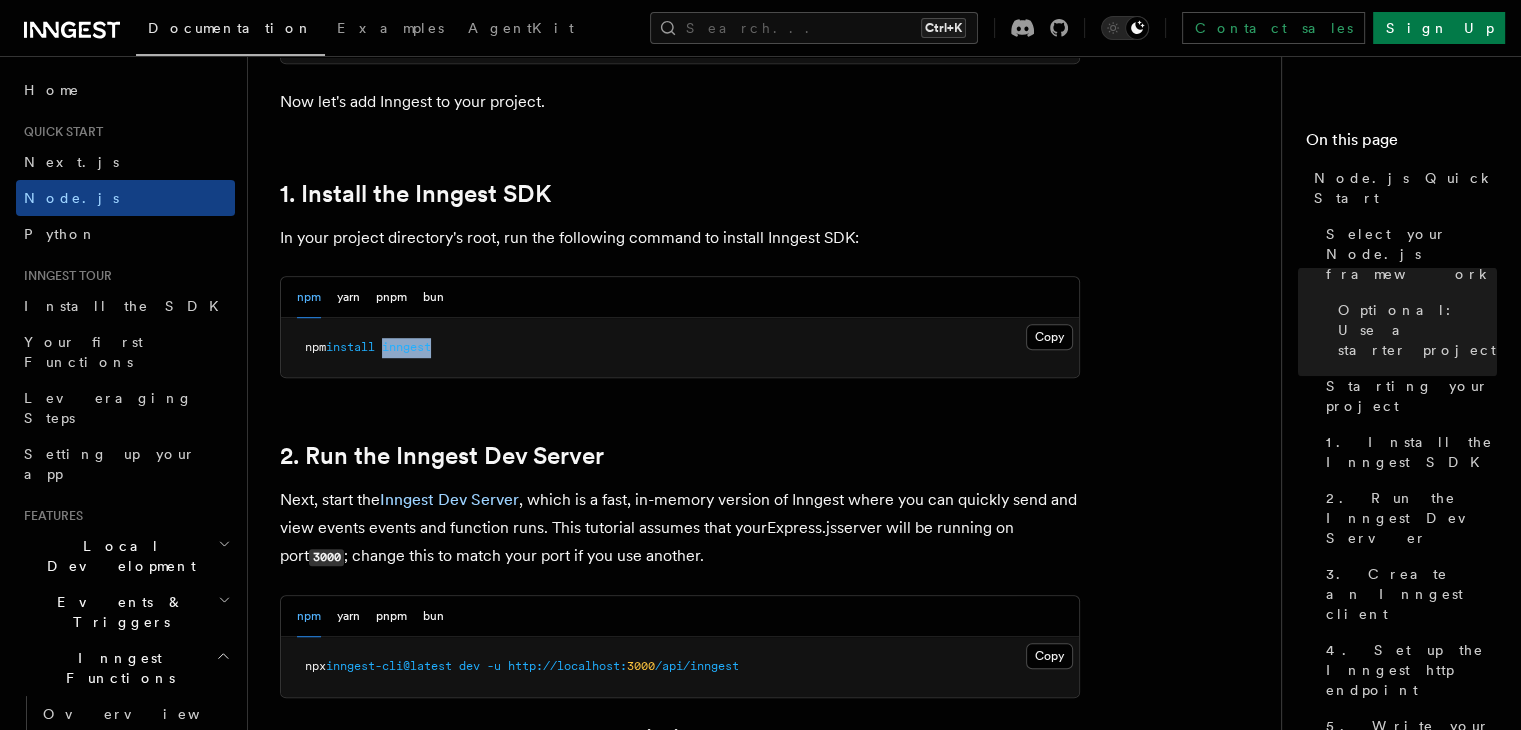 click on "inngest" at bounding box center (406, 347) 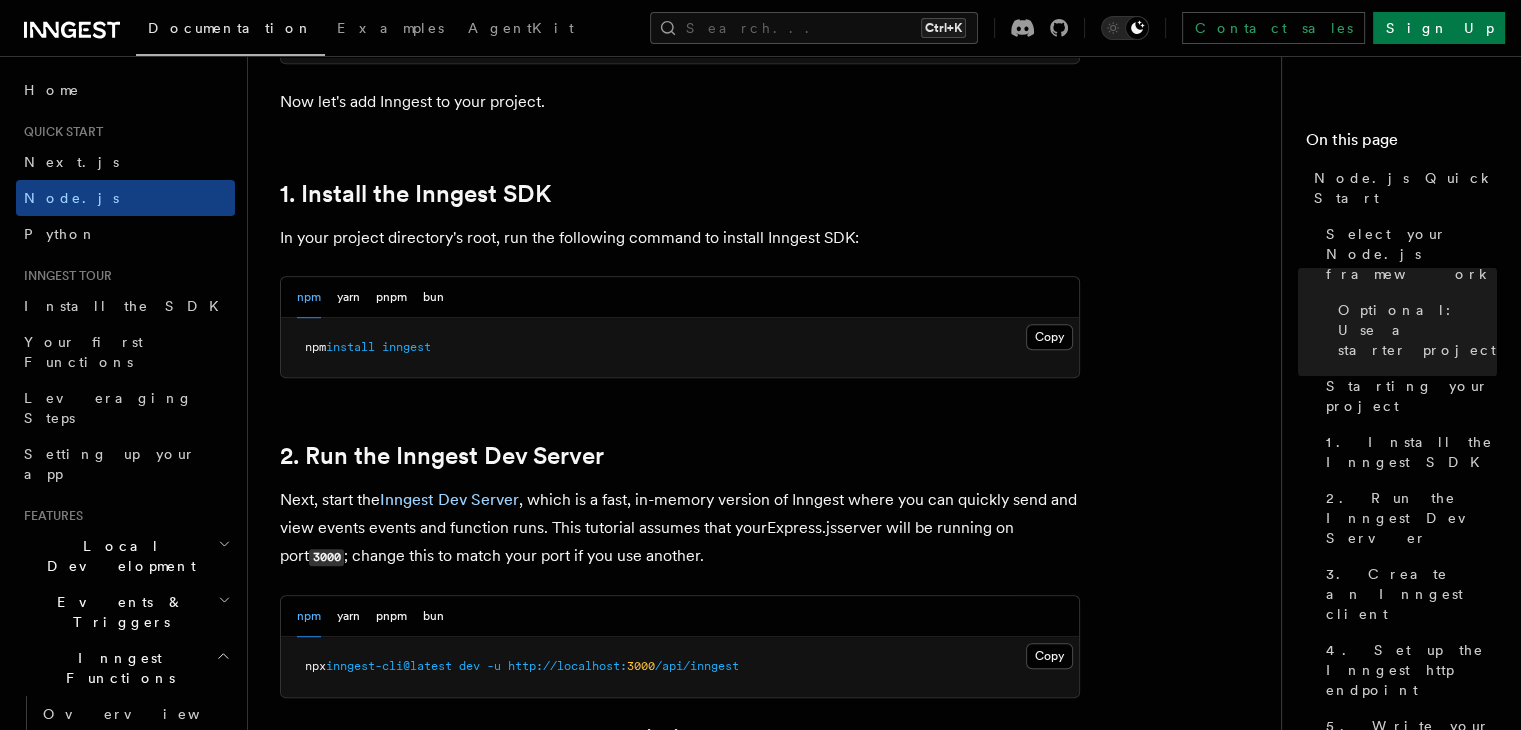click on "Quick start Node.js Quick Start
In this tutorial you will add Inngest to a Node.js app to easily run background tasks and build complex workflows.
Inngest makes it easy to build, manage, and execute durable functions. Some use cases include scheduling drip marketing campaigns, building payment flows, or chaining LLM interactions.
By the end of this ten-minute tutorial you will:
Set up and run Inngest on your machine.
Write your first Inngest function.
Trigger your function from your app and through Inngest Dev Server.
Let's get started!
Select your Node.js framework
Choose your preferred Node.js web framework to get started. This guide uses ESM (ECMAScript Modules), but it also works for Common.js with typical modifications.
Express.js Fastify Inngest works with any Node, Bun or Deno backend framework,but this tutorial will focus on some of the most popular frameworks. Optional: Use a starter project Starting your project tsx  or  nodemon  for automatically restarting on file save: tsx" at bounding box center [772, 5582] 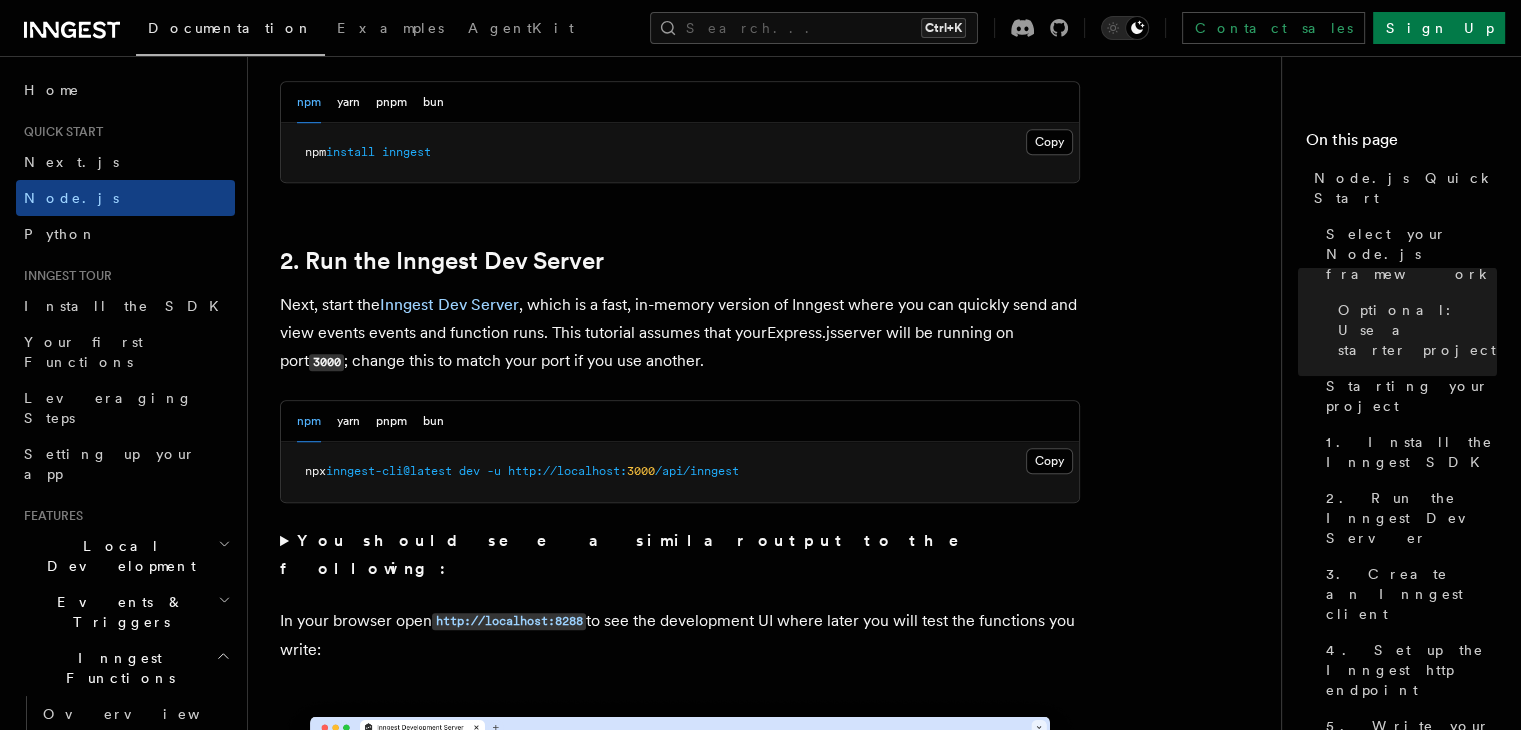 scroll, scrollTop: 1400, scrollLeft: 0, axis: vertical 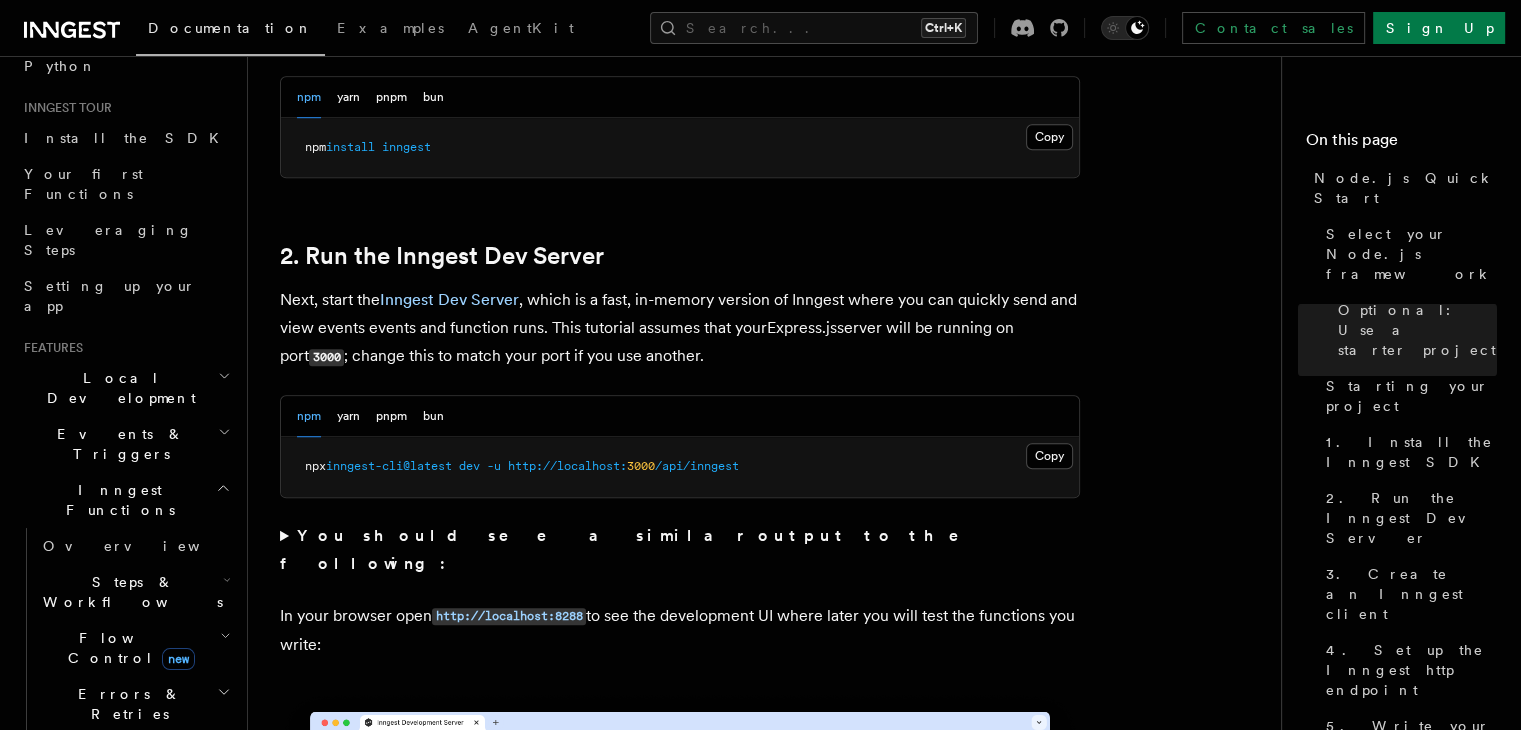 click 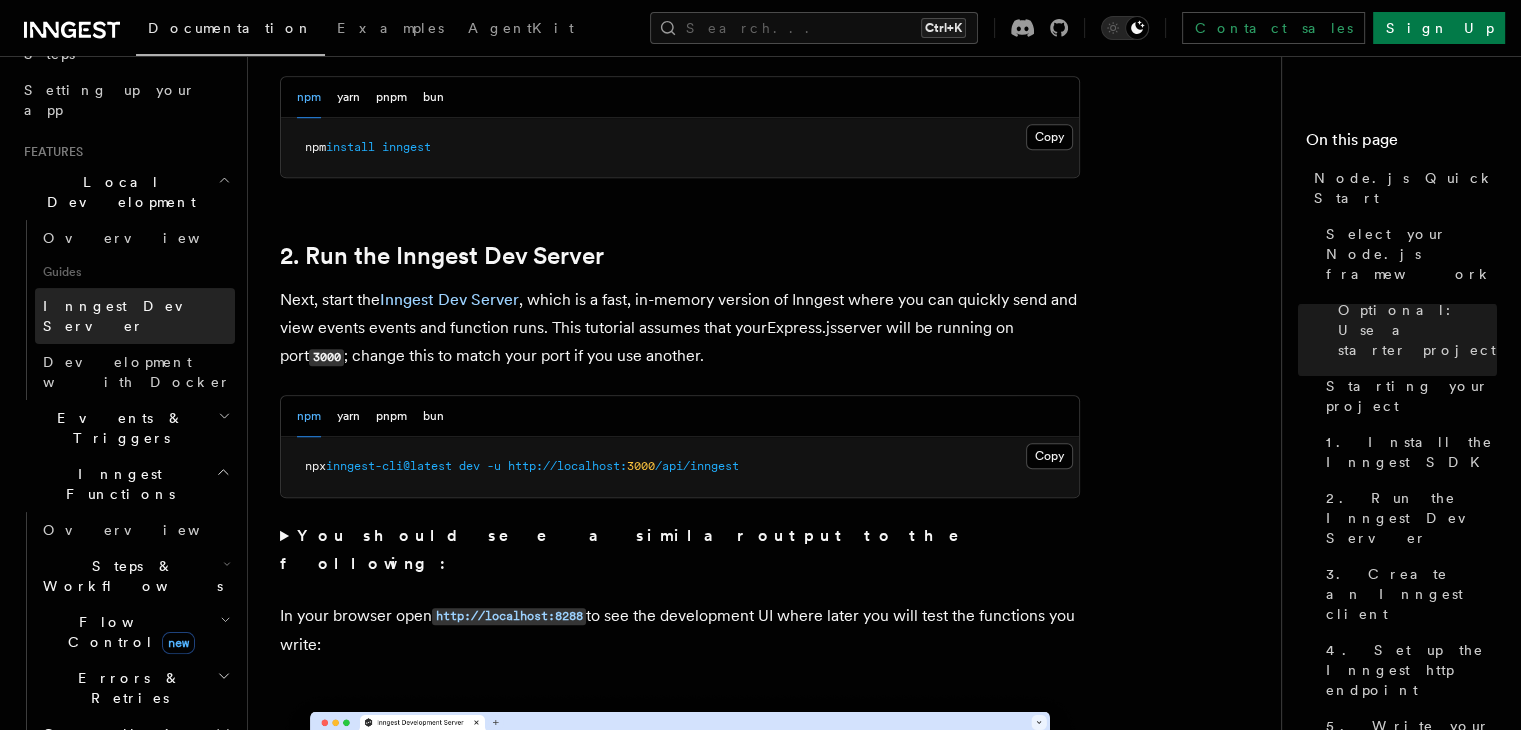 scroll, scrollTop: 368, scrollLeft: 0, axis: vertical 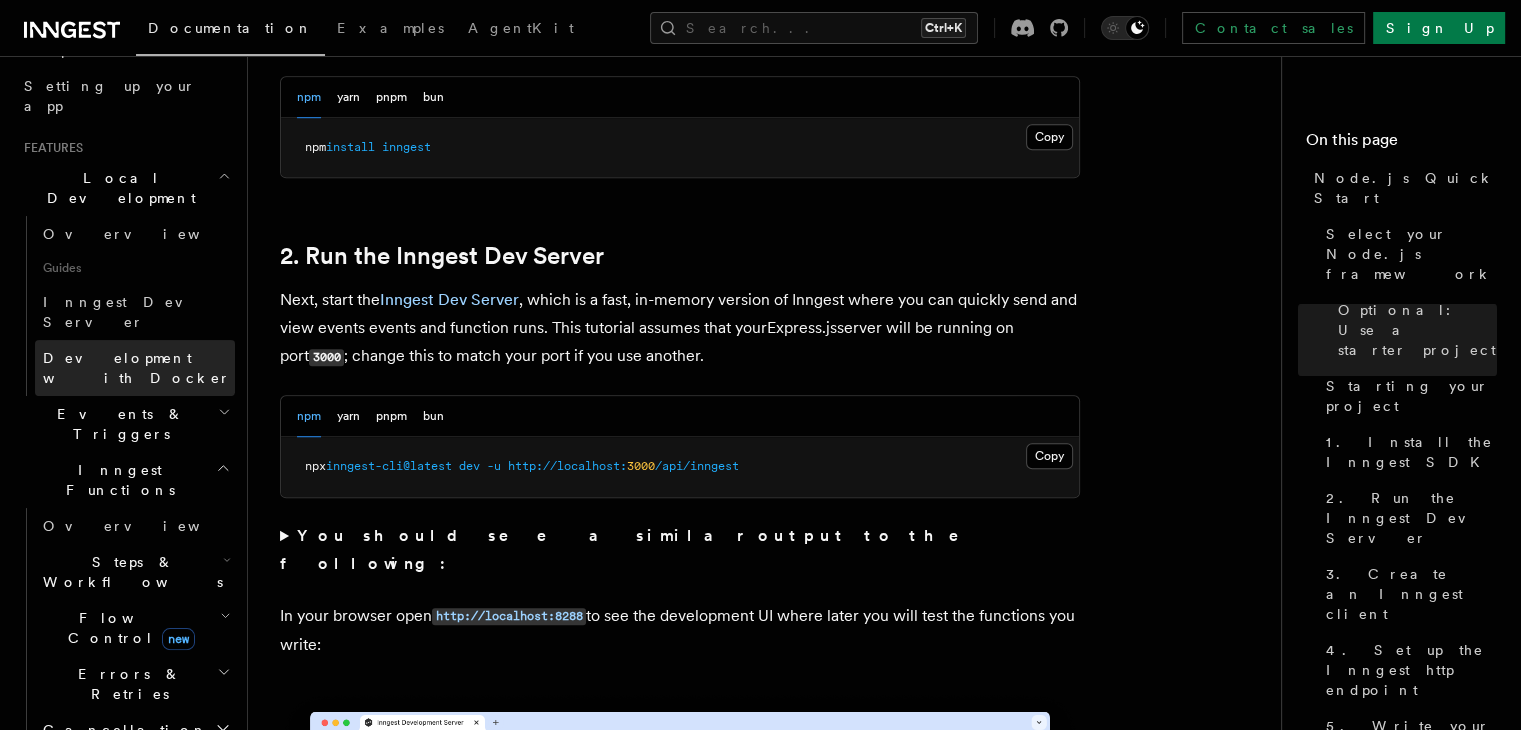 click on "Development with Docker" at bounding box center (137, 368) 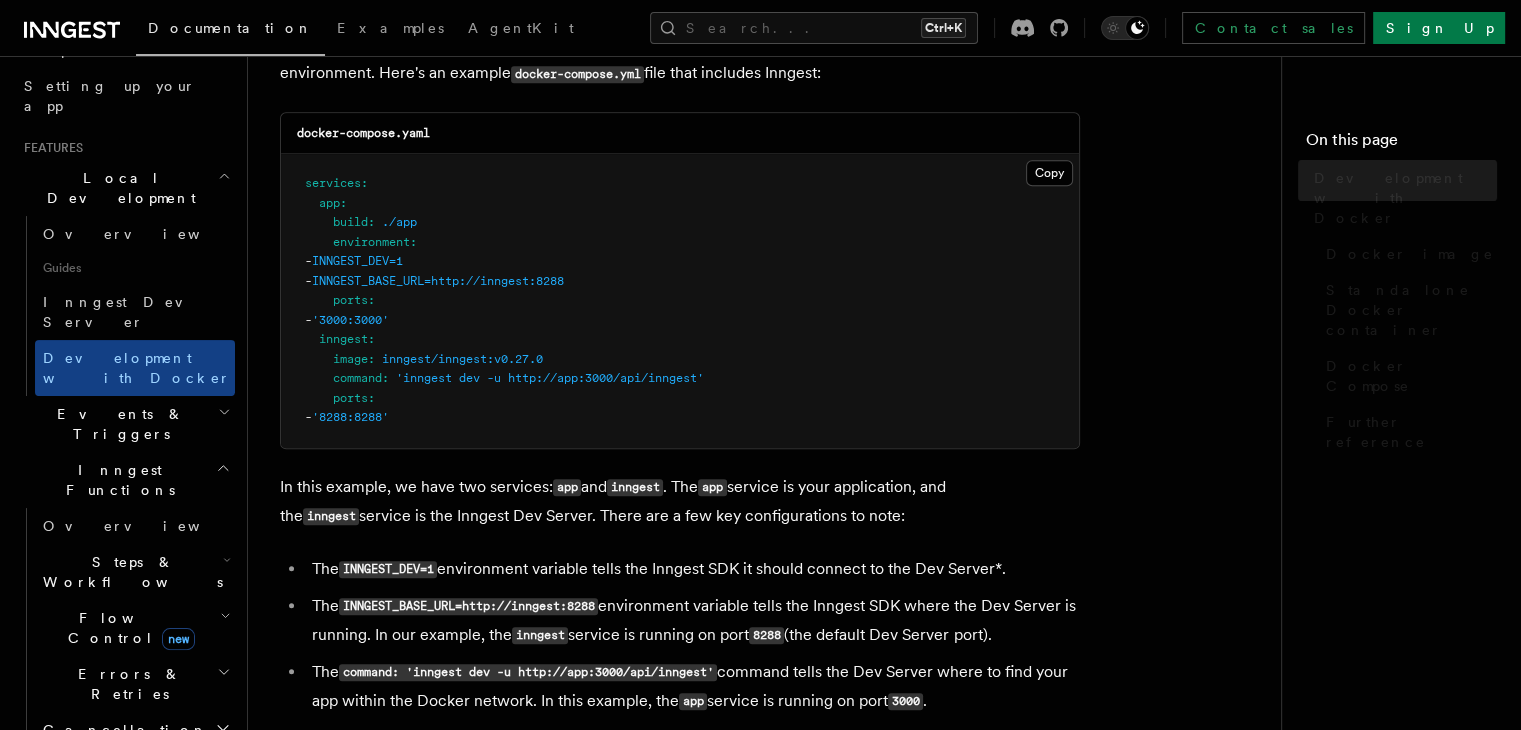 scroll, scrollTop: 0, scrollLeft: 0, axis: both 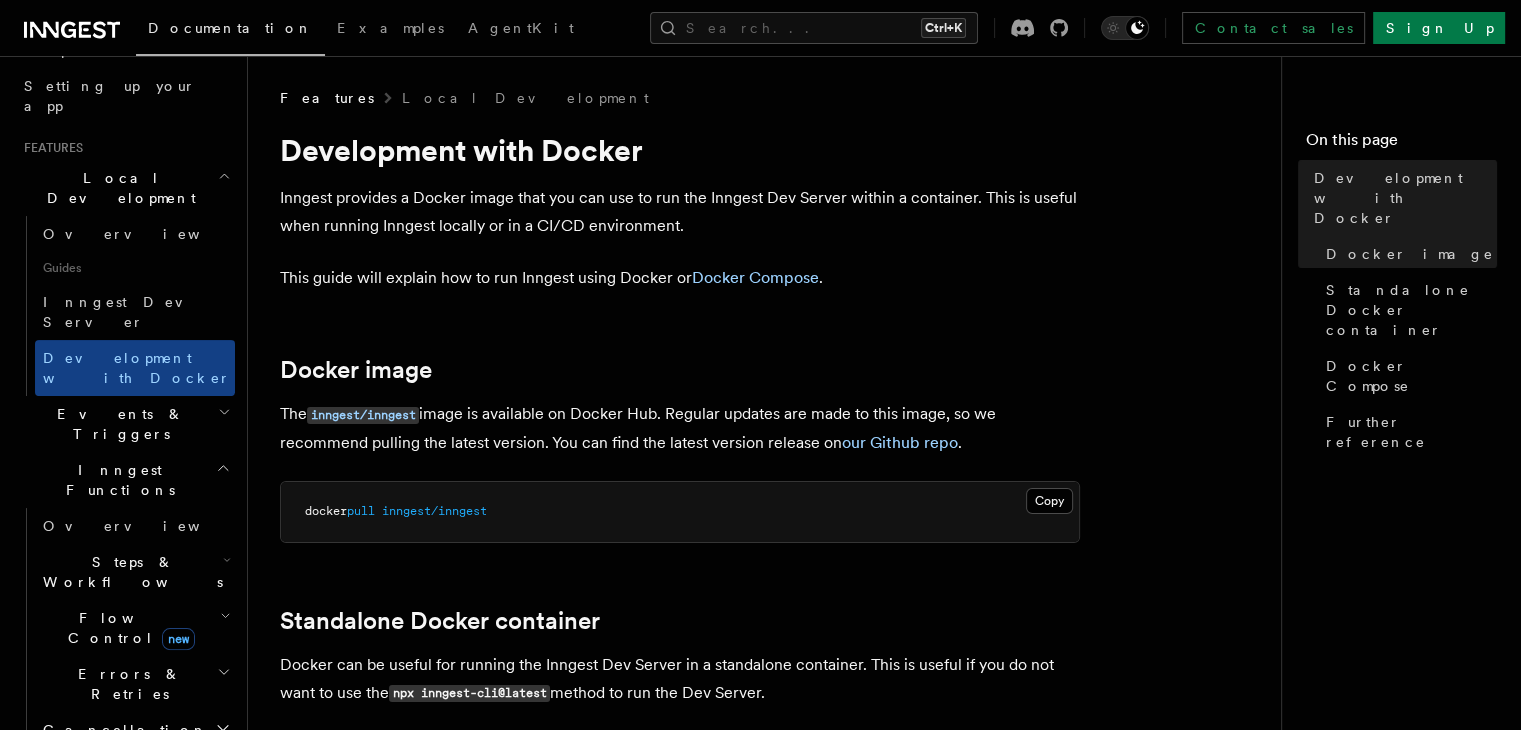 click on "docker  pull   inngest/inngest" at bounding box center [680, 512] 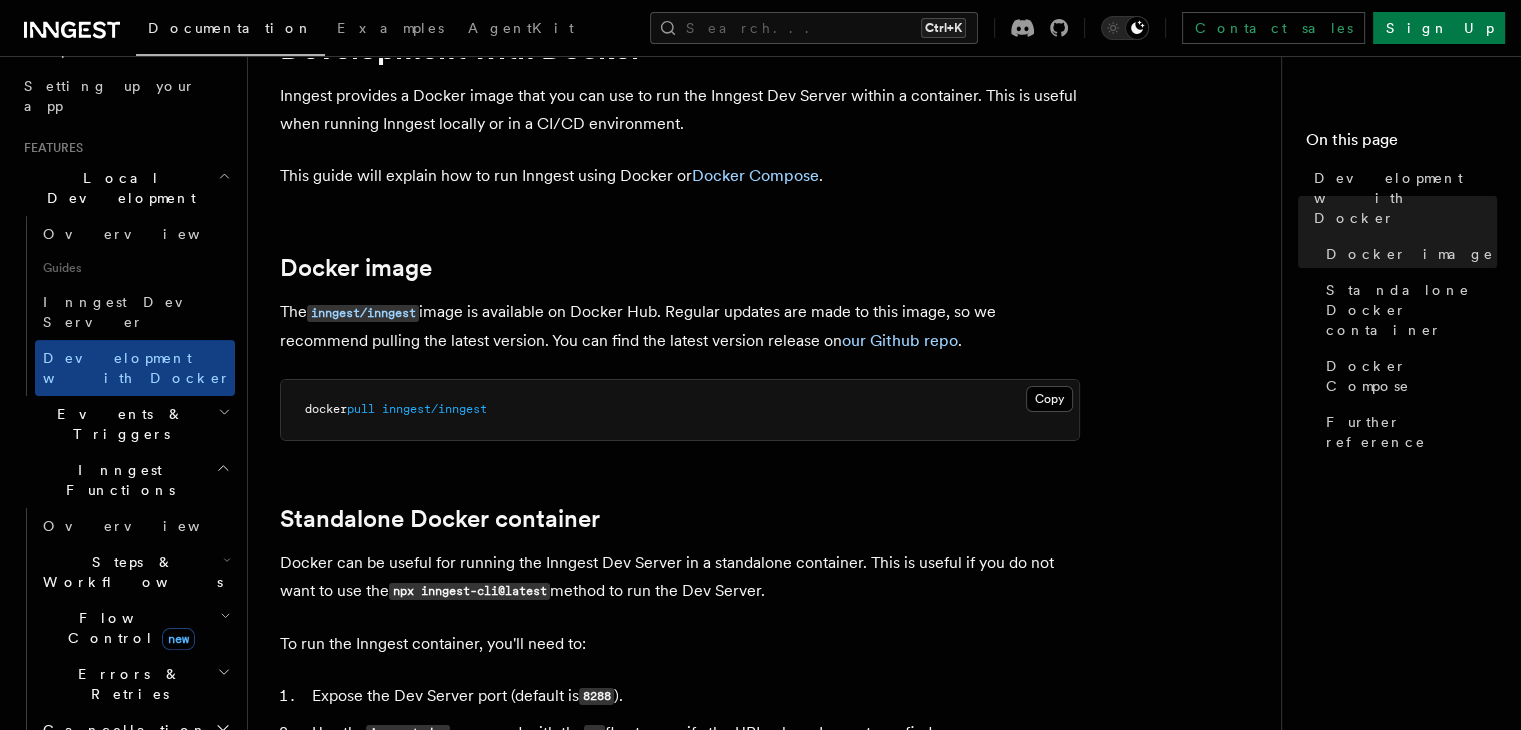 scroll, scrollTop: 100, scrollLeft: 0, axis: vertical 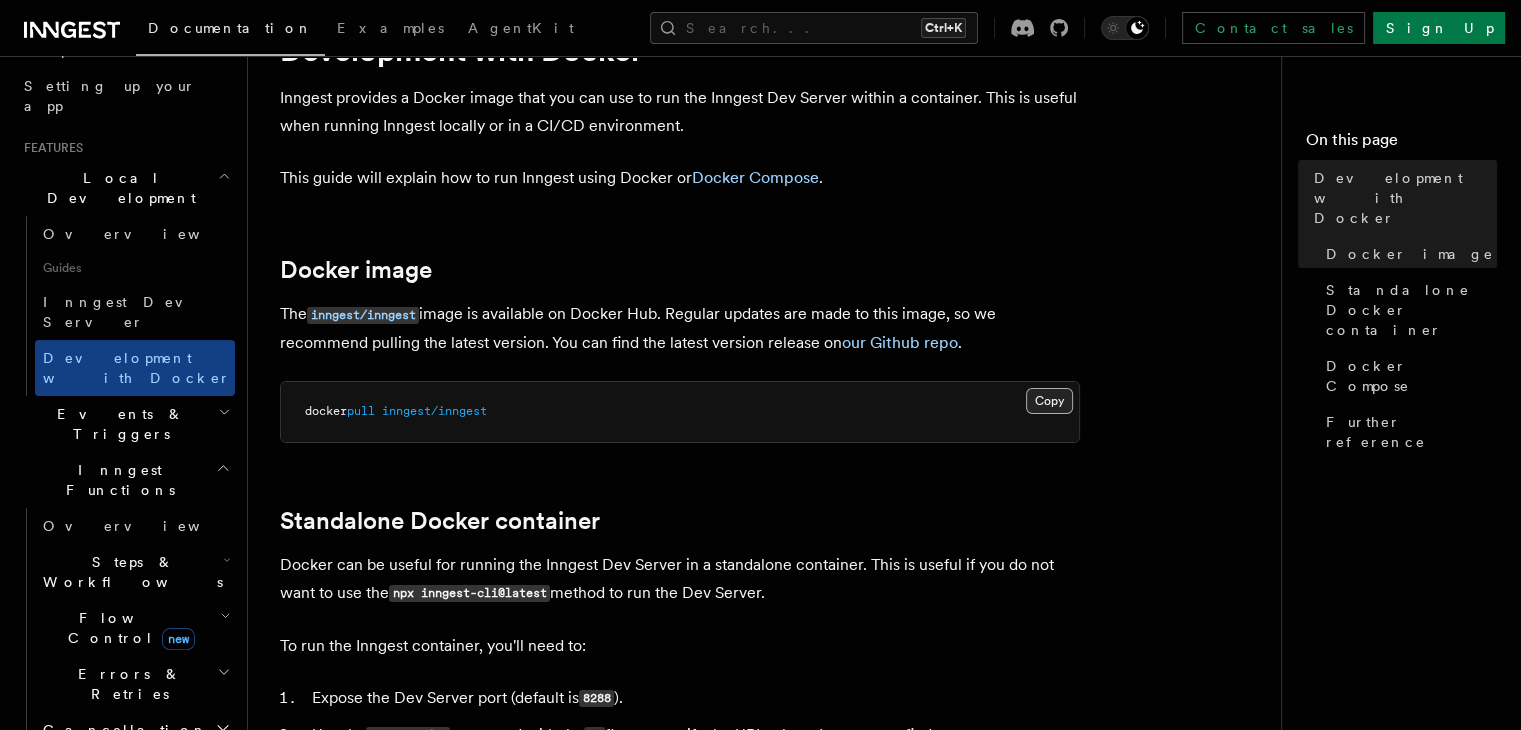 click on "Copy Copied" at bounding box center (1049, 401) 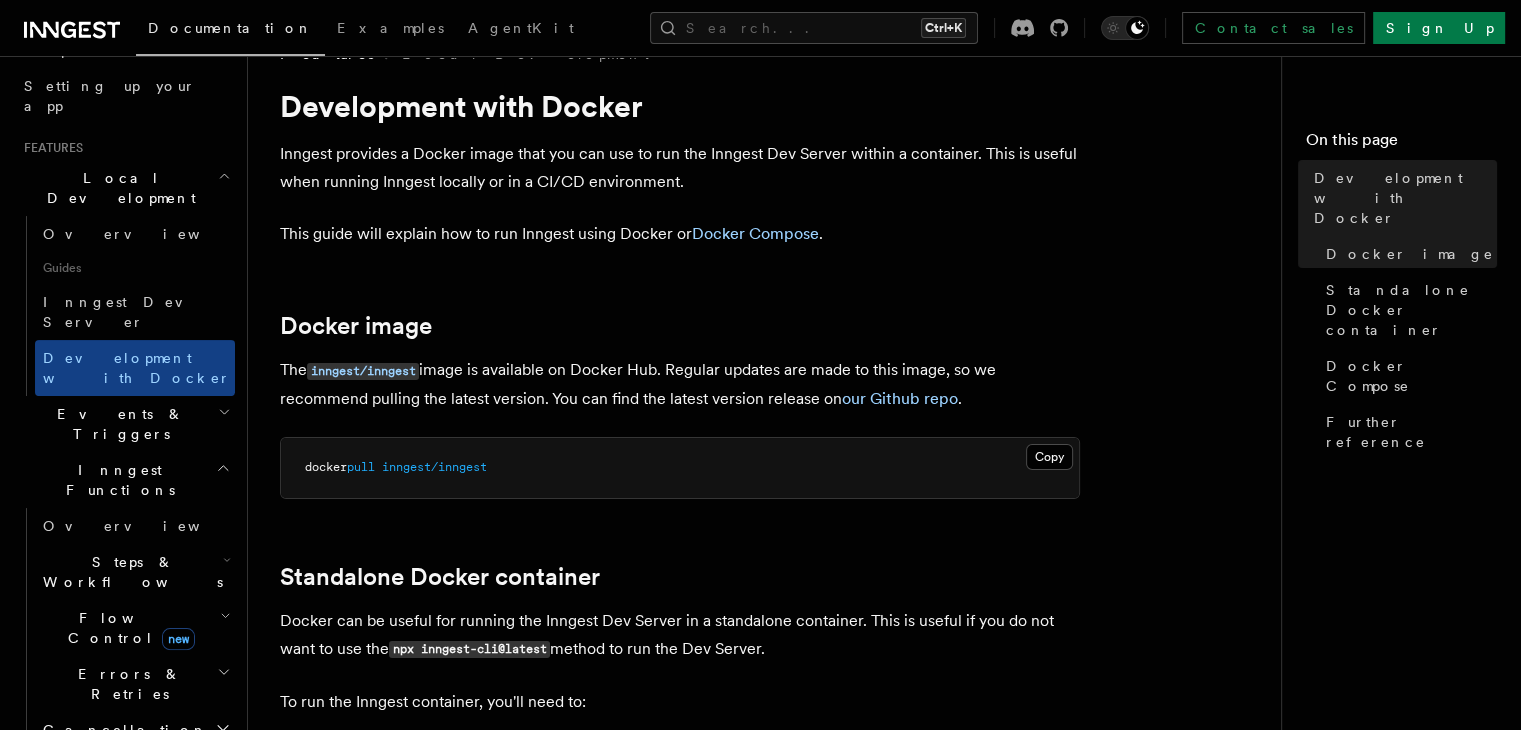 scroll, scrollTop: 0, scrollLeft: 0, axis: both 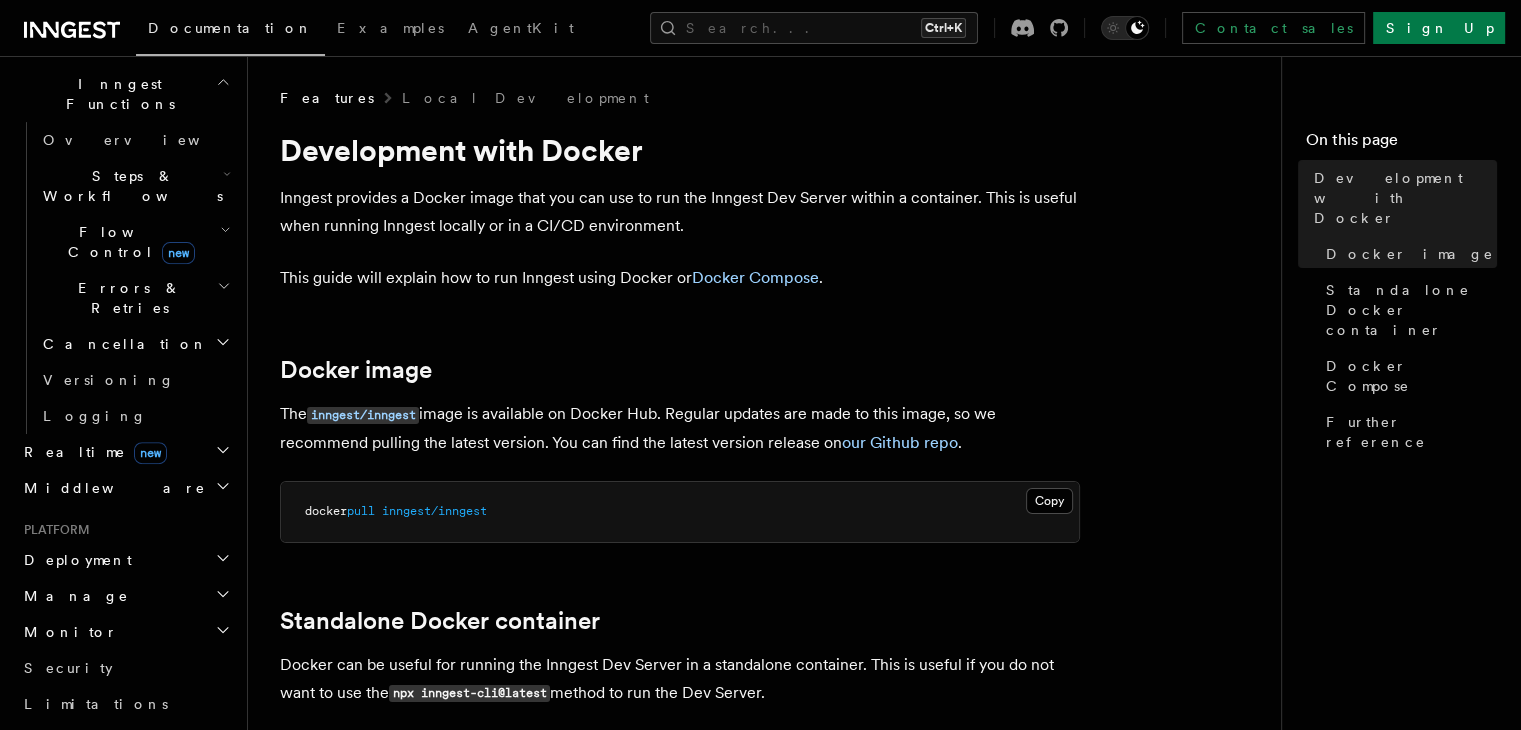 click 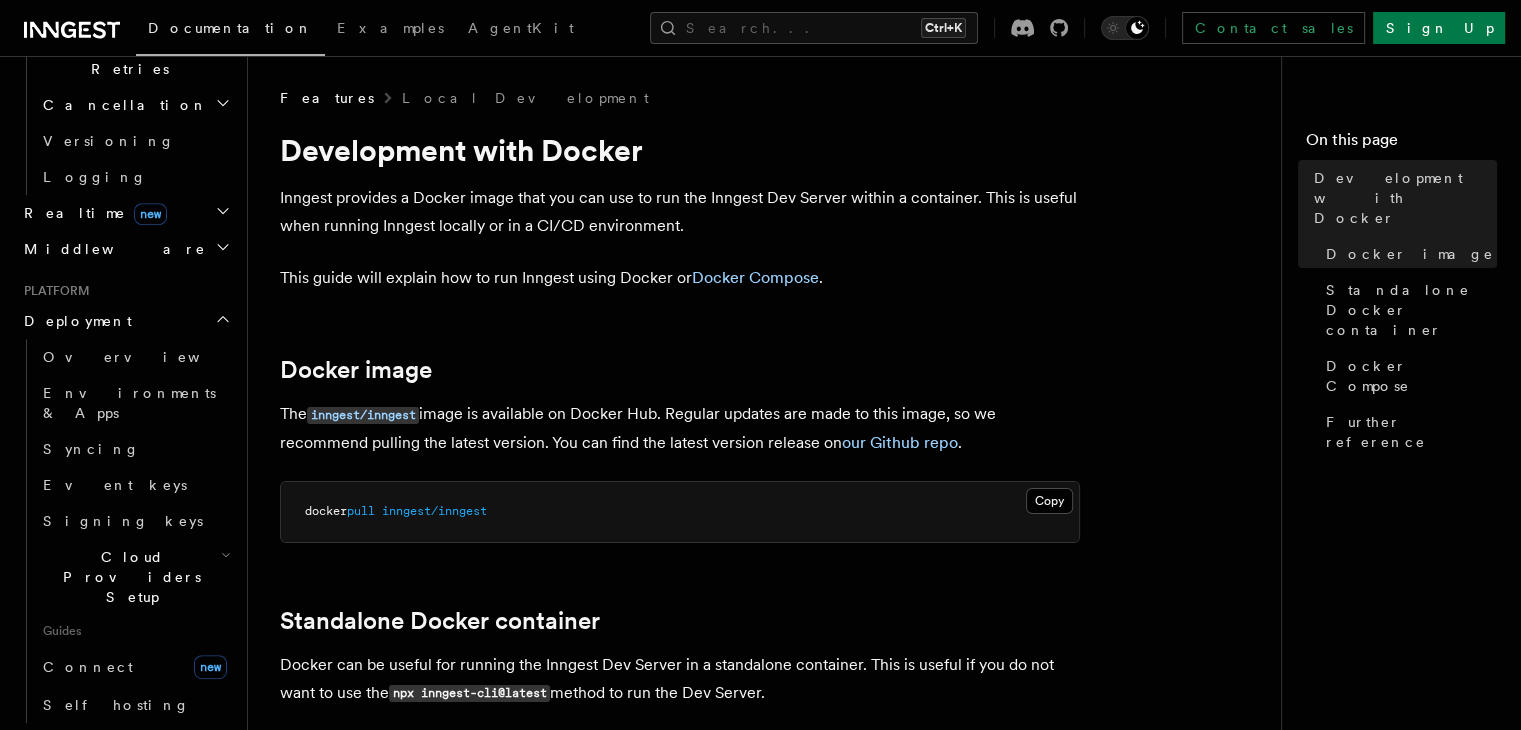 scroll, scrollTop: 1003, scrollLeft: 0, axis: vertical 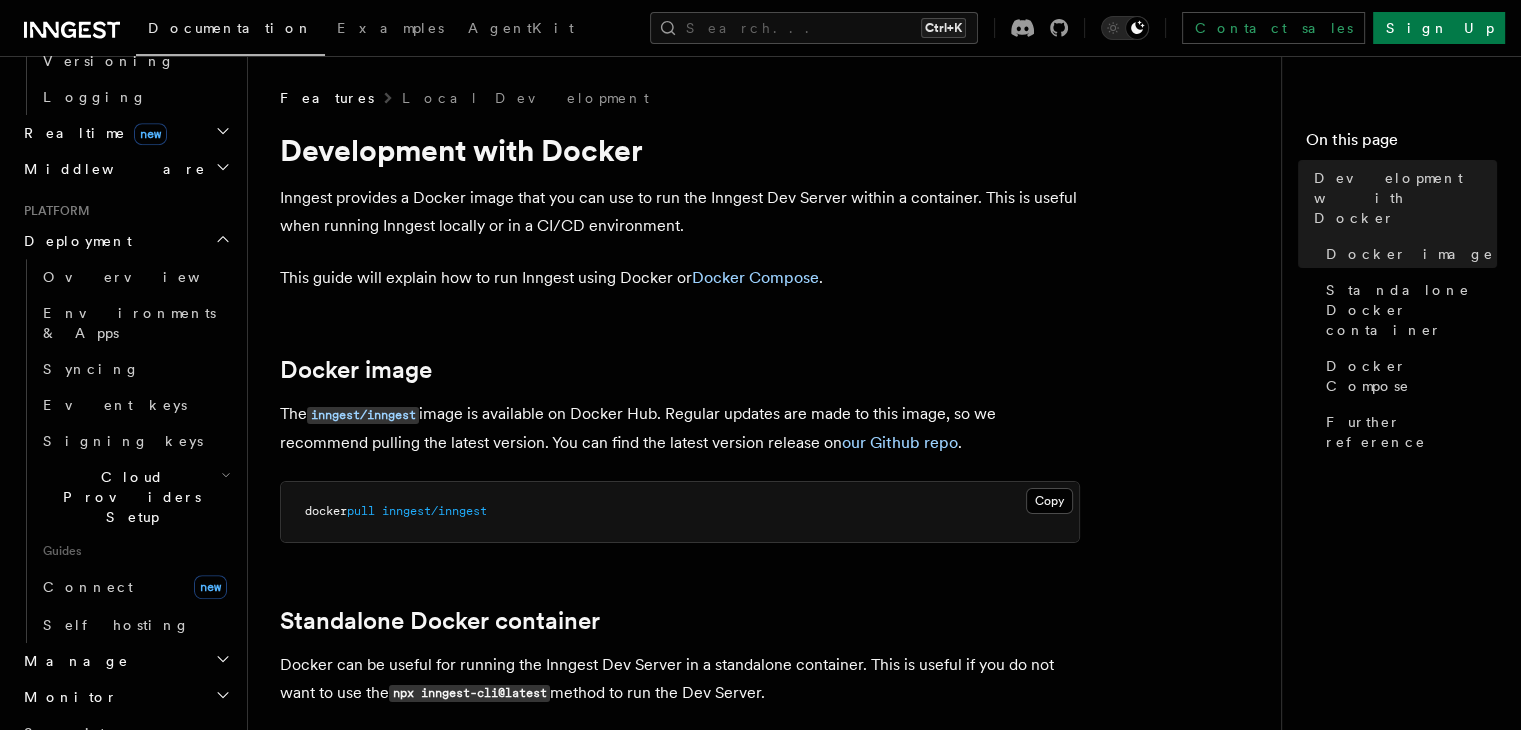 click 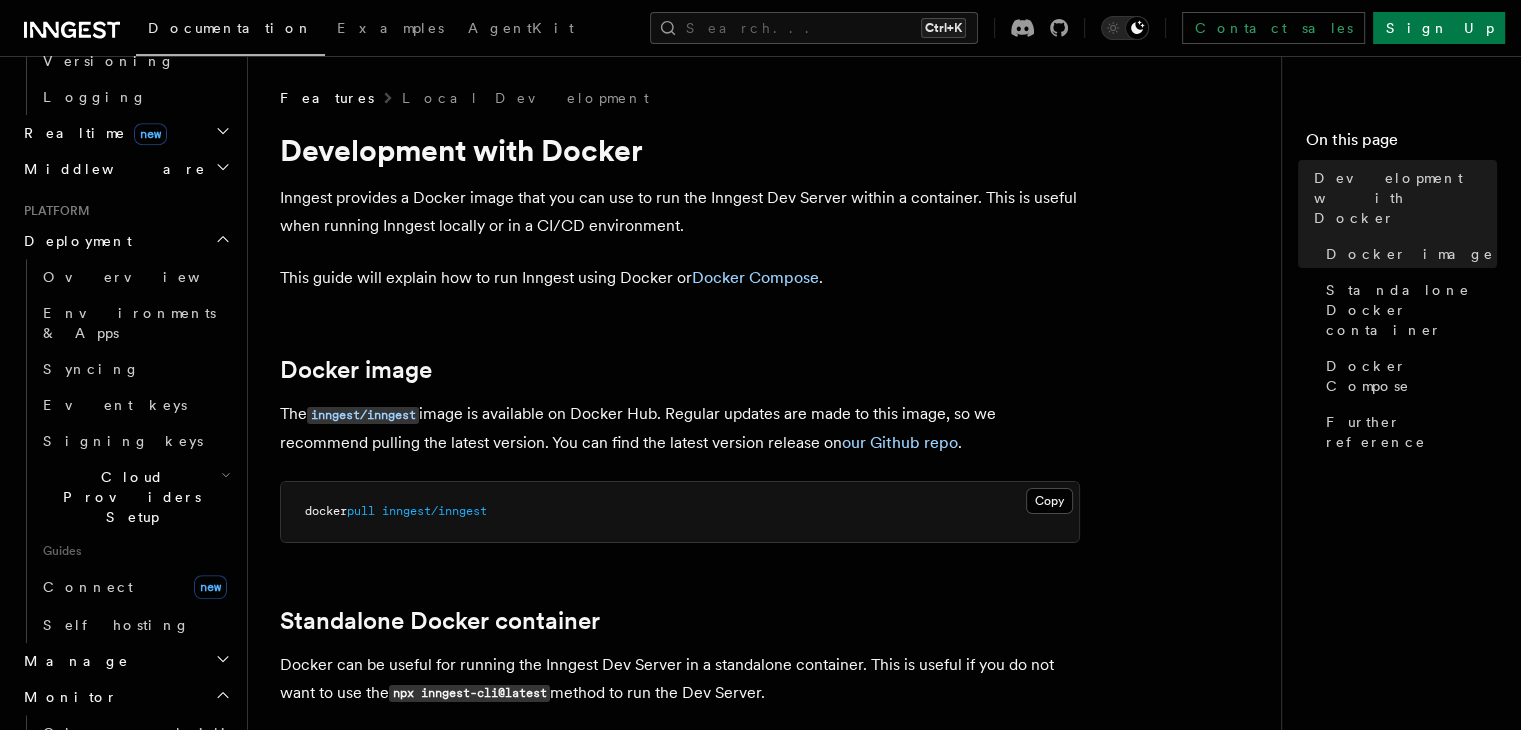 click 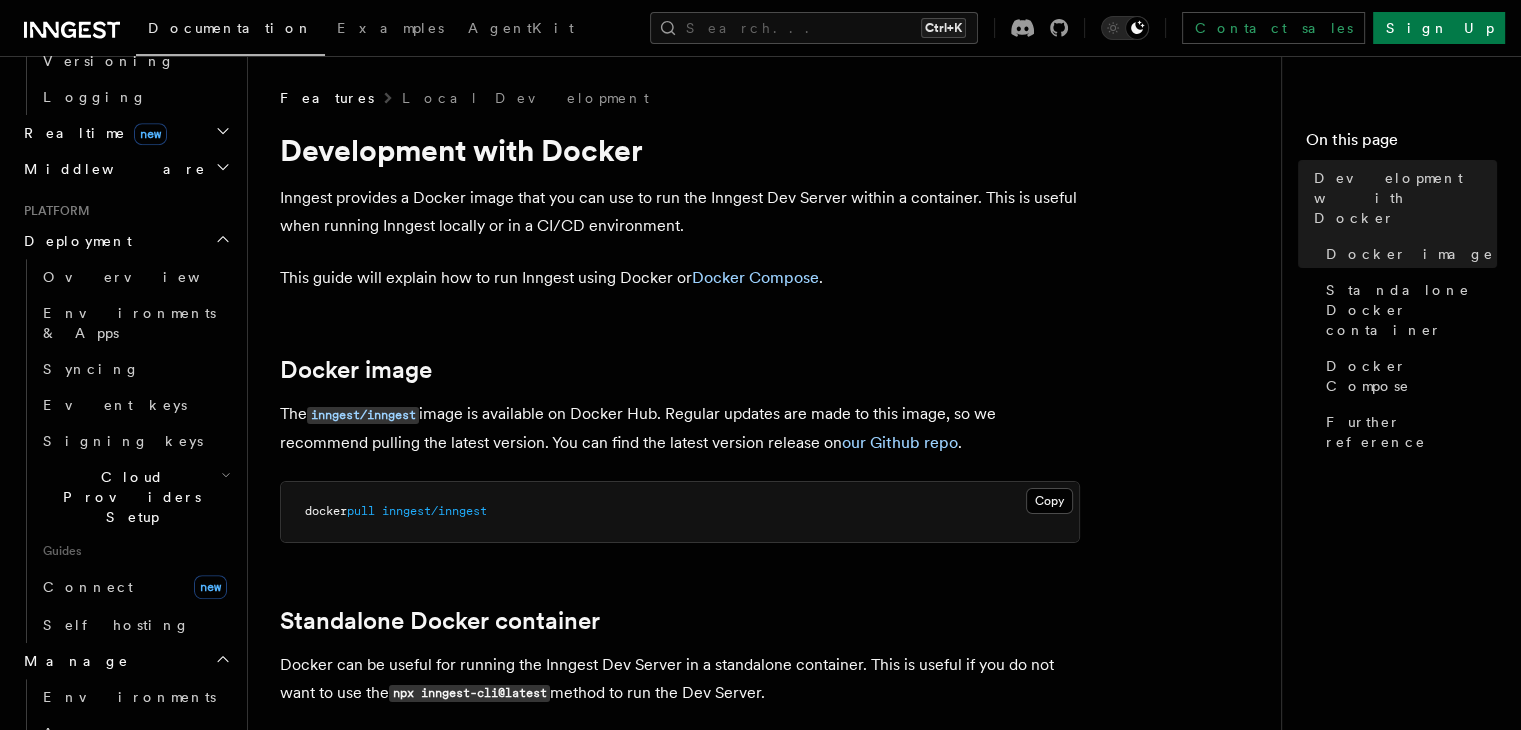 click 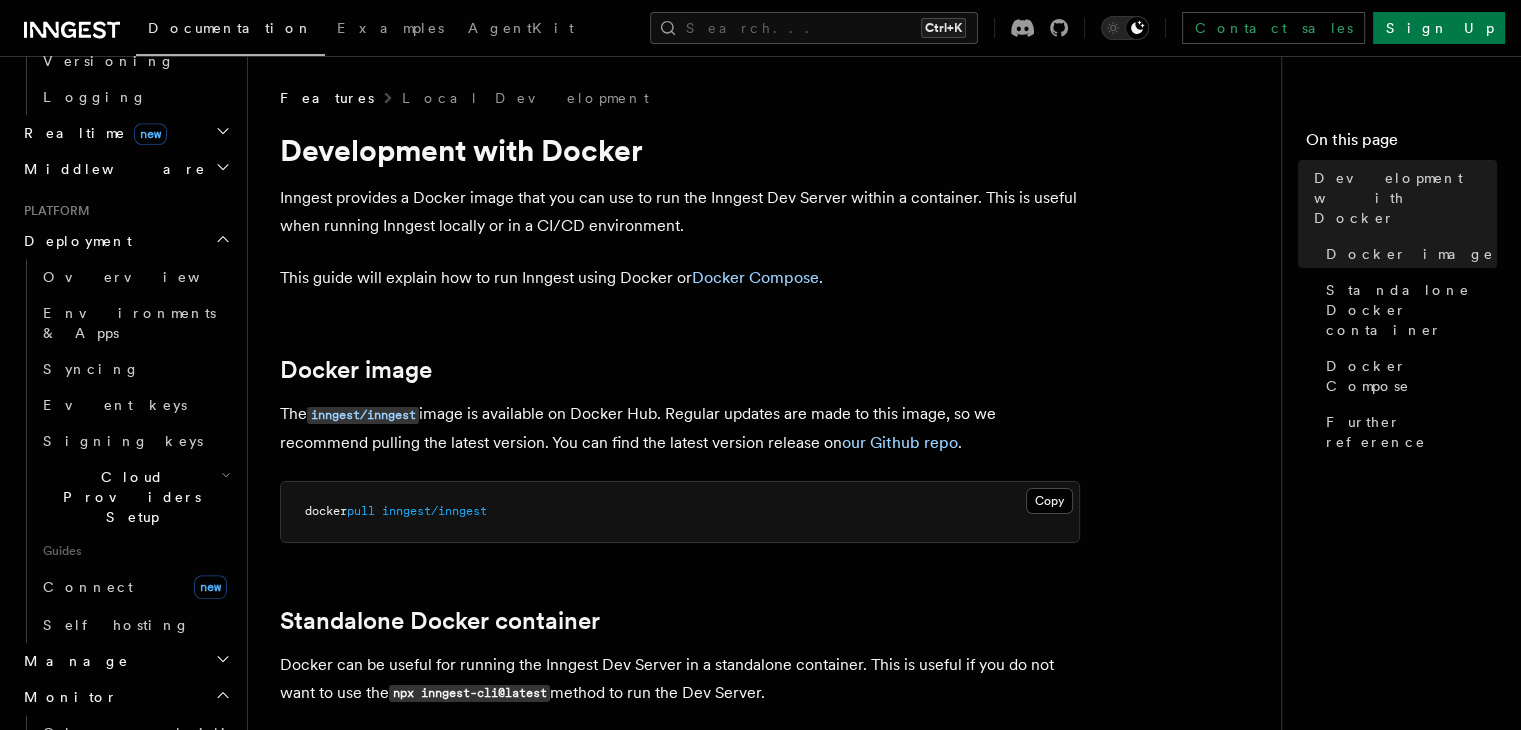 click 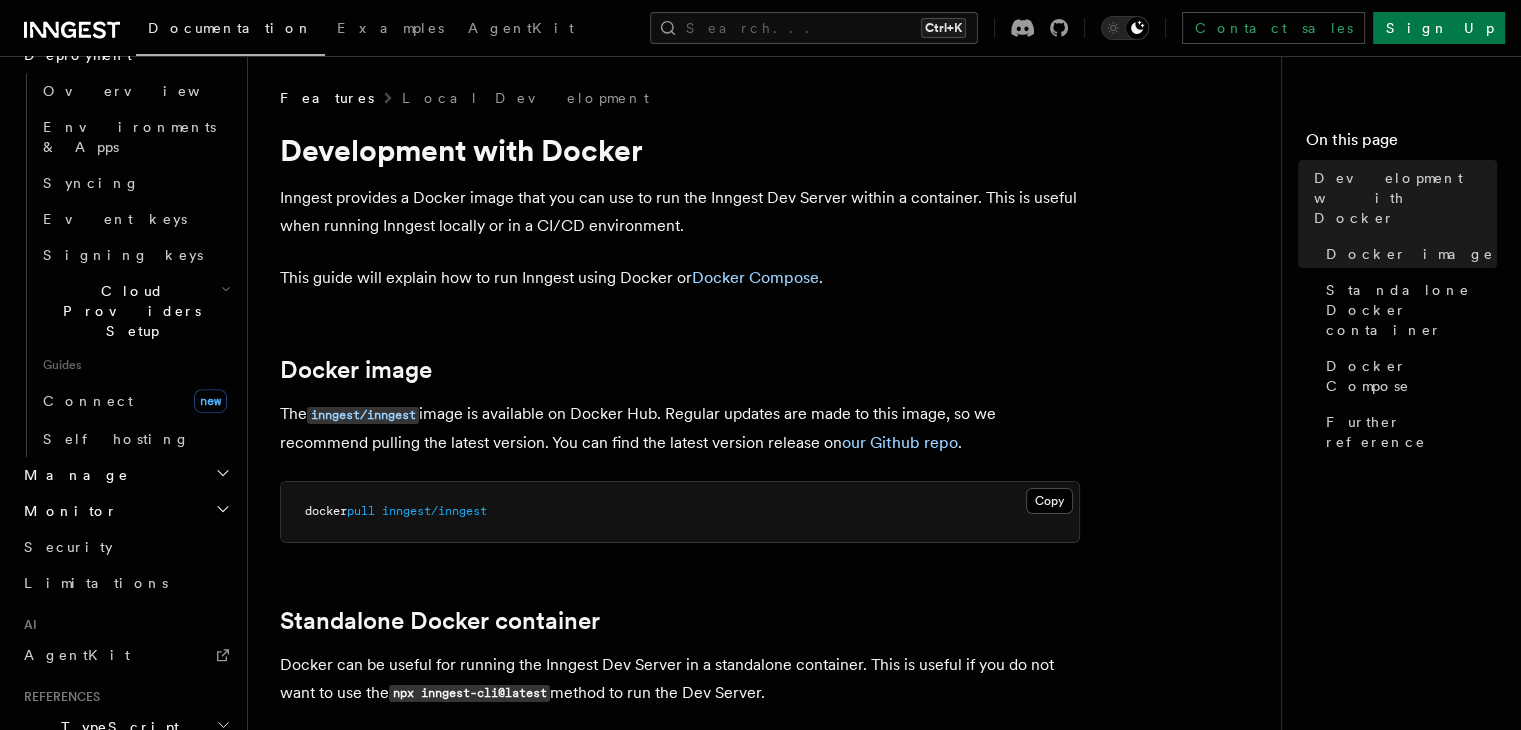 scroll, scrollTop: 1315, scrollLeft: 0, axis: vertical 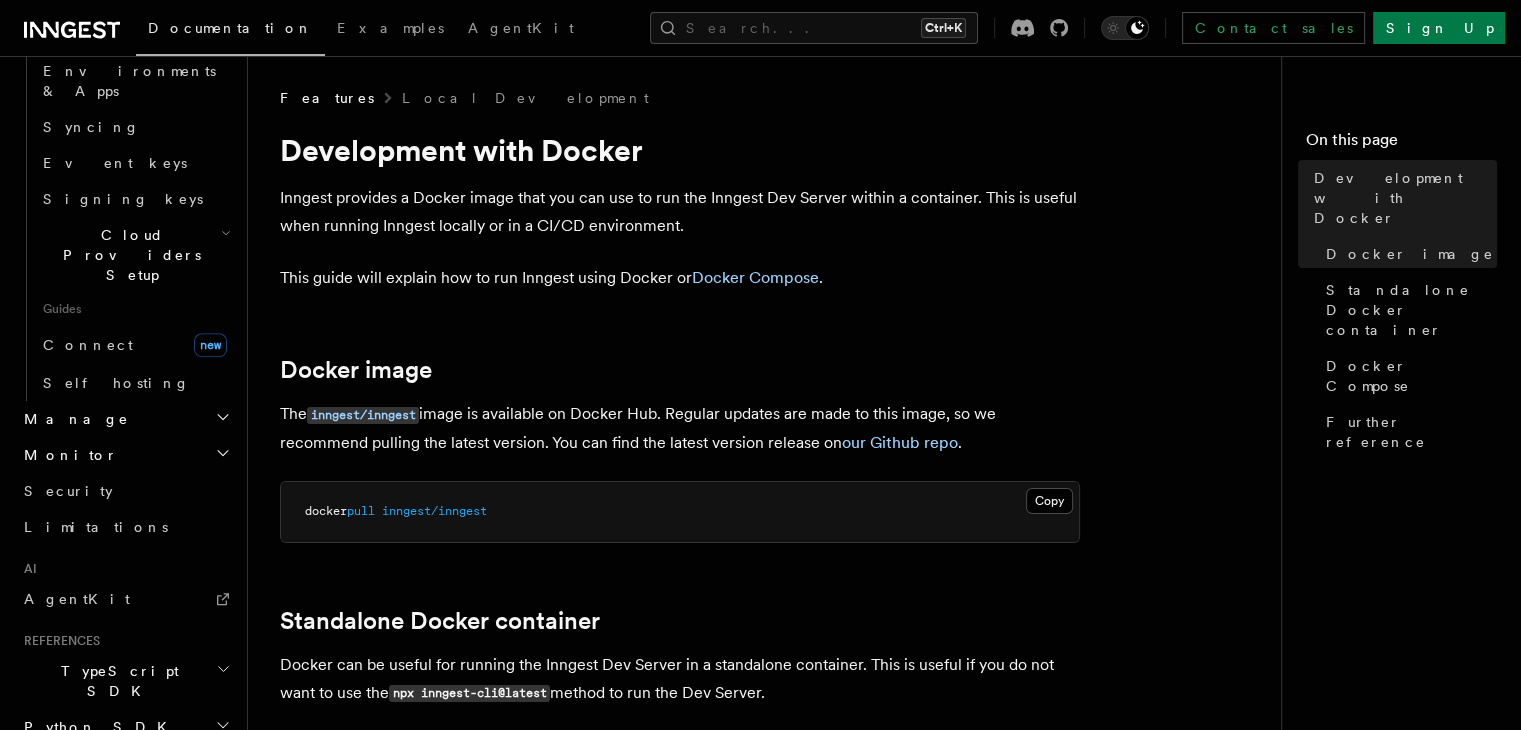 click 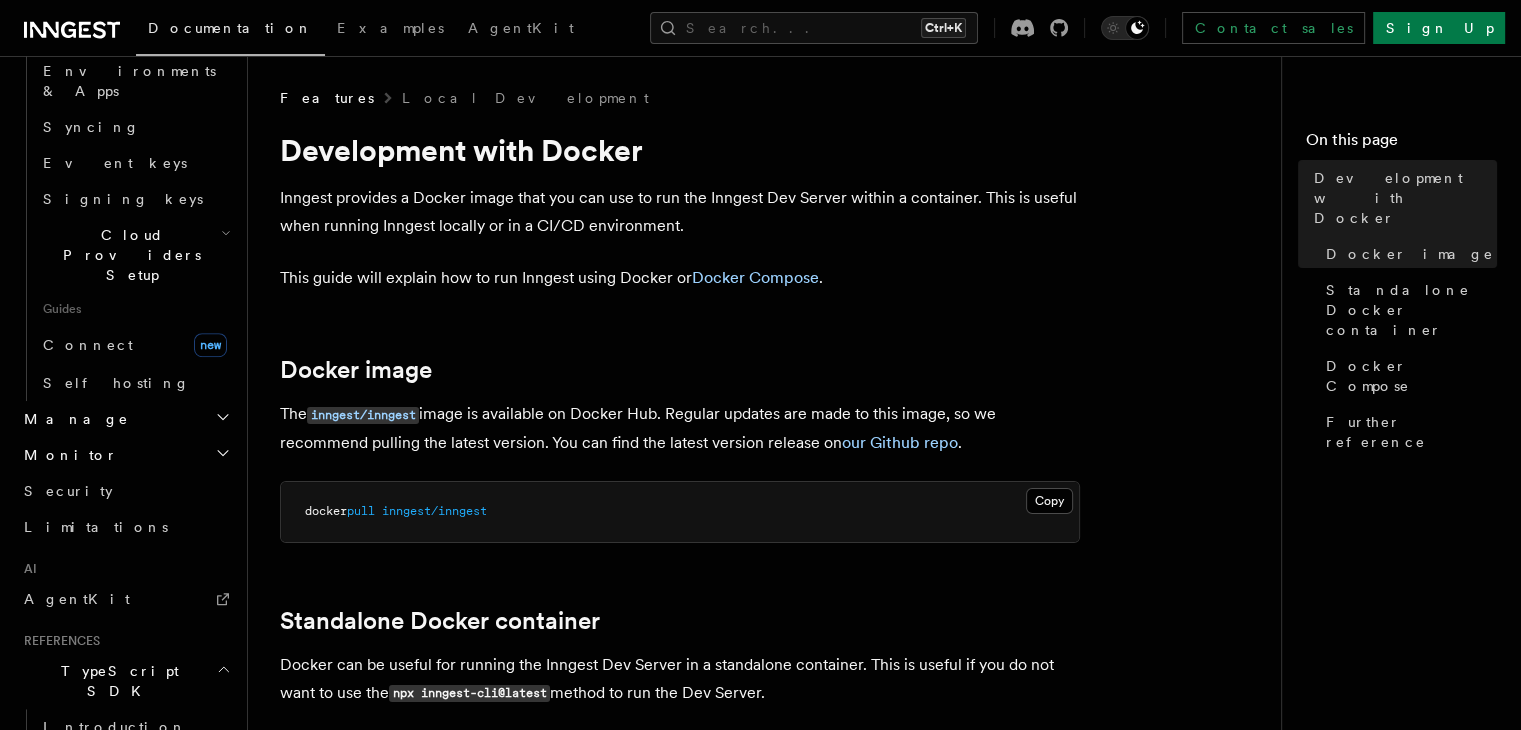 click on "TypeScript SDK" at bounding box center [125, 681] 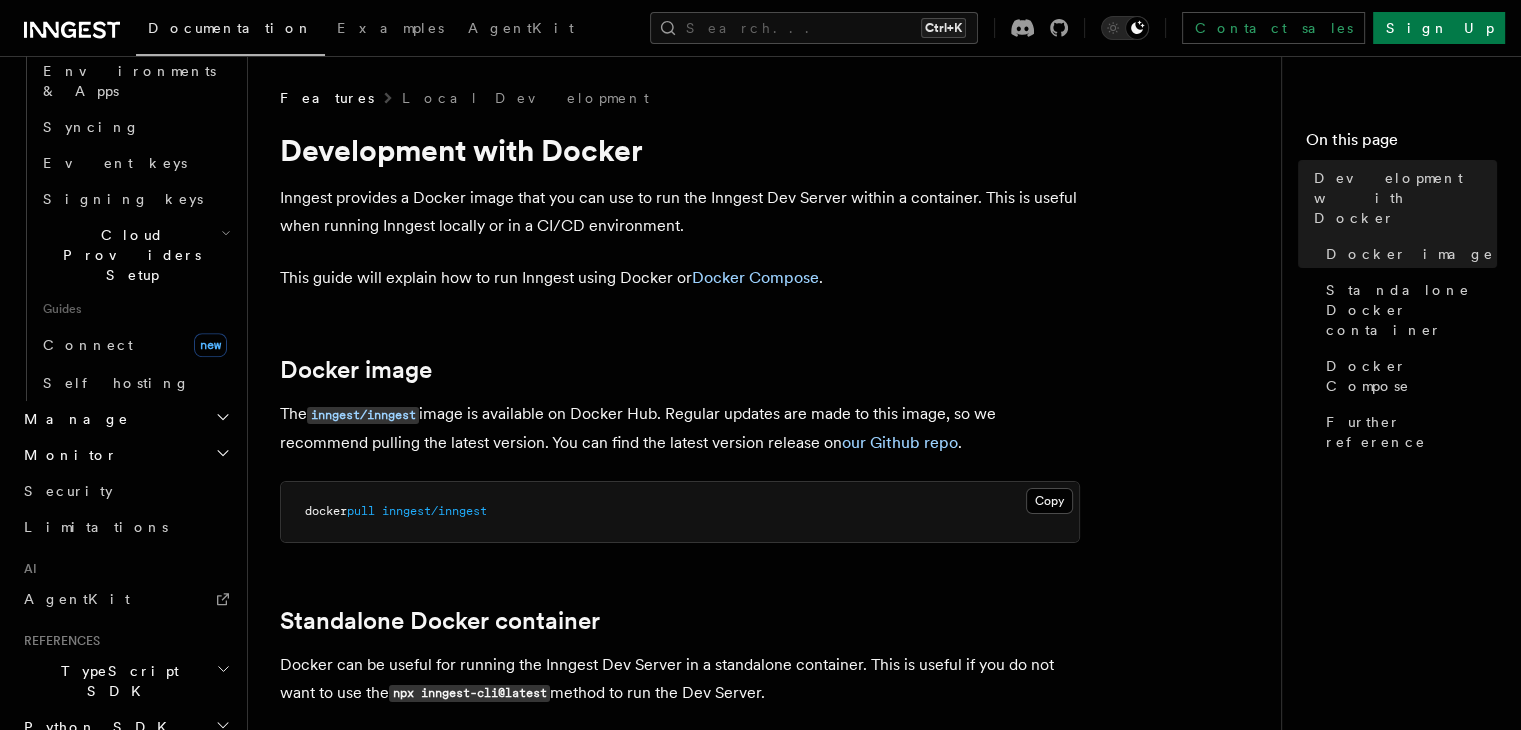 scroll, scrollTop: 1334, scrollLeft: 0, axis: vertical 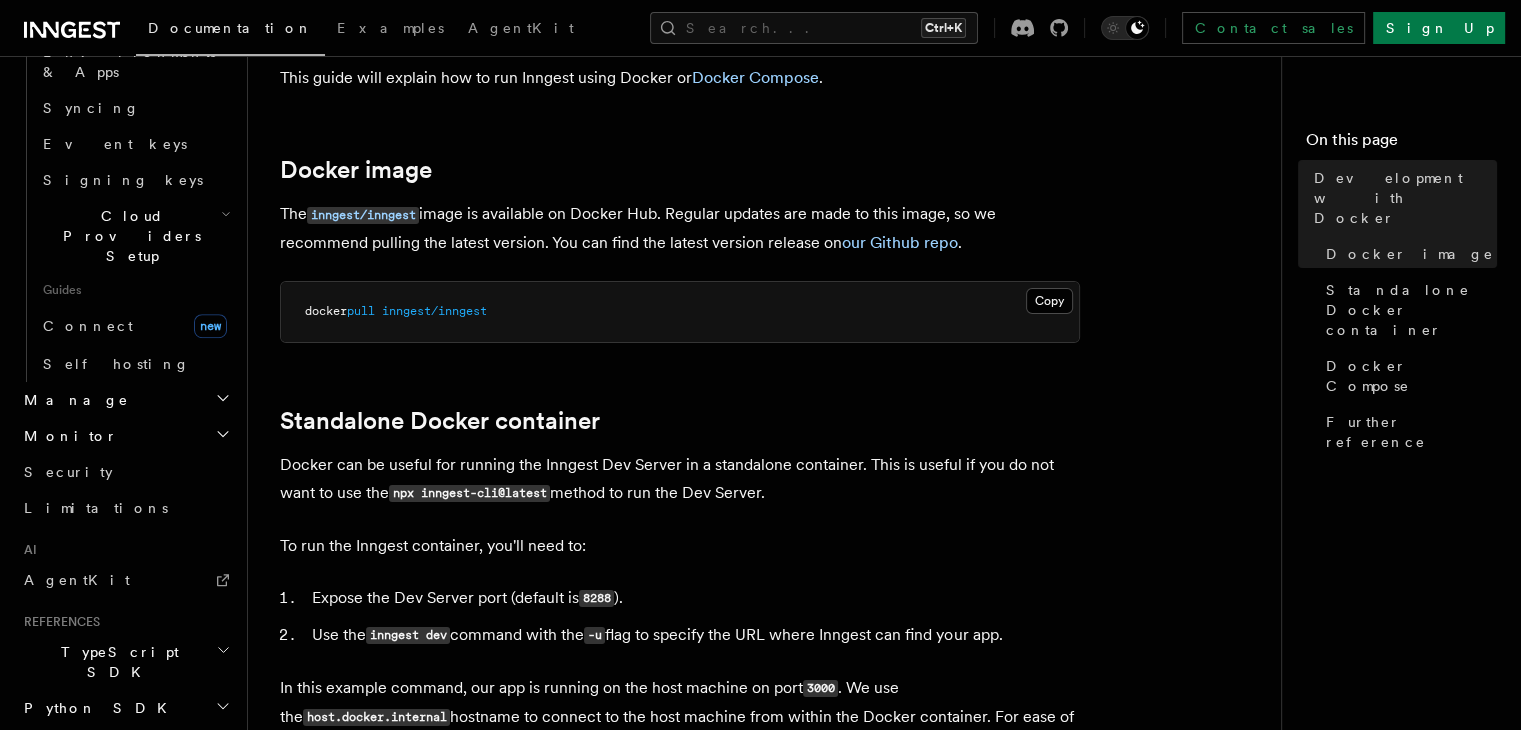 click on "Workflow Kit" at bounding box center (125, 862) 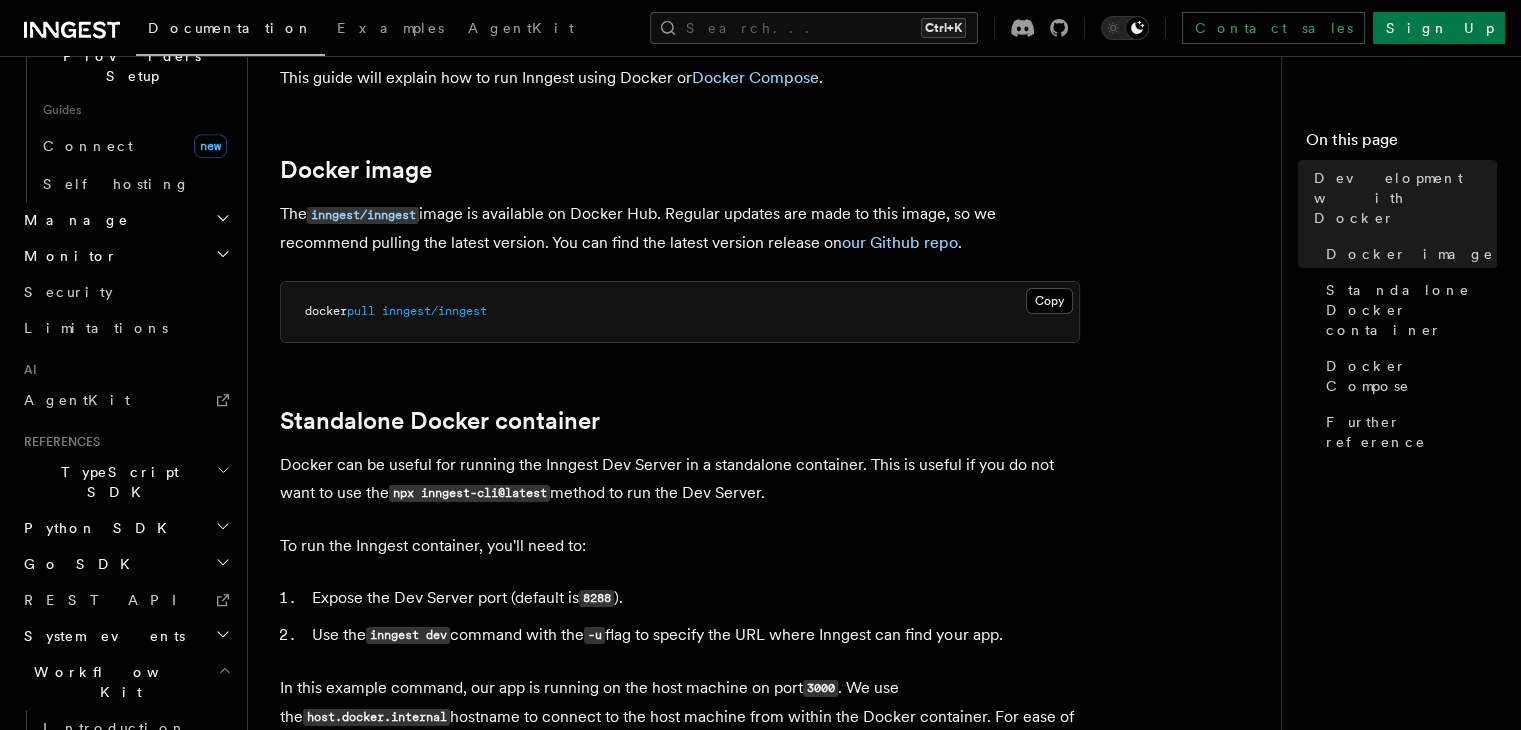 click on "Workflow Kit" at bounding box center (125, 682) 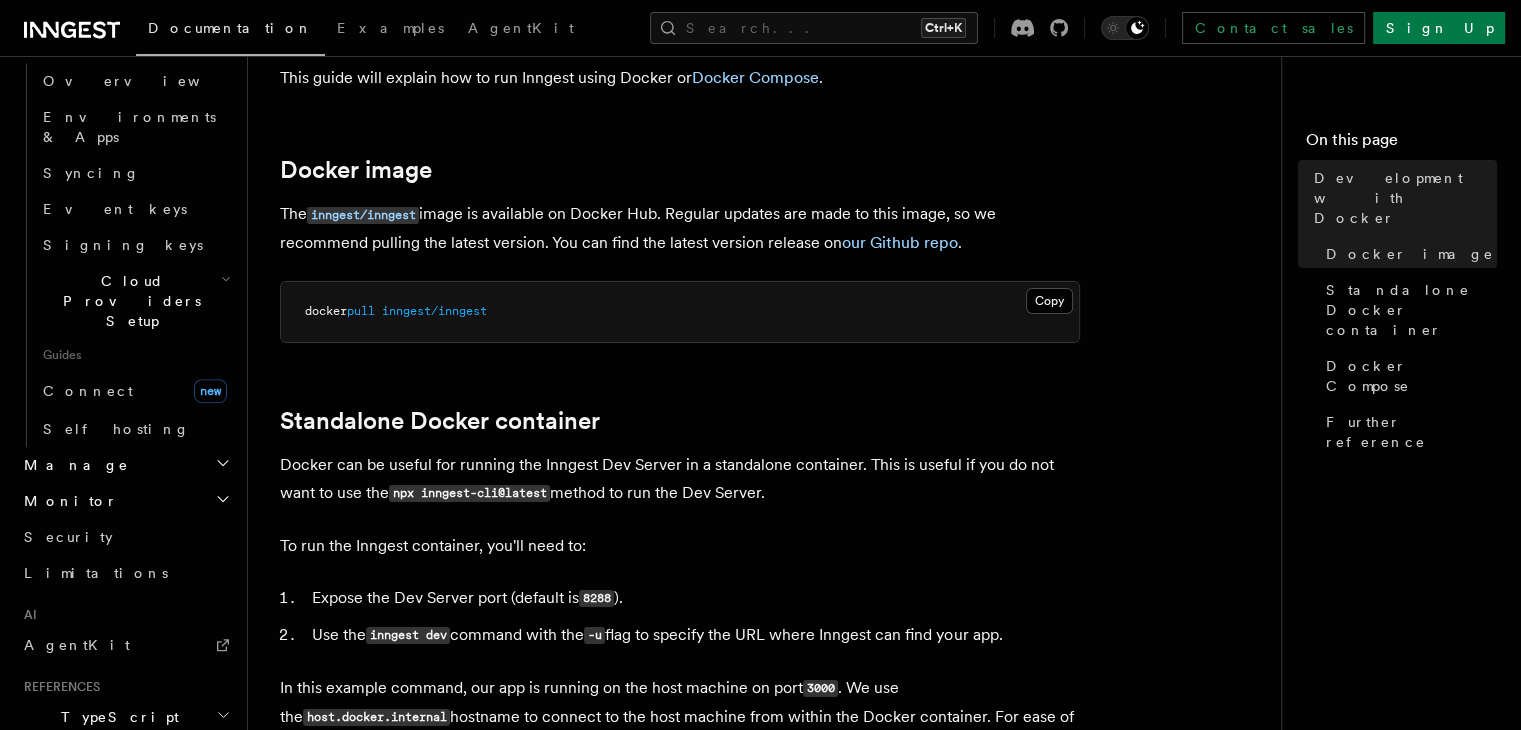 scroll, scrollTop: 1134, scrollLeft: 0, axis: vertical 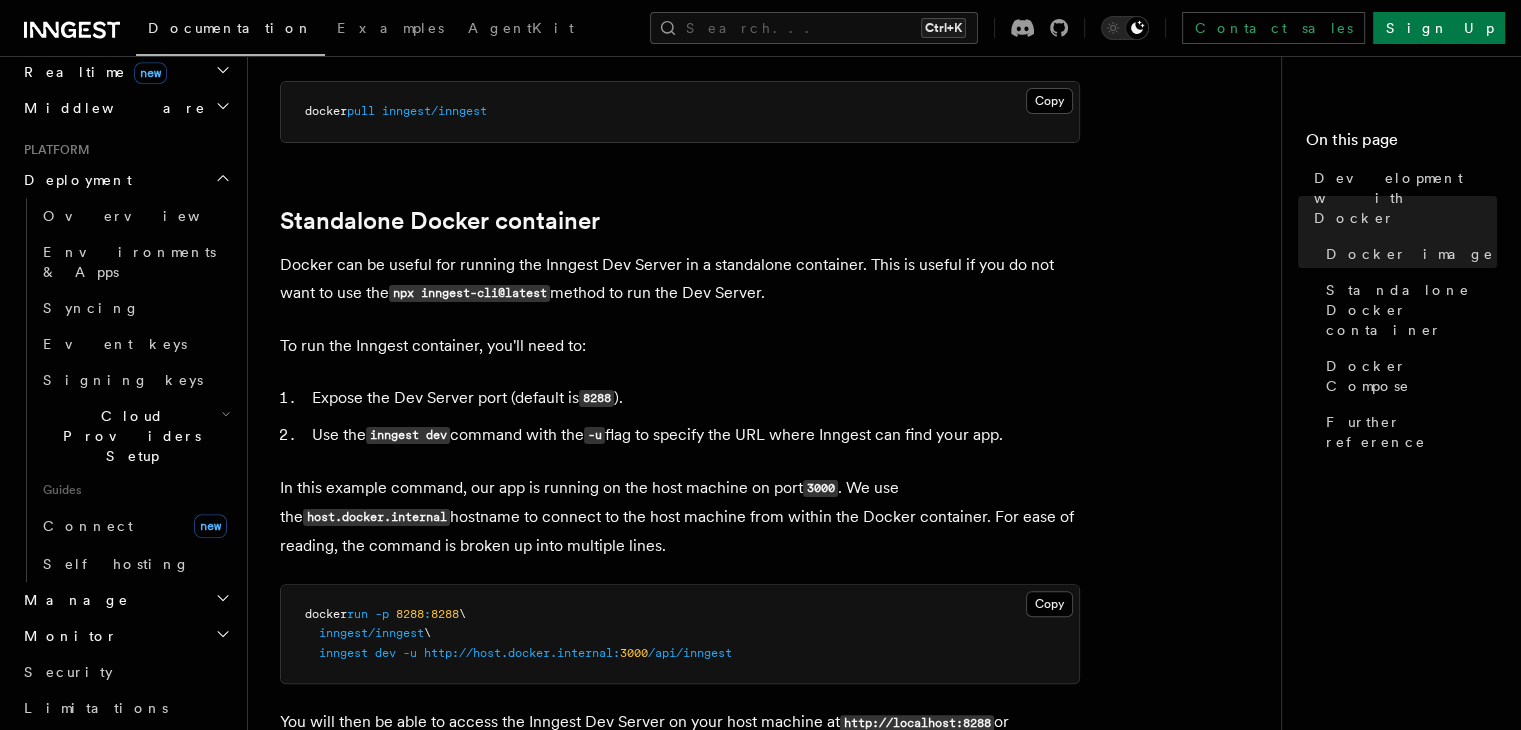 click on "Features Local Development Development with Docker
Inngest provides a Docker image that you can use to run the Inngest Dev Server within a container. This is useful when running Inngest locally or in a CI/CD environment.
This guide will explain how to run Inngest using Docker or  Docker Compose .
Docker image
The  inngest/inngest  image is available on Docker Hub. Regular updates are made to this image, so we recommend pulling the latest version. You can find the latest version release on  our Github repo .
Copy Copied docker  pull   inngest/inngest
Standalone Docker container
Docker can be useful for running the Inngest Dev Server in a standalone container. This is useful if you do not want to use the  npx inngest-cli@latest  method to run the Dev Server.
To run the Inngest container, you'll need to:
Expose the Dev Server port (default is  8288 ).
Use the  inngest dev  command with the  -u  flag to specify the URL where Inngest can find your app.
3000 . We use the
Copy Copied" at bounding box center [772, 1112] 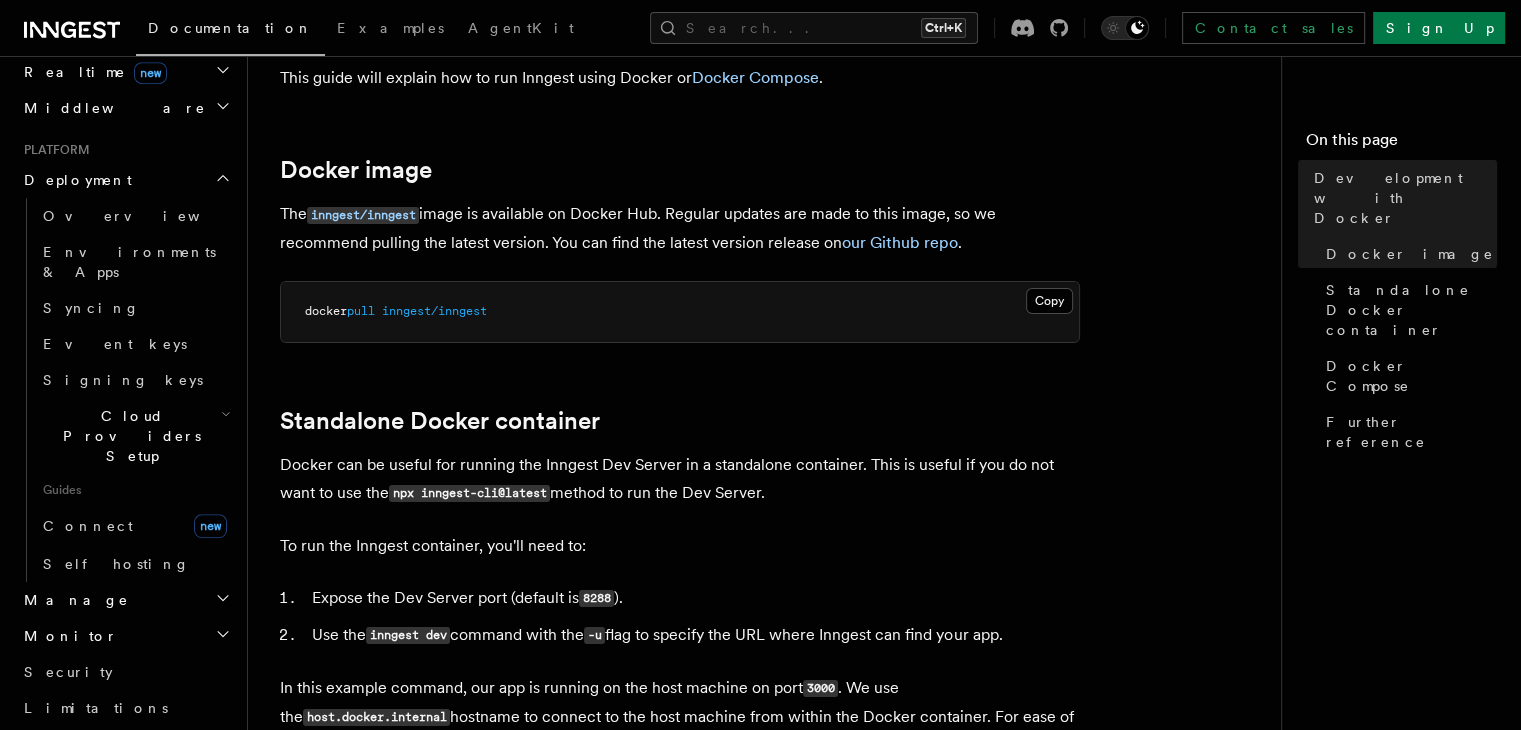 scroll, scrollTop: 0, scrollLeft: 0, axis: both 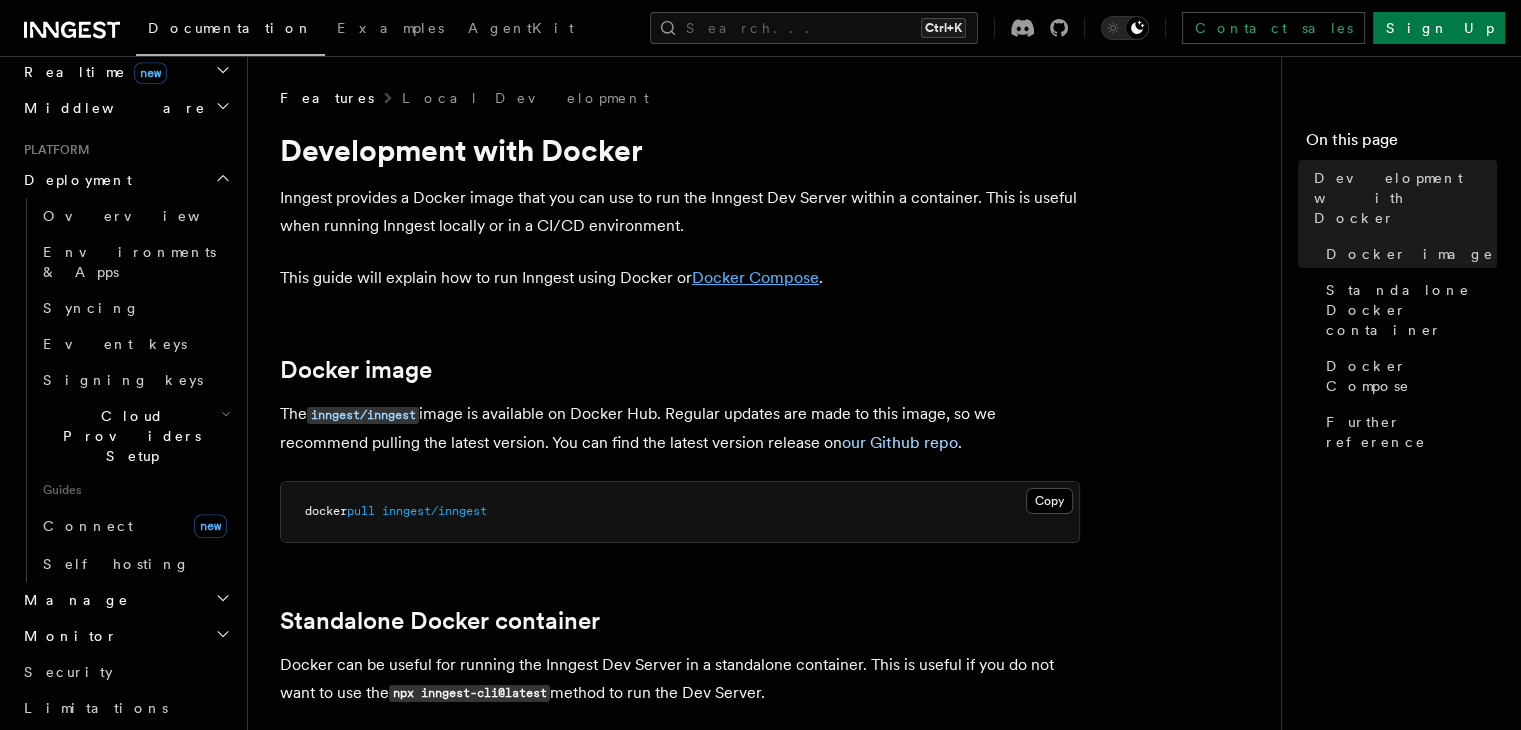 click on "Docker Compose" at bounding box center (755, 277) 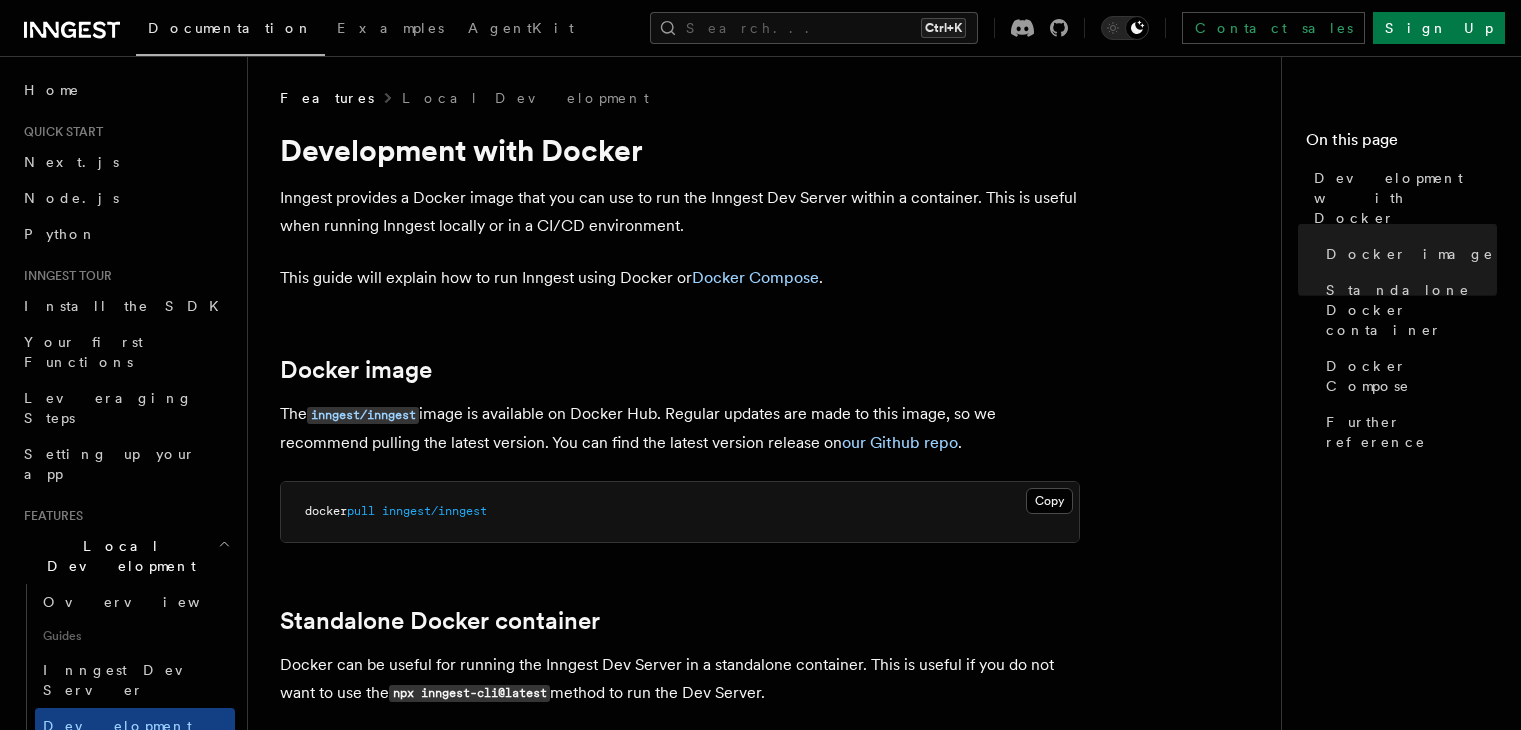 scroll, scrollTop: 1294, scrollLeft: 0, axis: vertical 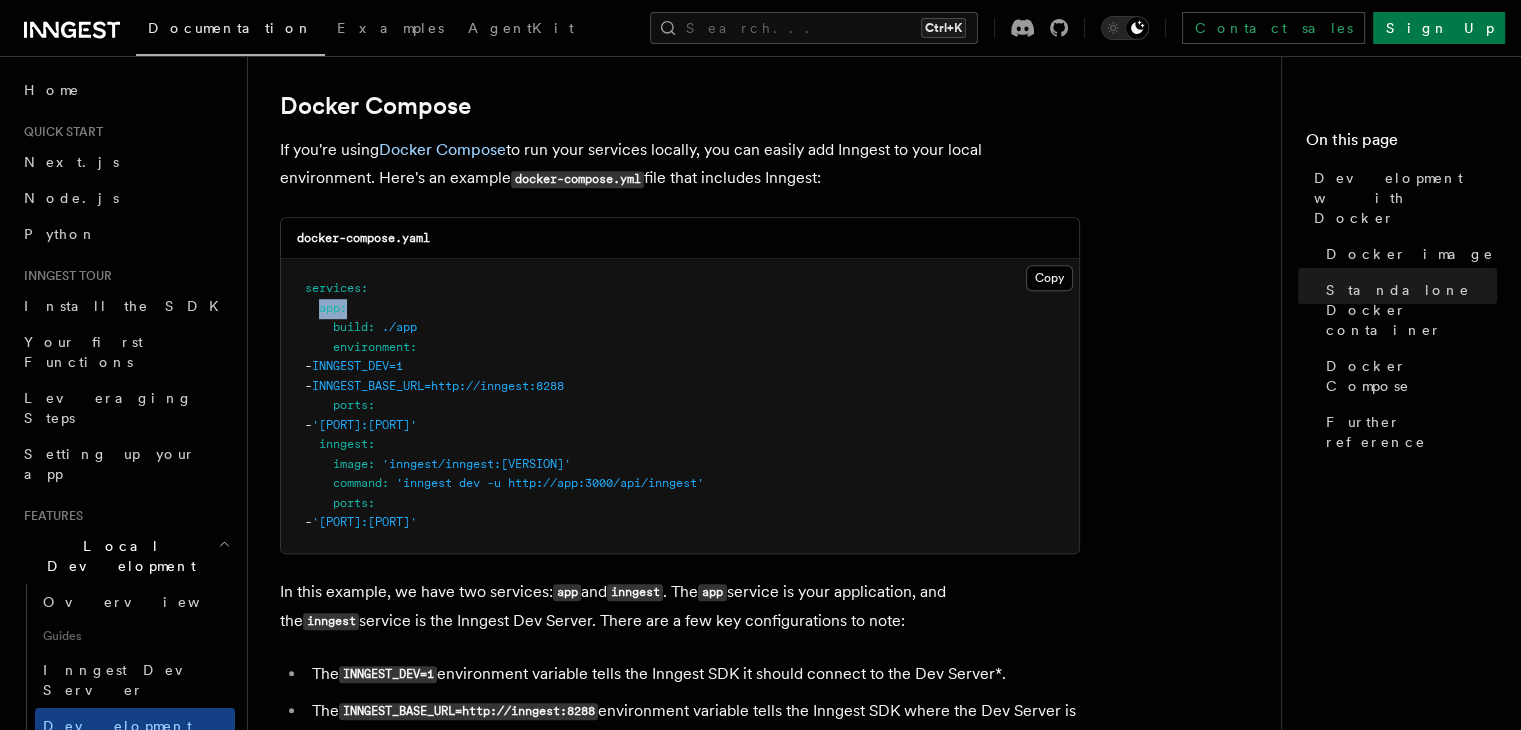 drag, startPoint x: 320, startPoint y: 309, endPoint x: 348, endPoint y: 310, distance: 28.01785 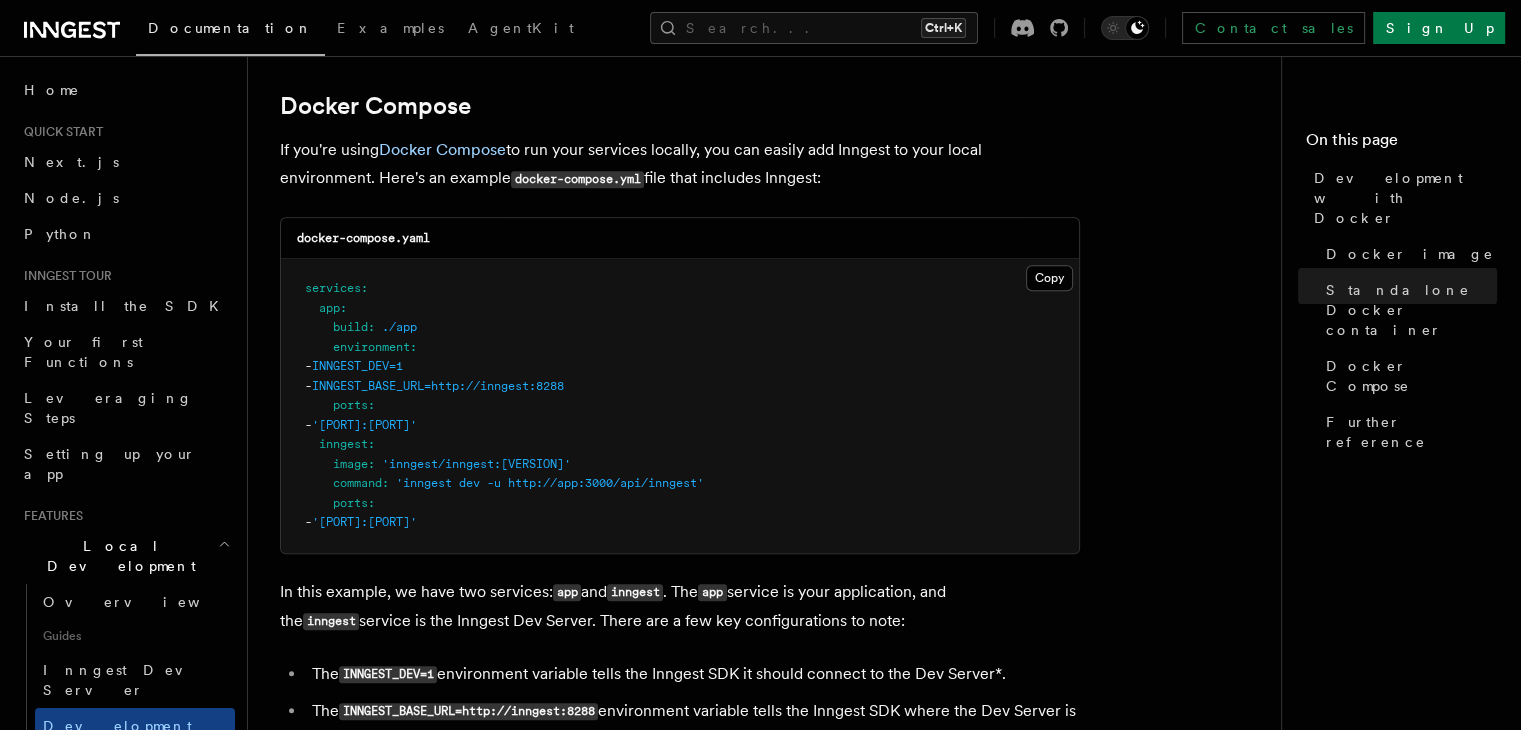 click on "INNGEST_BASE_URL=http://inngest:8288" at bounding box center (438, 386) 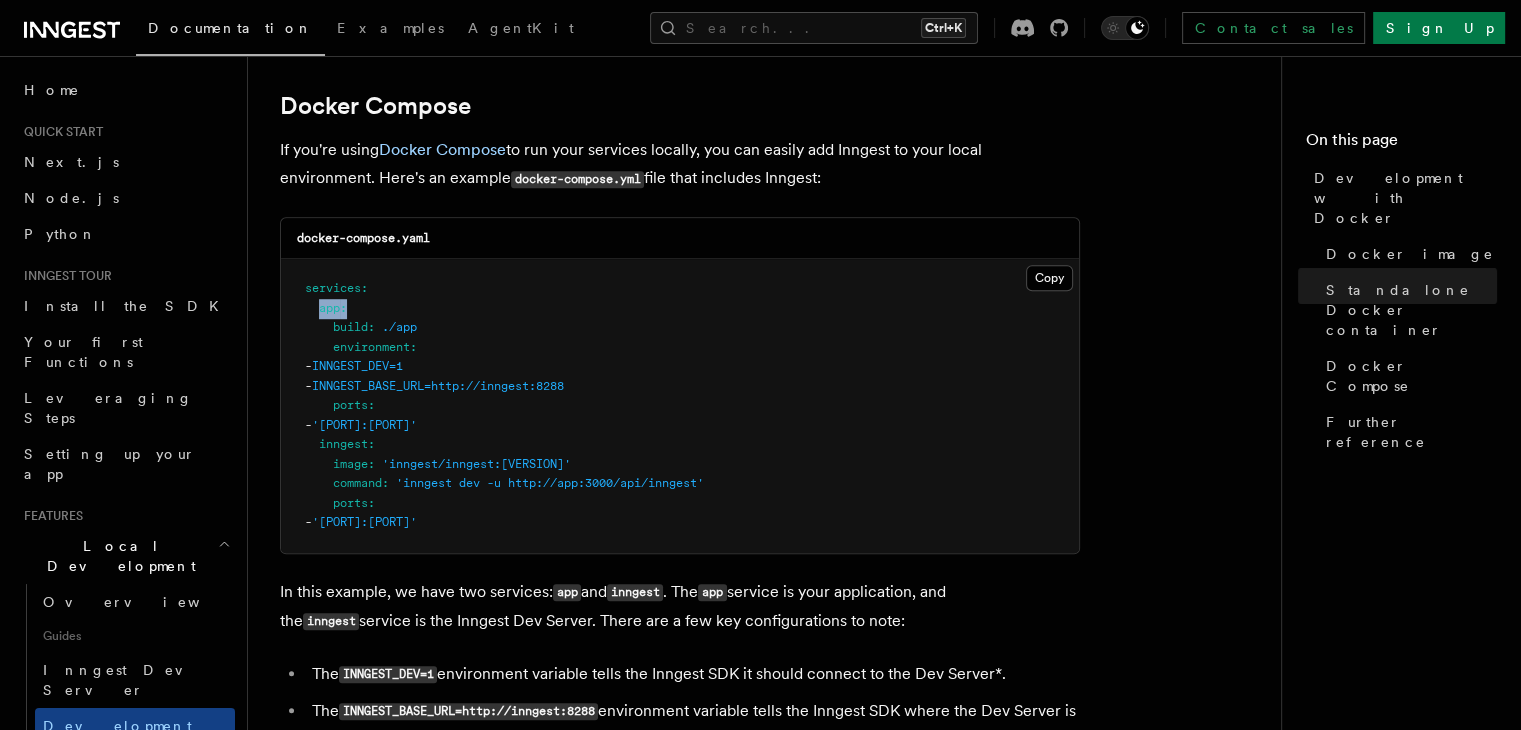 drag, startPoint x: 318, startPoint y: 311, endPoint x: 348, endPoint y: 319, distance: 31.04835 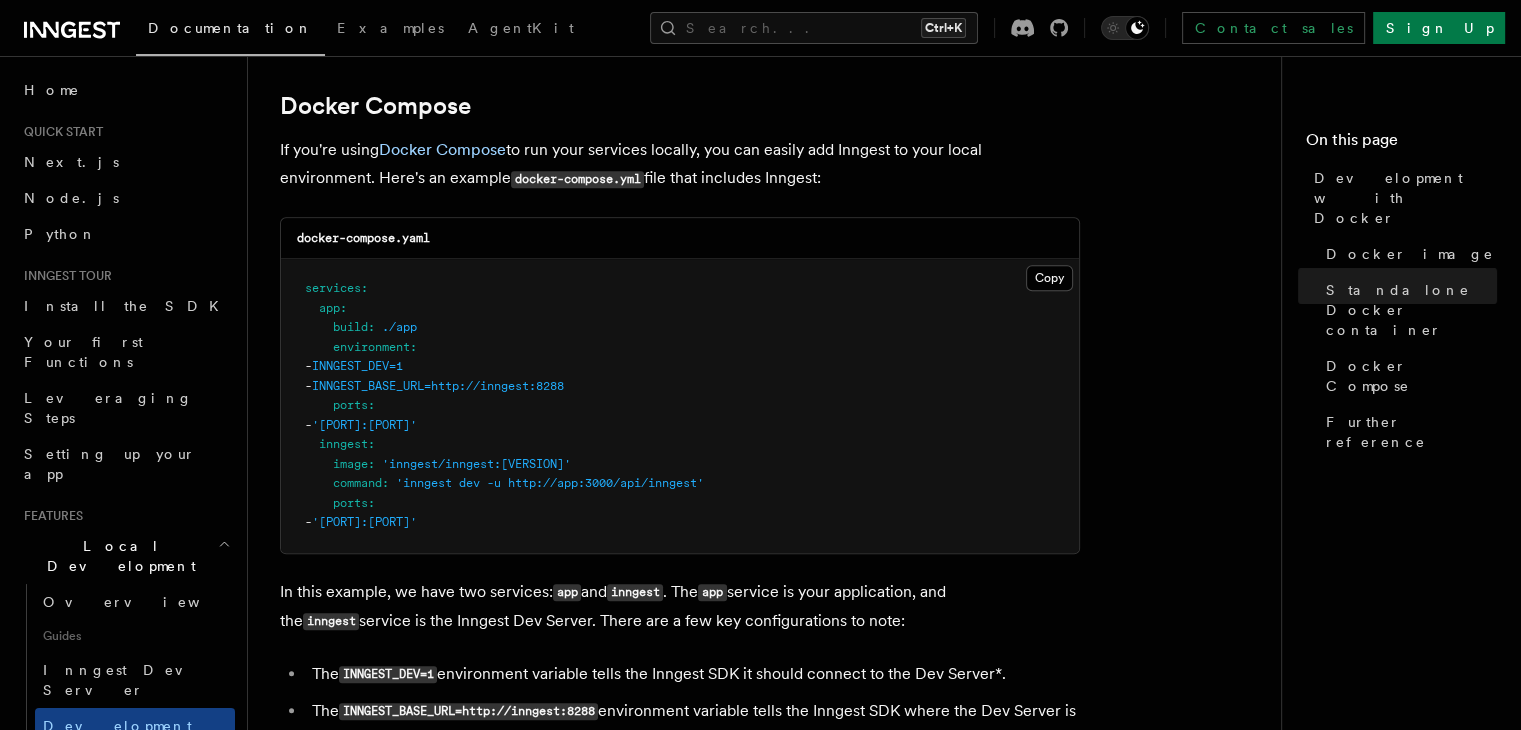 click on "inngest" at bounding box center (343, 444) 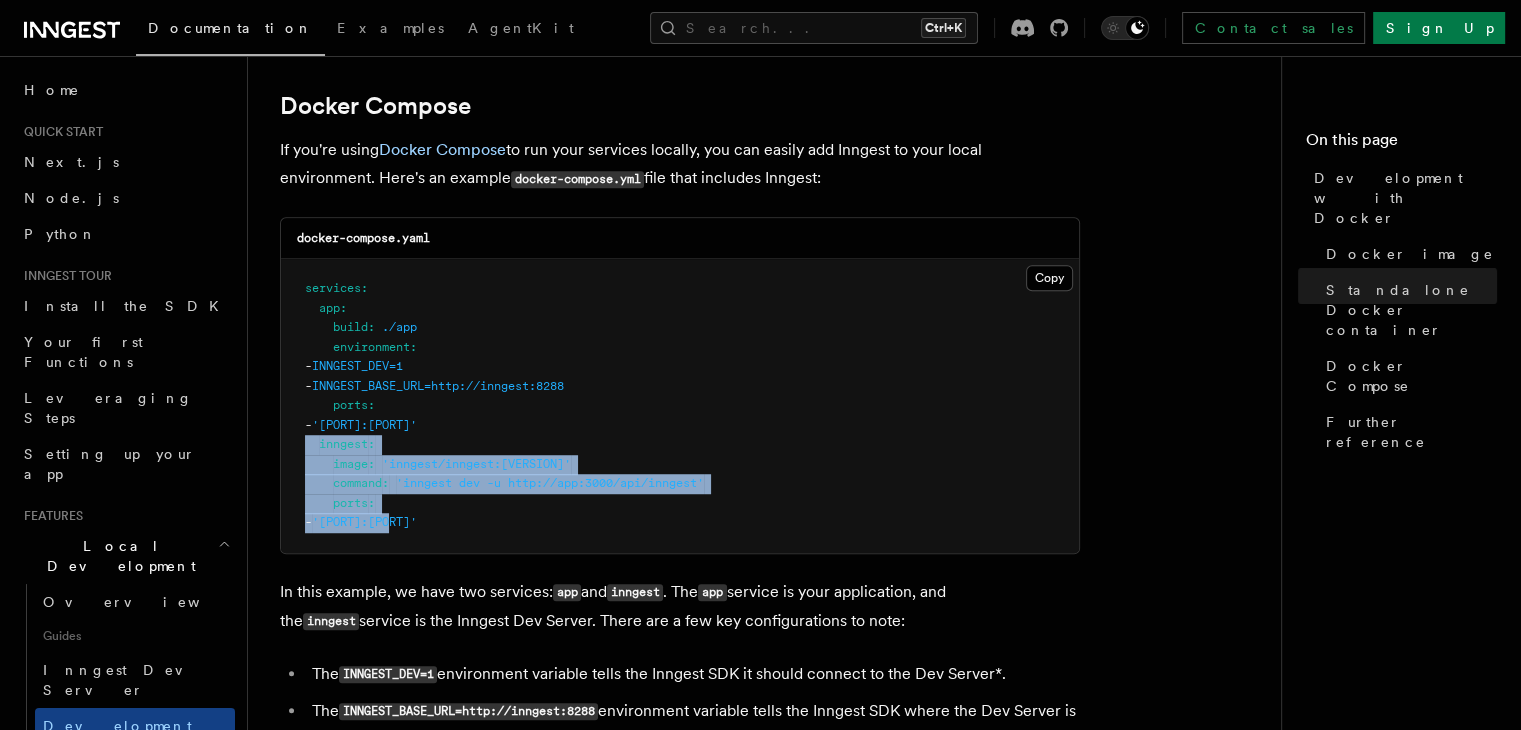 drag, startPoint x: 432, startPoint y: 523, endPoint x: 266, endPoint y: 450, distance: 181.34222 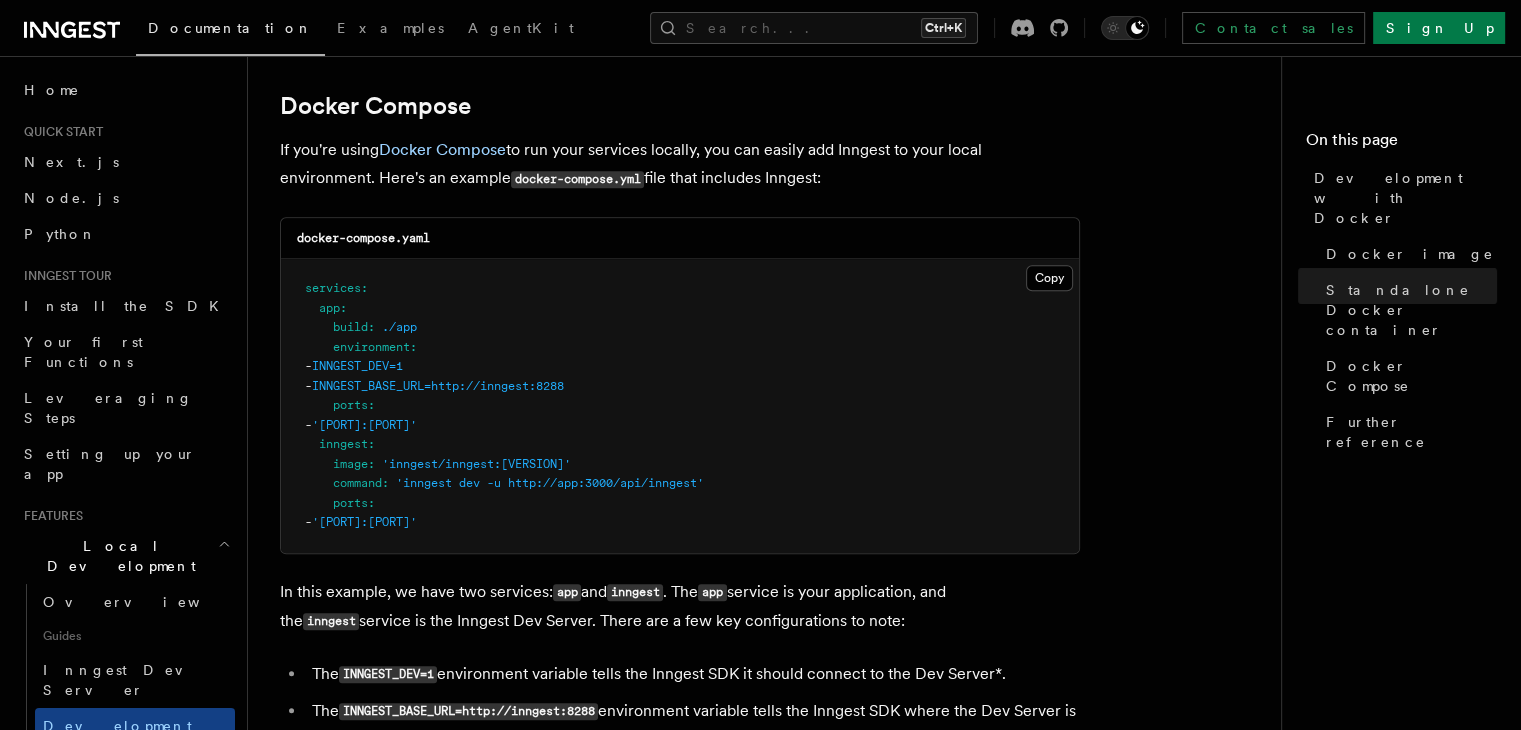 click on "services :
app :
build :   ./app
environment :
-  INNGEST_DEV=1
-  INNGEST_BASE_URL=http://inngest:8288
ports :
-  '3000:3000'
inngest :
image :   inngest/inngest:v0.27.0
command :   'inngest dev -u http://app:3000/api/inngest'
ports :
-  '8288:8288'" at bounding box center (680, 406) 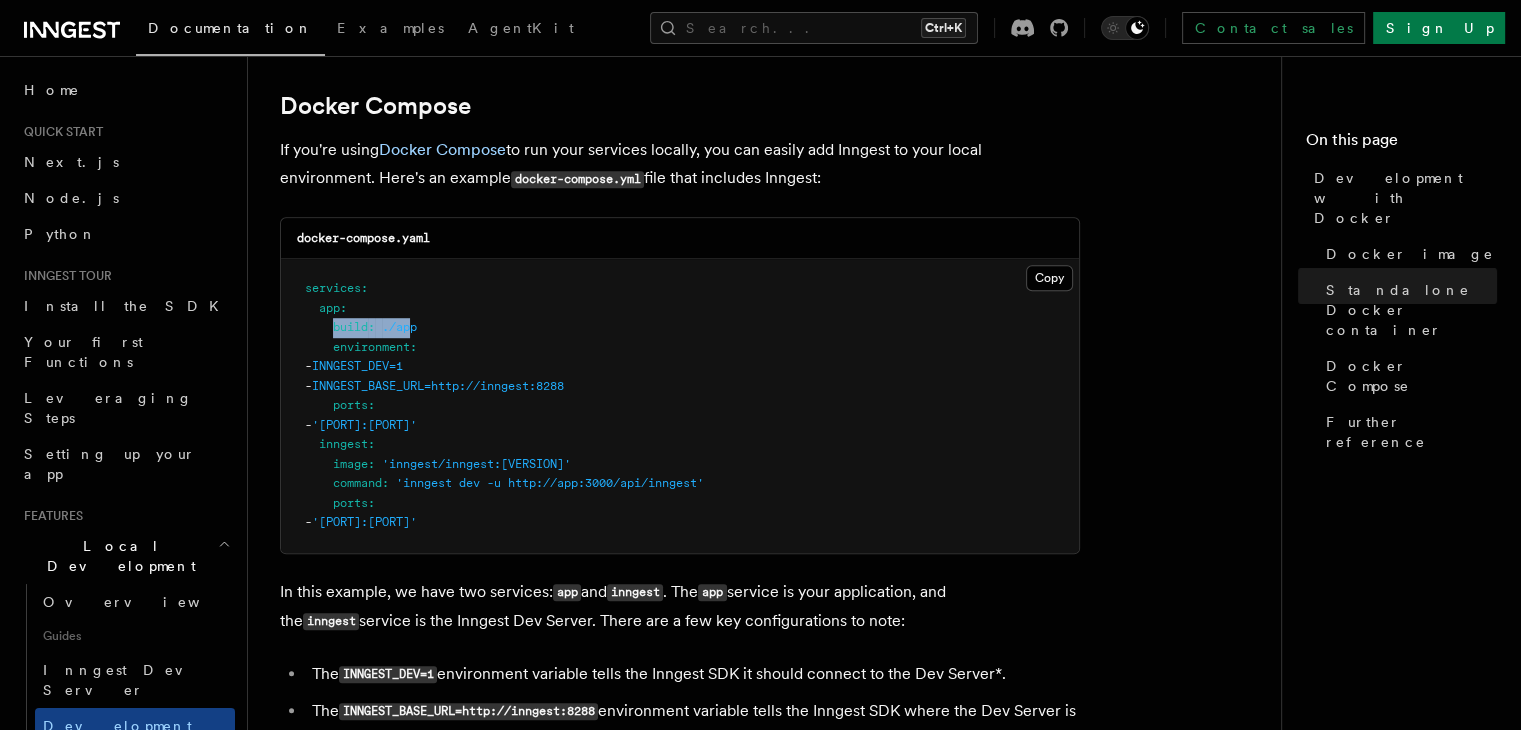 drag, startPoint x: 332, startPoint y: 330, endPoint x: 410, endPoint y: 326, distance: 78.10249 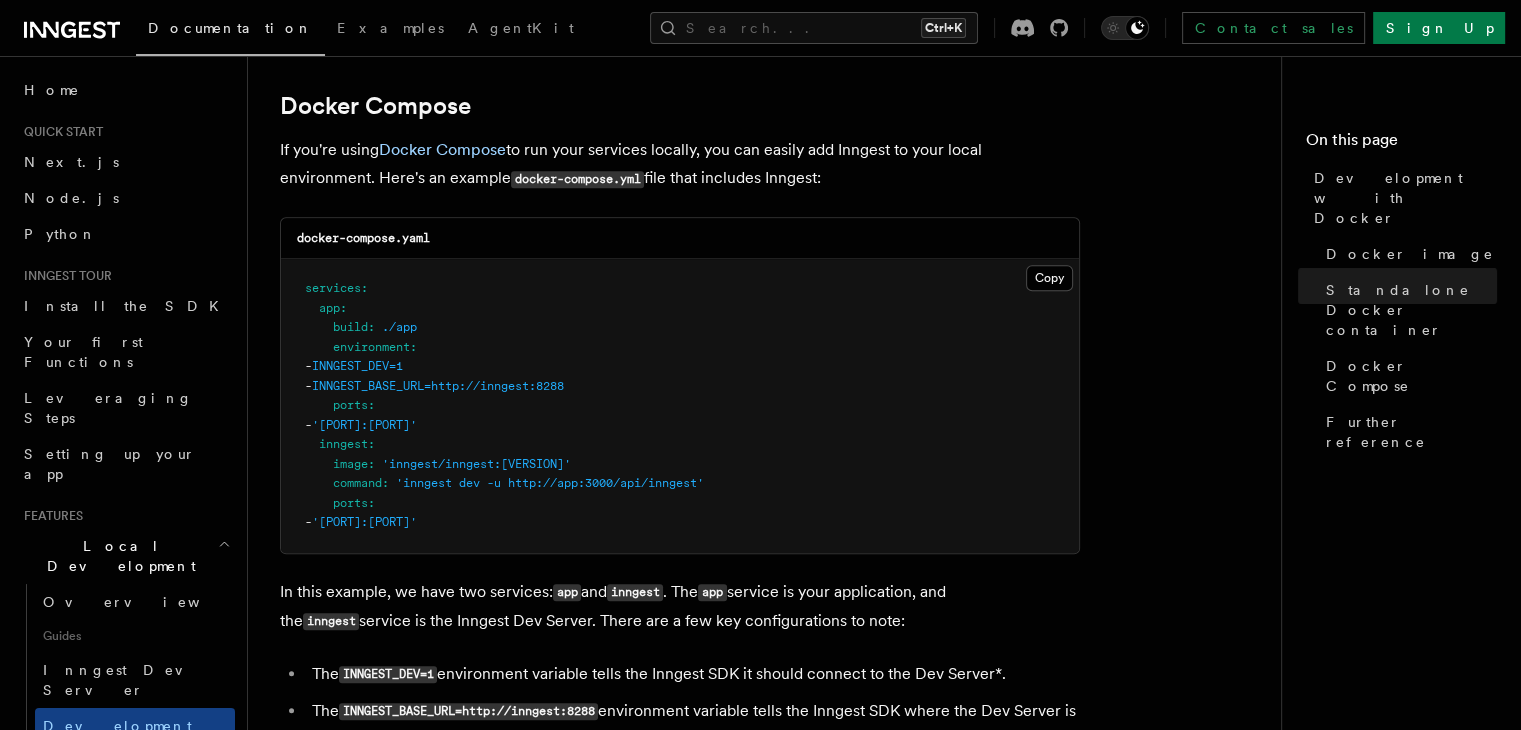 click on "services :
app :
build :   ./app
environment :
-  INNGEST_DEV=1
-  INNGEST_BASE_URL=http://inngest:8288
ports :
-  '3000:3000'
inngest :
image :   inngest/inngest:v0.27.0
command :   'inngest dev -u http://app:3000/api/inngest'
ports :
-  '8288:8288'" at bounding box center (680, 406) 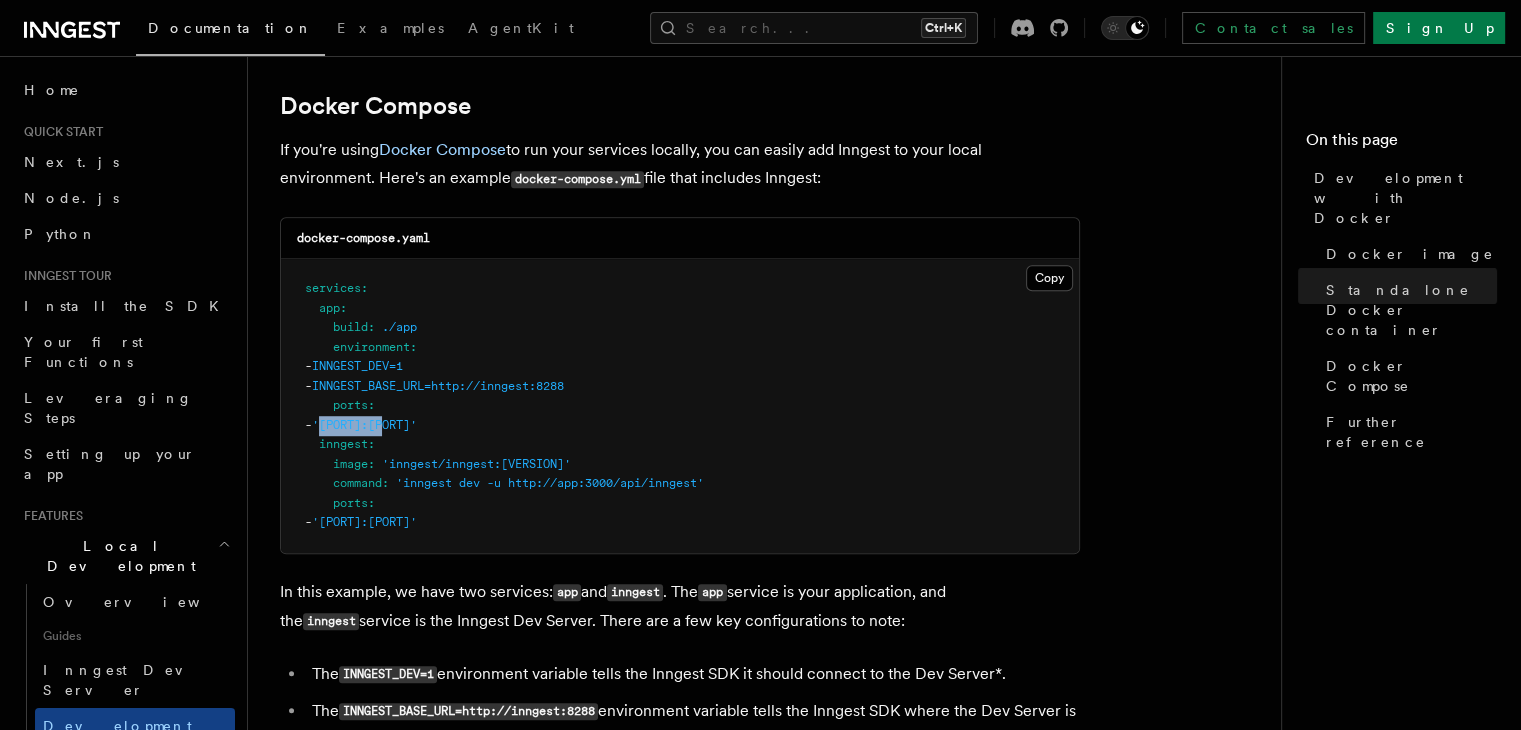 drag, startPoint x: 368, startPoint y: 429, endPoint x: 433, endPoint y: 424, distance: 65.192024 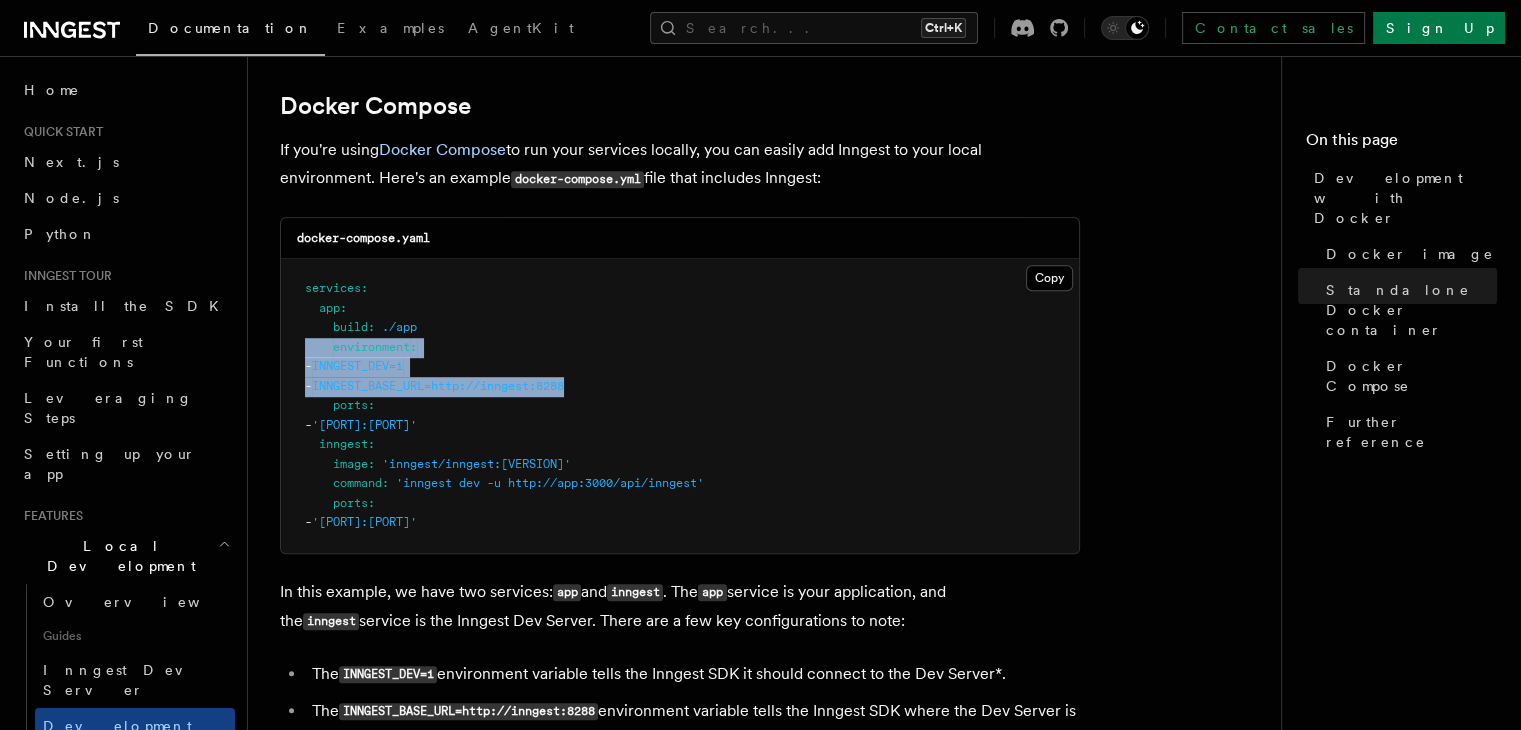 drag, startPoint x: 621, startPoint y: 389, endPoint x: 281, endPoint y: 358, distance: 341.4103 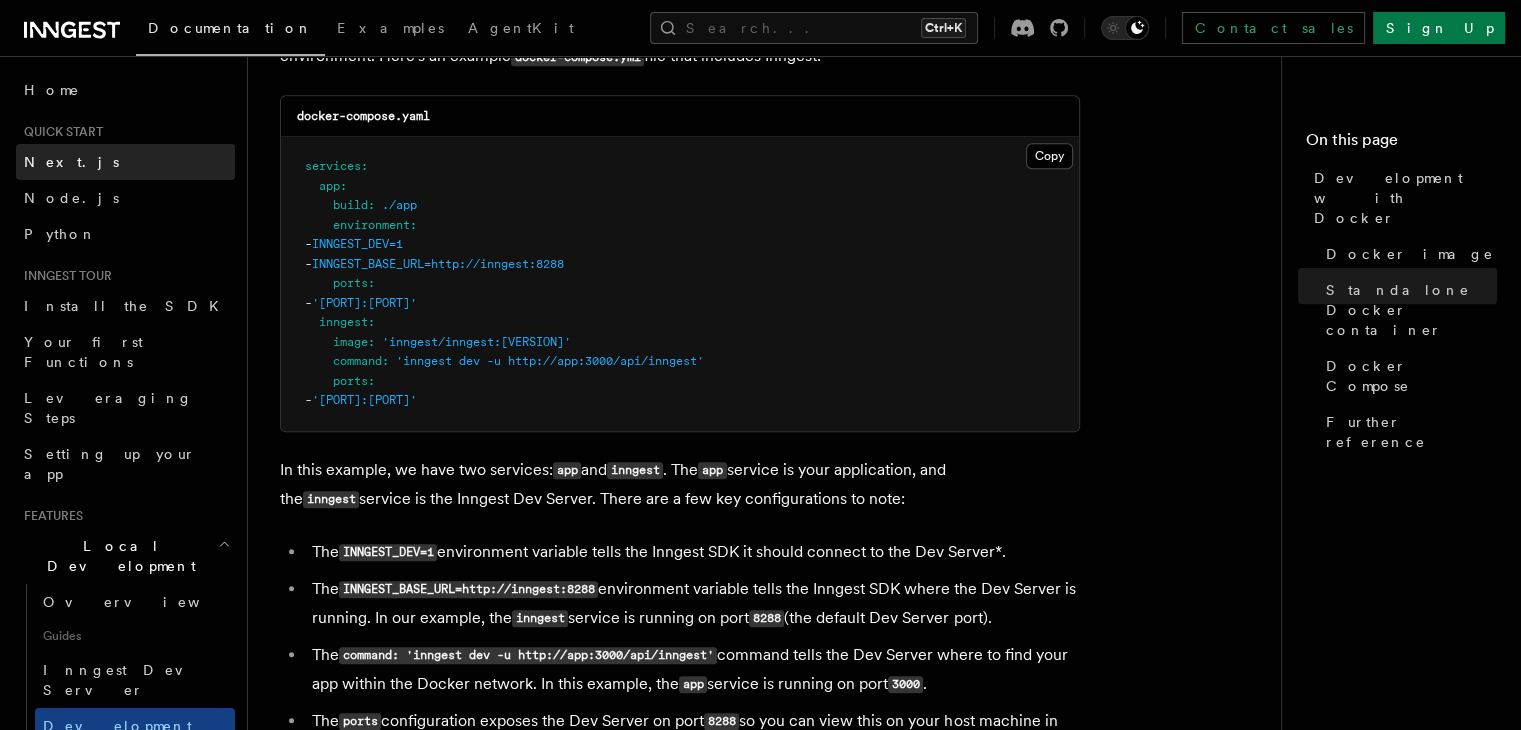 scroll, scrollTop: 1116, scrollLeft: 0, axis: vertical 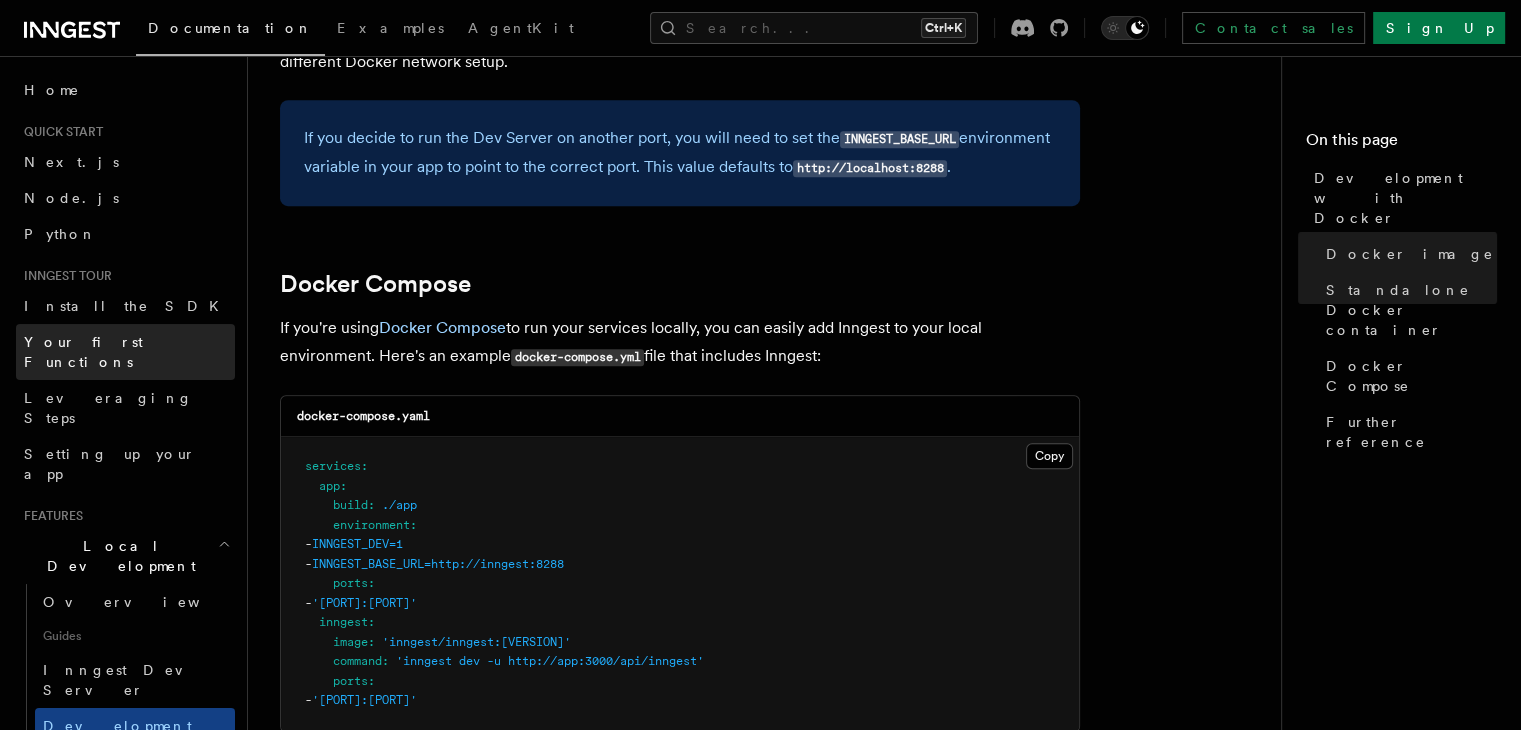 click on "Your first Functions" at bounding box center (83, 352) 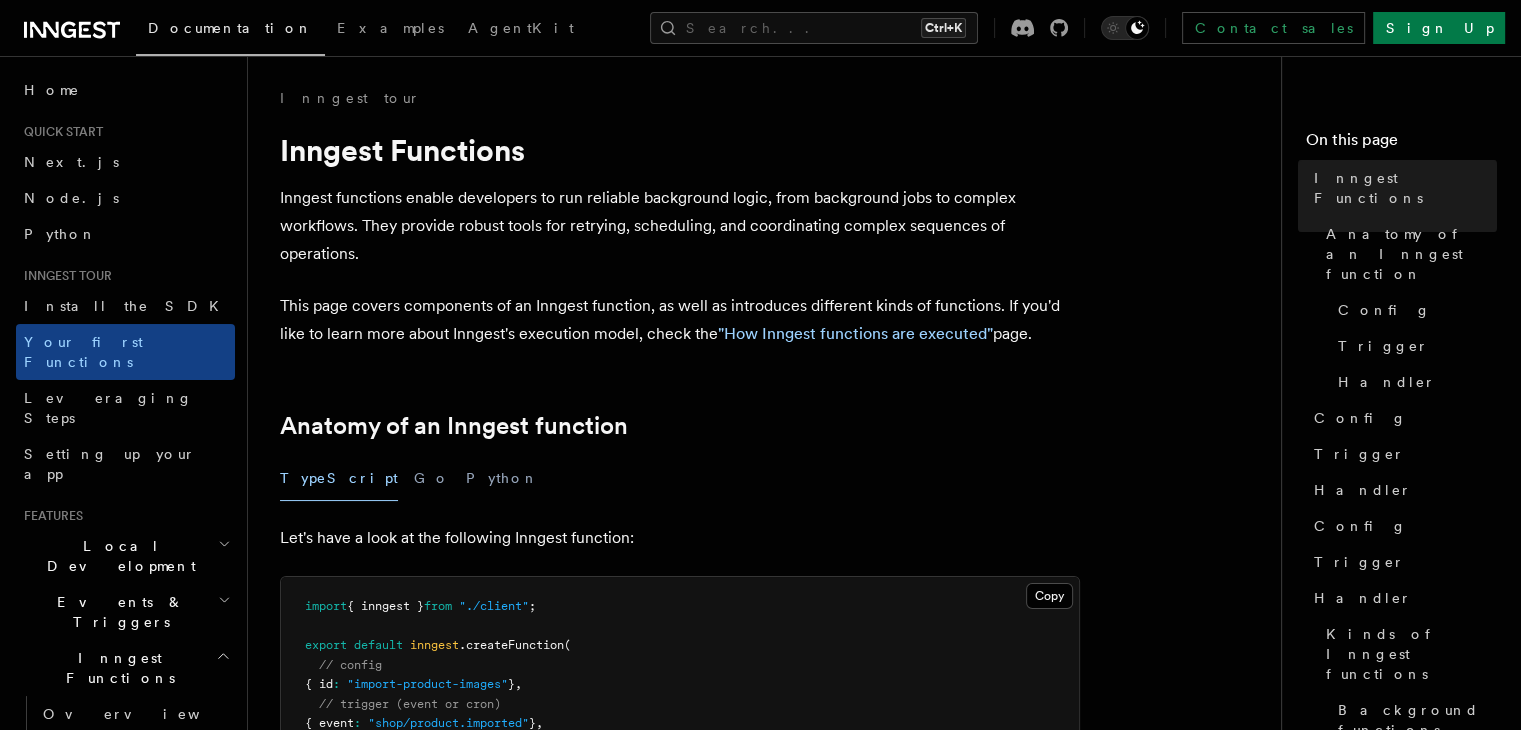 click on "Local Development" at bounding box center (125, 556) 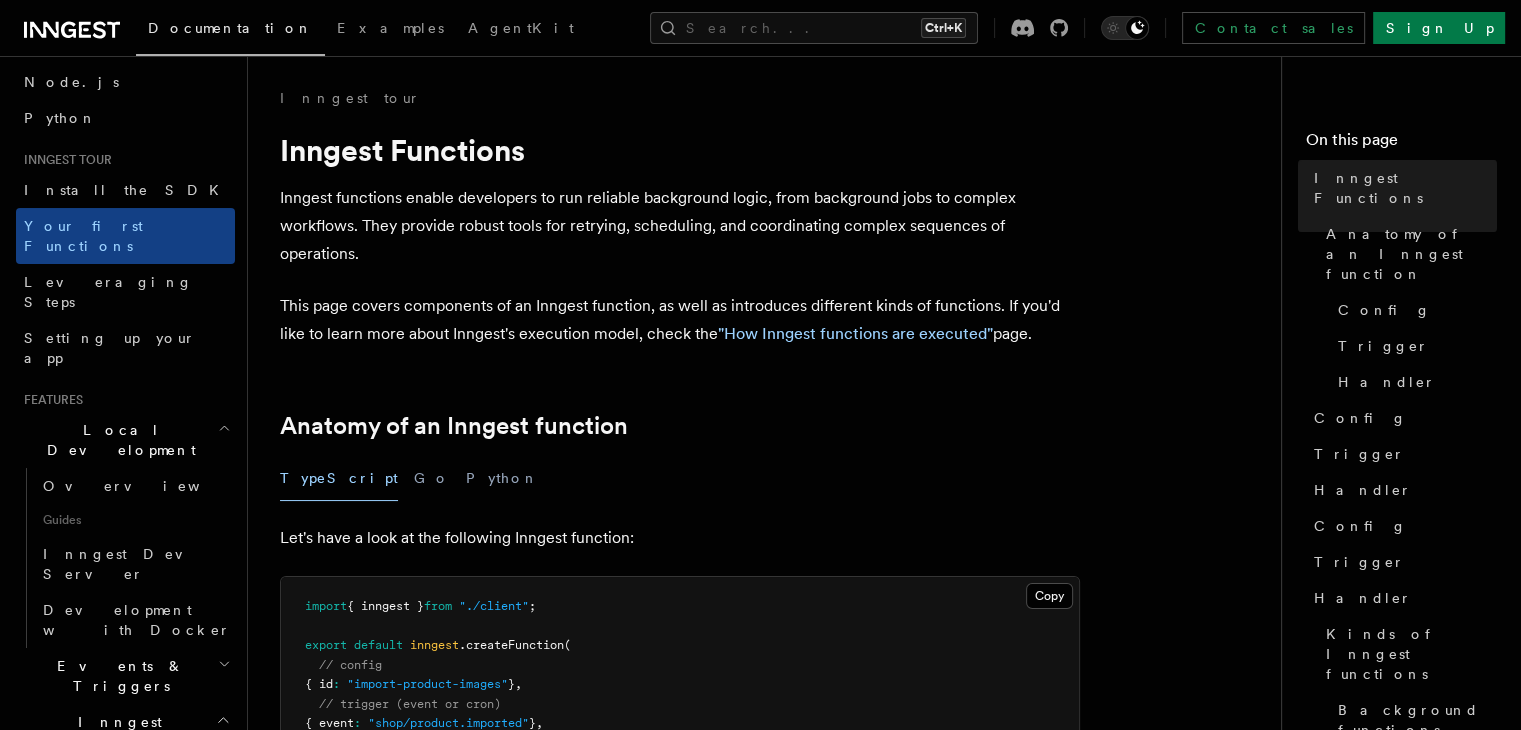 scroll, scrollTop: 200, scrollLeft: 0, axis: vertical 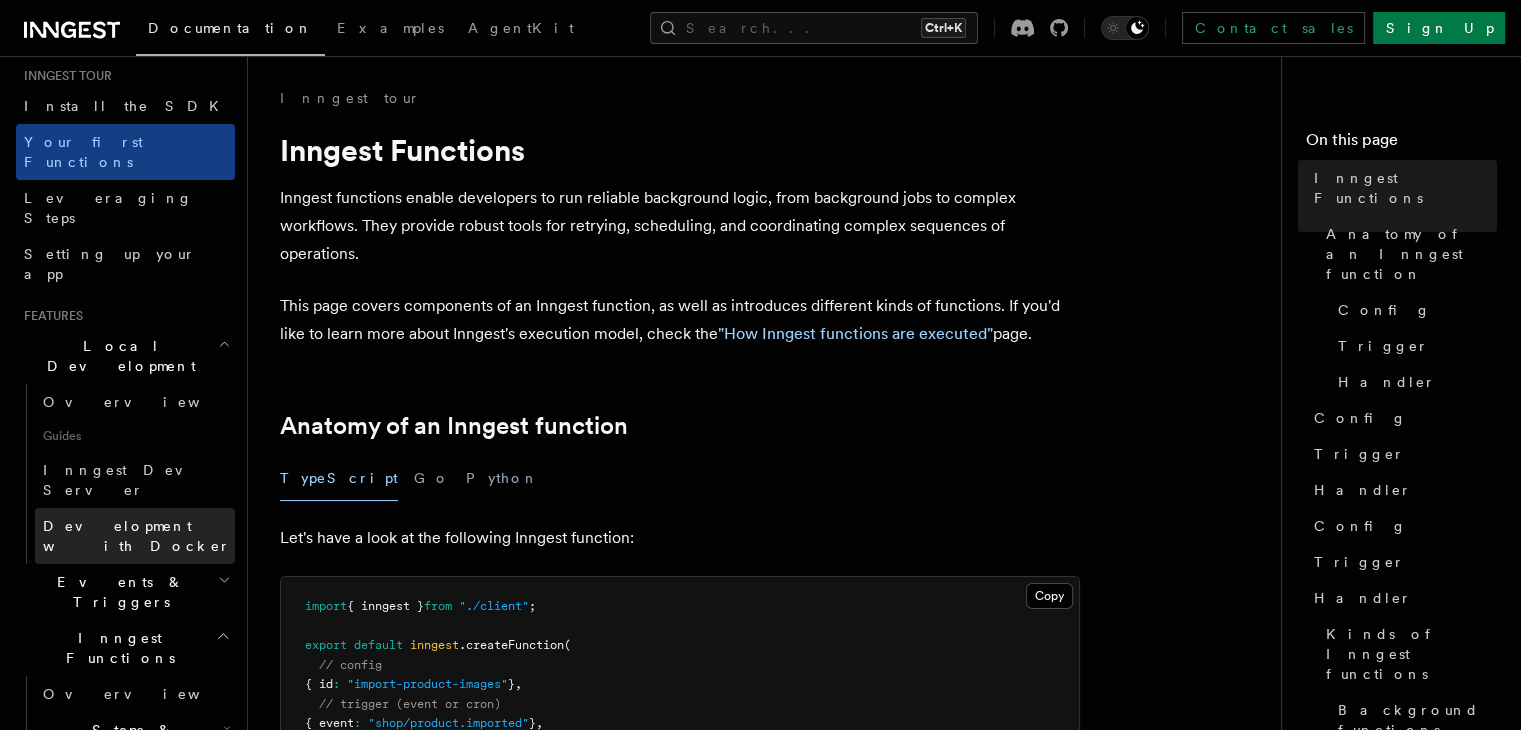 click on "Development with Docker" at bounding box center (137, 536) 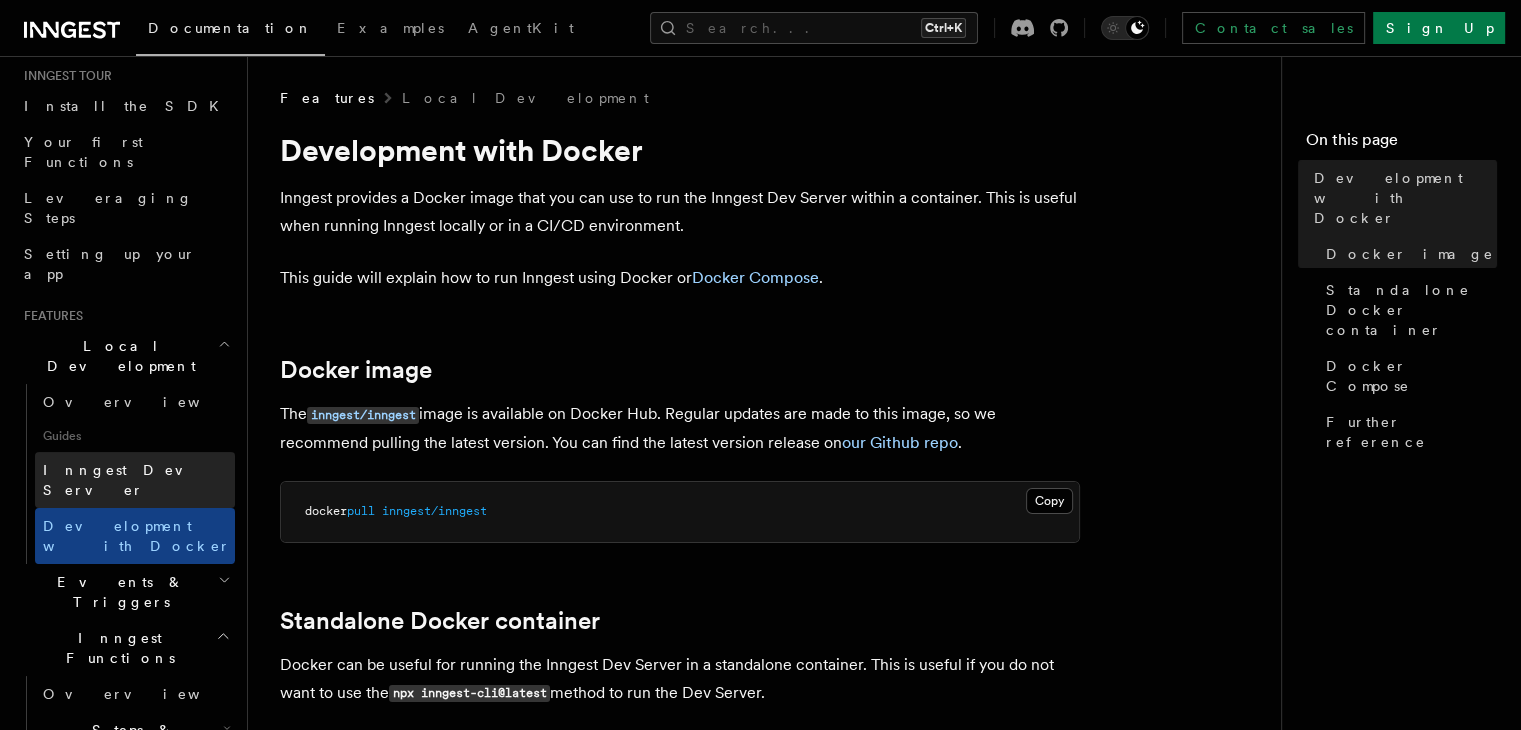 click on "Inngest Dev Server" at bounding box center (128, 480) 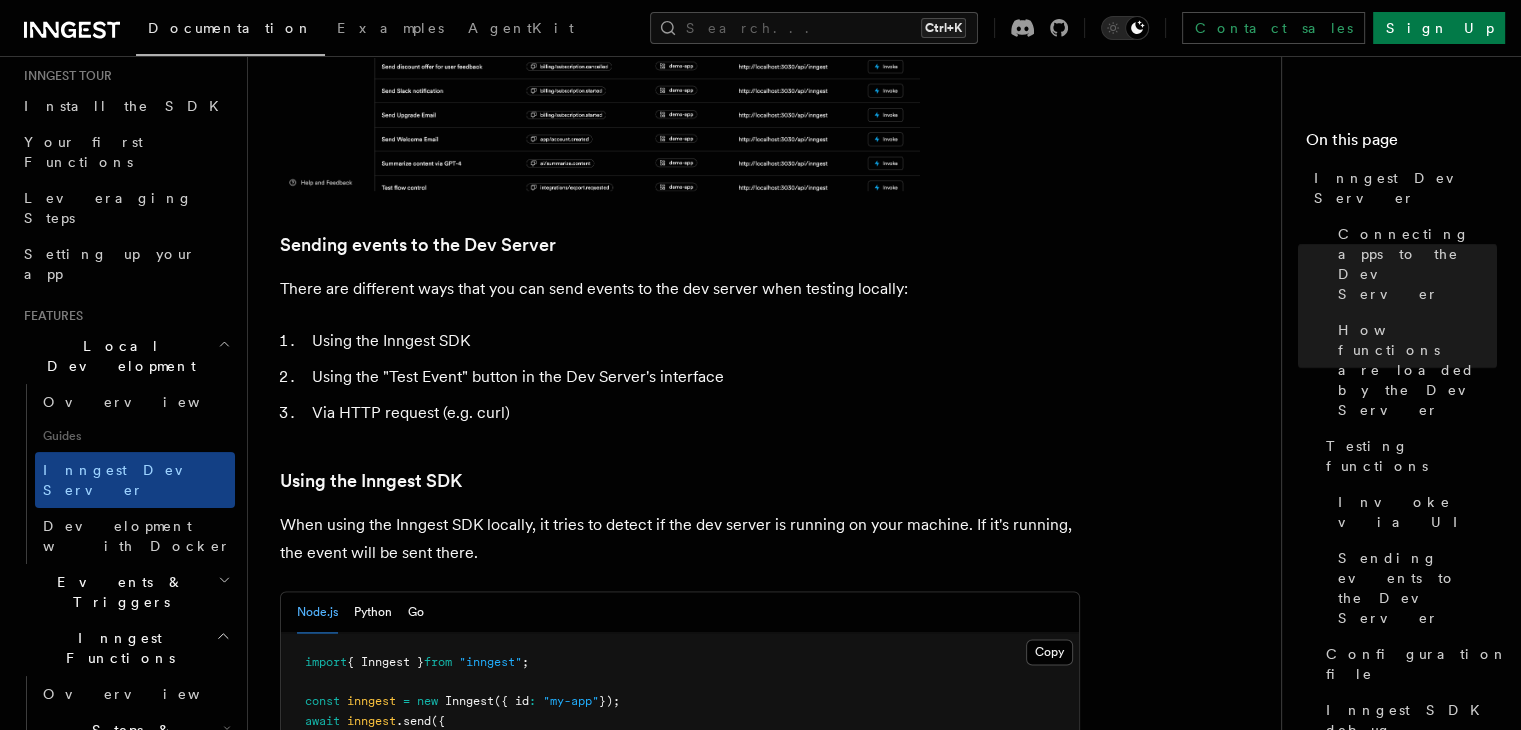 scroll, scrollTop: 2800, scrollLeft: 0, axis: vertical 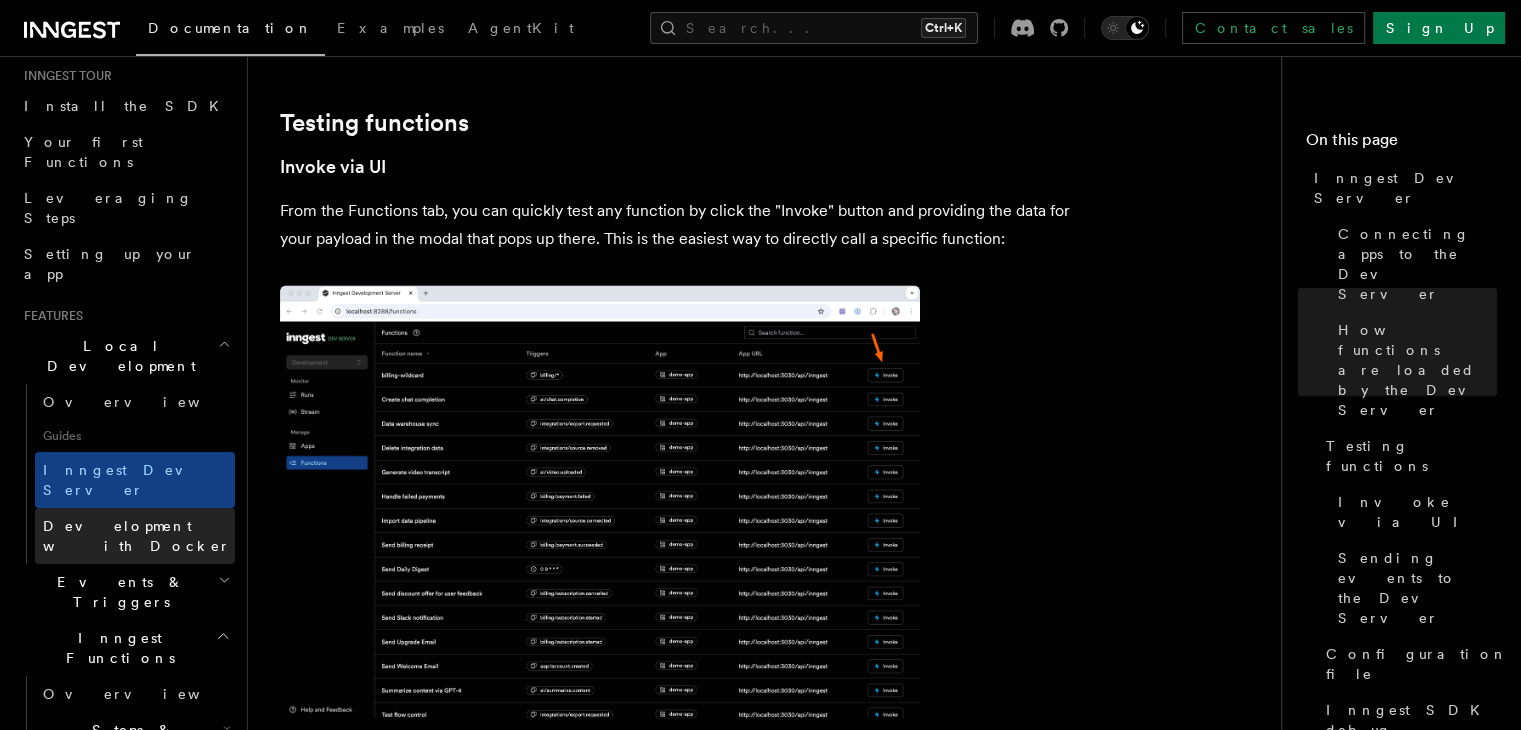 click on "Development with Docker" at bounding box center (137, 536) 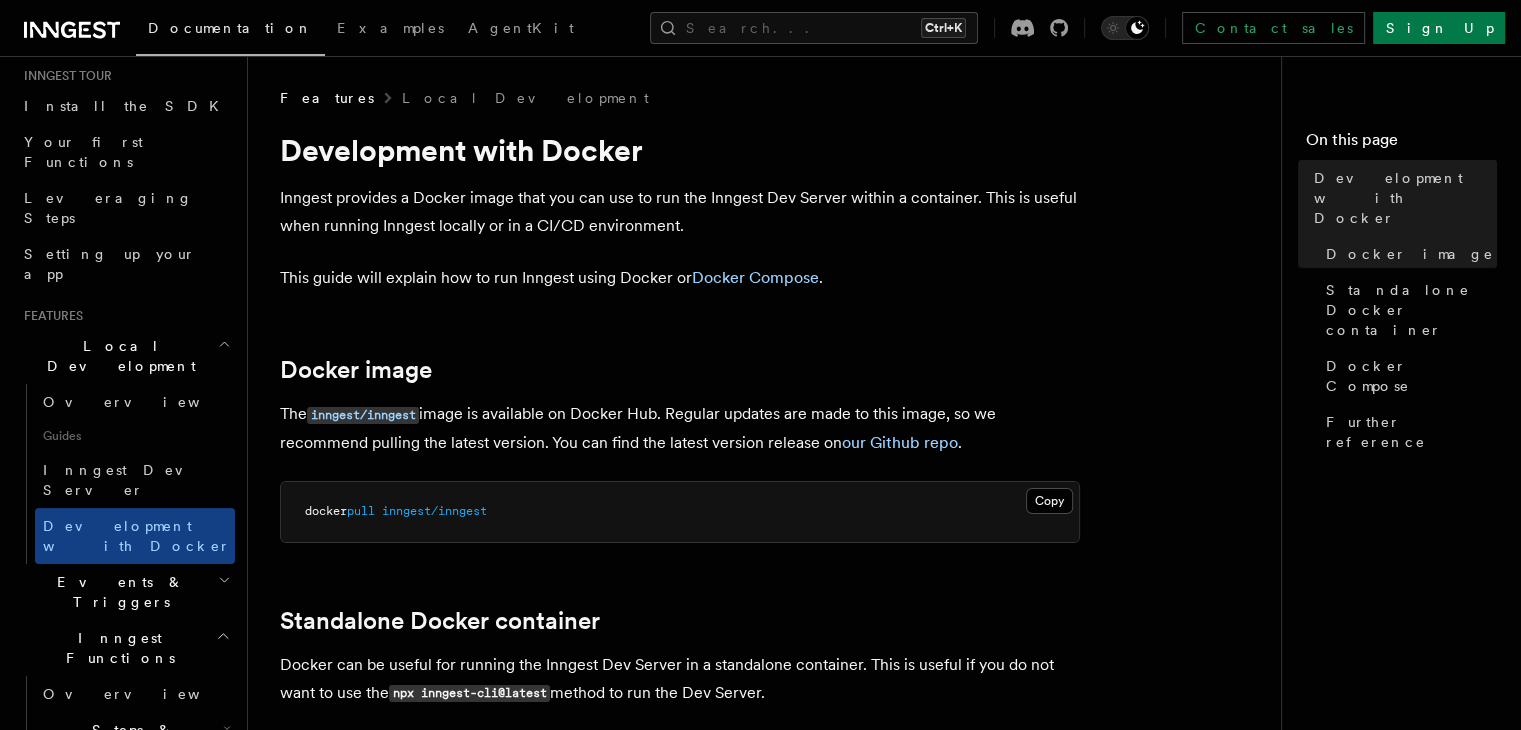 click on "Docker image" at bounding box center (680, 370) 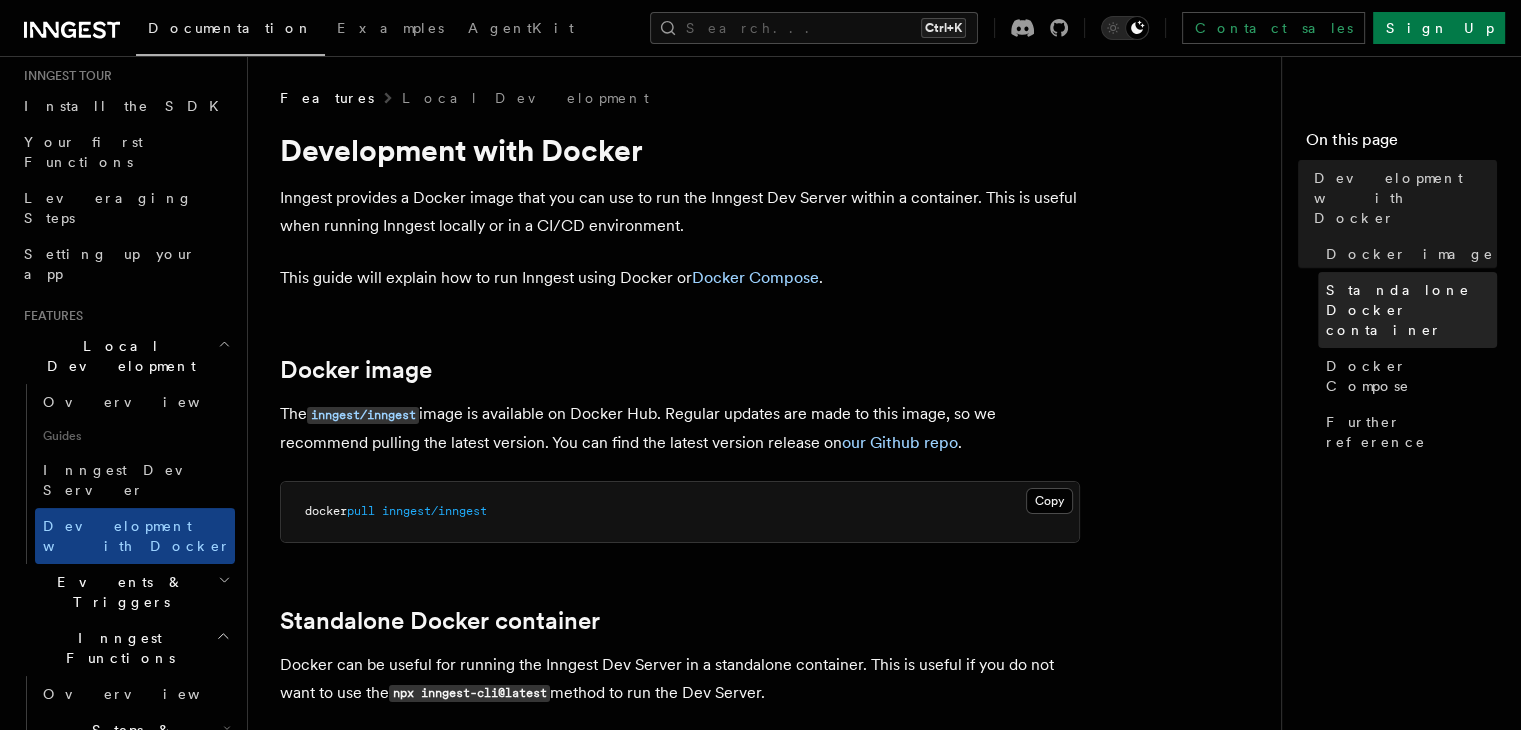 click on "Standalone Docker container" at bounding box center [1411, 310] 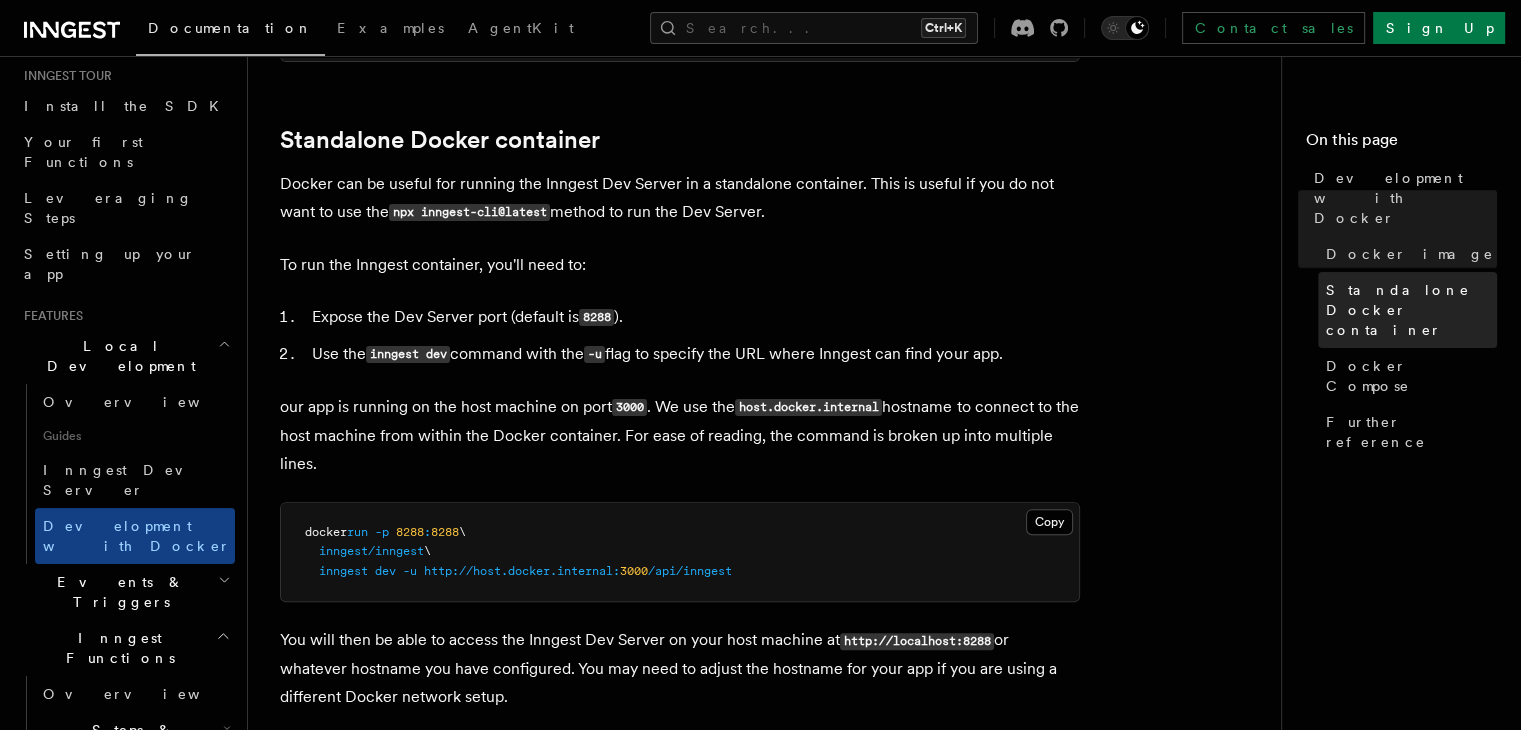 scroll, scrollTop: 510, scrollLeft: 0, axis: vertical 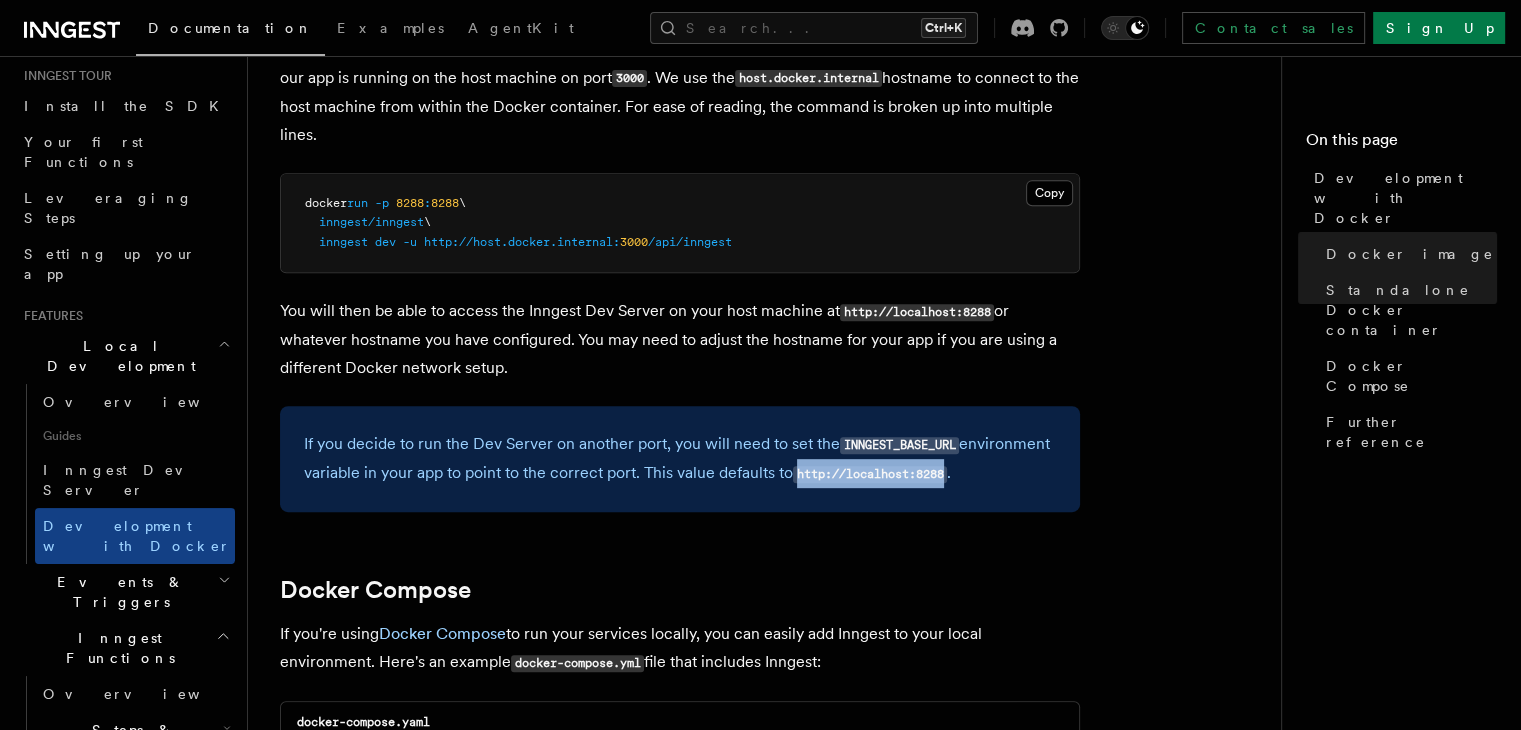 drag, startPoint x: 798, startPoint y: 476, endPoint x: 1019, endPoint y: 254, distance: 313.2491 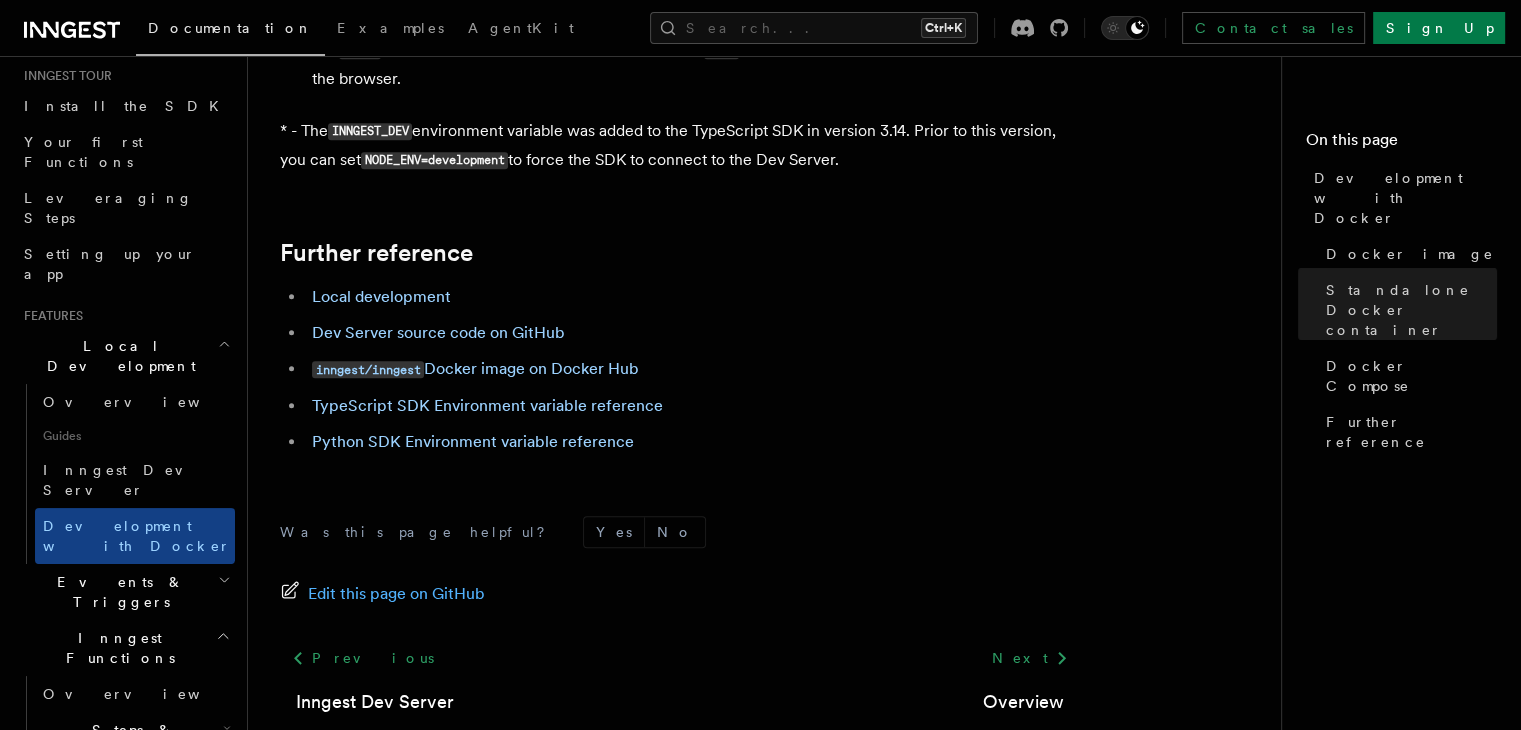 scroll, scrollTop: 2216, scrollLeft: 0, axis: vertical 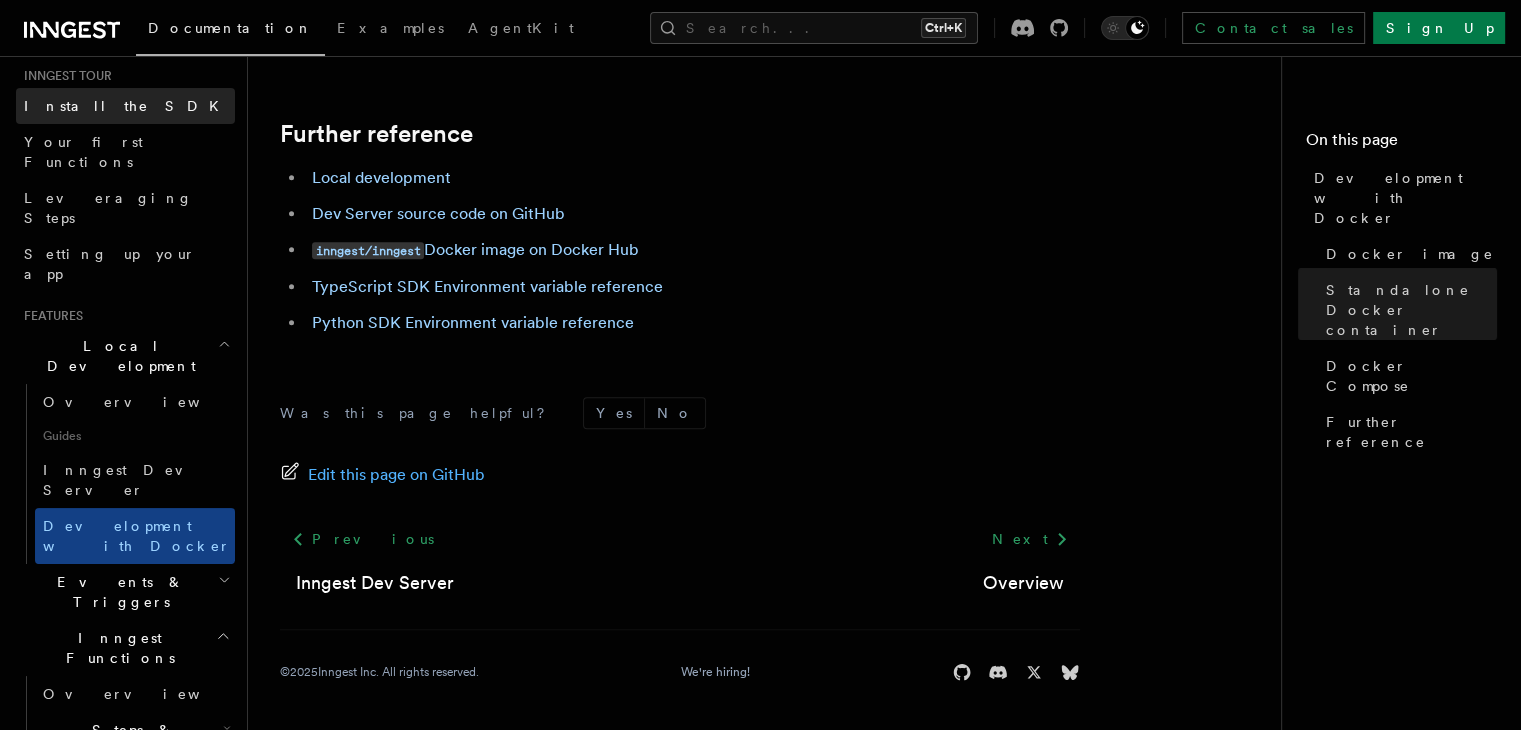 click on "Install the SDK" at bounding box center (127, 106) 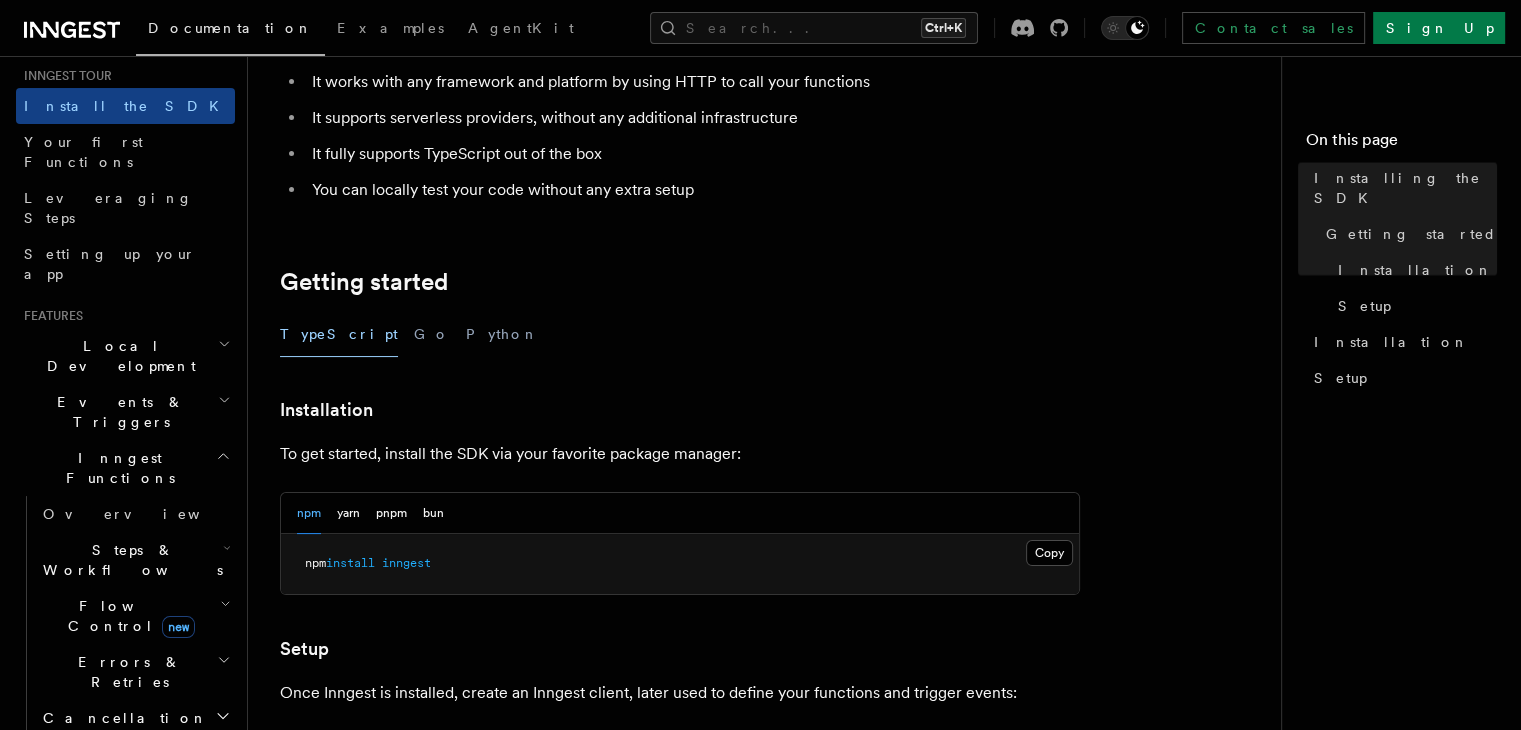 scroll, scrollTop: 500, scrollLeft: 0, axis: vertical 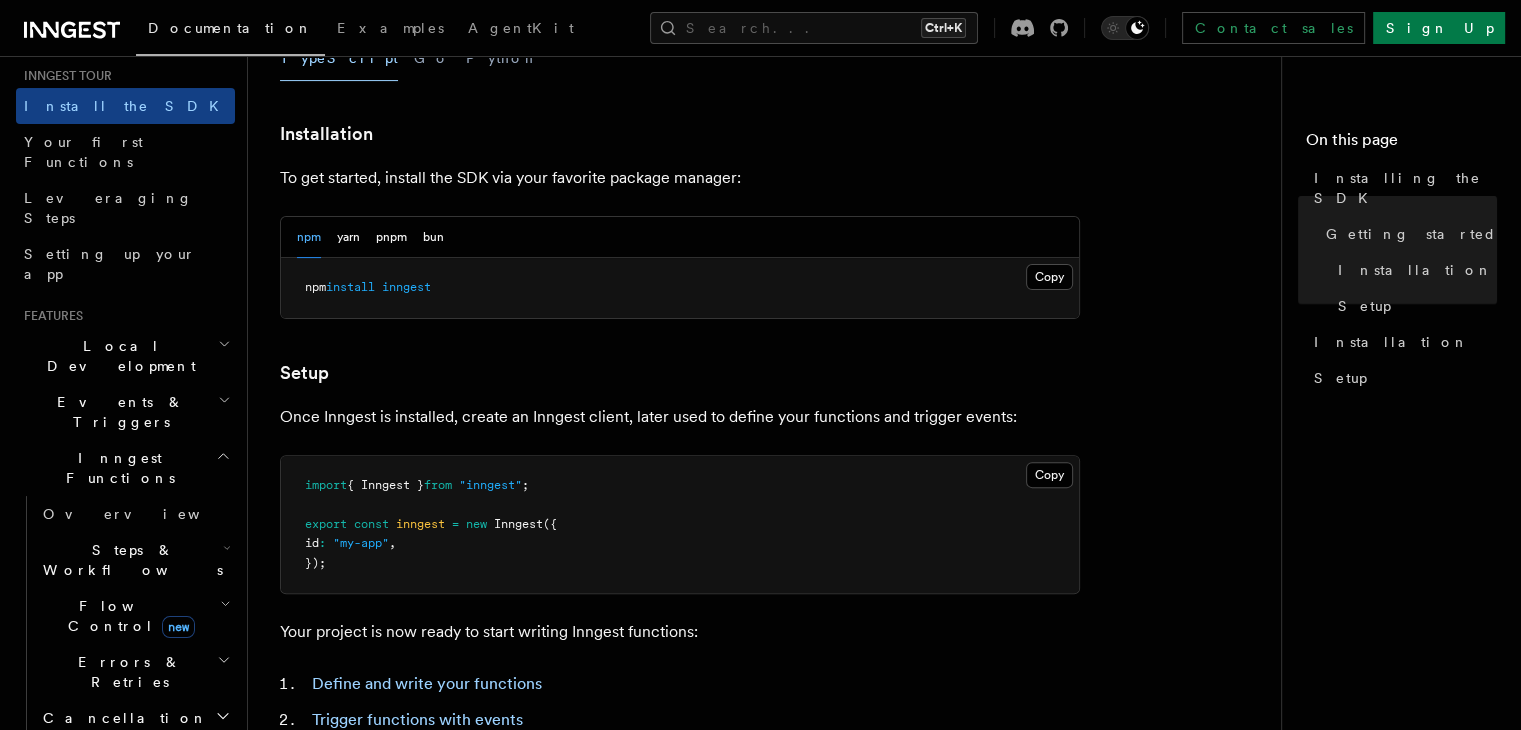 click on "npm  install   inngest" at bounding box center (680, 288) 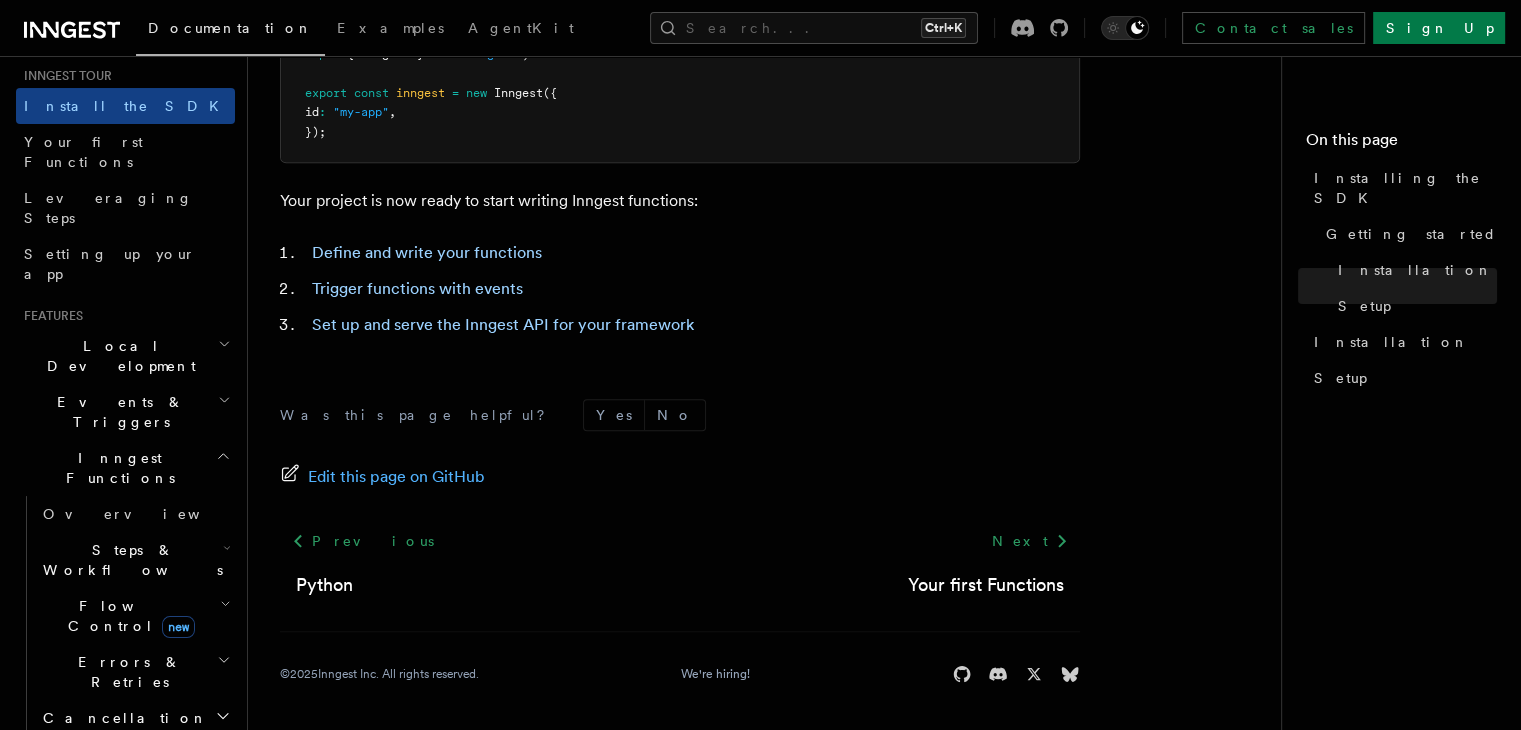 scroll, scrollTop: 932, scrollLeft: 0, axis: vertical 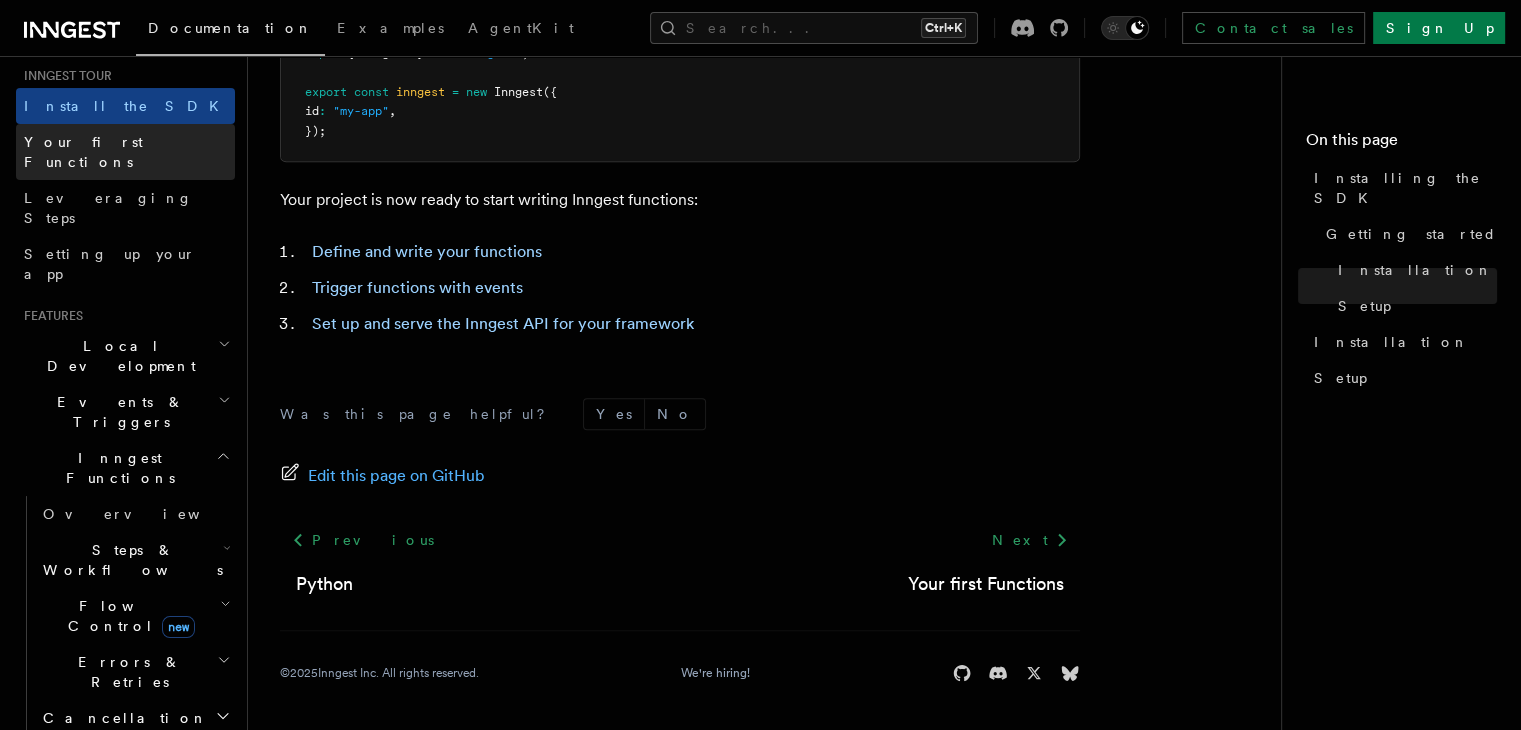 click on "Your first Functions" at bounding box center [83, 152] 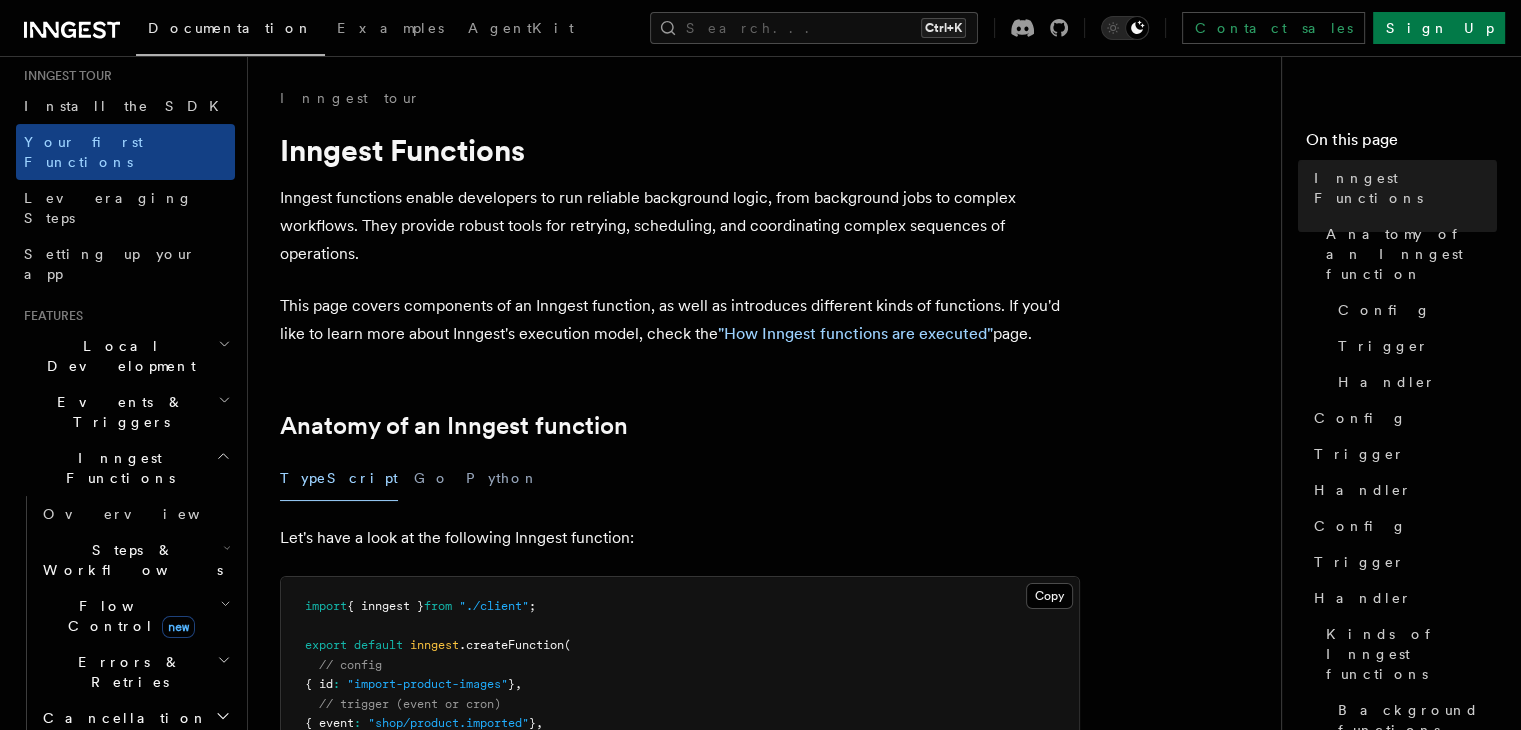 scroll, scrollTop: 300, scrollLeft: 0, axis: vertical 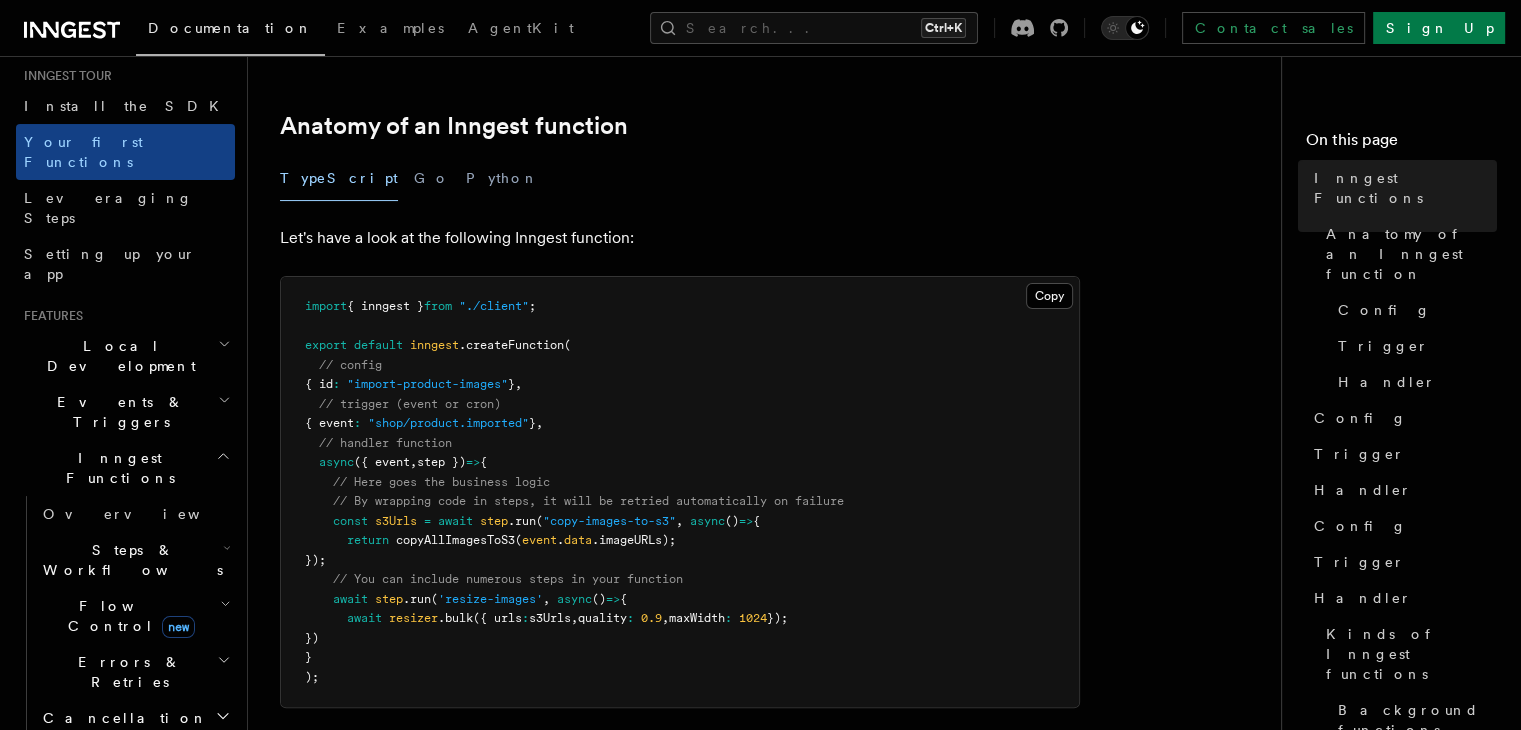 click 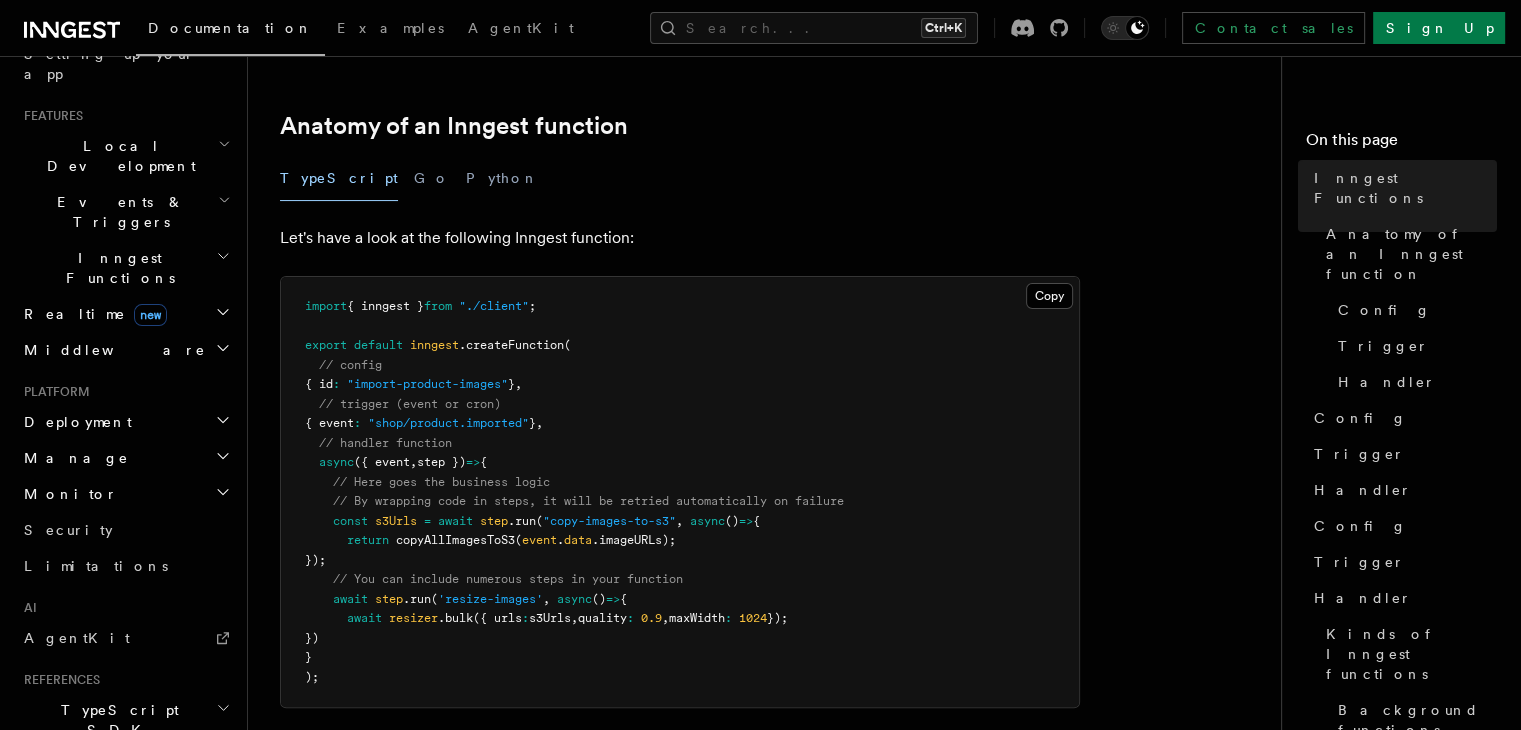 scroll, scrollTop: 600, scrollLeft: 0, axis: vertical 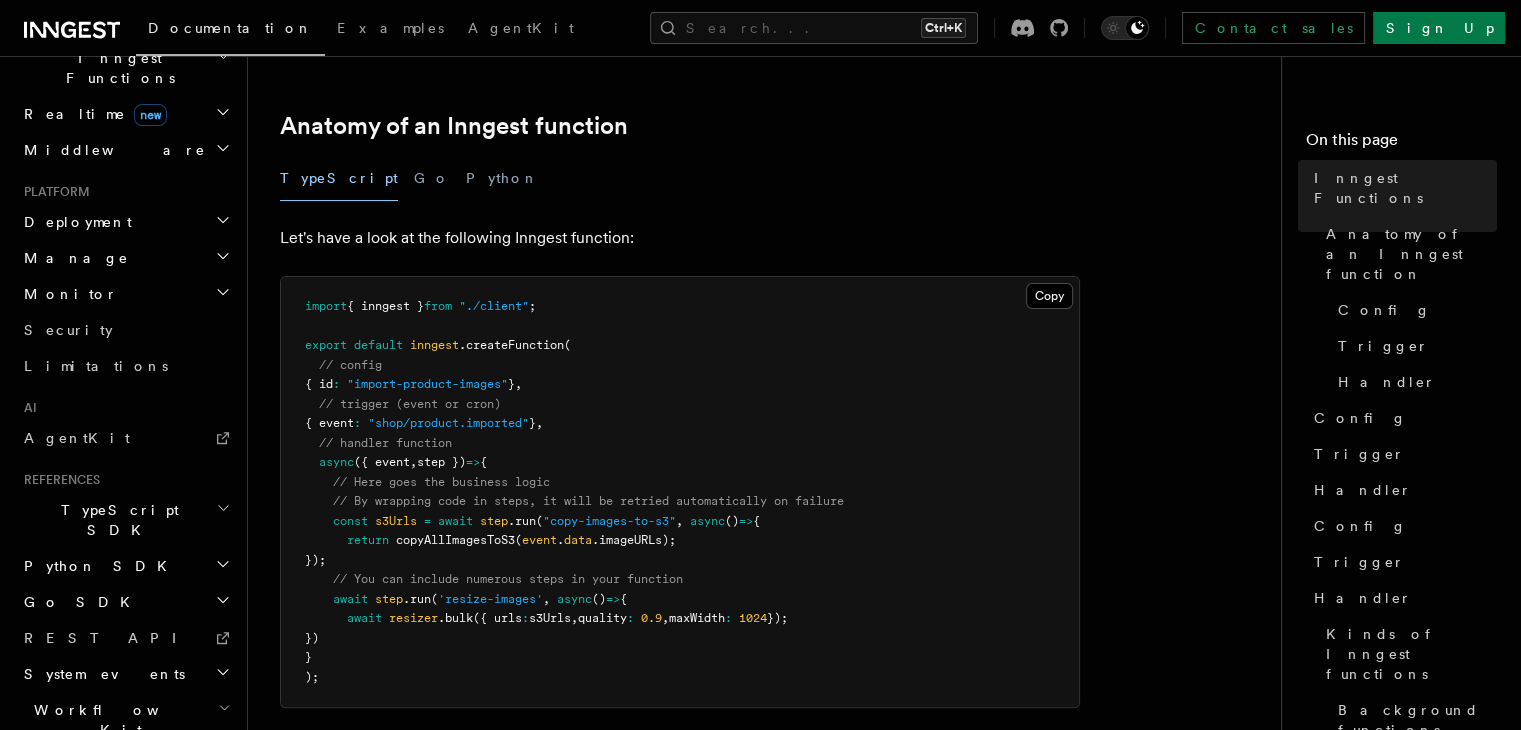 click on "TypeScript SDK" at bounding box center [116, 520] 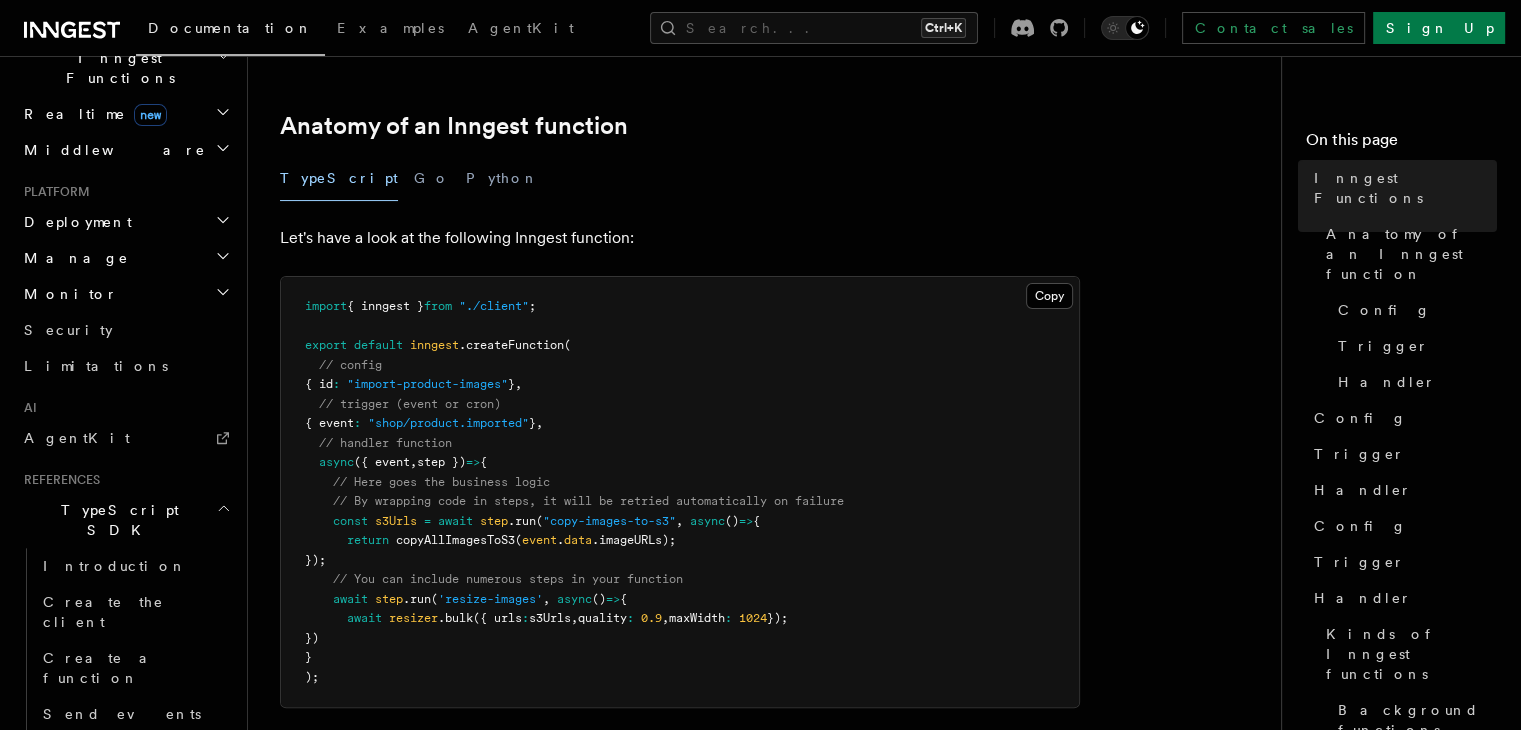 click on "TypeScript SDK" at bounding box center (116, 520) 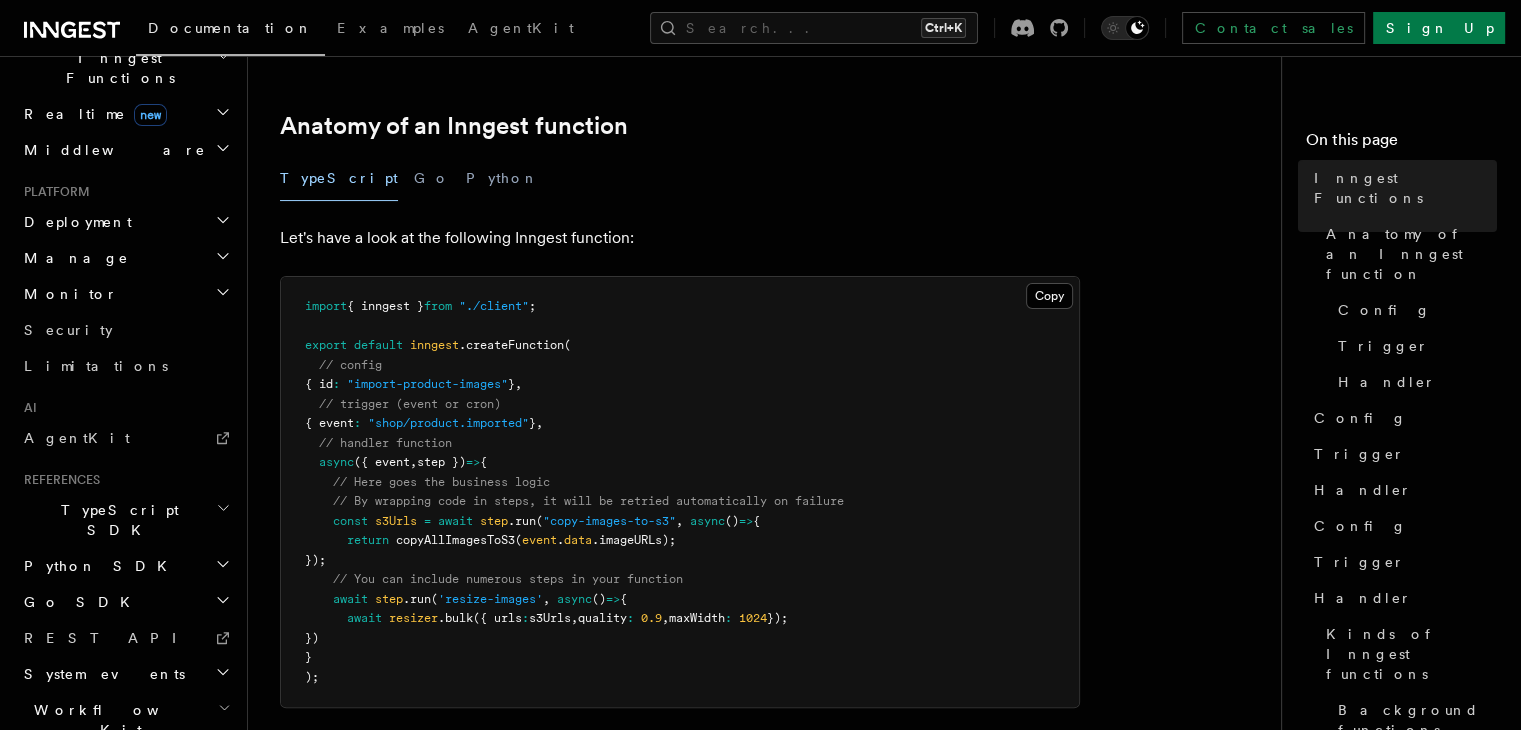 click on "TypeScript SDK" at bounding box center [116, 520] 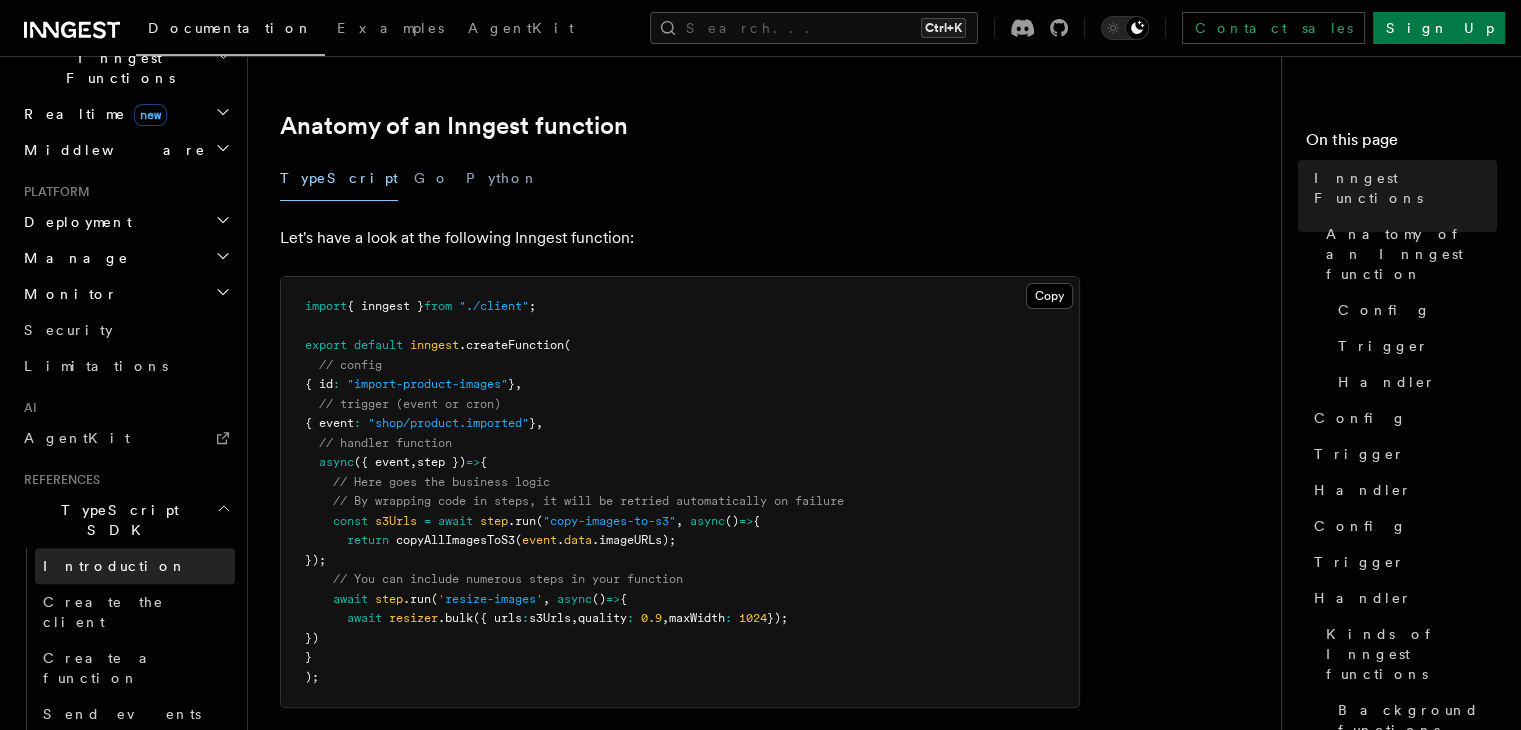 click on "Introduction" at bounding box center [115, 566] 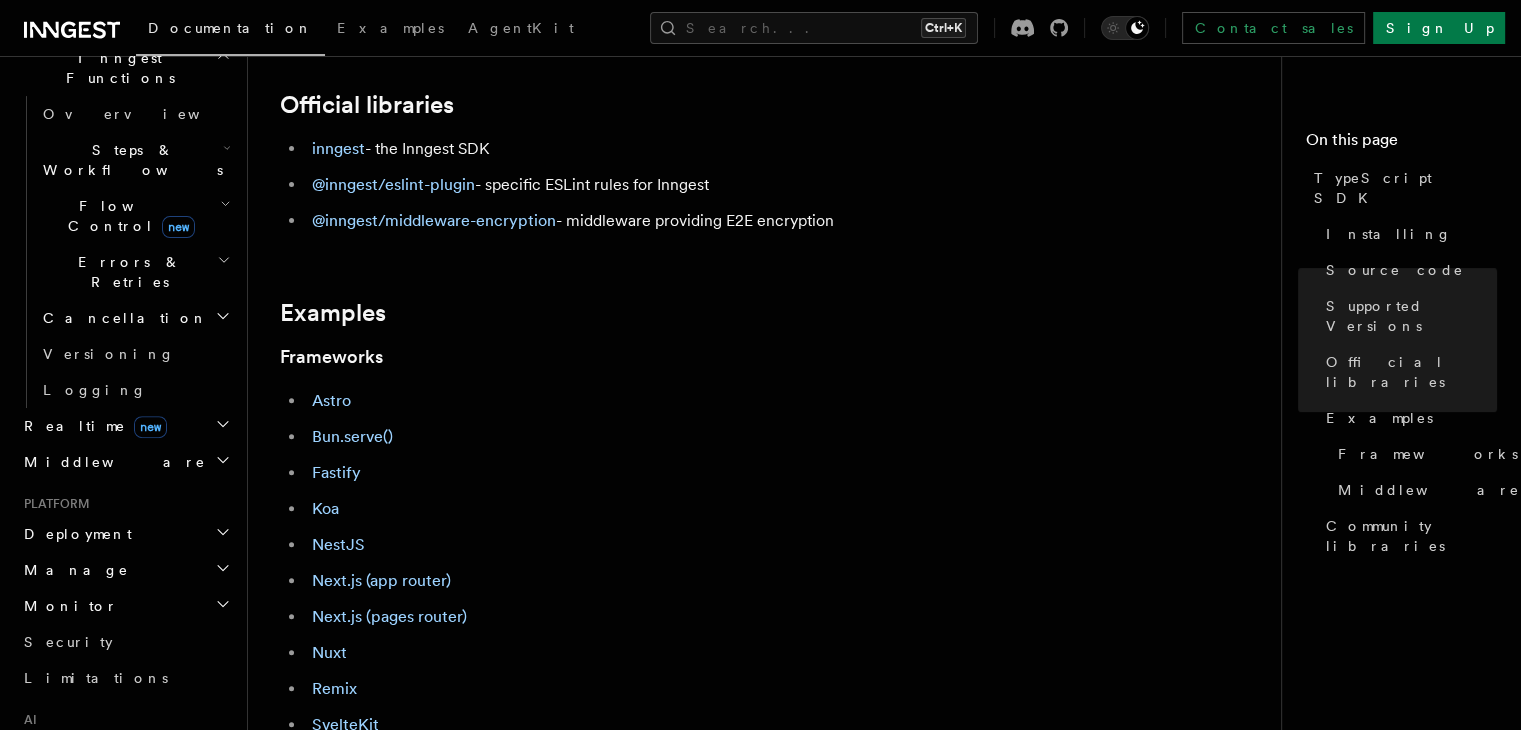 scroll, scrollTop: 800, scrollLeft: 0, axis: vertical 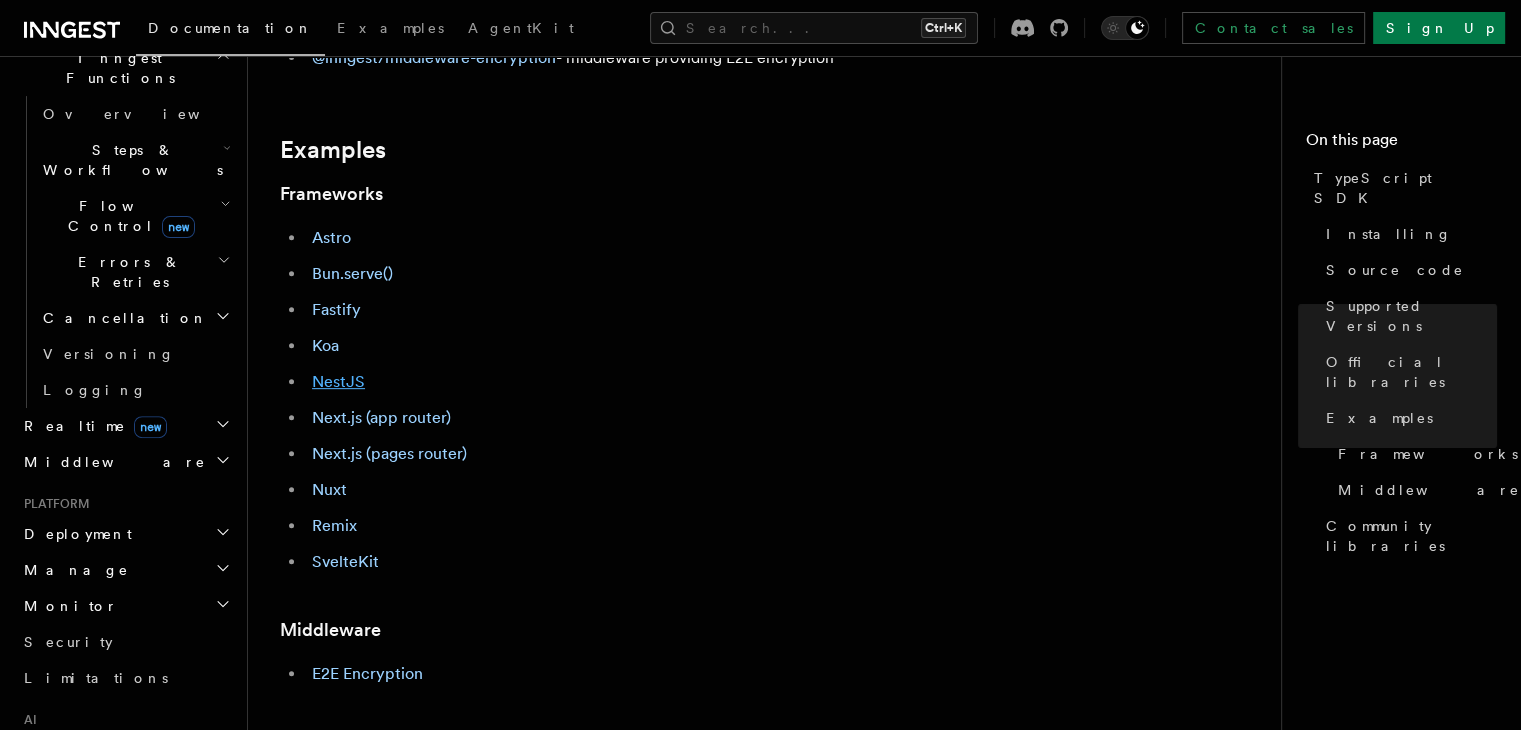 click on "NestJS" at bounding box center (338, 381) 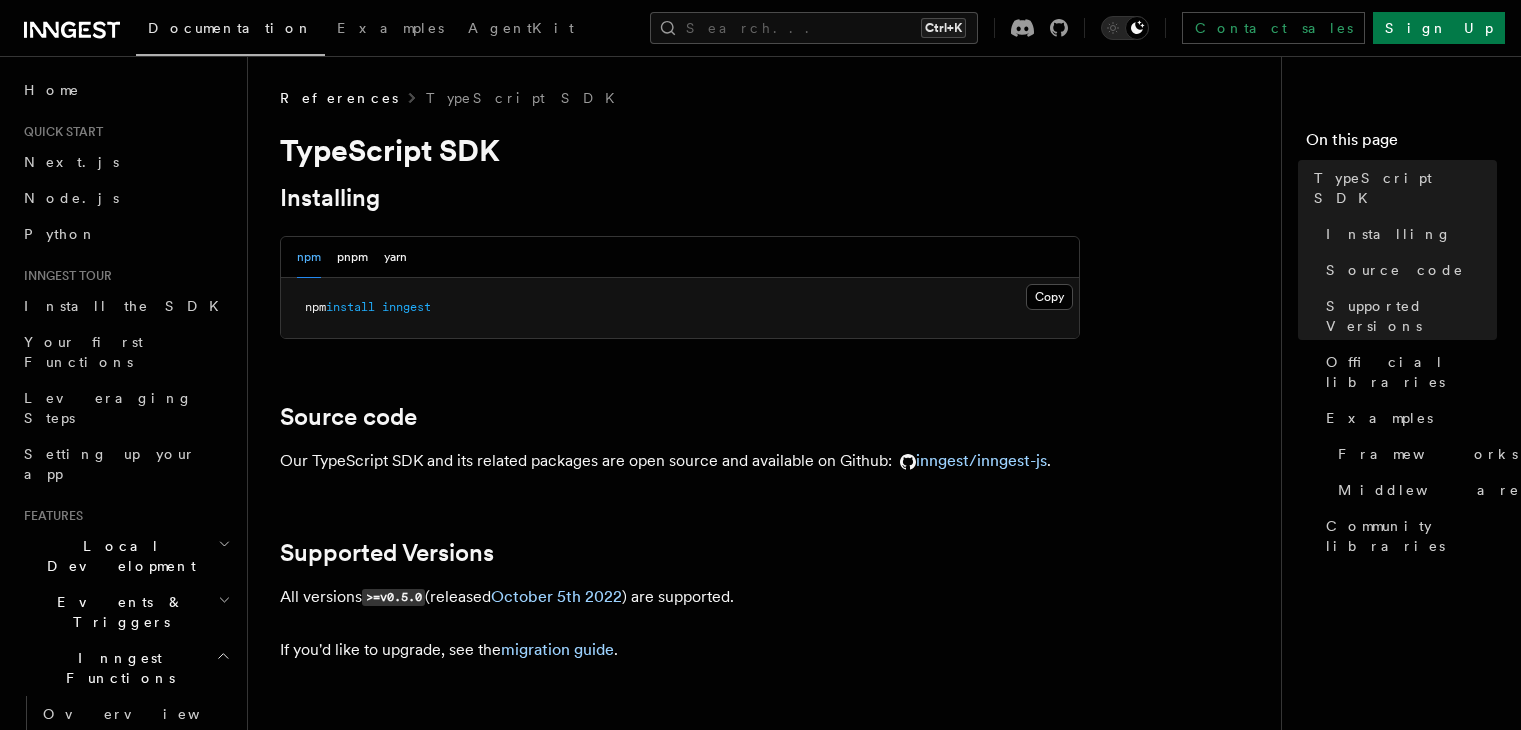 scroll, scrollTop: 0, scrollLeft: 0, axis: both 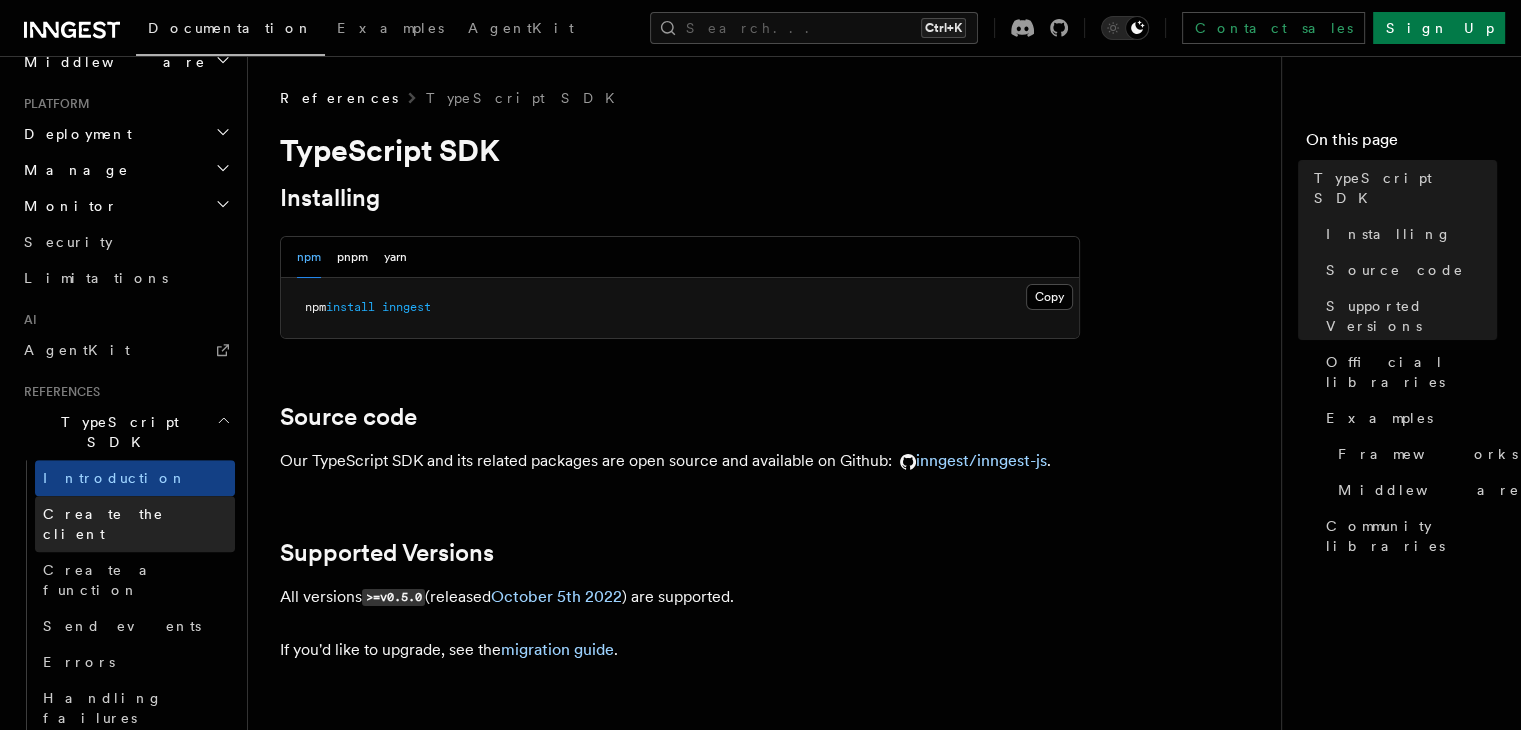 click on "Create the client" at bounding box center [103, 524] 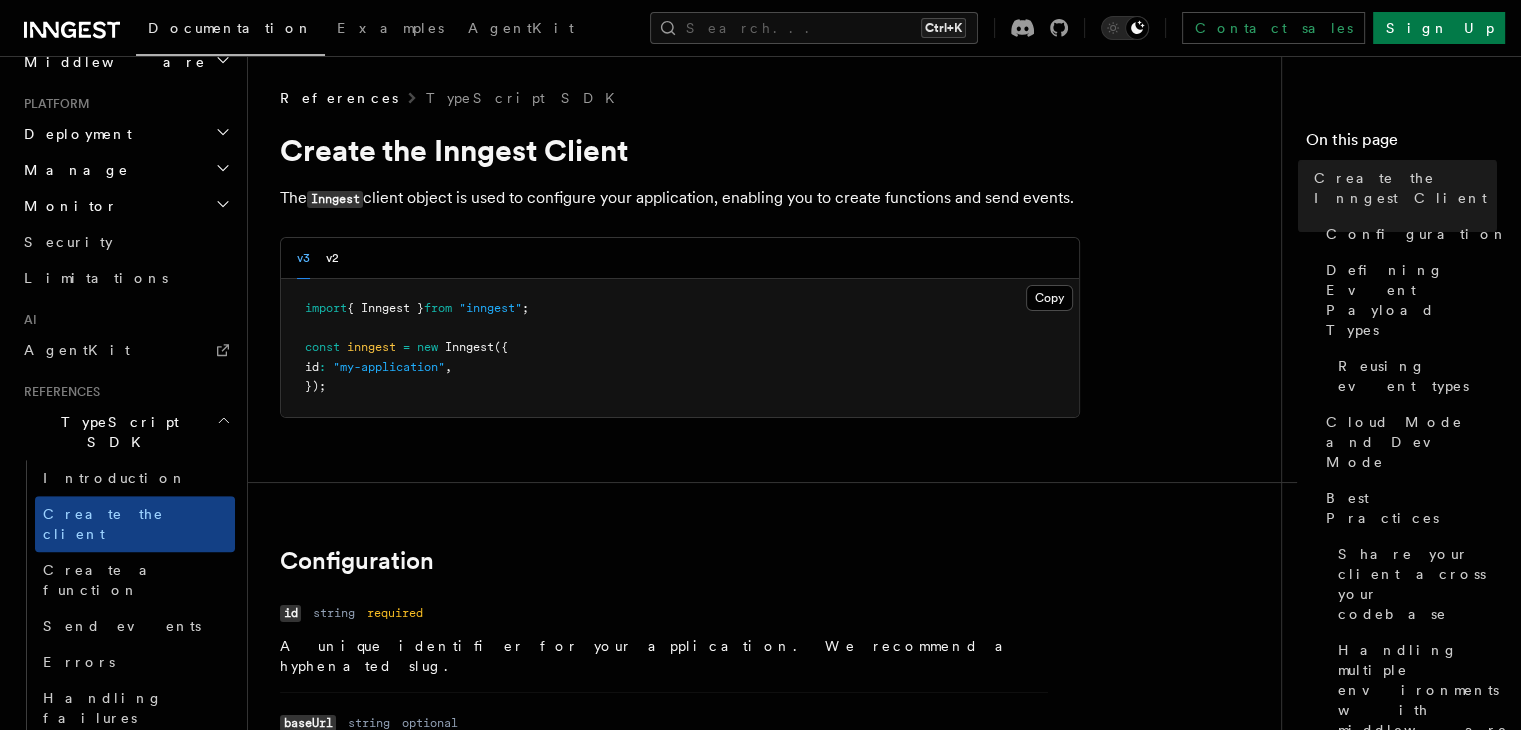 click on "TypeScript SDK" at bounding box center [125, 432] 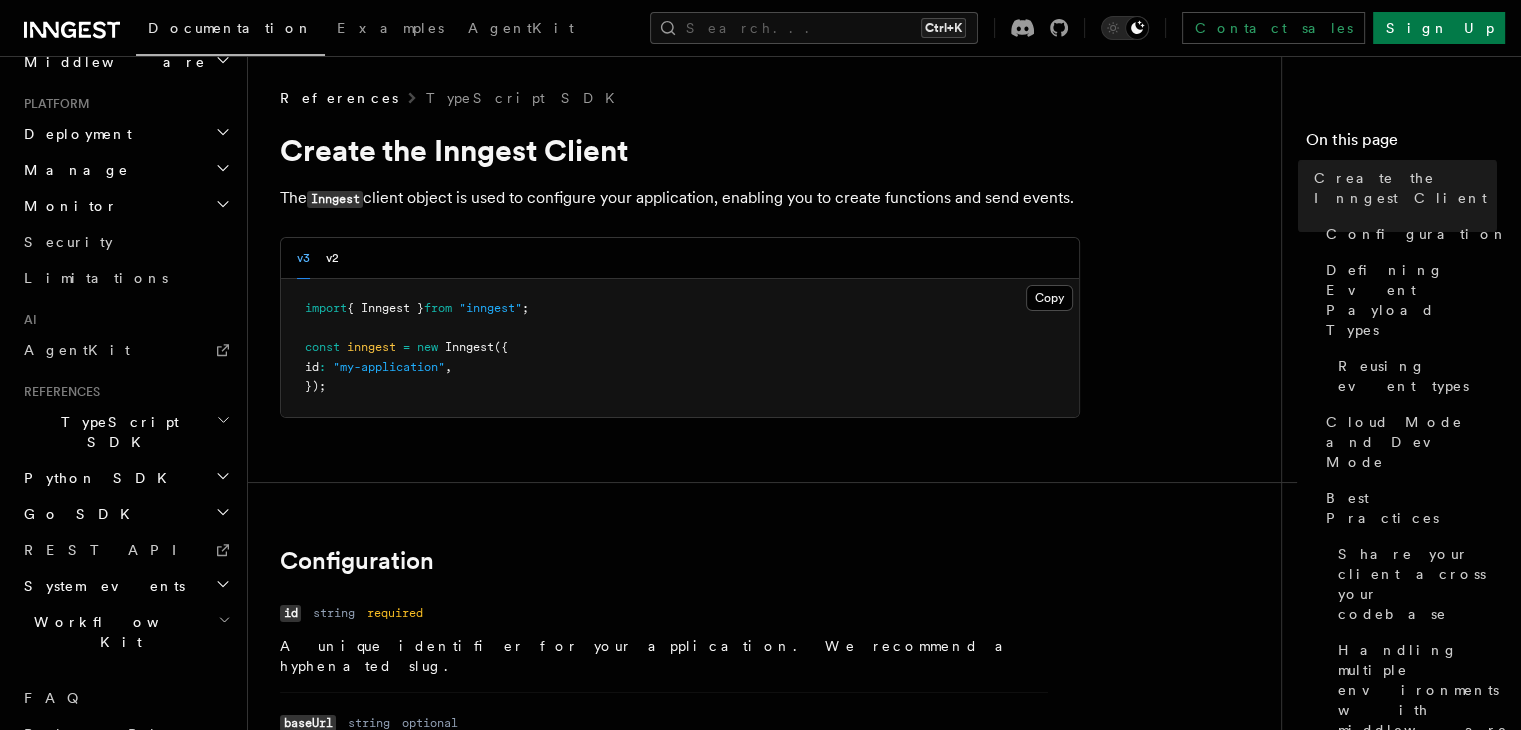 scroll, scrollTop: 870, scrollLeft: 0, axis: vertical 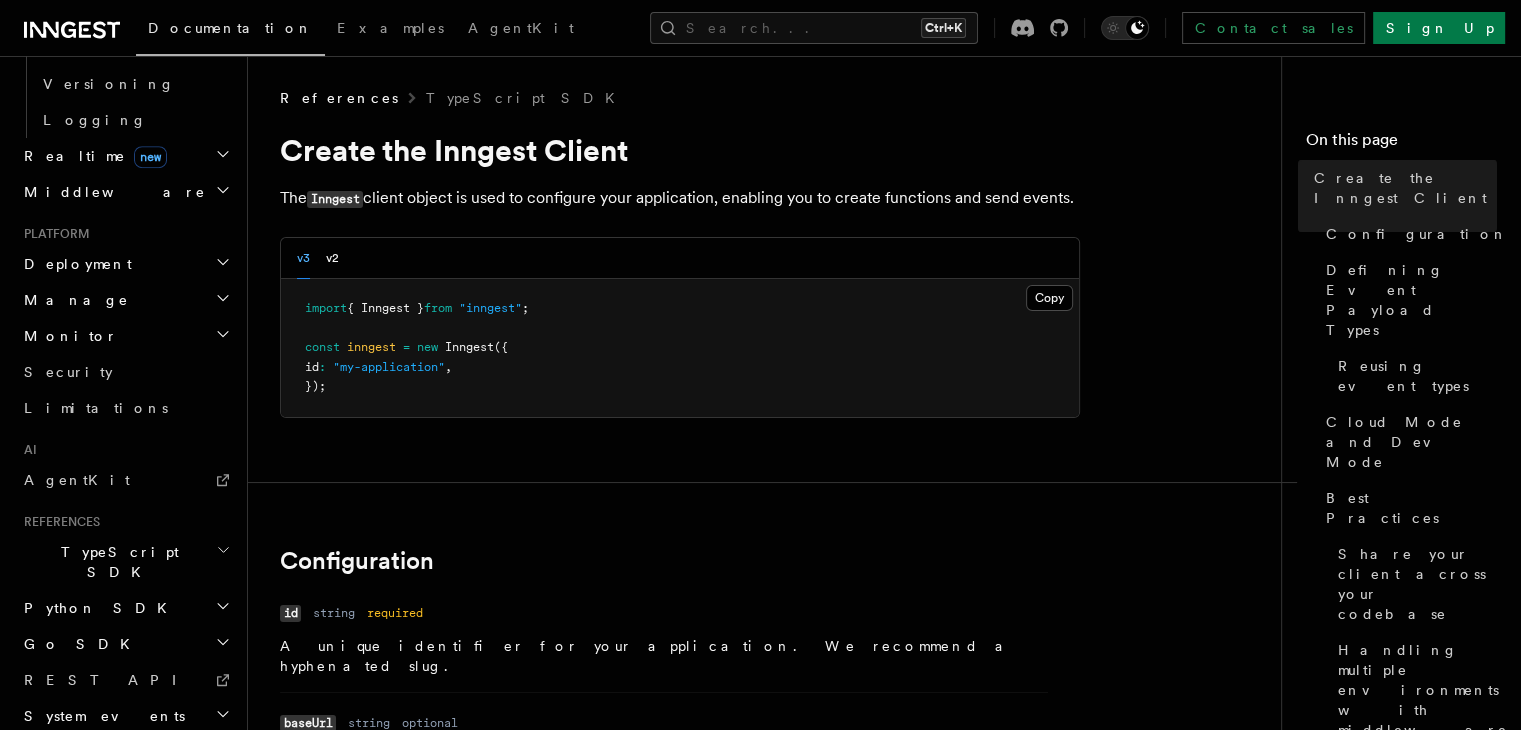 click on "System events" at bounding box center [125, 716] 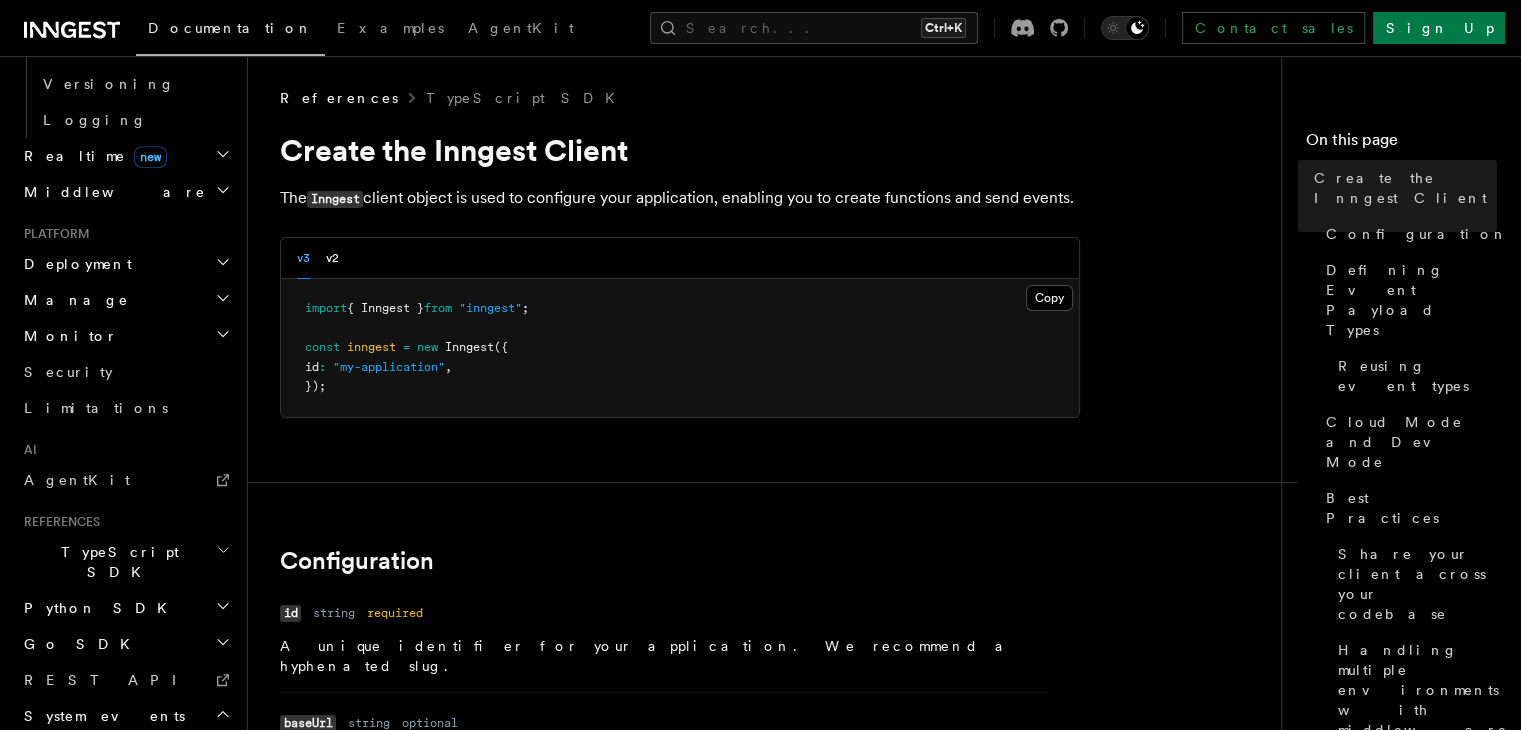 click on "System events" at bounding box center (125, 716) 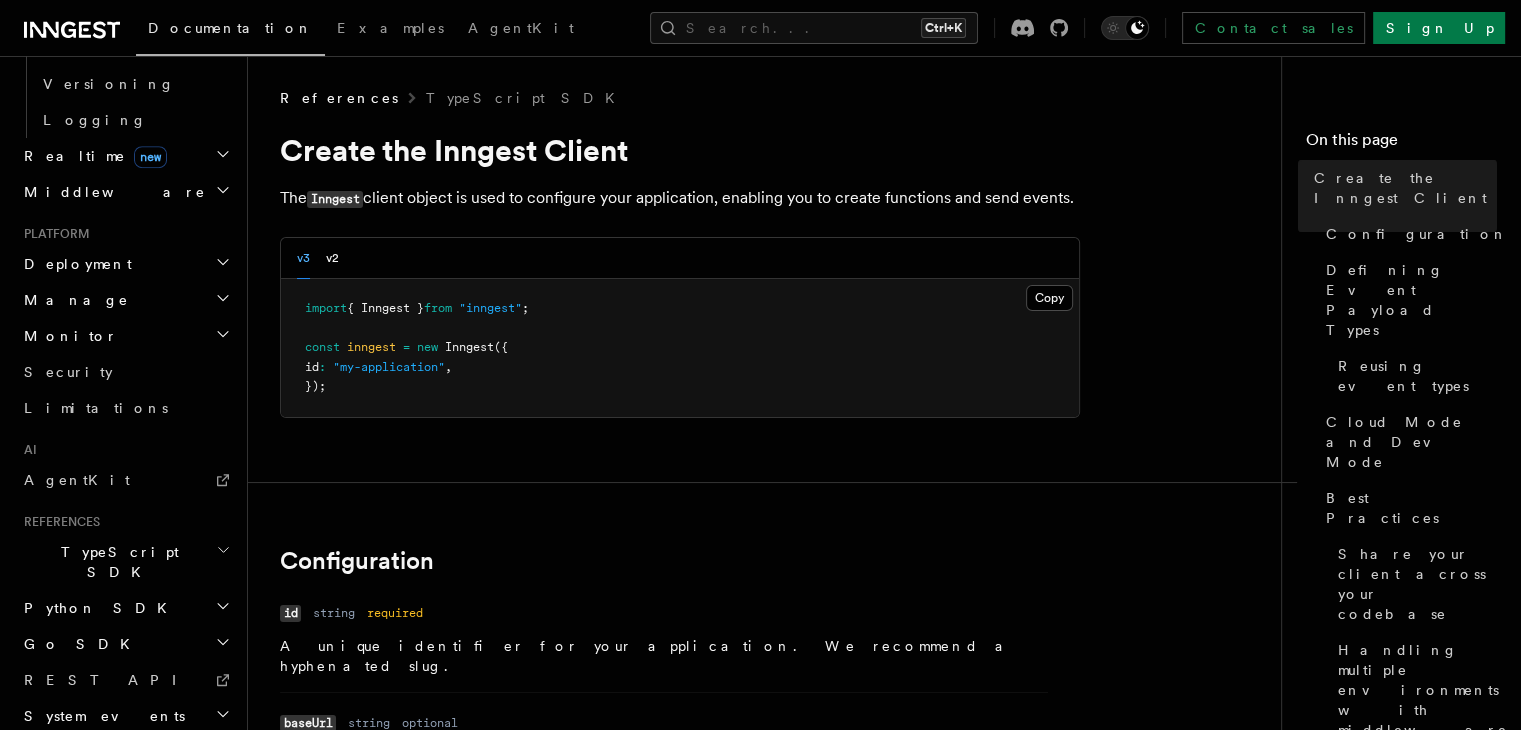 click on "Workflow Kit" at bounding box center (125, 762) 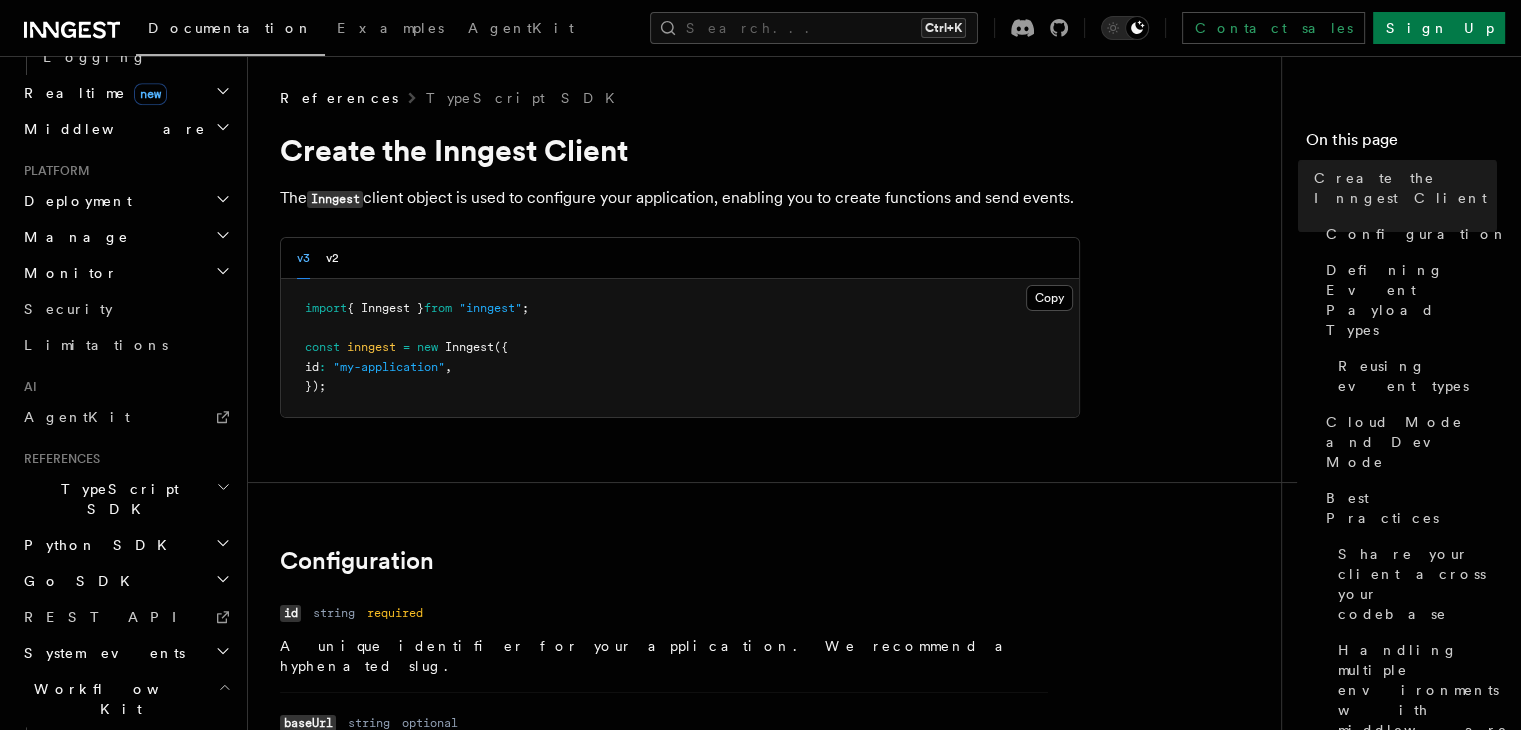 scroll, scrollTop: 1050, scrollLeft: 0, axis: vertical 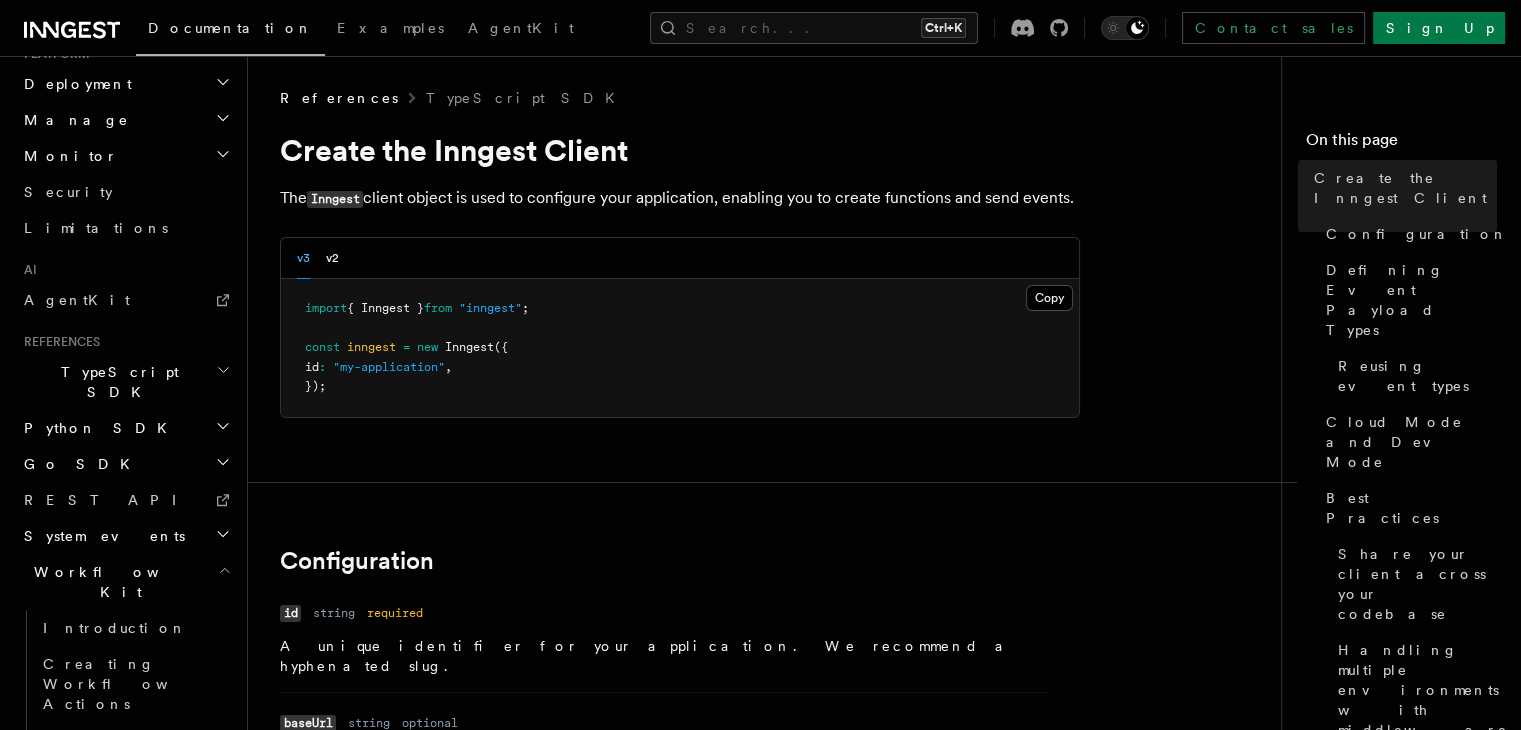 click on "Workflow Kit" at bounding box center (125, 582) 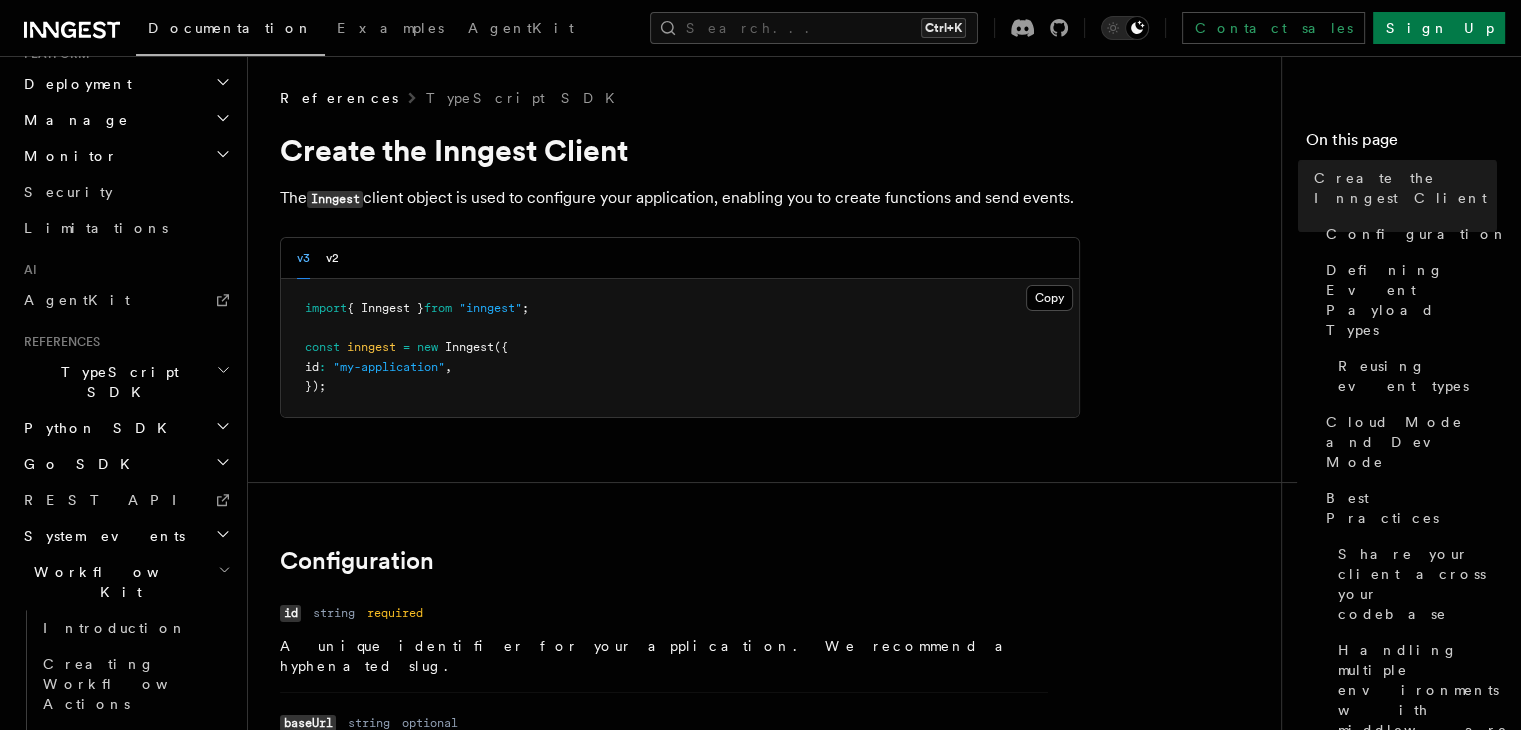scroll, scrollTop: 870, scrollLeft: 0, axis: vertical 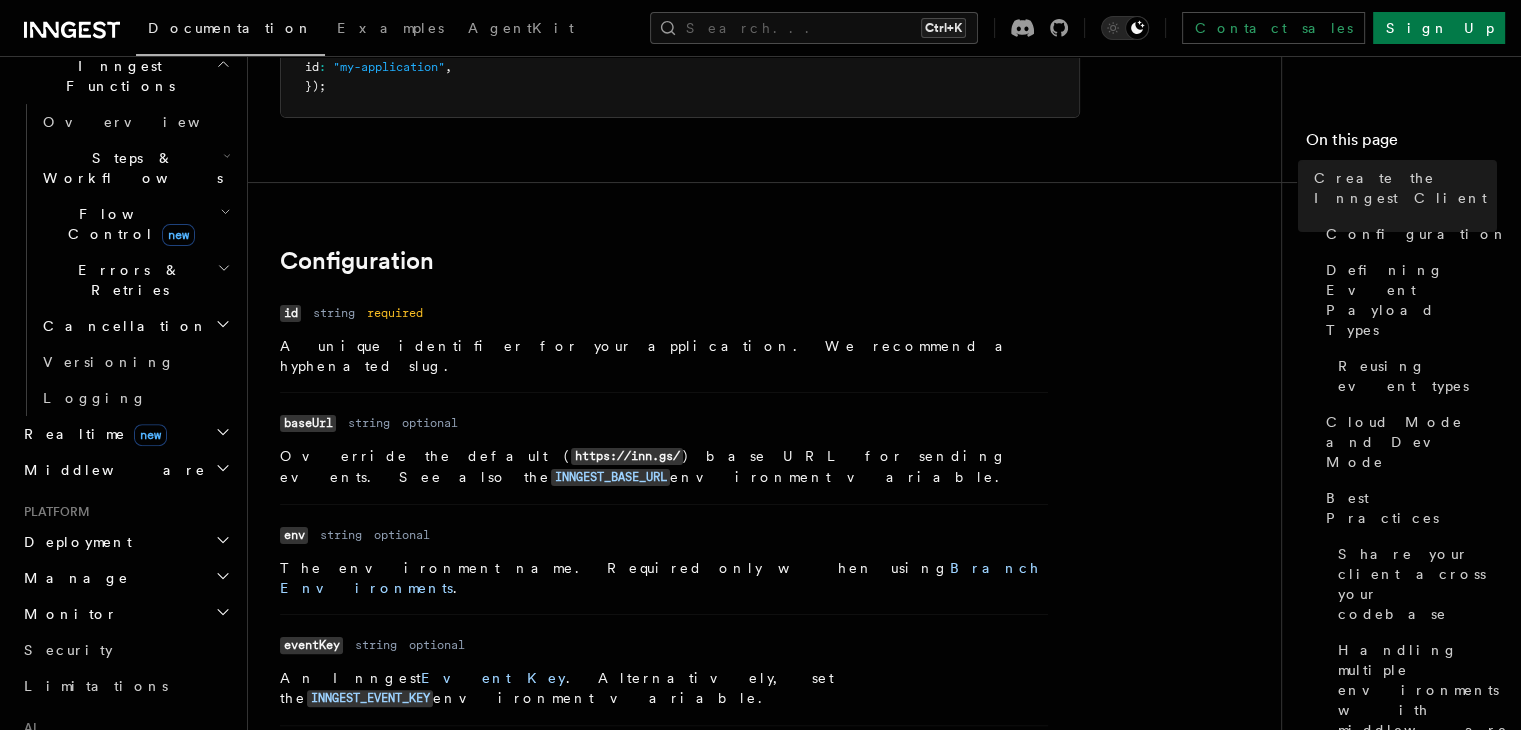 click on "Monitor" at bounding box center [125, 614] 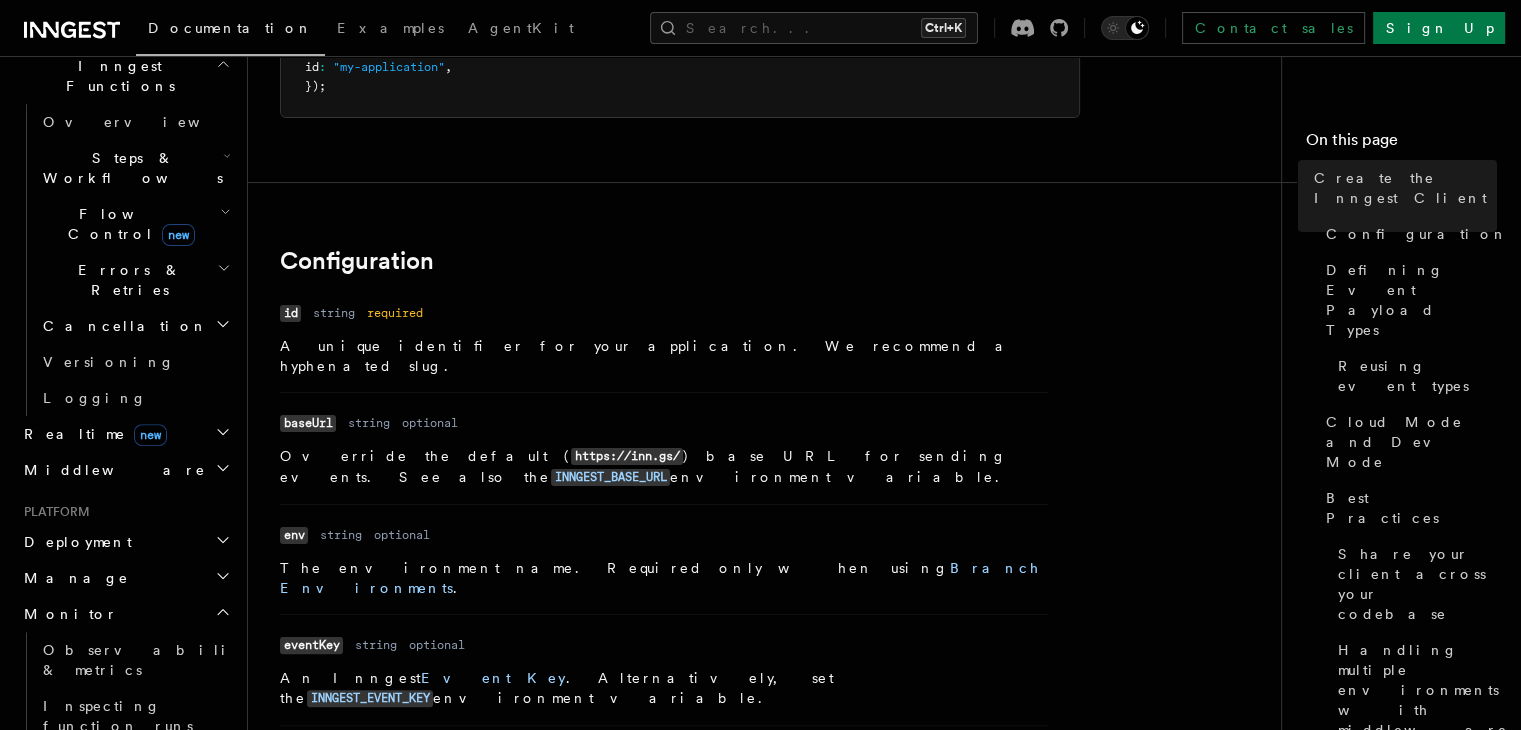 click on "Monitor" at bounding box center (125, 614) 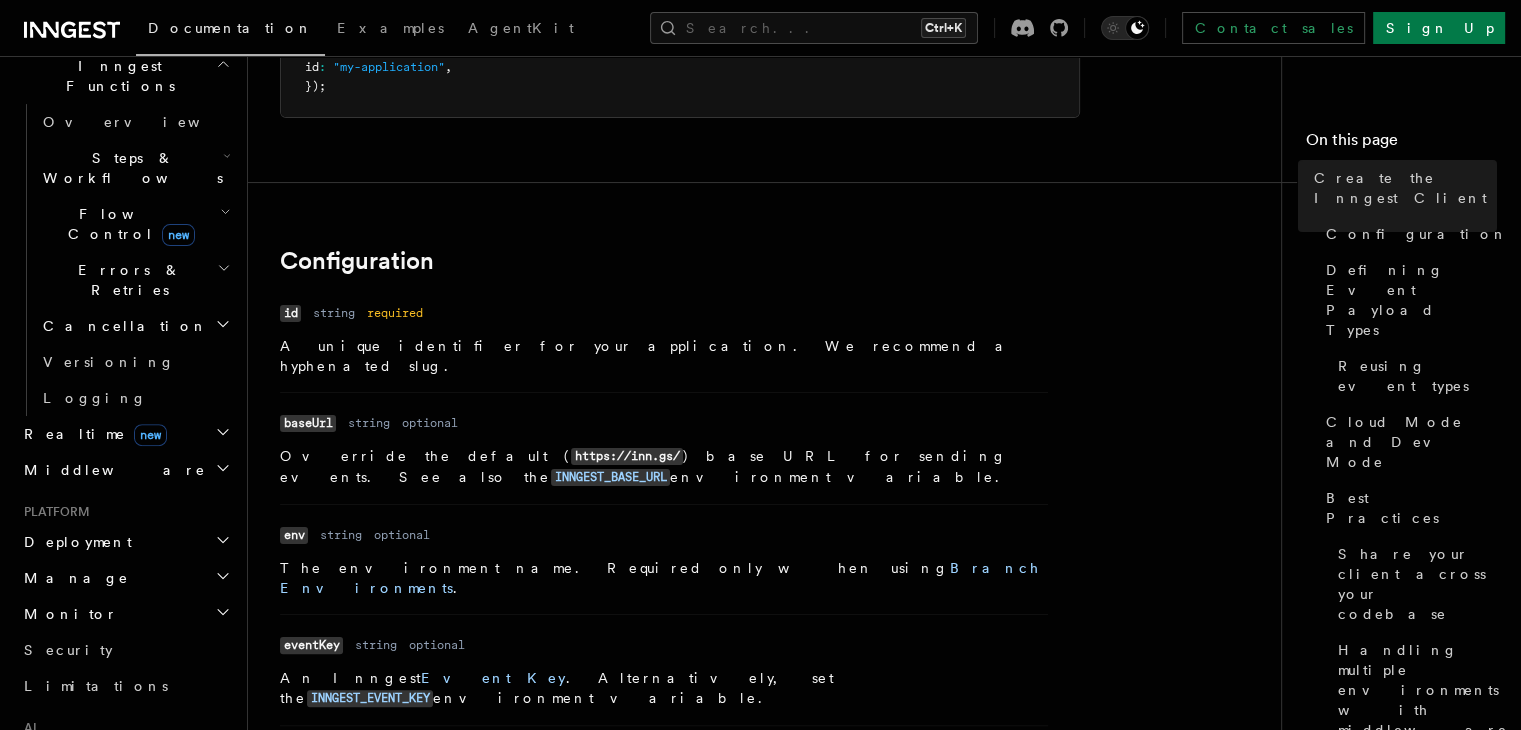 click on "Manage" at bounding box center (125, 578) 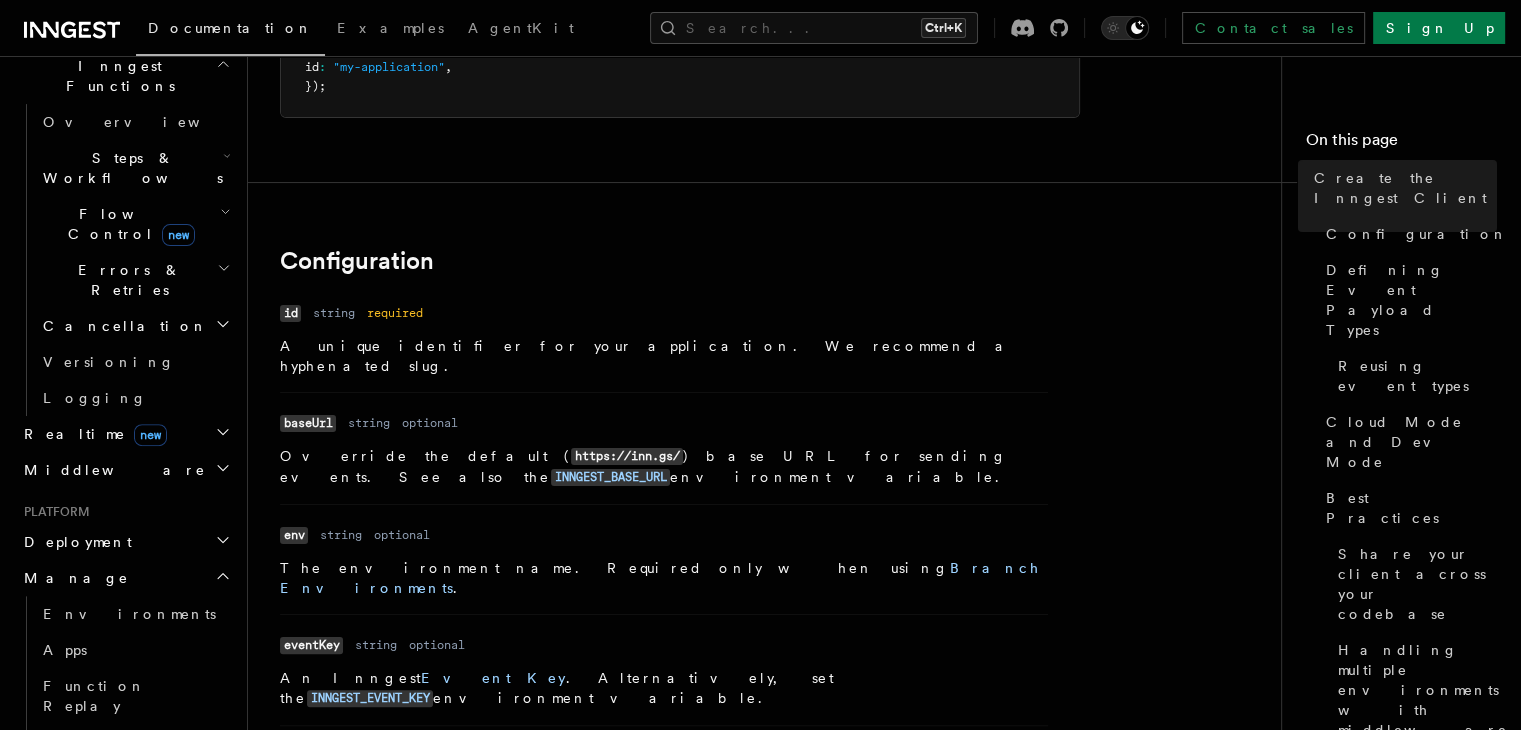 drag, startPoint x: 156, startPoint y: 392, endPoint x: 159, endPoint y: 379, distance: 13.341664 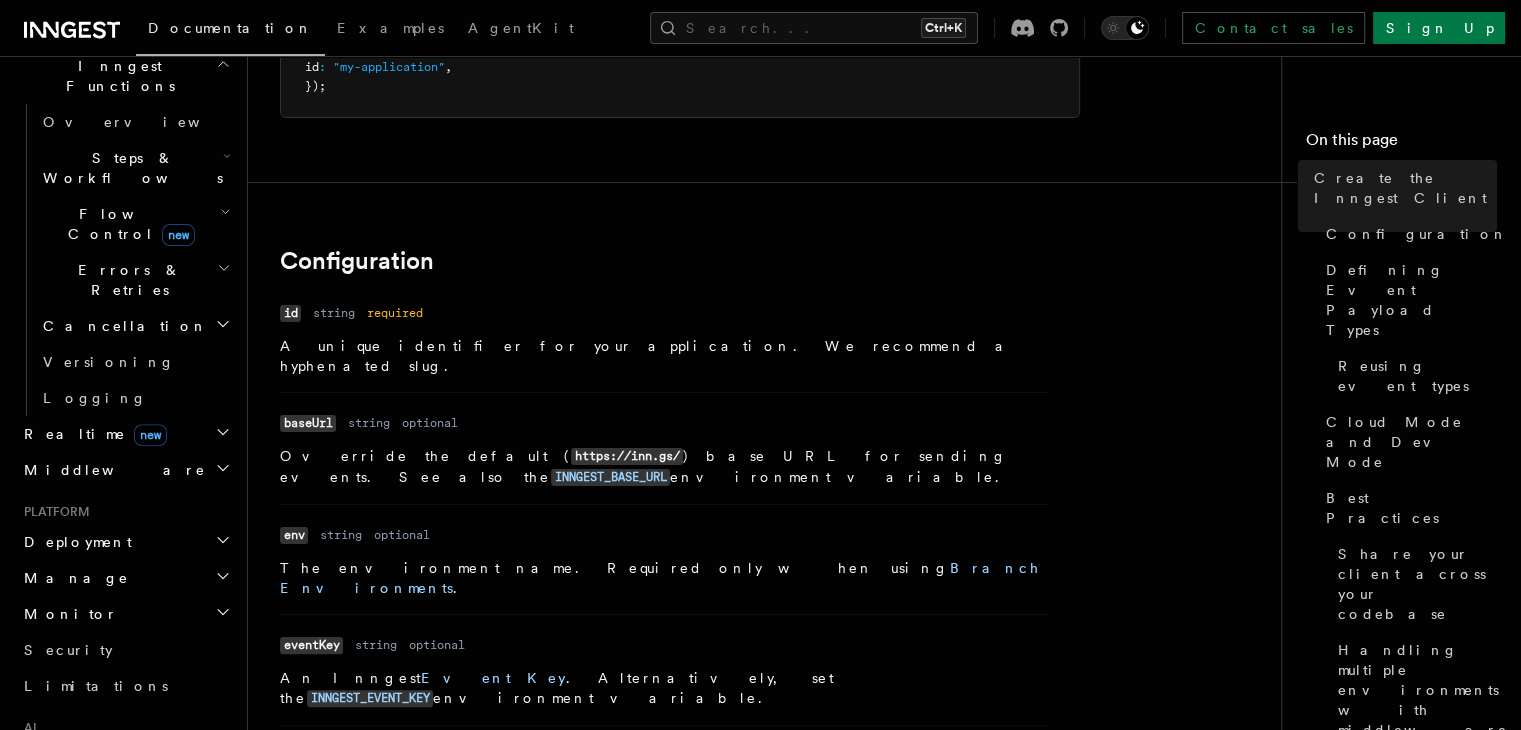 click on "Deployment" at bounding box center [125, 542] 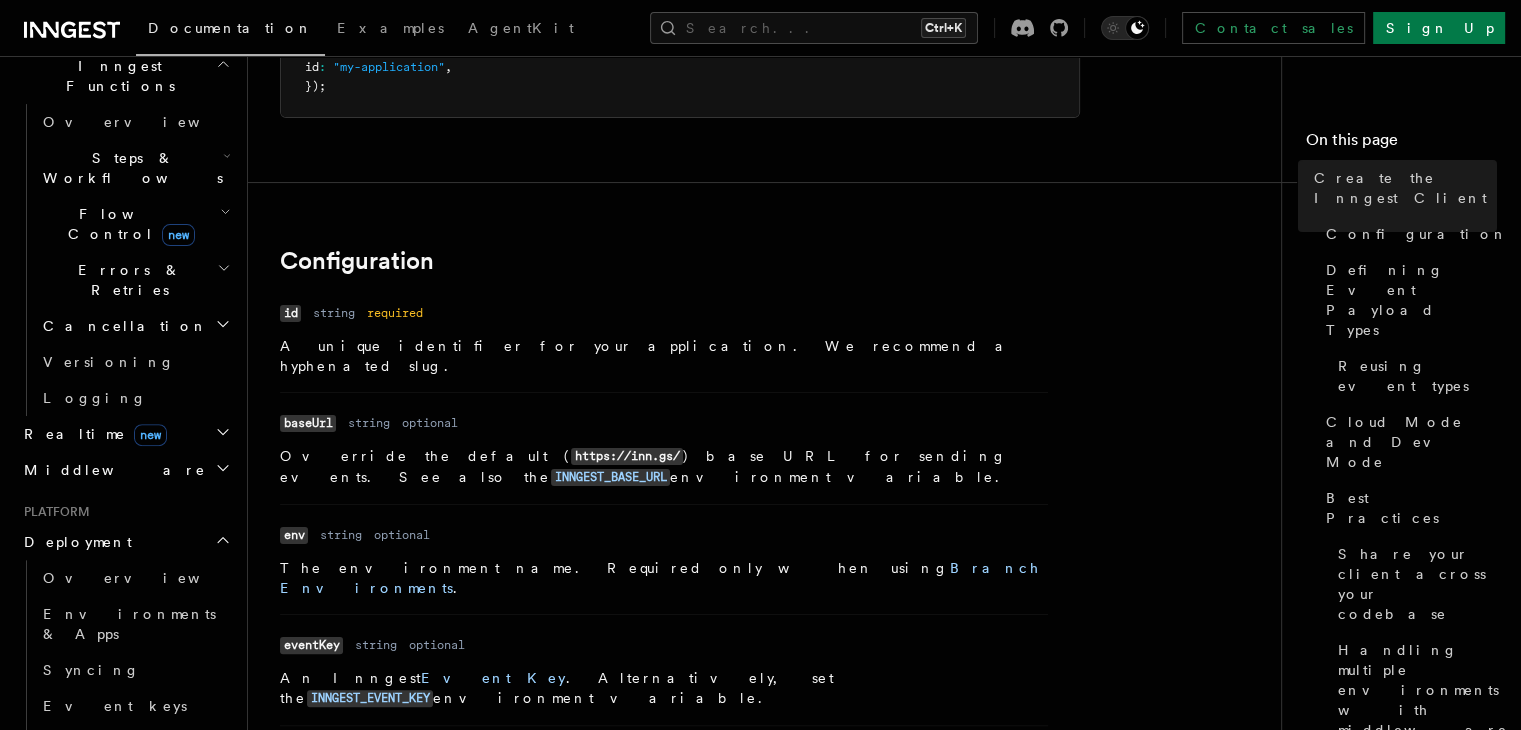 click on "Deployment" at bounding box center (125, 542) 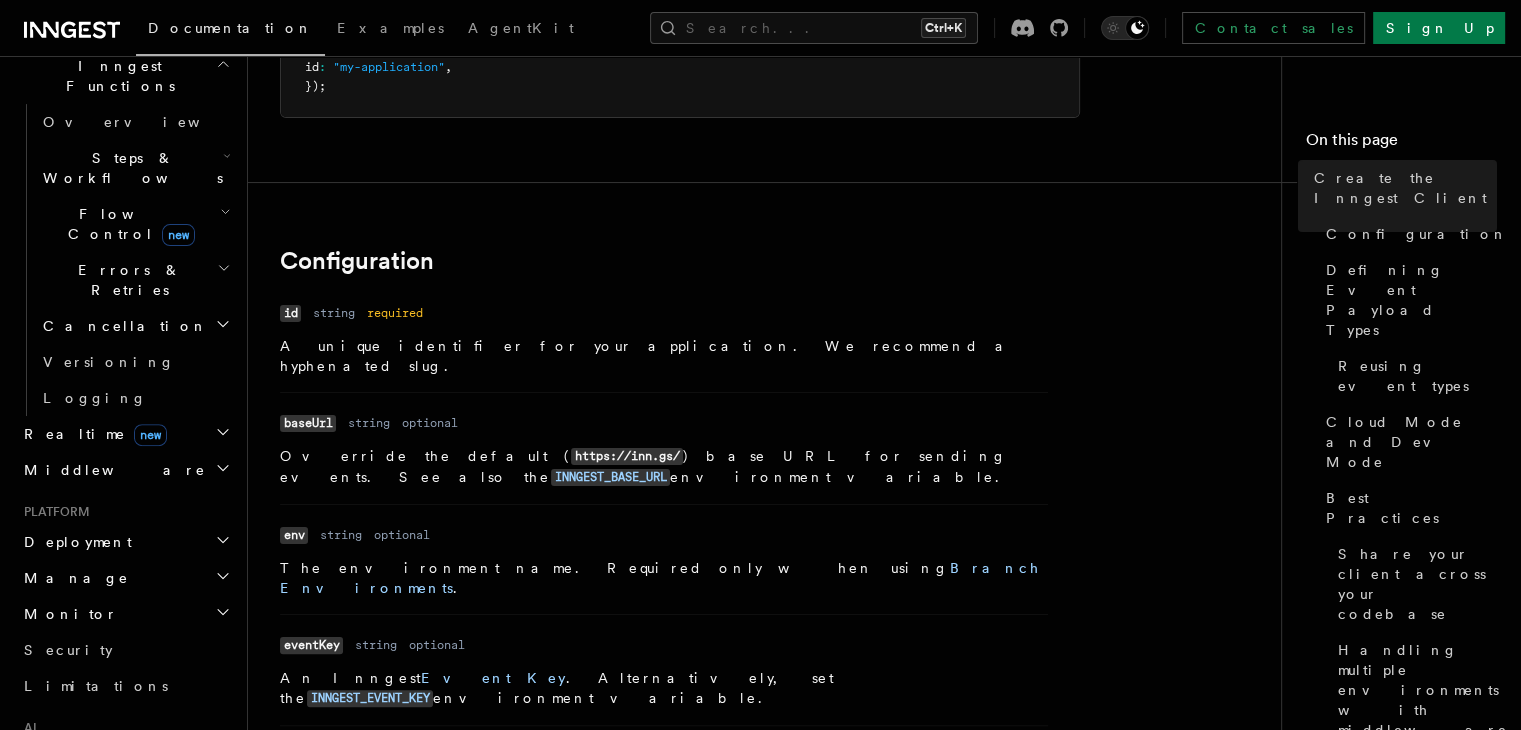 click on "Middleware" at bounding box center (125, 470) 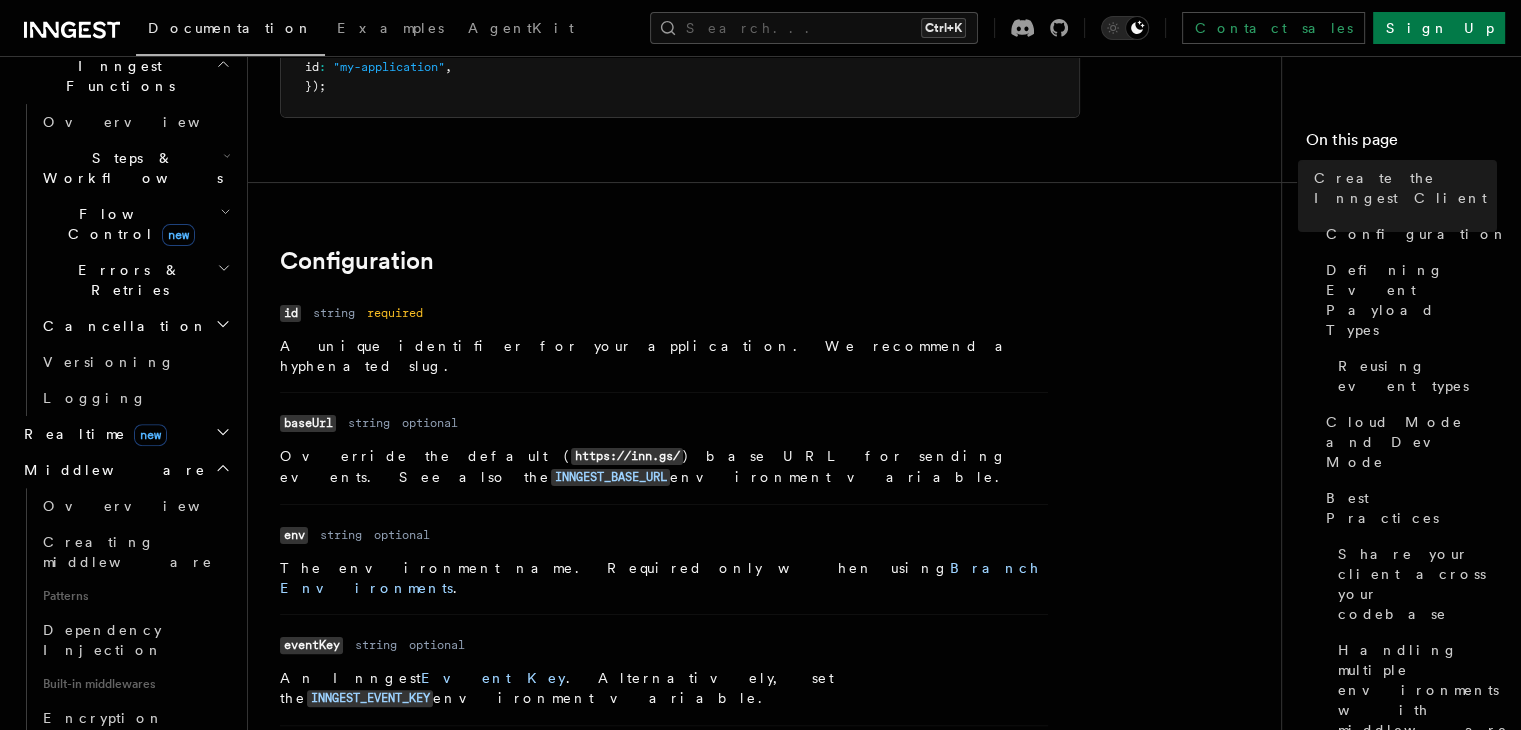 click on "Middleware" at bounding box center [125, 470] 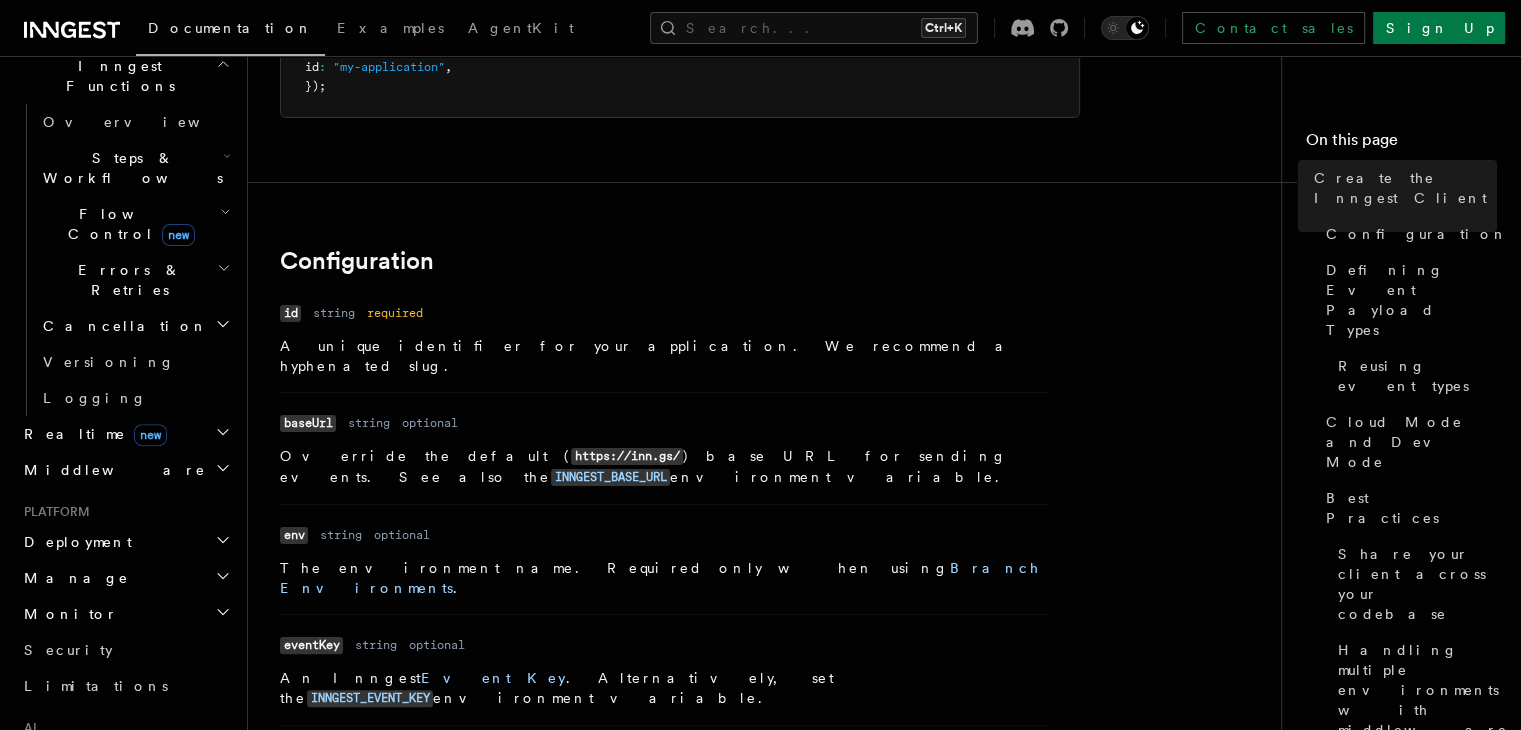 click on "Realtime new" at bounding box center (125, 434) 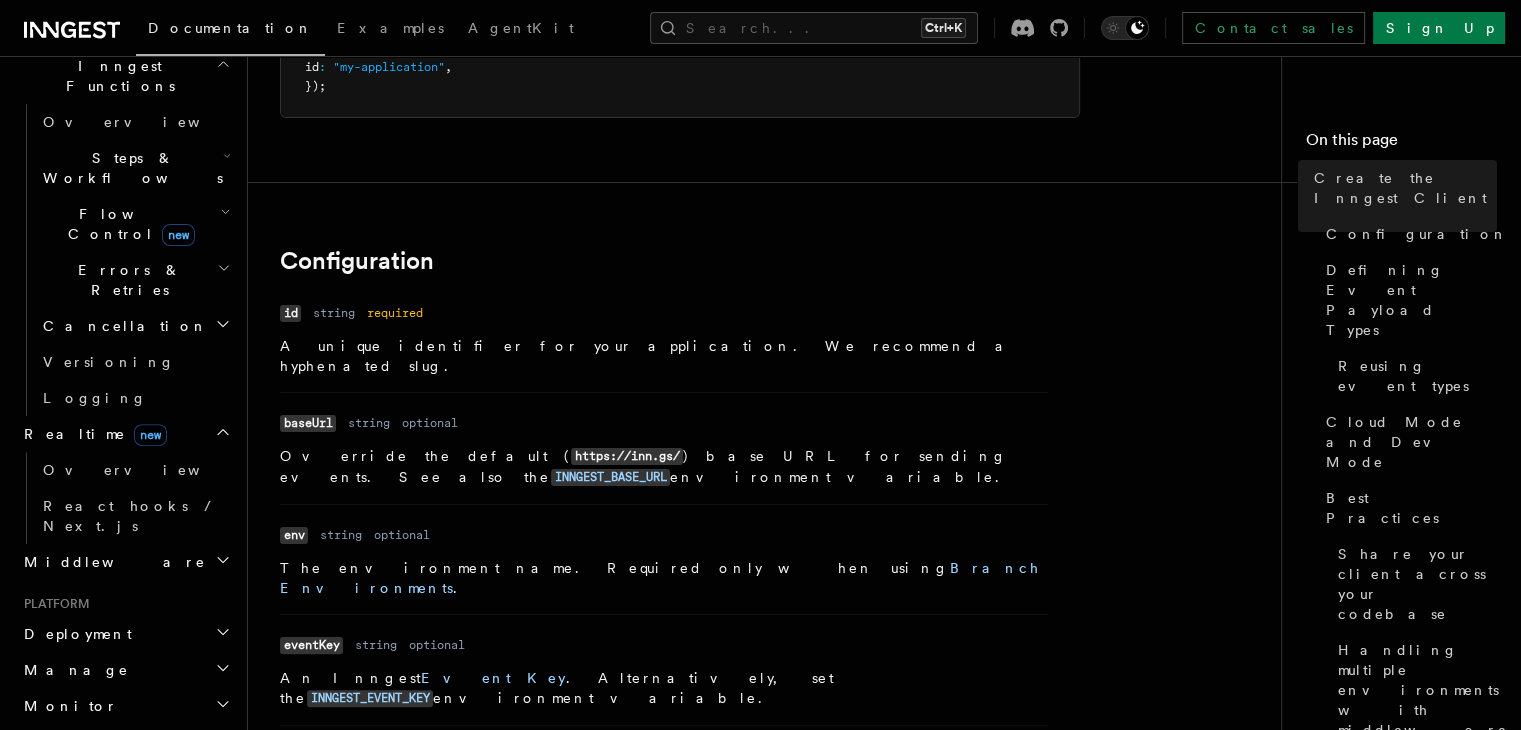click on "Realtime new" at bounding box center [125, 434] 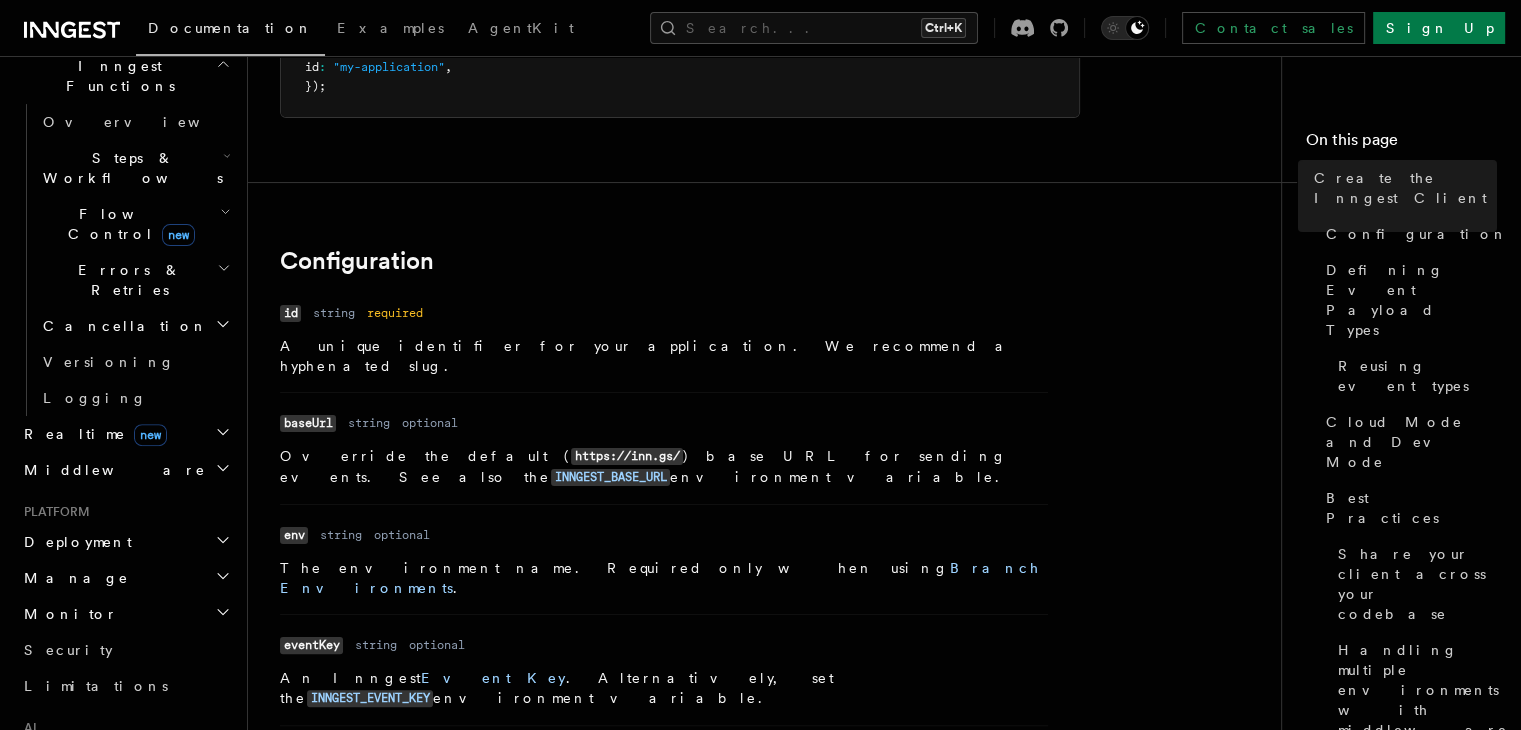 click on "Realtime new" at bounding box center [125, 434] 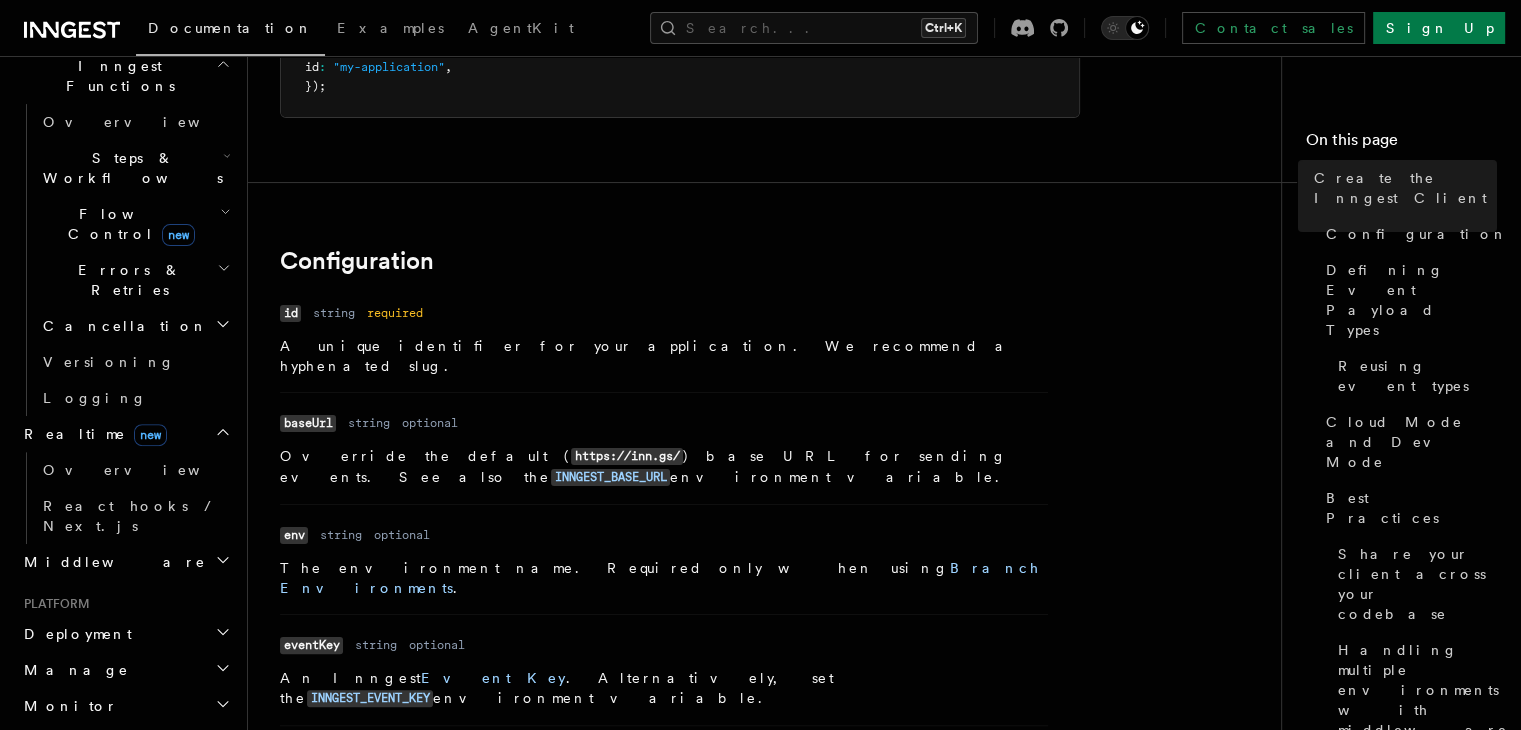 click on "Realtime new" at bounding box center [125, 434] 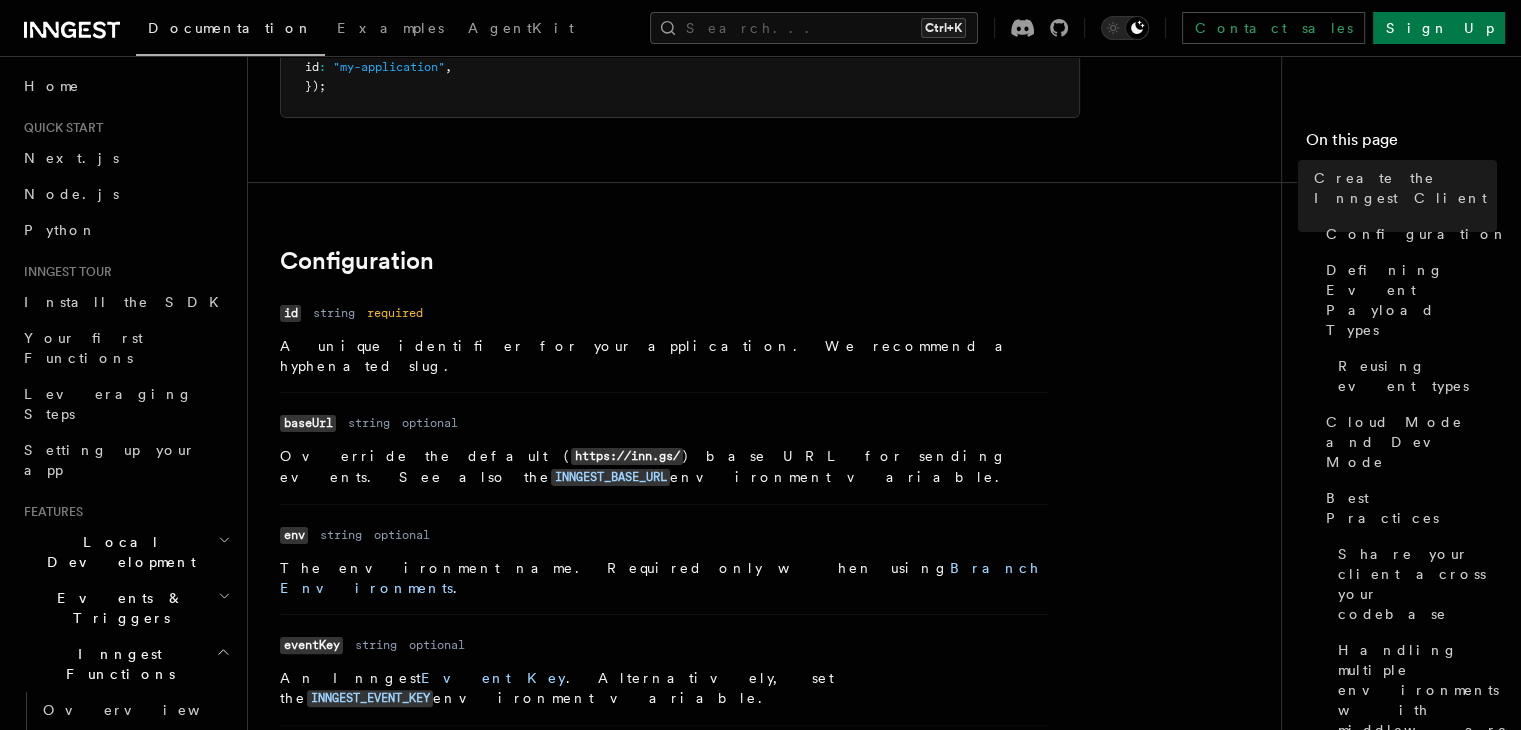 scroll, scrollTop: 0, scrollLeft: 0, axis: both 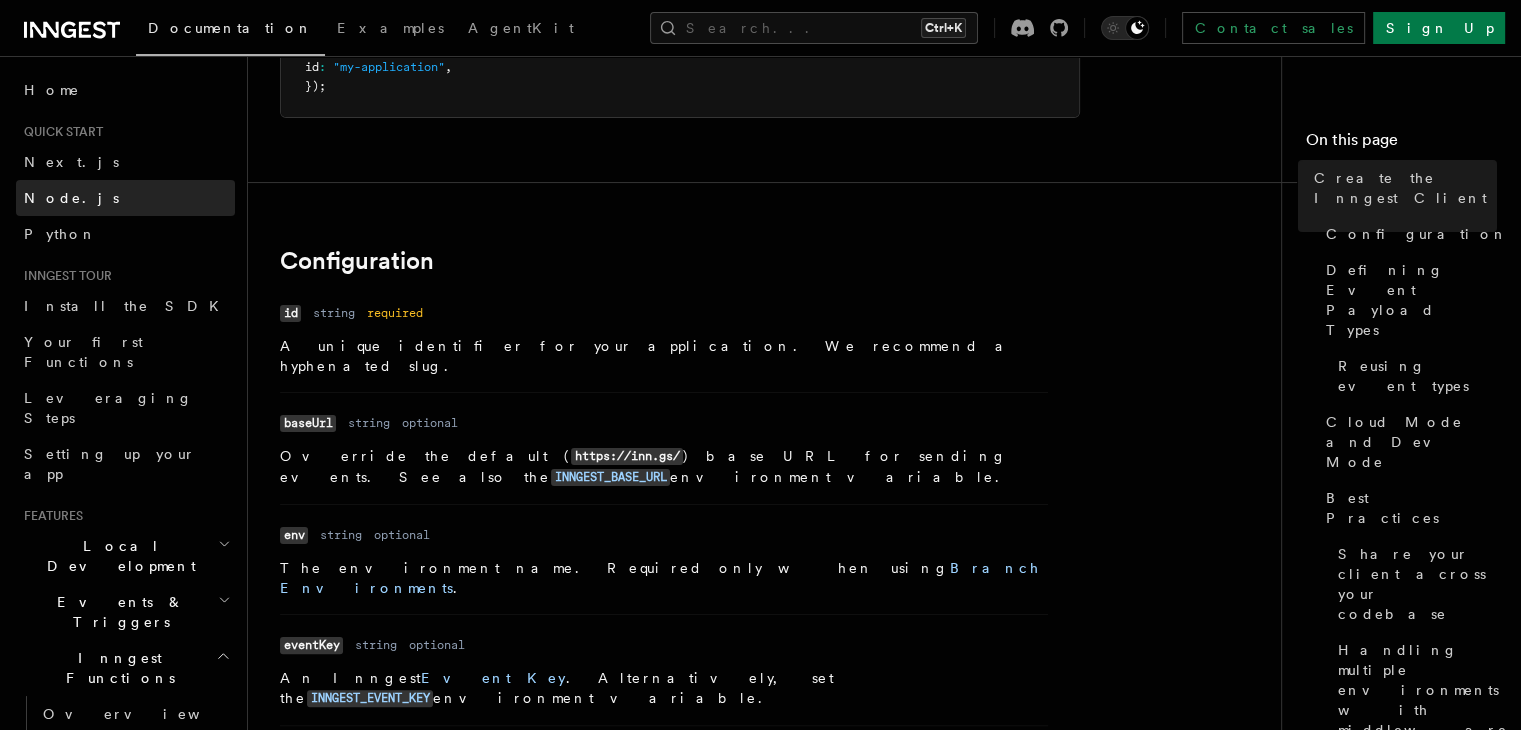 click on "Node.js" at bounding box center [71, 198] 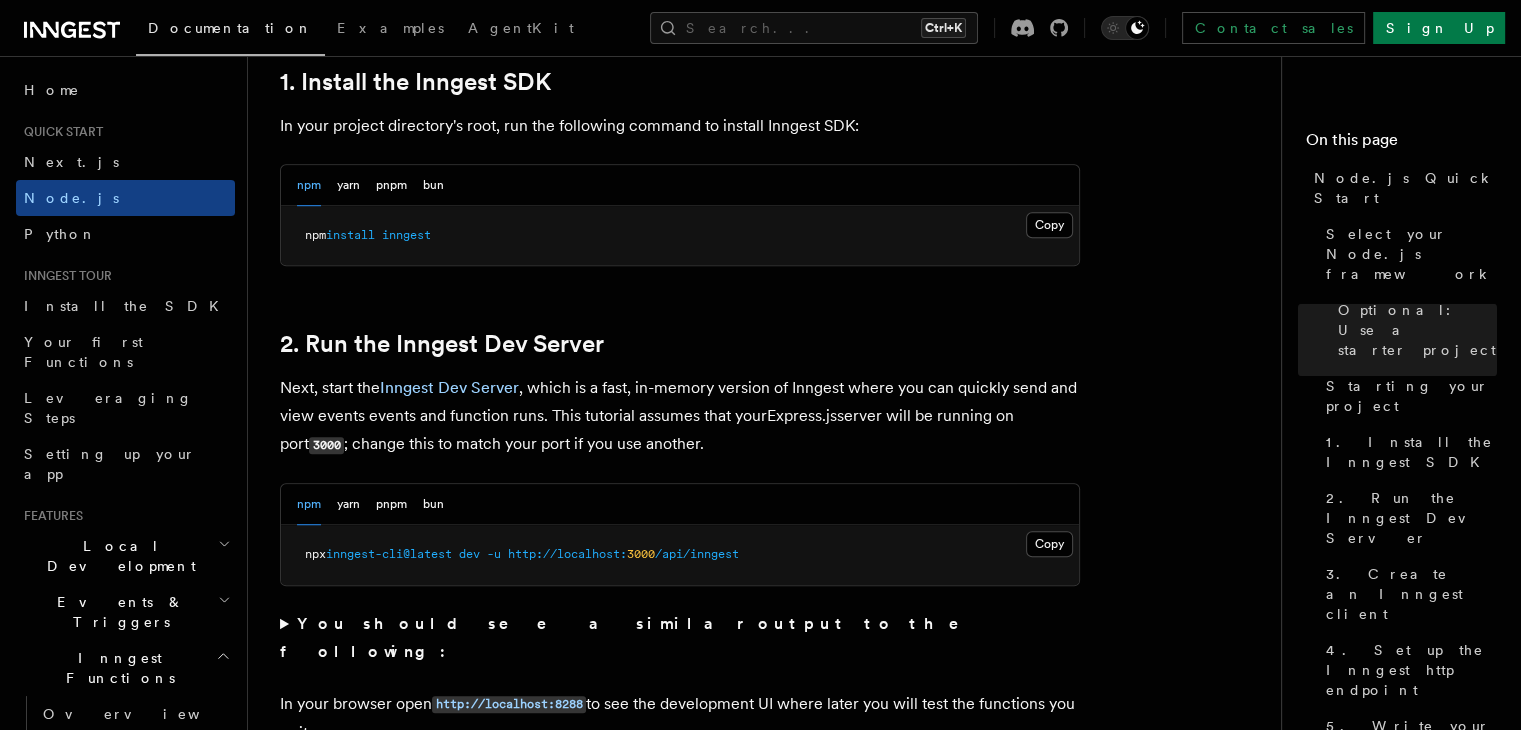 scroll, scrollTop: 1500, scrollLeft: 0, axis: vertical 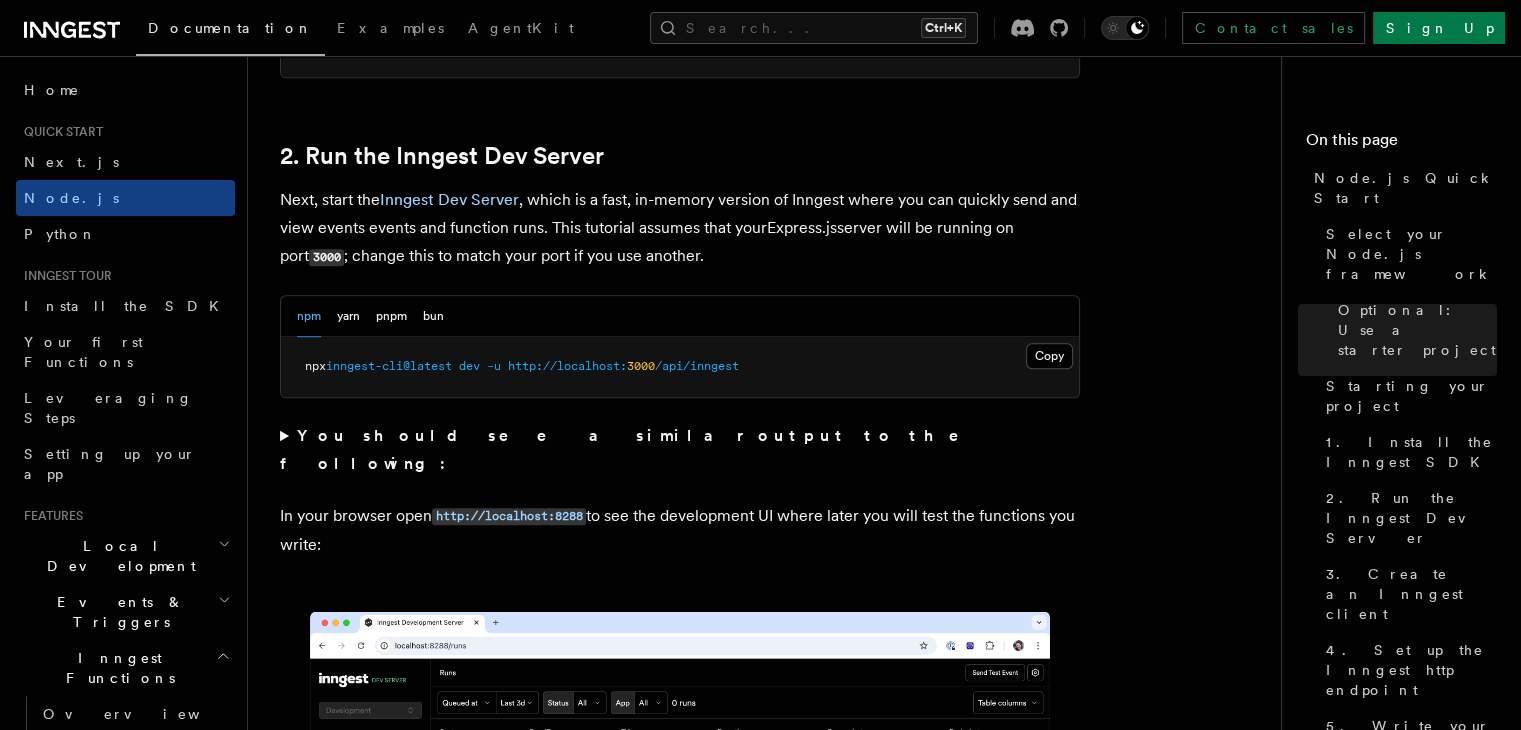 click on "npx  inngest-cli@latest   dev   -u   http://localhost: 3000 /api/inngest" at bounding box center (680, 367) 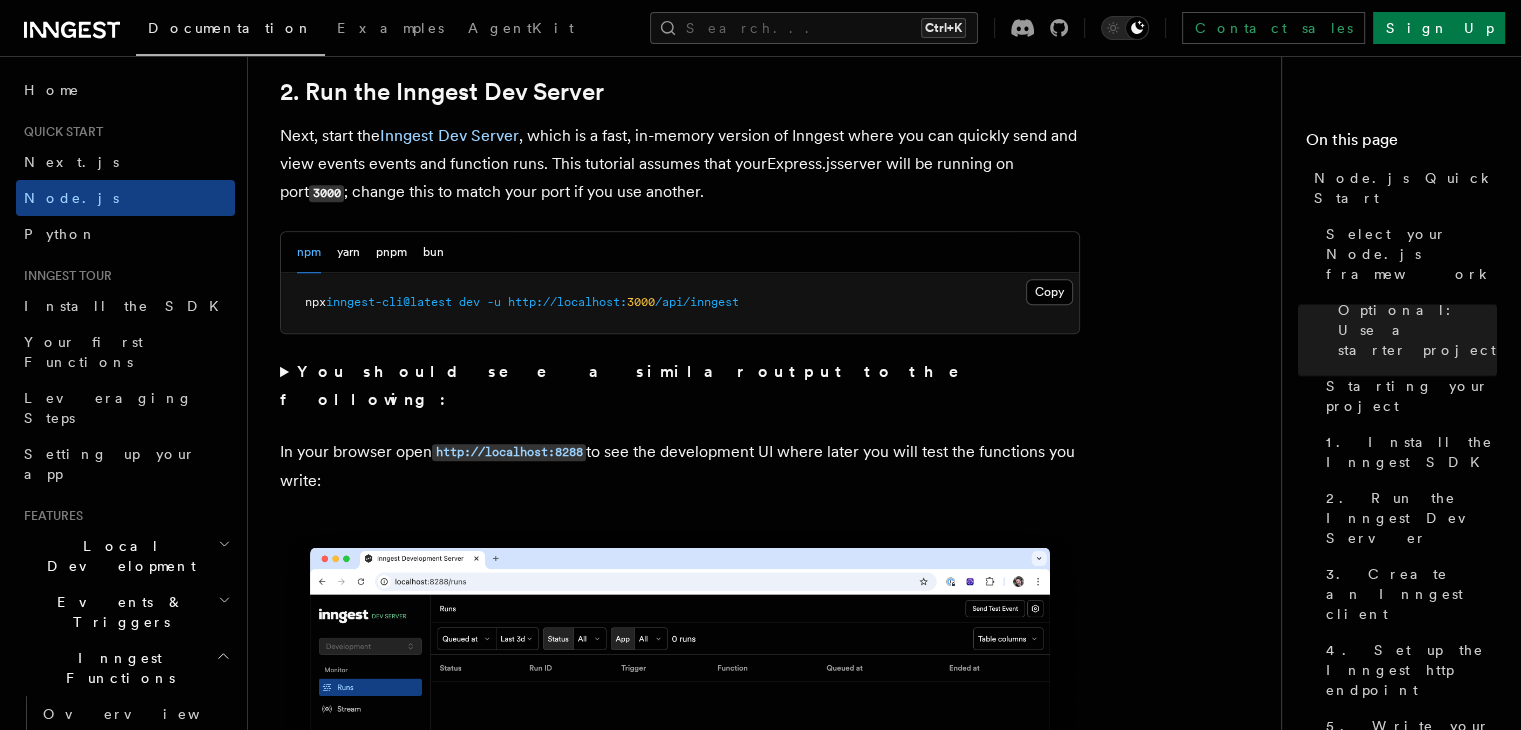 scroll, scrollTop: 1600, scrollLeft: 0, axis: vertical 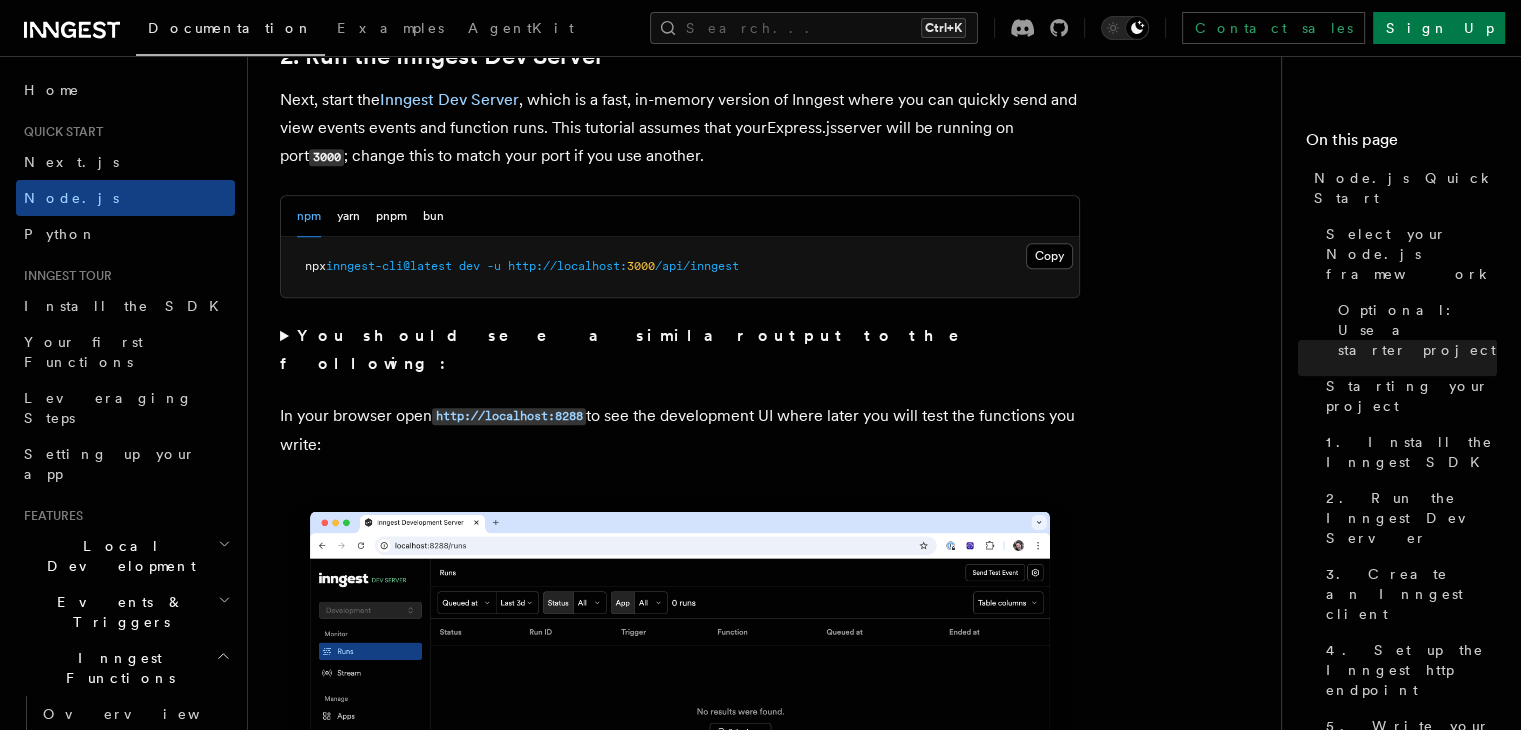 click on "You should see a similar output to the following:" at bounding box center (680, 350) 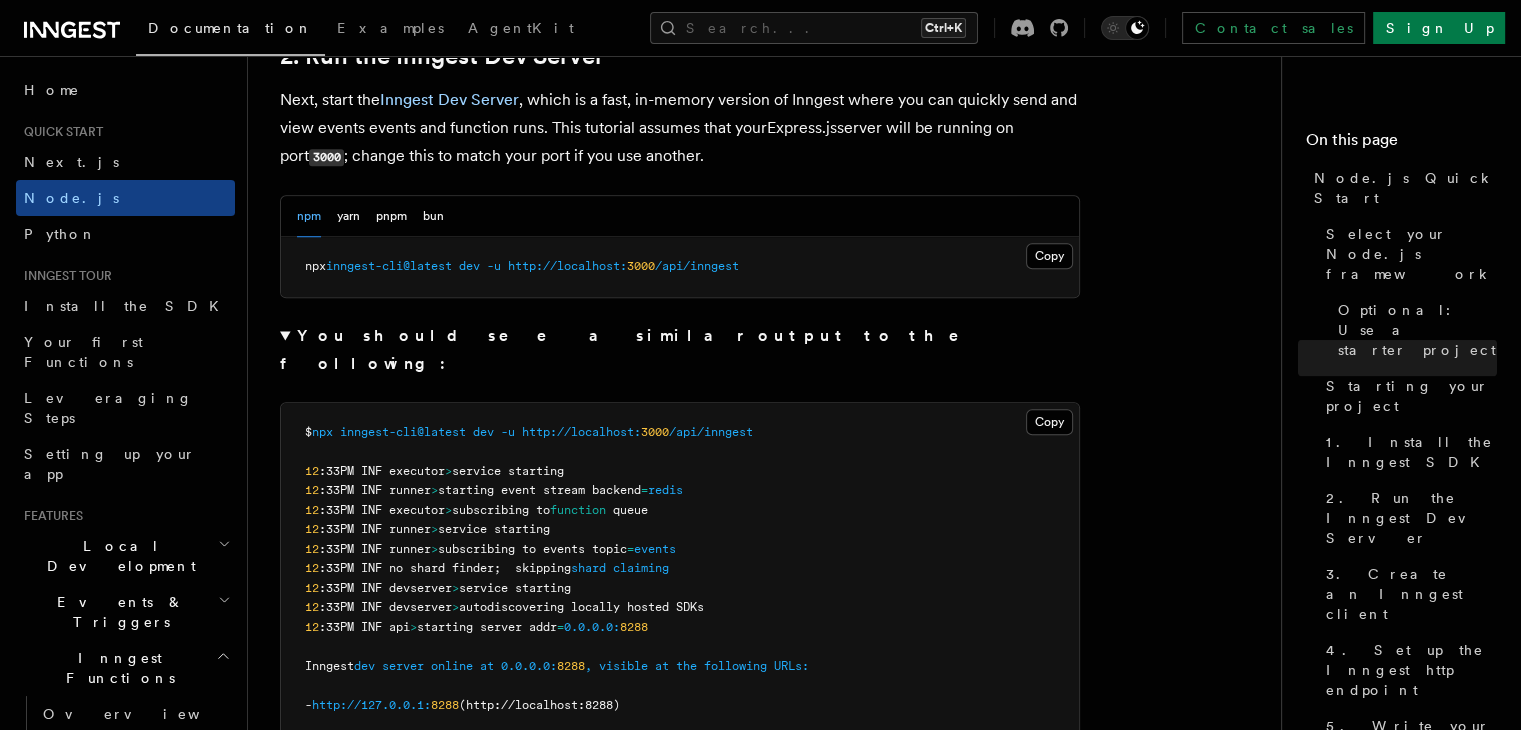 click on "You should see a similar output to the following:" at bounding box center [680, 350] 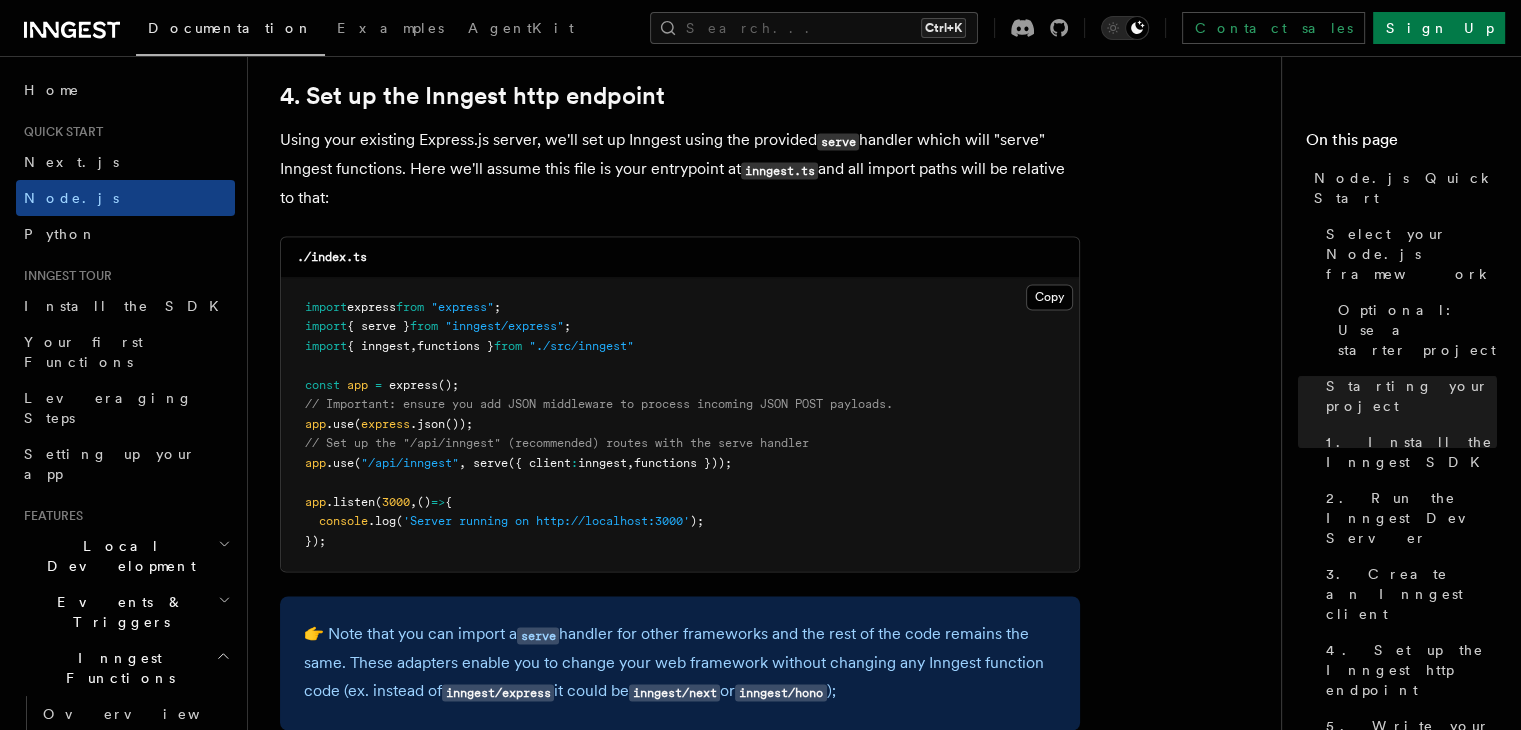 scroll, scrollTop: 3100, scrollLeft: 0, axis: vertical 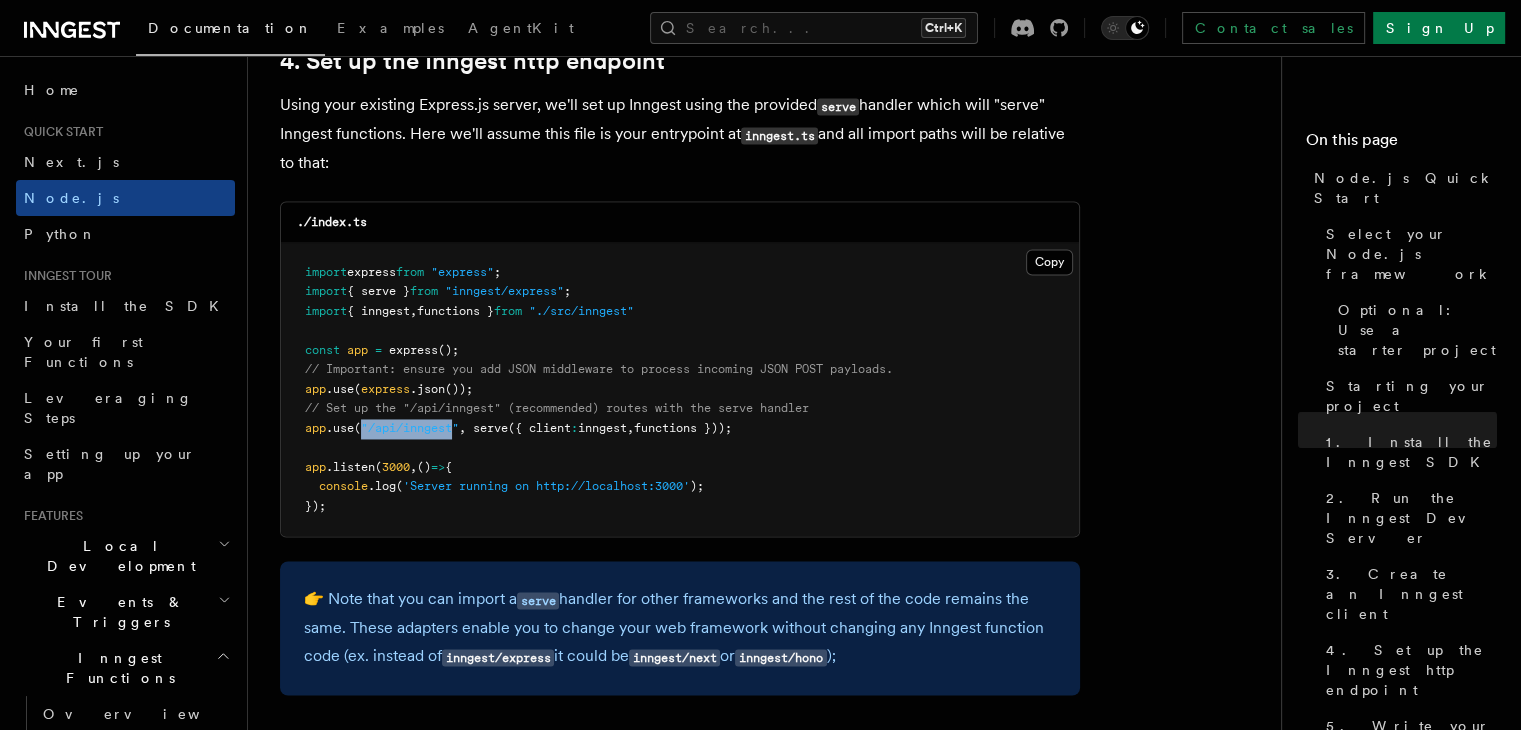drag, startPoint x: 455, startPoint y: 400, endPoint x: 365, endPoint y: 401, distance: 90.005554 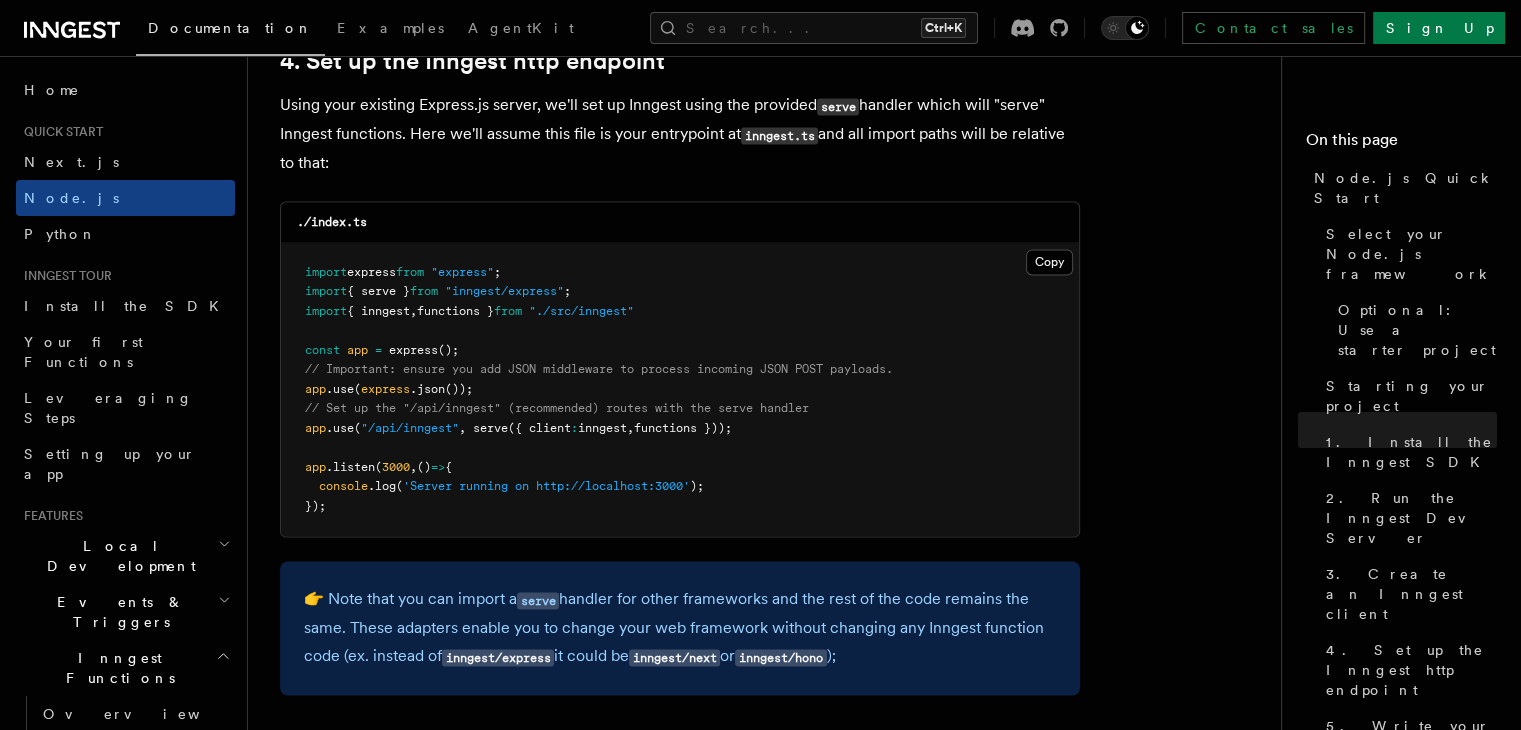 click on "express" at bounding box center [371, 272] 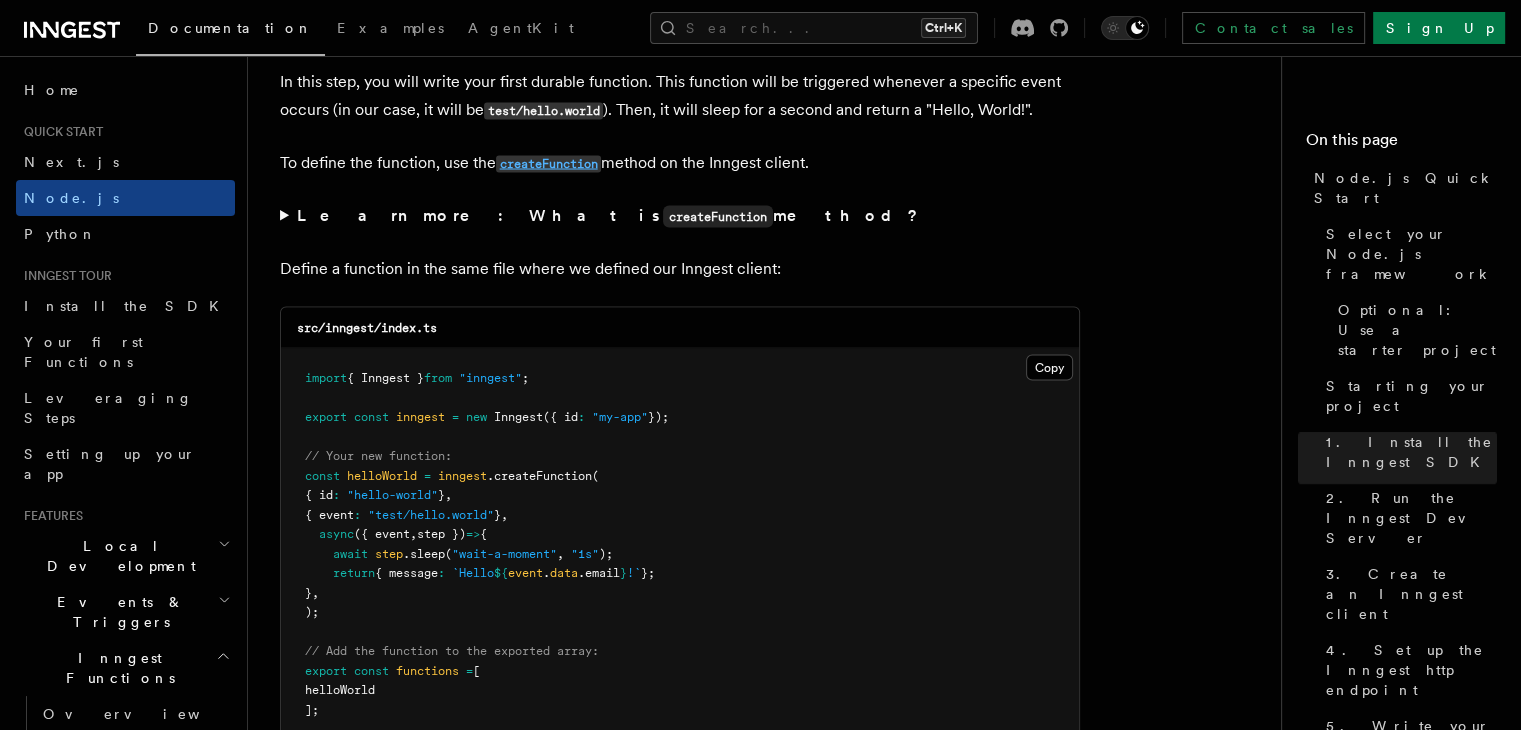 scroll, scrollTop: 3900, scrollLeft: 0, axis: vertical 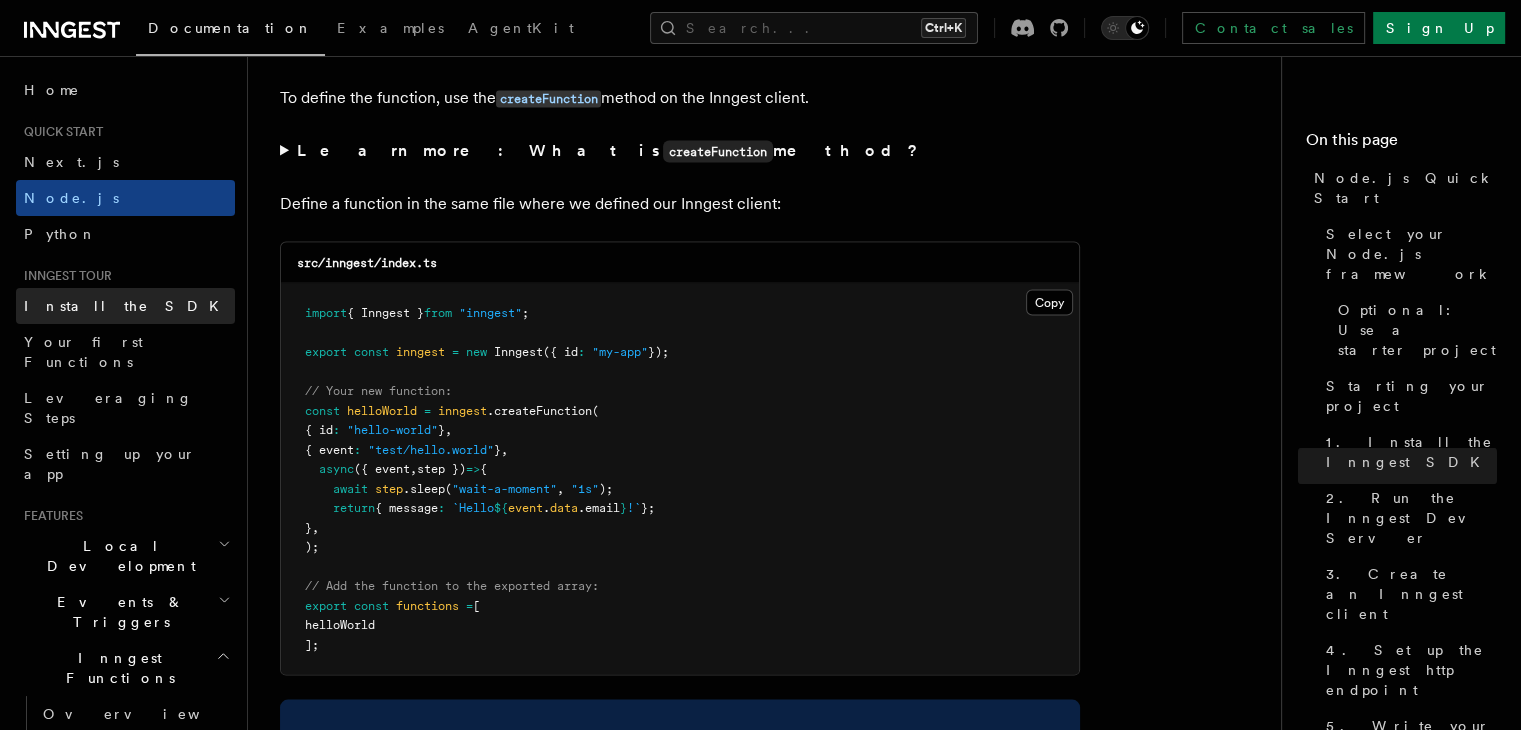 click on "Install the SDK" at bounding box center (127, 306) 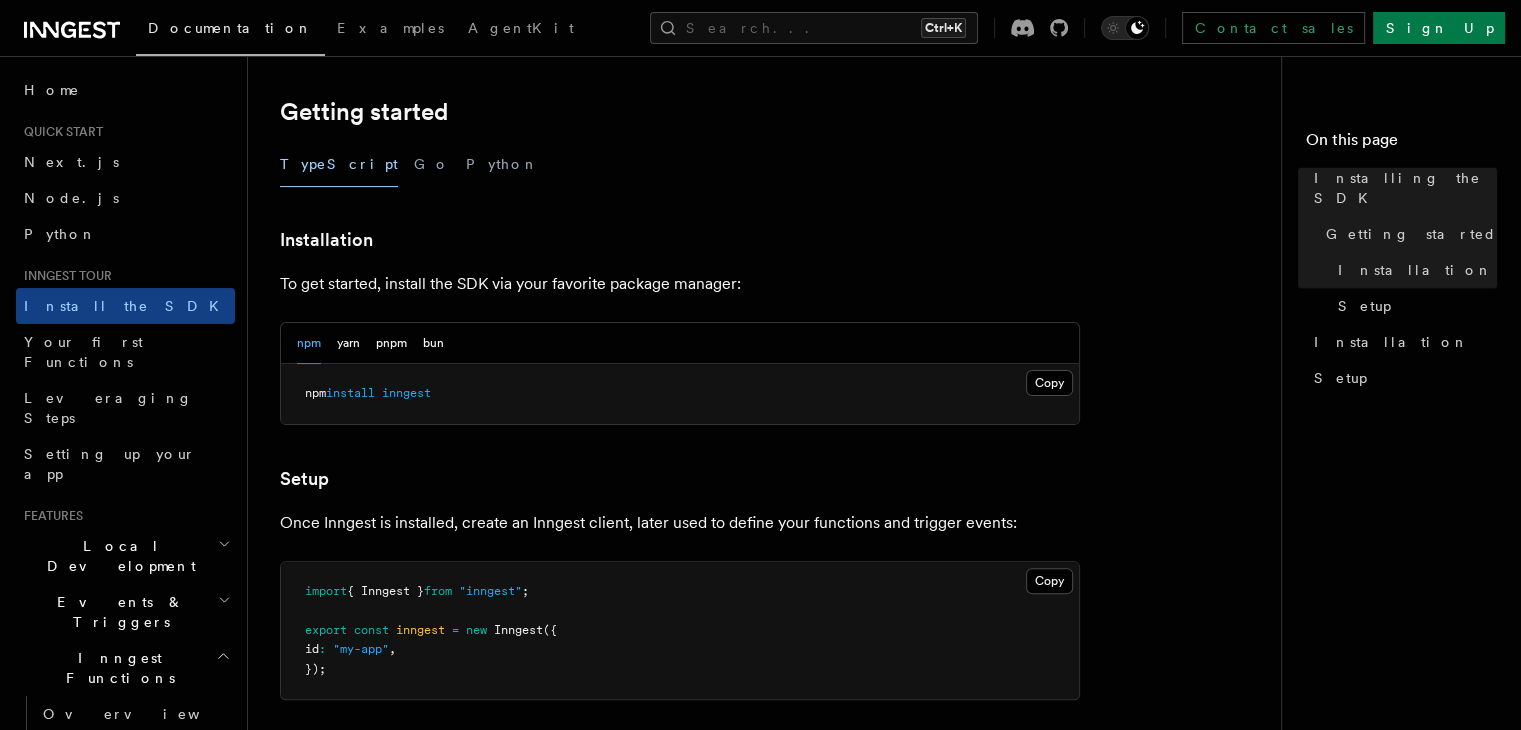 scroll, scrollTop: 400, scrollLeft: 0, axis: vertical 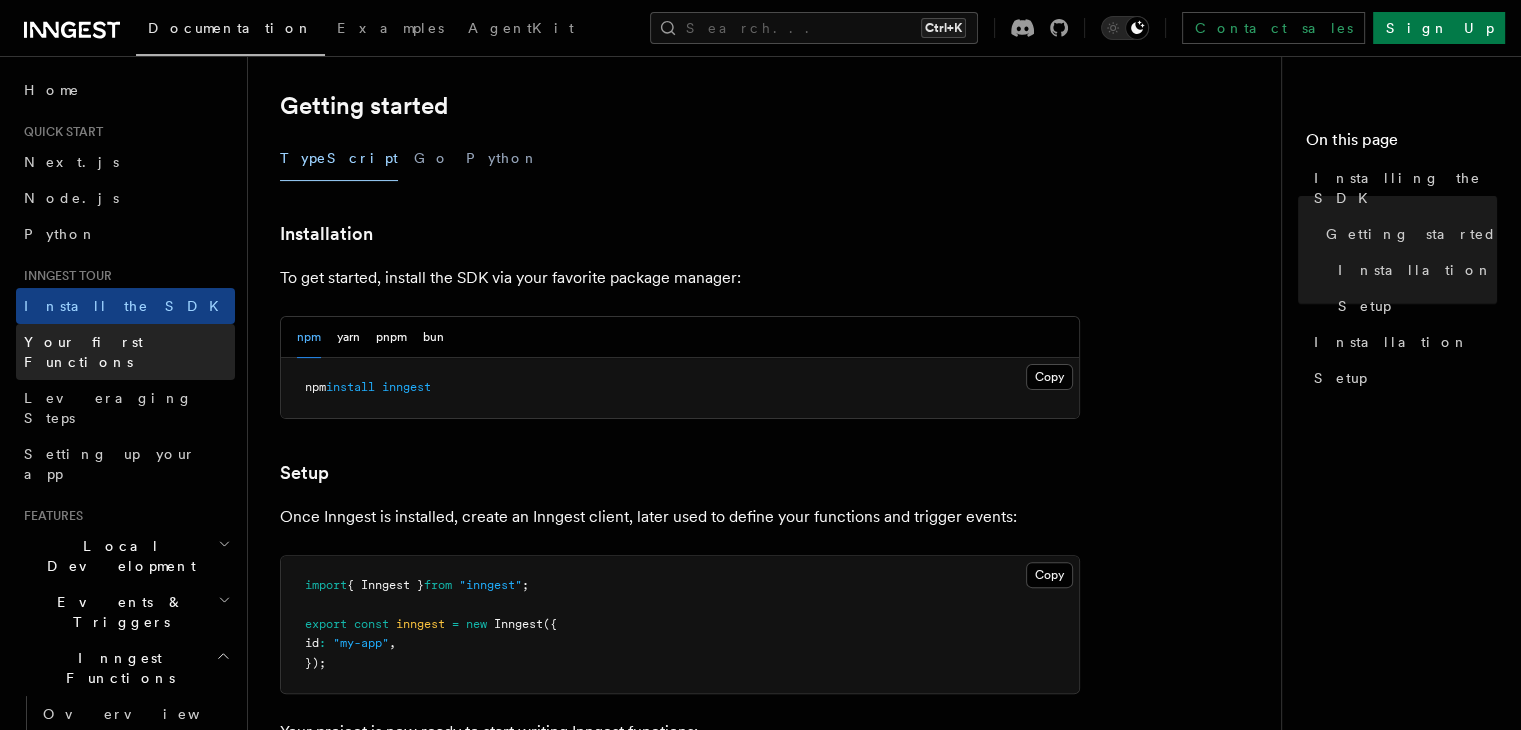click on "Your first Functions" at bounding box center [83, 352] 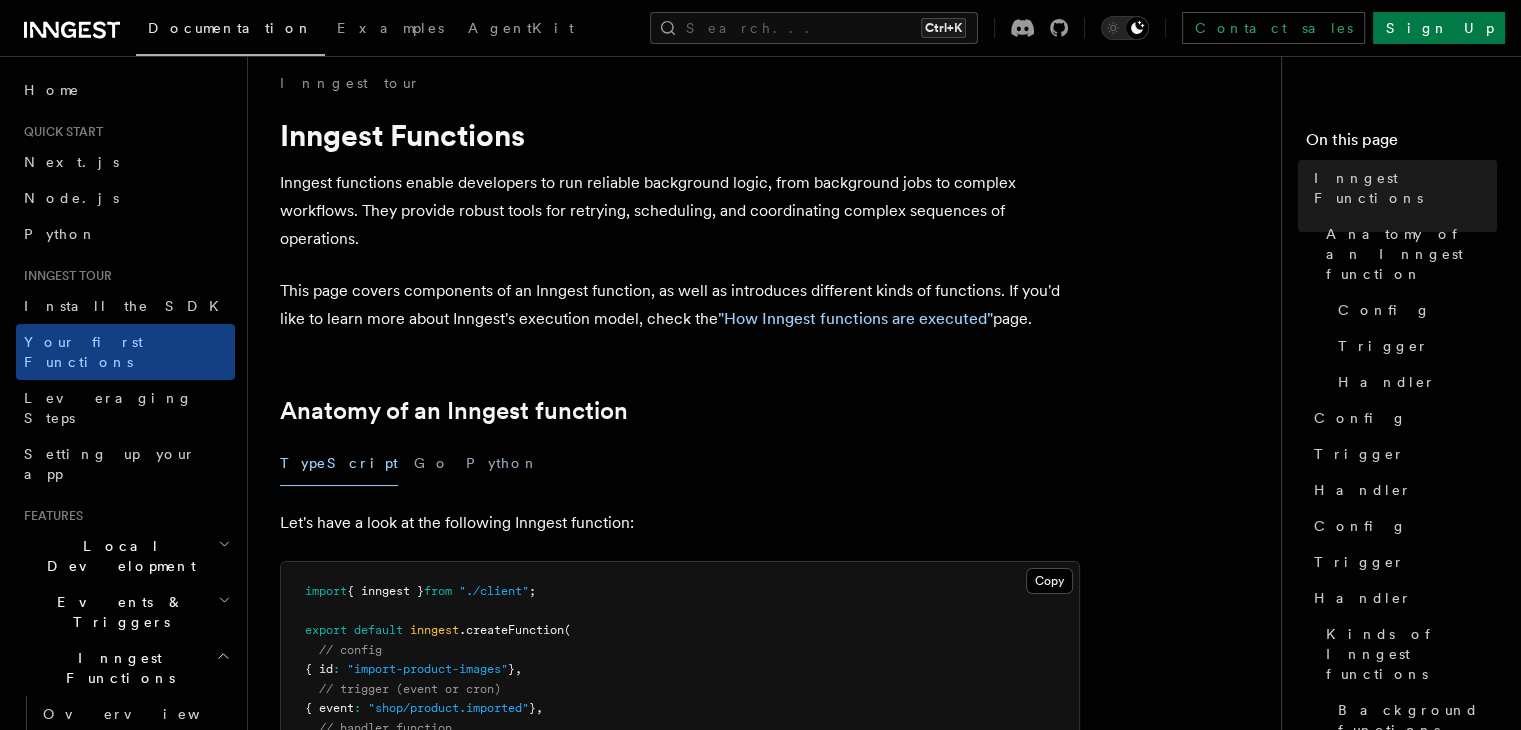 scroll, scrollTop: 300, scrollLeft: 0, axis: vertical 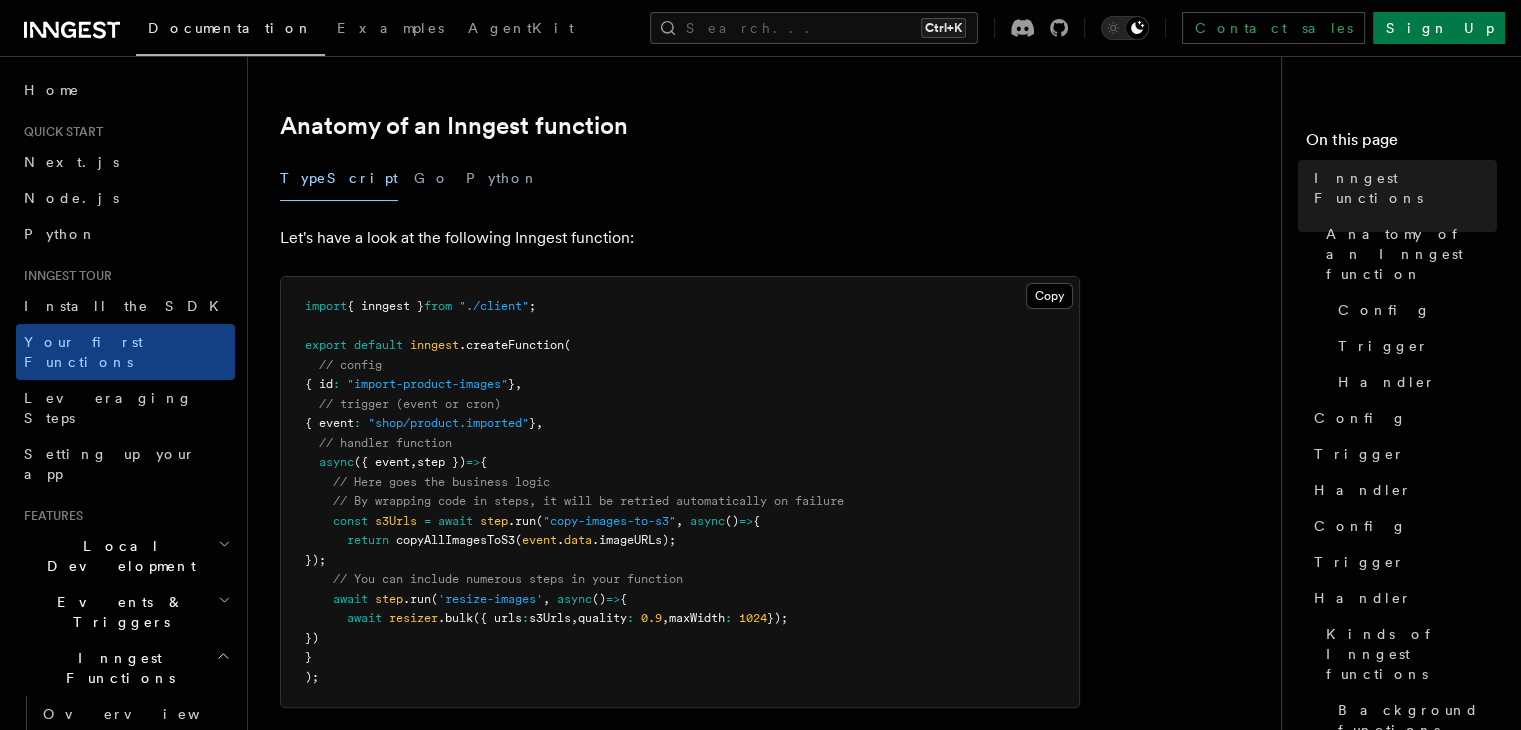 click on "copyAllImagesToS3" at bounding box center (455, 540) 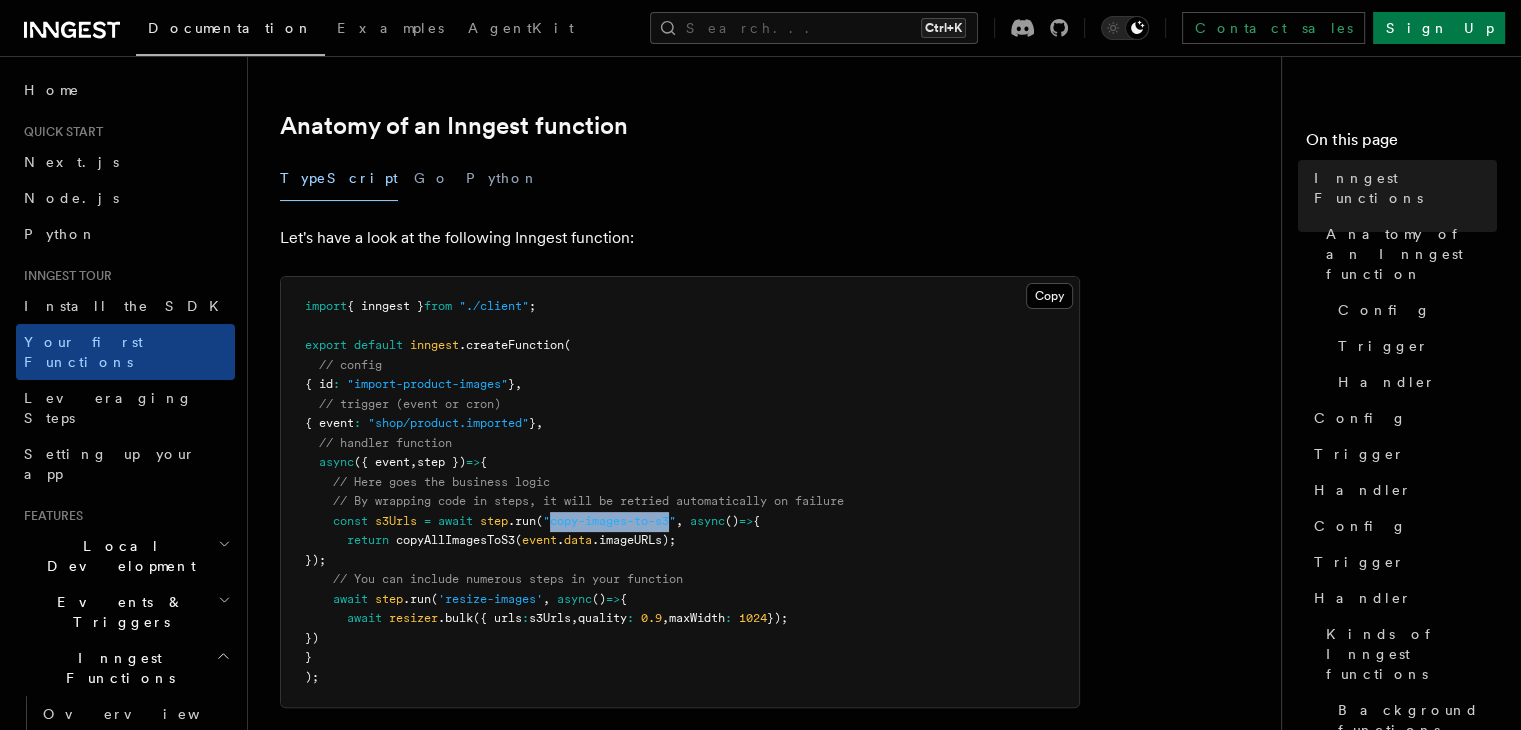 drag, startPoint x: 679, startPoint y: 517, endPoint x: 554, endPoint y: 517, distance: 125 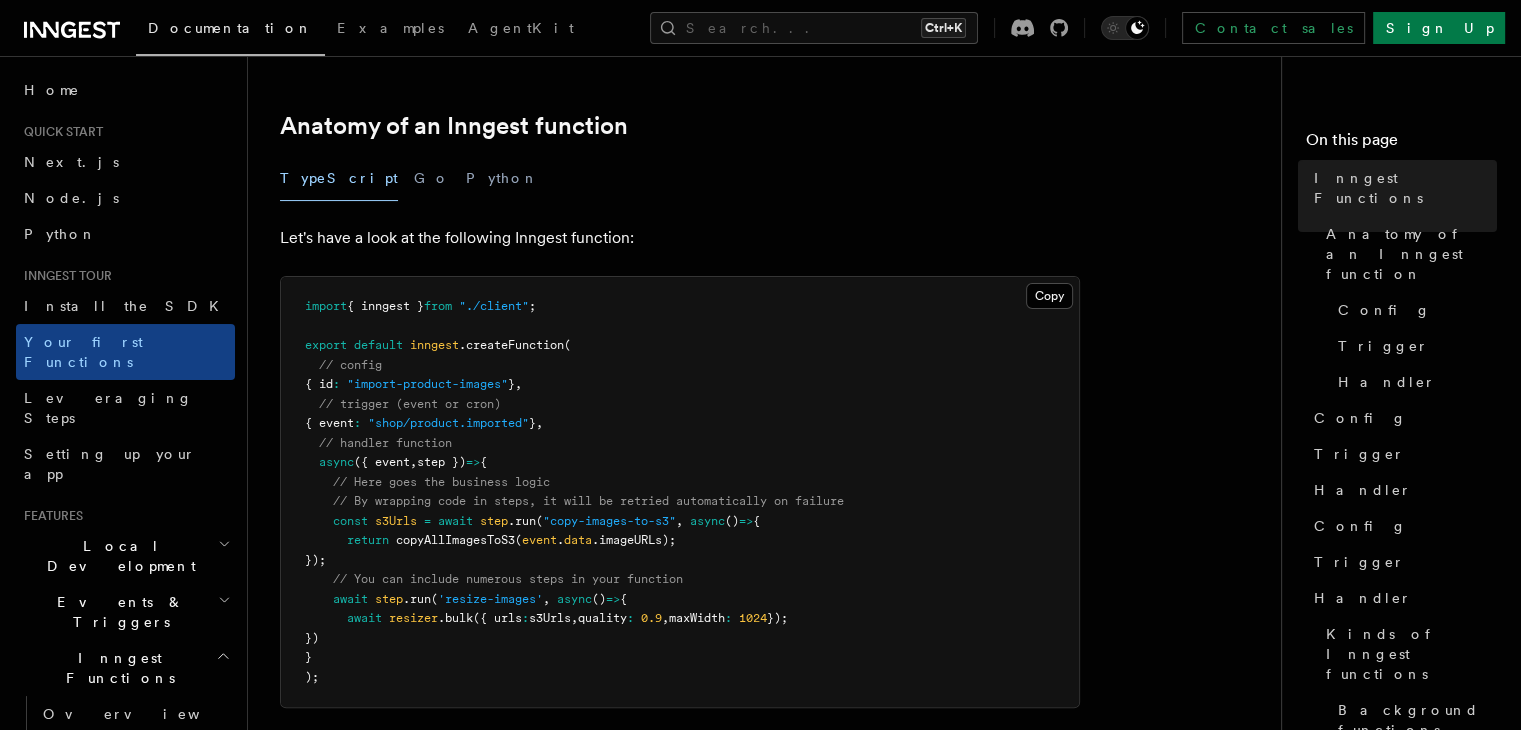 click on "import  { inngest }  from   "./client" ;
export   default   inngest .createFunction (
// config
{ id :   "import-product-images"  } ,
// trigger (event or cron)
{ event :   "shop/product.imported"  } ,
// handler function
async  ({ event ,  step })  =>  {
// Here goes the business logic
// By wrapping code in steps, it will be retried automatically on failure
const   s3Urls   =   await   step .run ( "copy-images-to-s3" ,   async  ()  =>  {
return   copyAllImagesToS3 ( event . data .imageURLs);
});
// You can include numerous steps in your function
await   step .run ( 'resize-images' ,   async  ()  =>  {
await   resizer .bulk ({ urls :  s3Urls ,  quality :   0.9 ,  maxWidth :   1024  });
})
}
);" at bounding box center [680, 492] 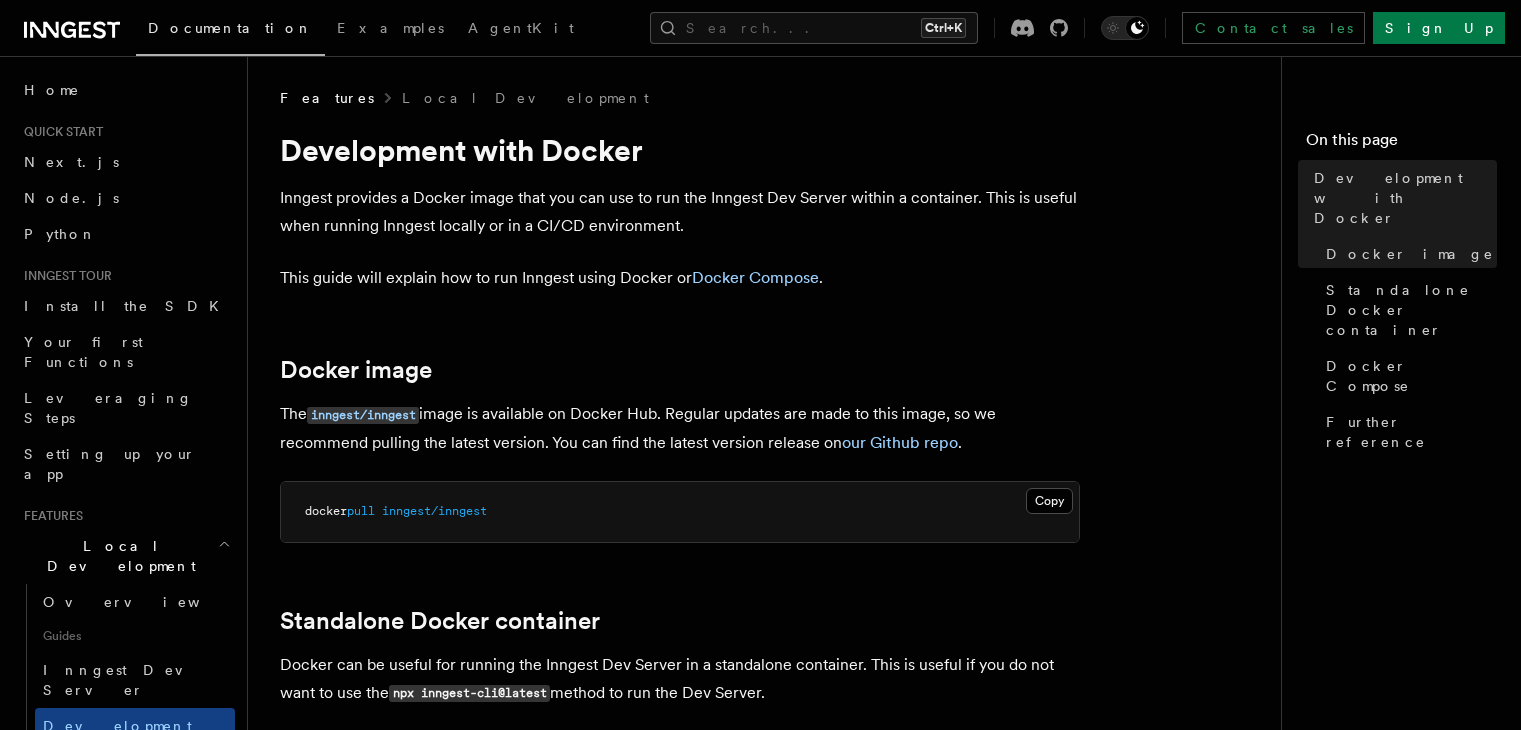 scroll, scrollTop: 0, scrollLeft: 0, axis: both 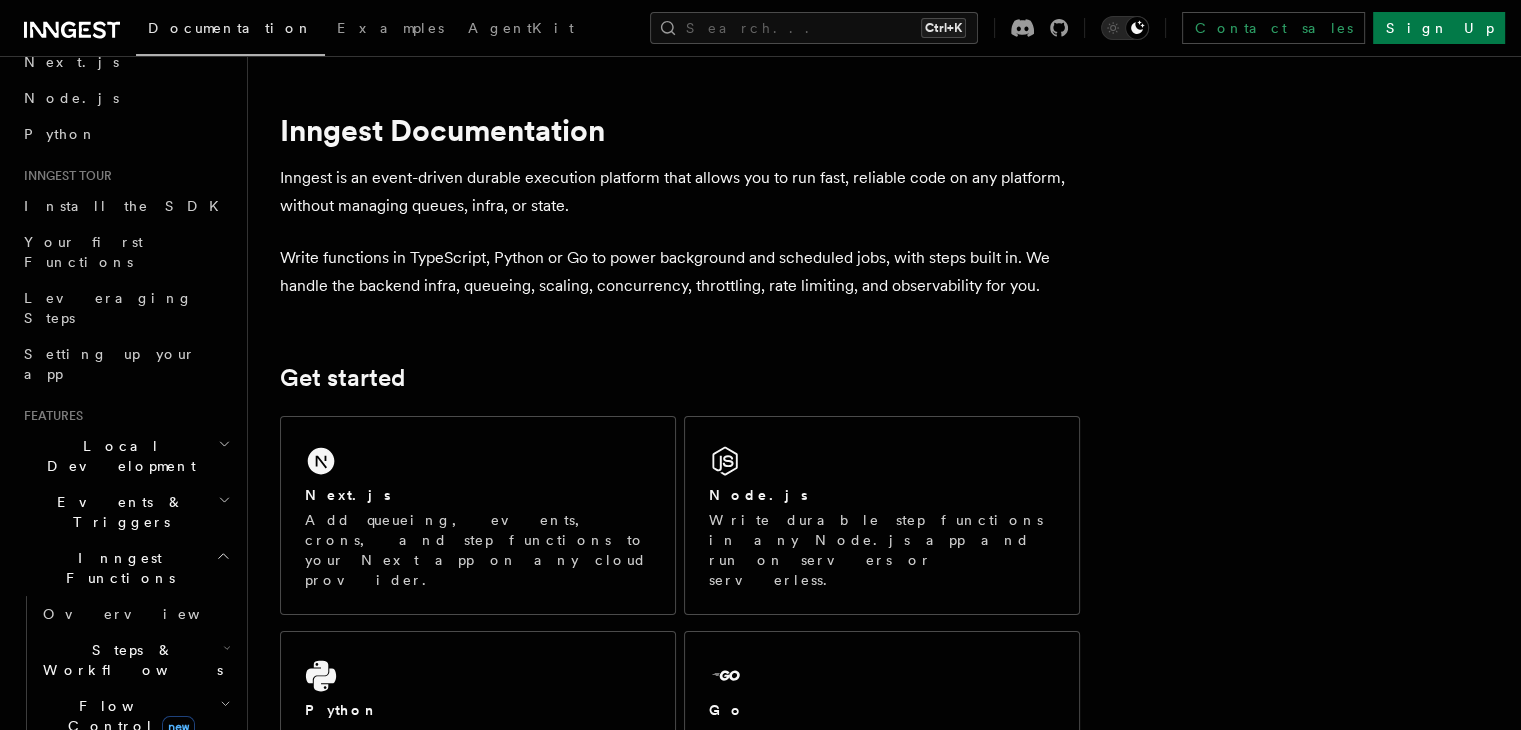 click 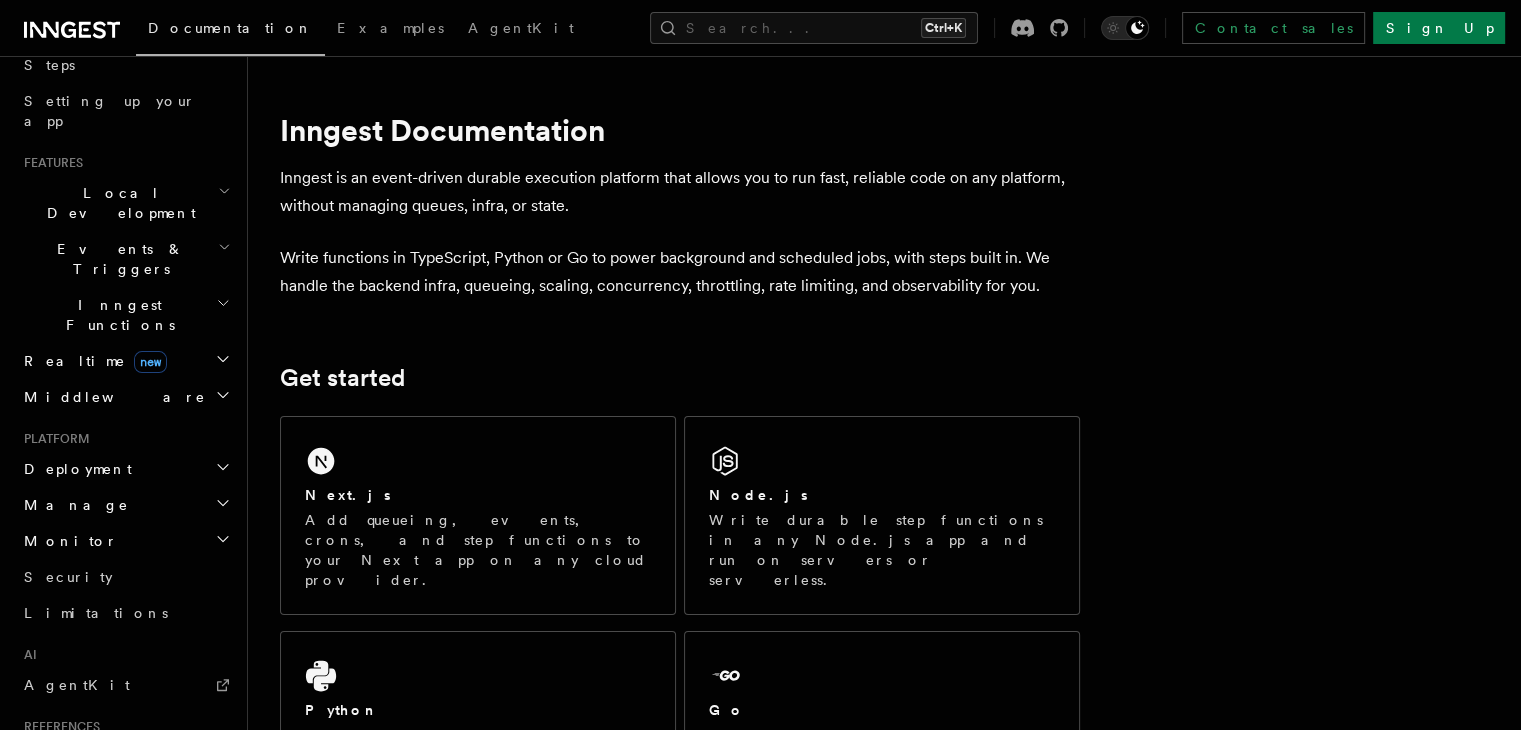 scroll, scrollTop: 318, scrollLeft: 0, axis: vertical 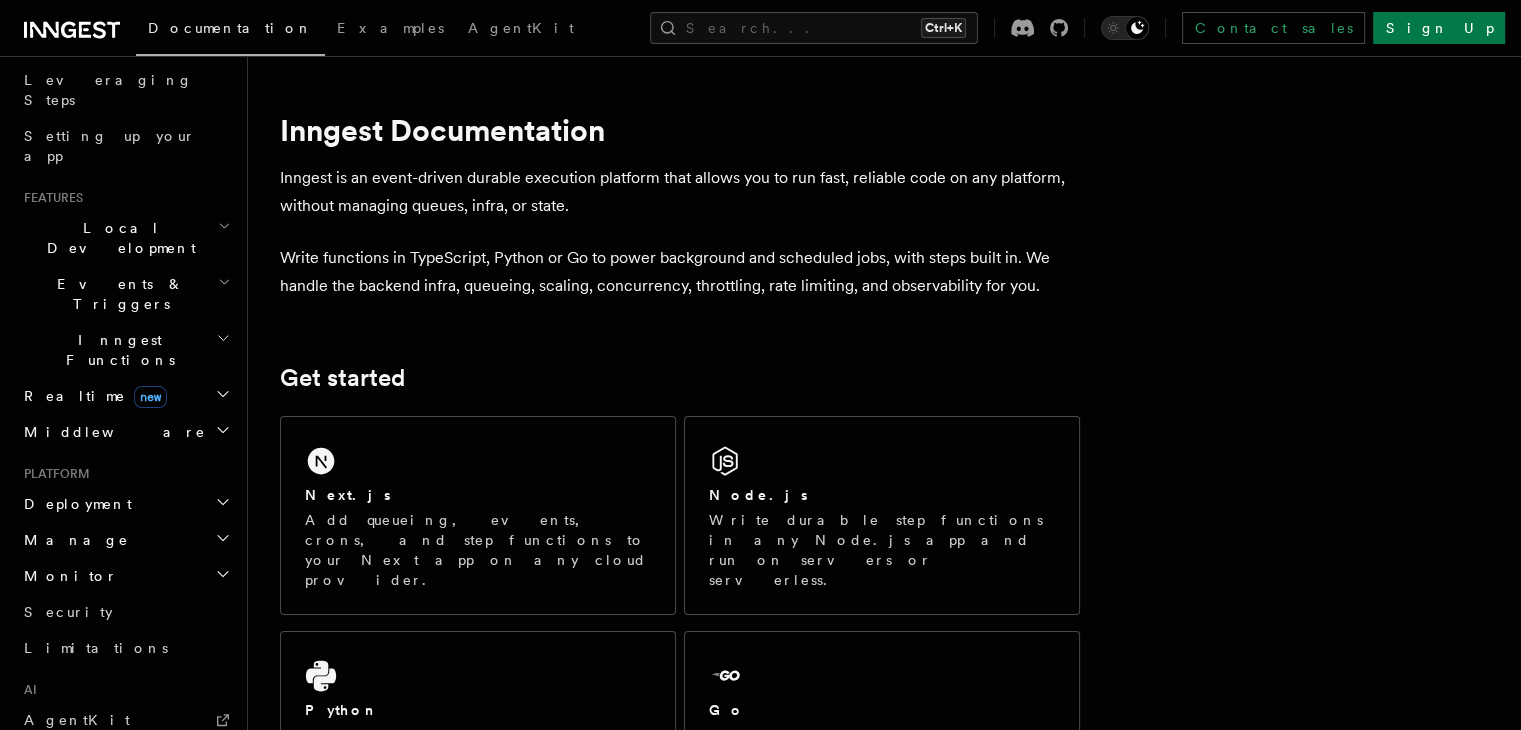 click on "Deployment" at bounding box center [125, 504] 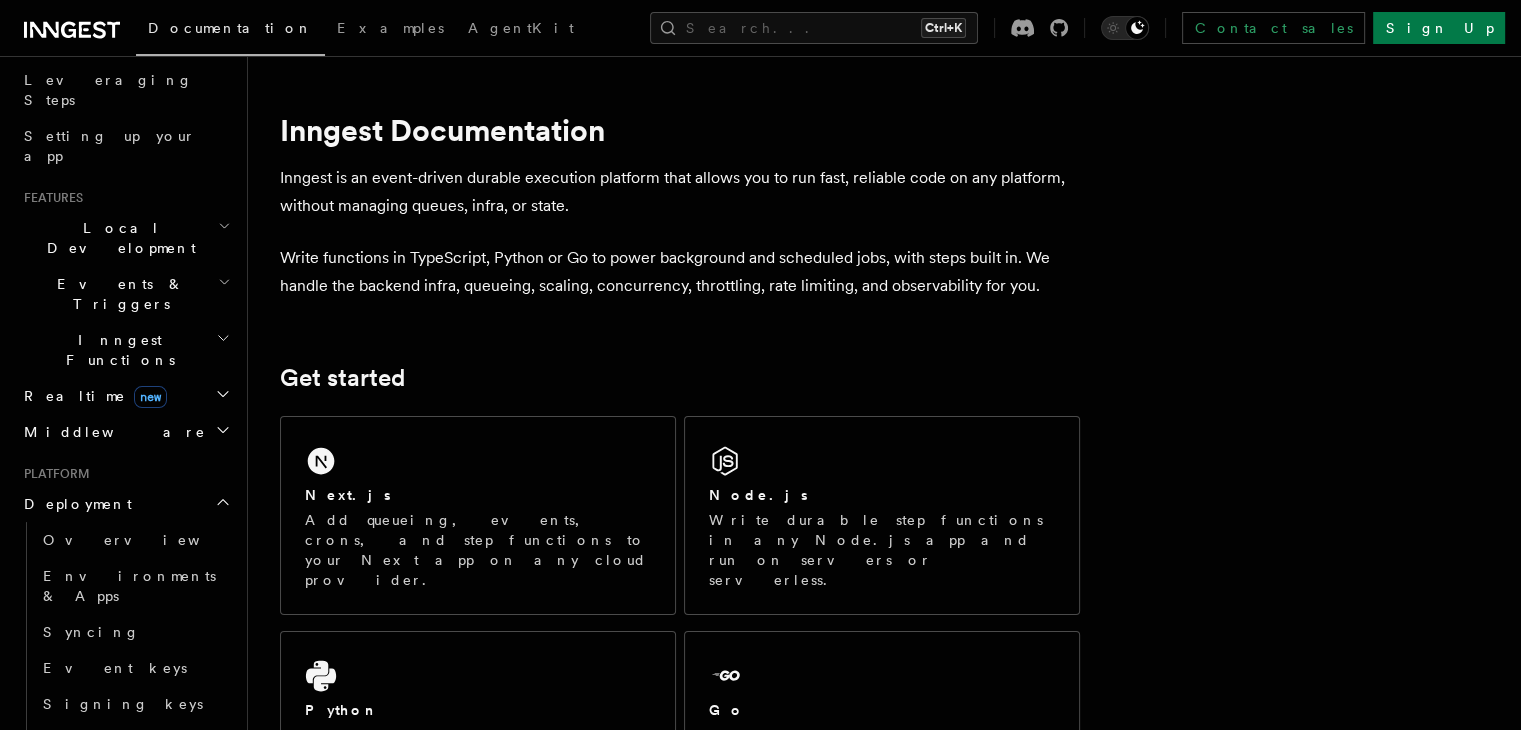 click on "Deployment" at bounding box center [125, 504] 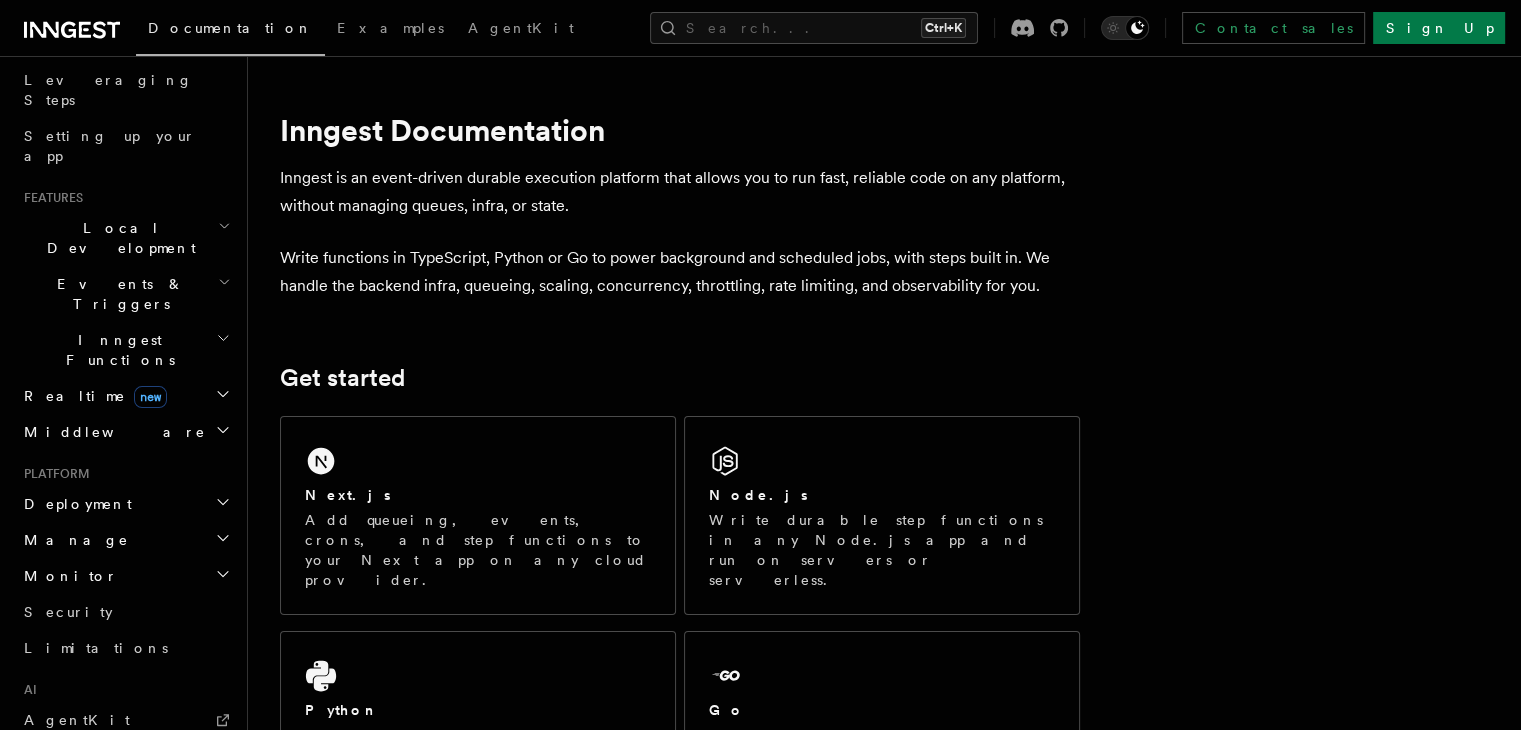 click 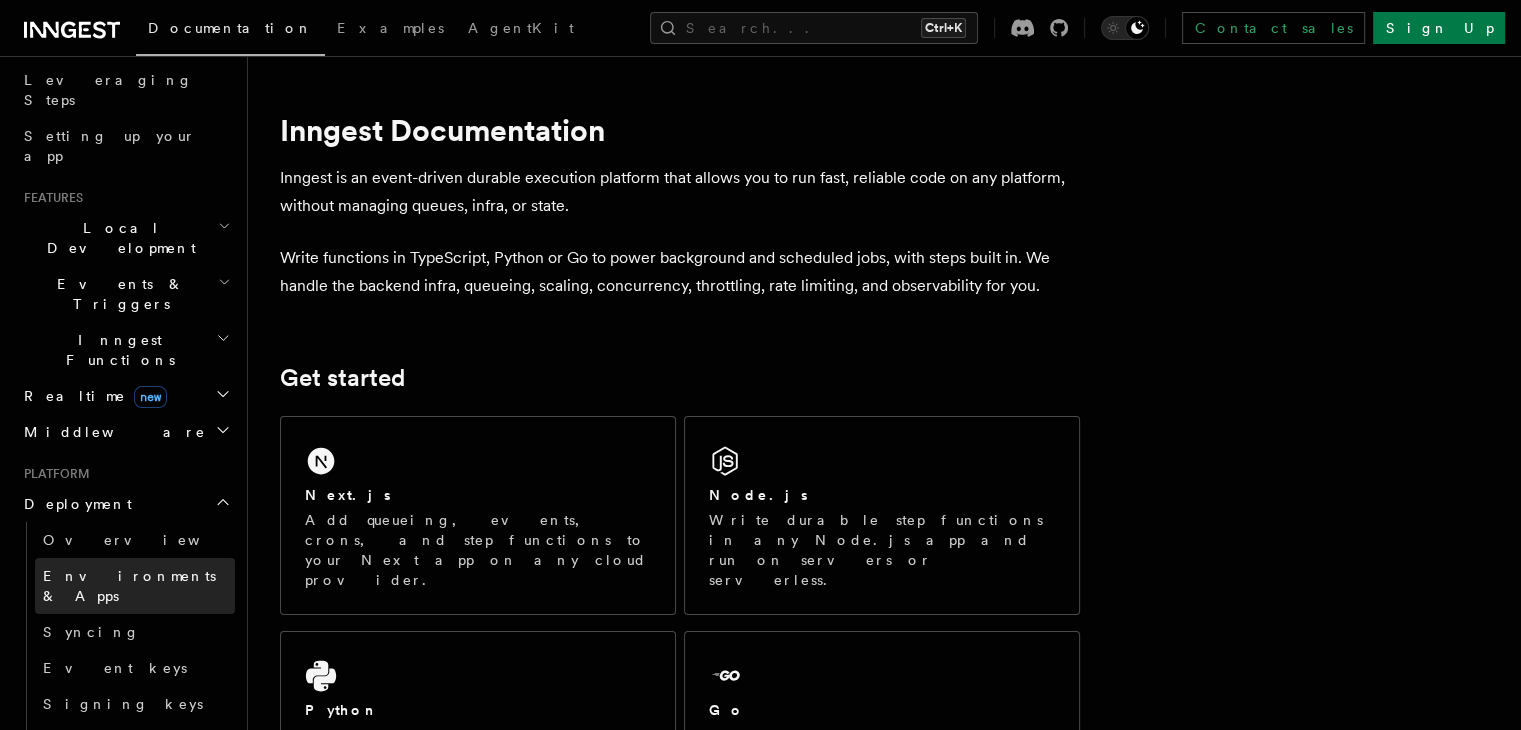 scroll, scrollTop: 518, scrollLeft: 0, axis: vertical 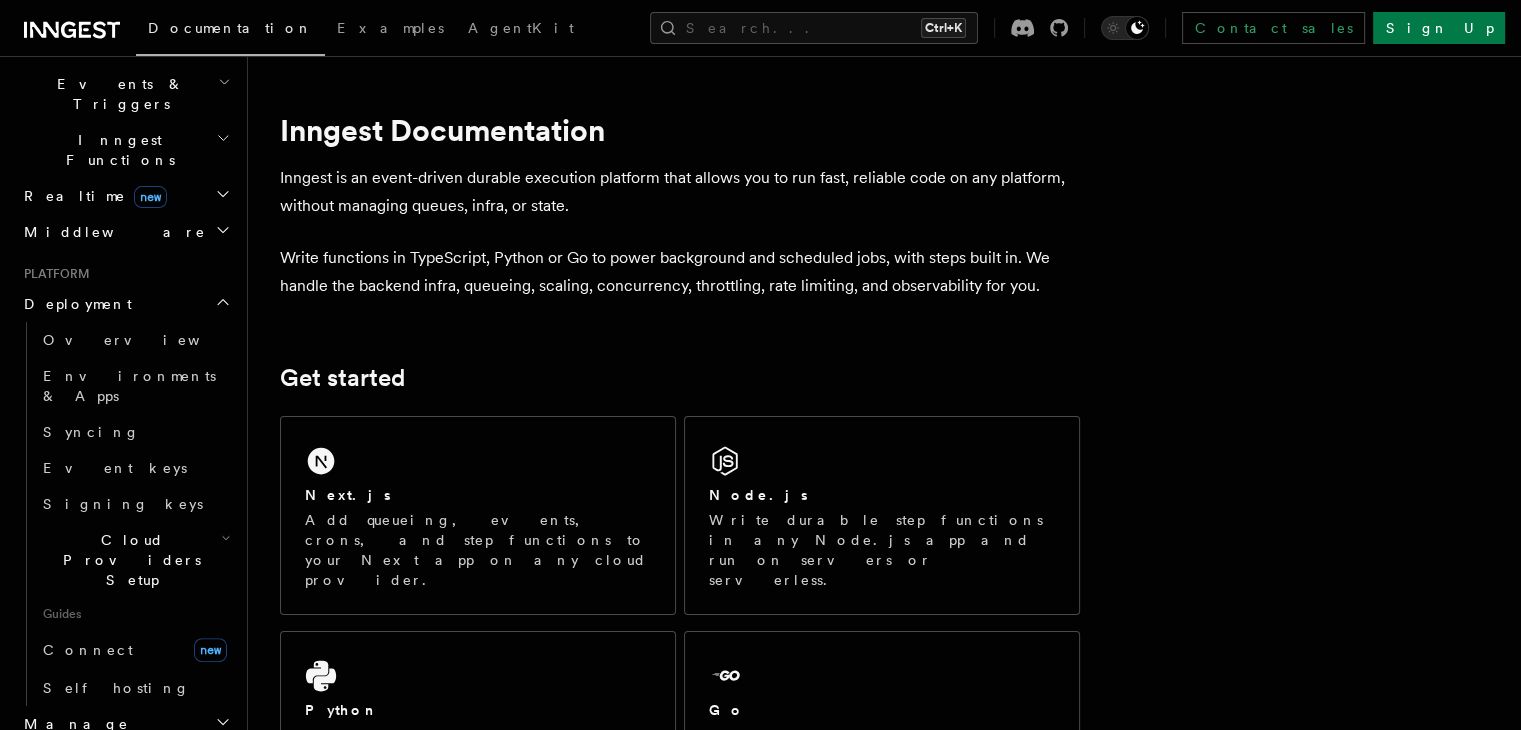click on "Cloud Providers Setup" at bounding box center (128, 560) 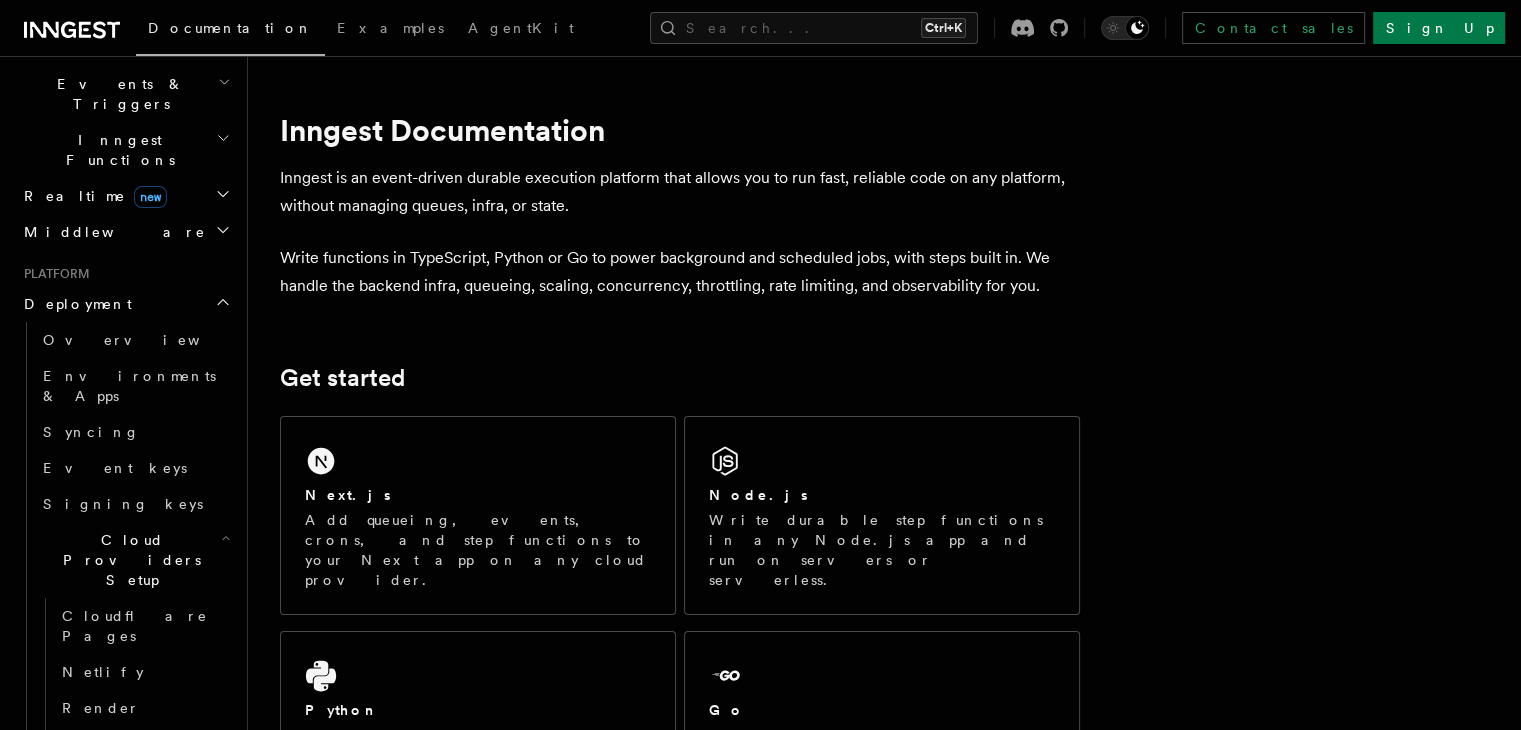 click on "Cloud Providers Setup" at bounding box center (128, 560) 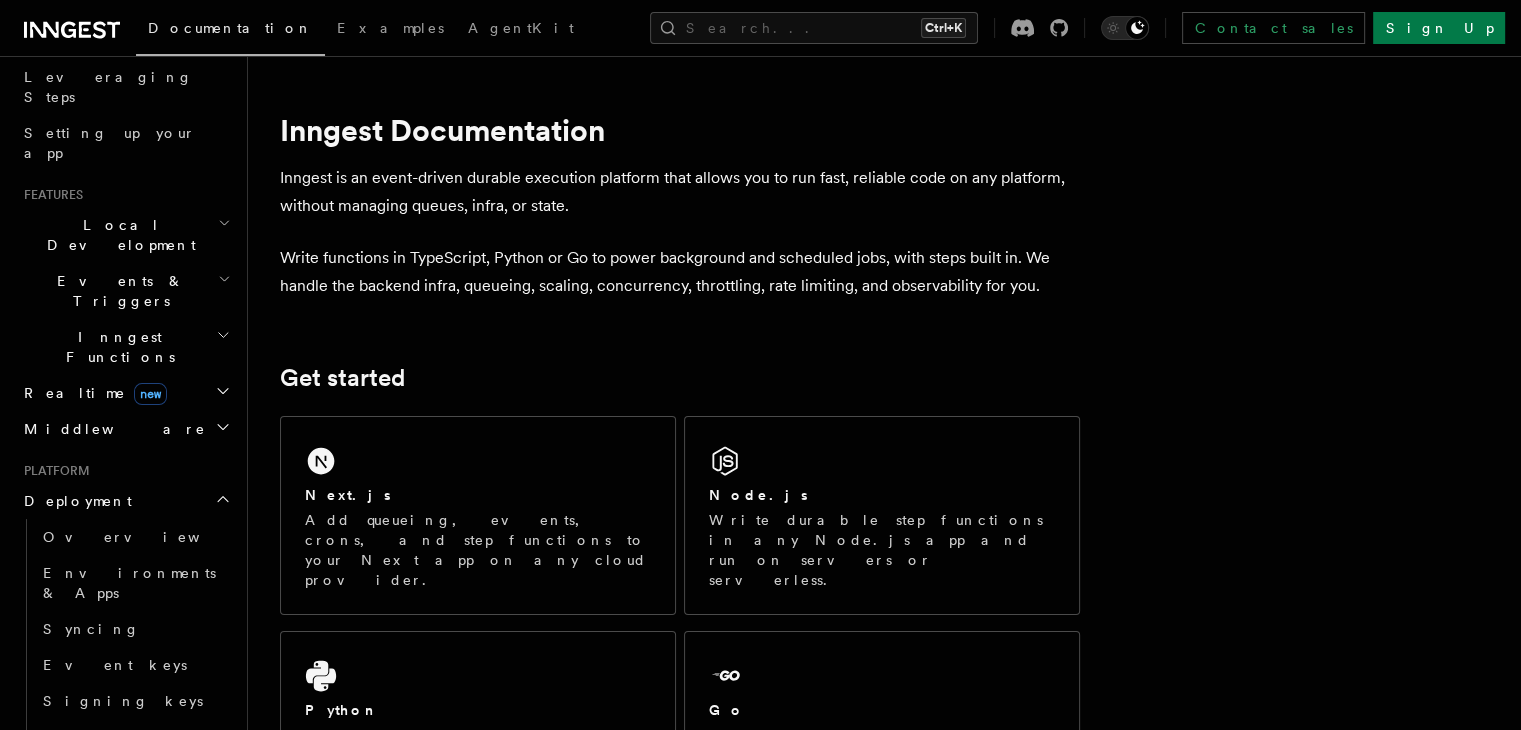 scroll, scrollTop: 318, scrollLeft: 0, axis: vertical 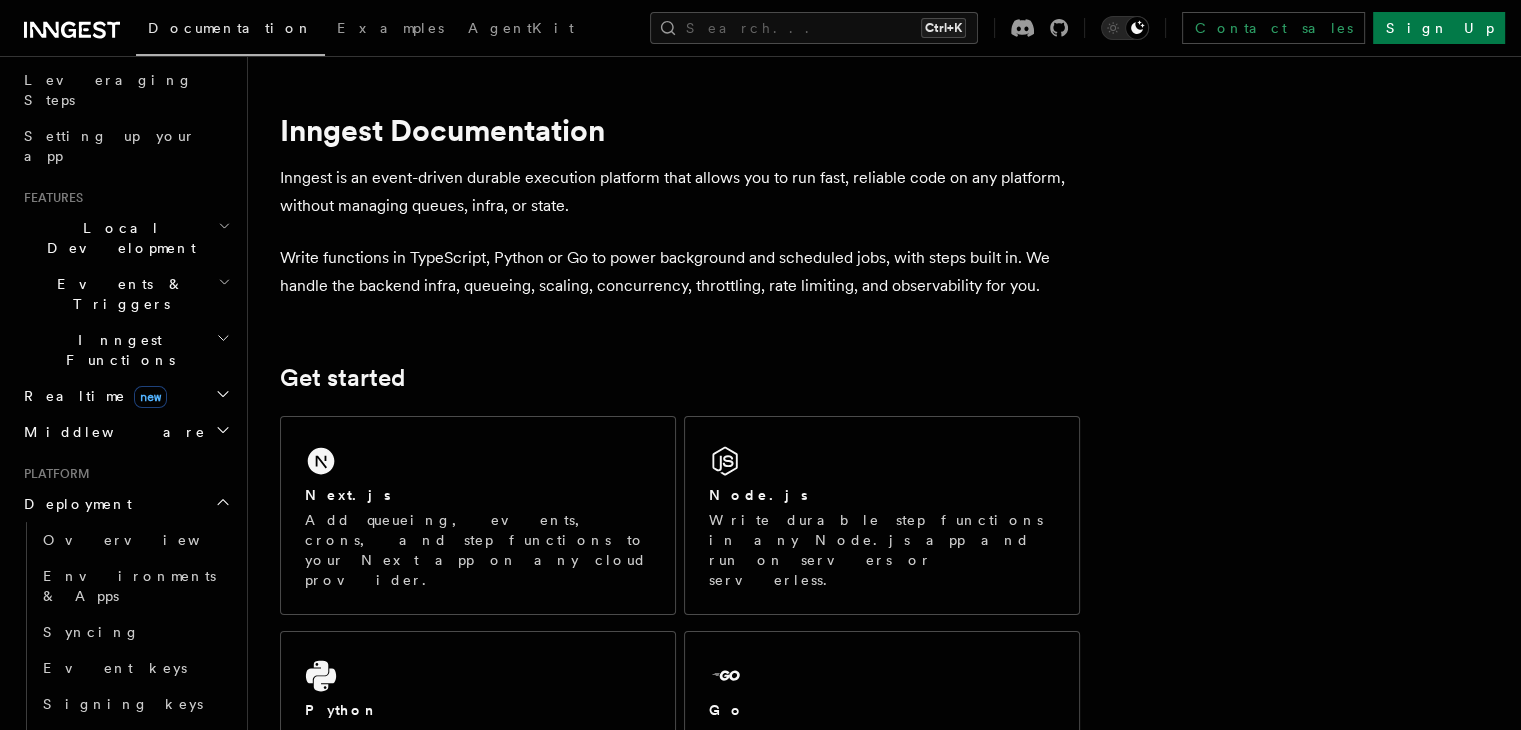 click on "Deployment" at bounding box center (125, 504) 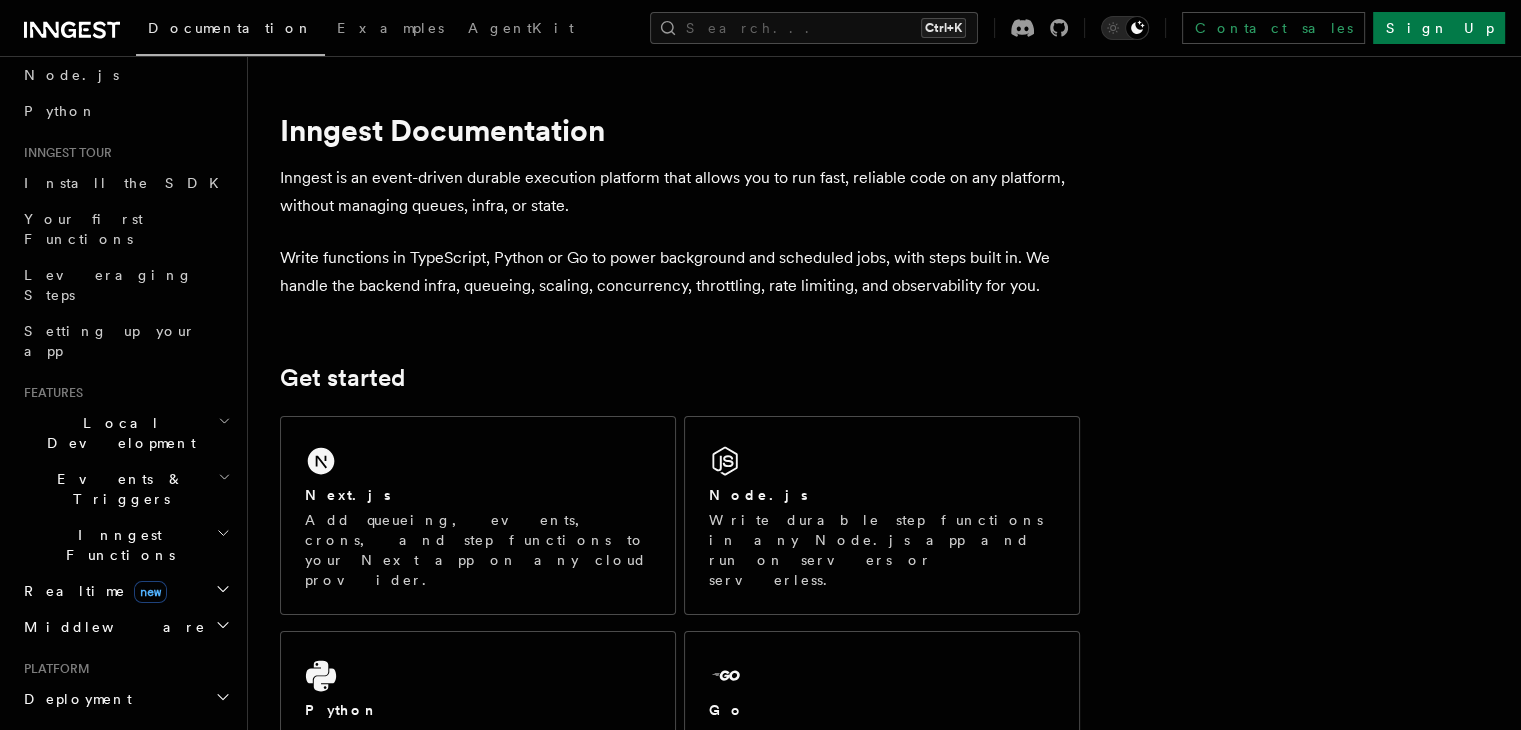 scroll, scrollTop: 0, scrollLeft: 0, axis: both 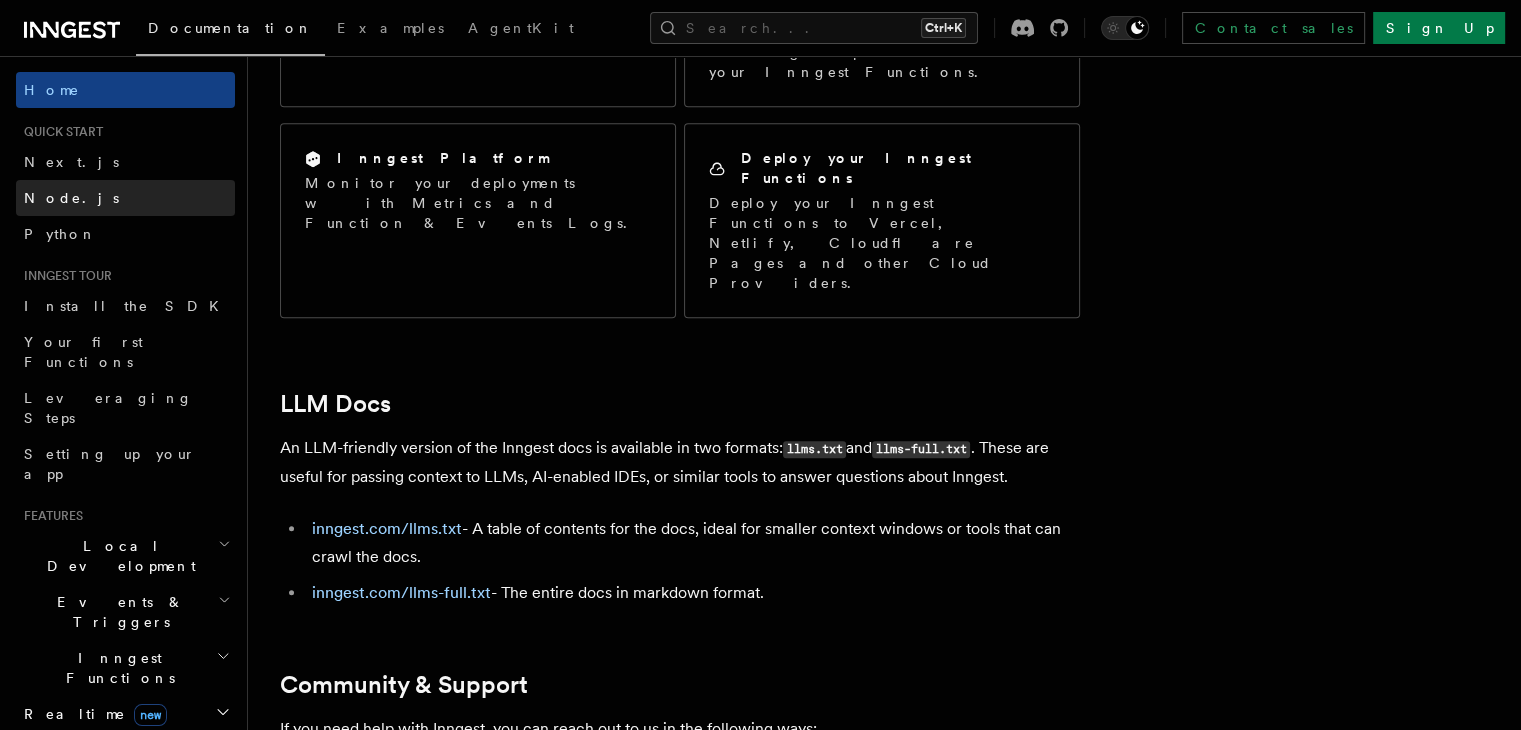click on "Node.js" at bounding box center (71, 198) 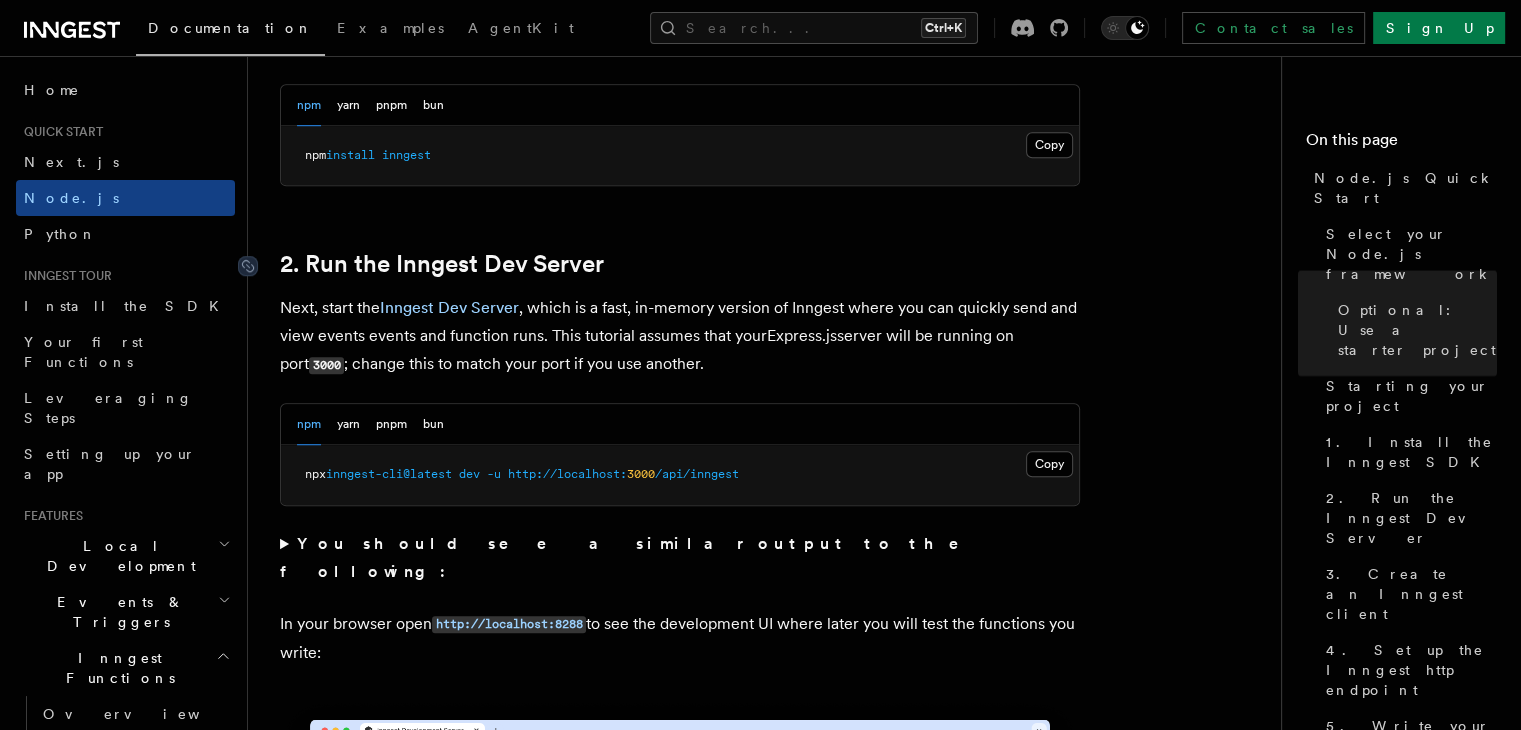 scroll, scrollTop: 1400, scrollLeft: 0, axis: vertical 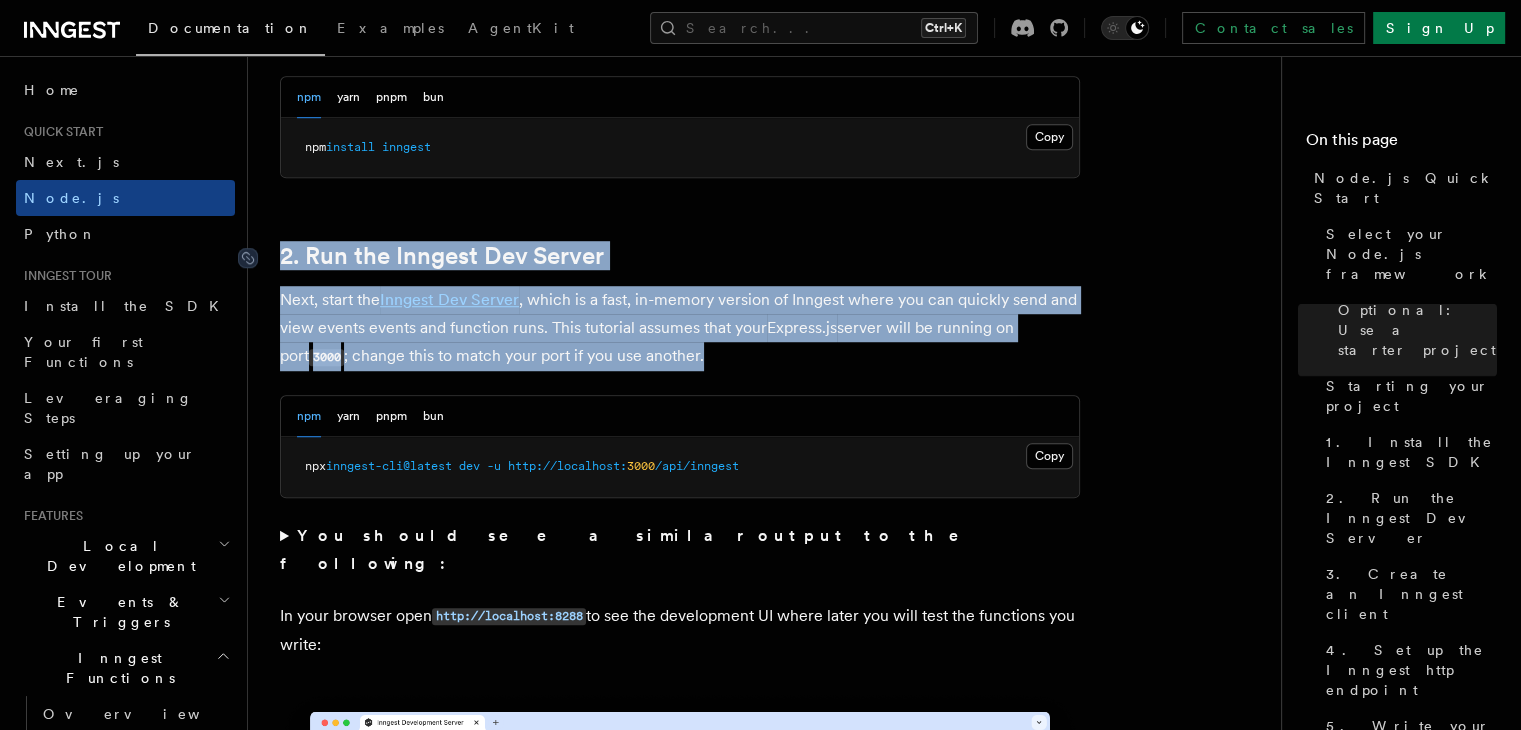 drag, startPoint x: 479, startPoint y: 345, endPoint x: 276, endPoint y: 261, distance: 219.69296 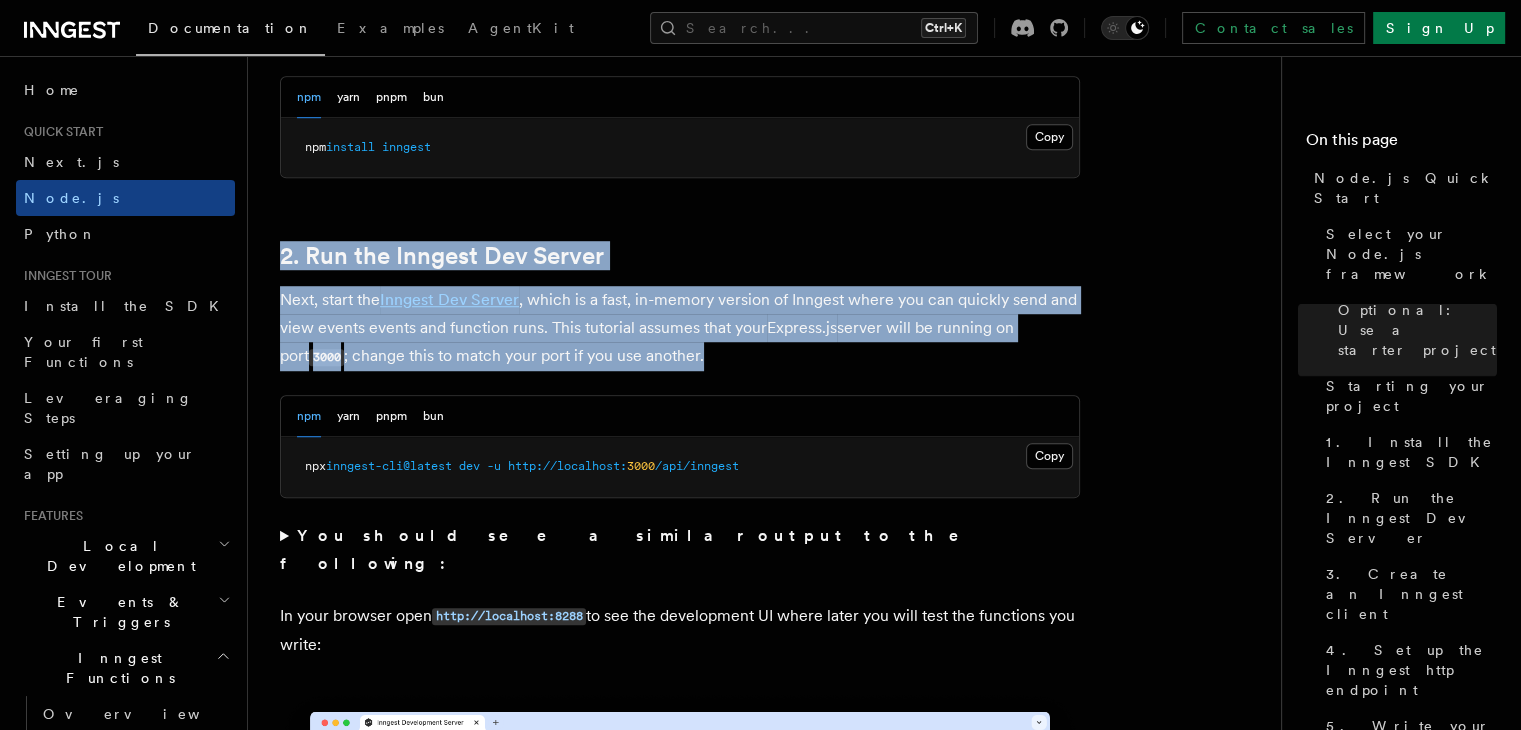 click at bounding box center (280, 210) 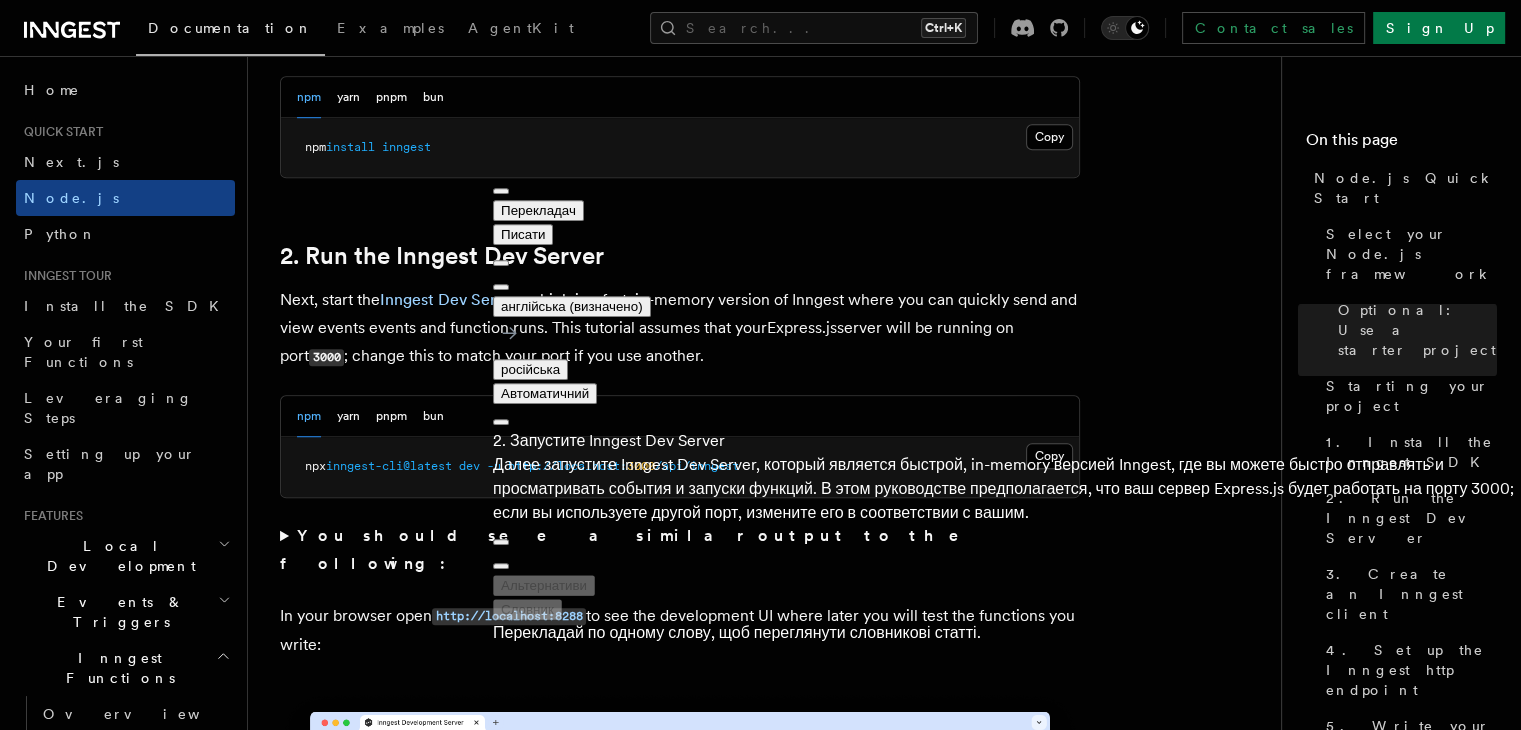 click on "Quick start Node.js Quick Start
In this tutorial you will add Inngest to a Node.js app to easily run background tasks and build complex workflows.
Inngest makes it easy to build, manage, and execute durable functions. Some use cases include scheduling drip marketing campaigns, building payment flows, or chaining LLM interactions.
By the end of this ten-minute tutorial you will:
Set up and run Inngest on your machine.
Write your first Inngest function.
Trigger your function from your app and through Inngest Dev Server.
Let's get started!
Select your Node.js framework
Choose your preferred Node.js web framework to get started. This guide uses ESM (ECMAScript Modules), but it also works for Common.js with typical modifications.
Express.js Fastify Inngest works with any Node, Bun or Deno backend framework,but this tutorial will focus on some of the most popular frameworks. Optional: Use a starter project Starting your project tsx  or  nodemon  for automatically restarting on file save: tsx" at bounding box center (772, 5382) 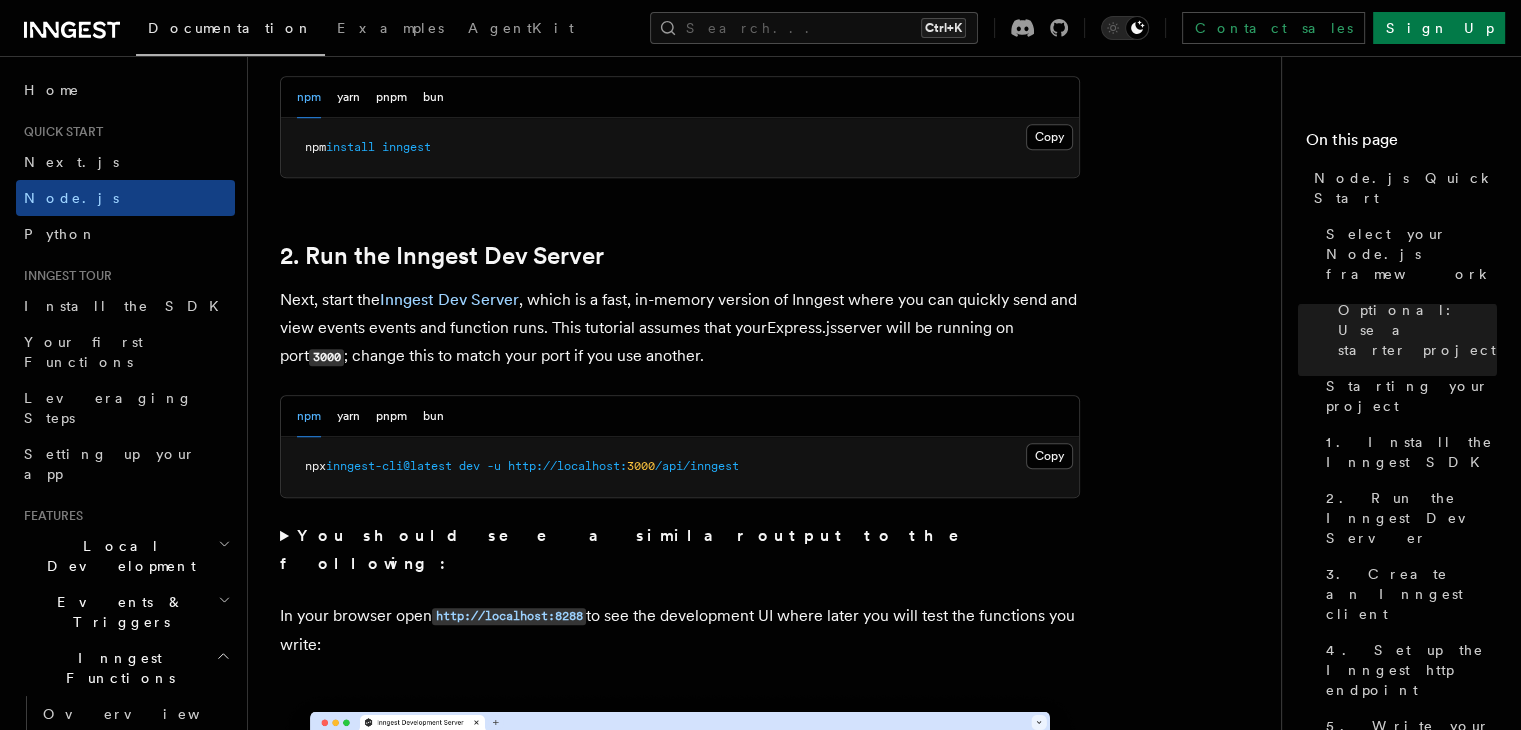 click on "npm yarn pnpm bun" at bounding box center [680, 416] 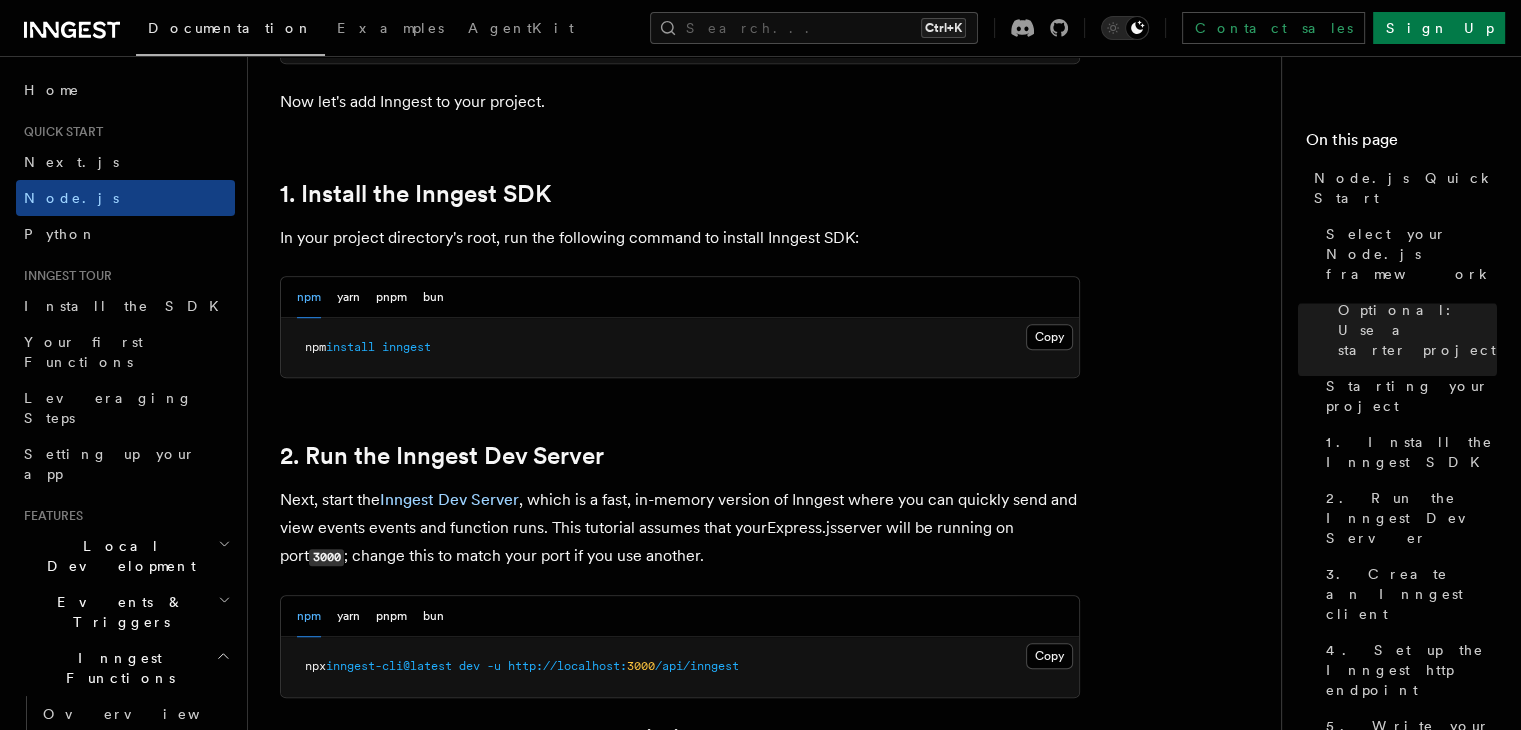 scroll, scrollTop: 1200, scrollLeft: 0, axis: vertical 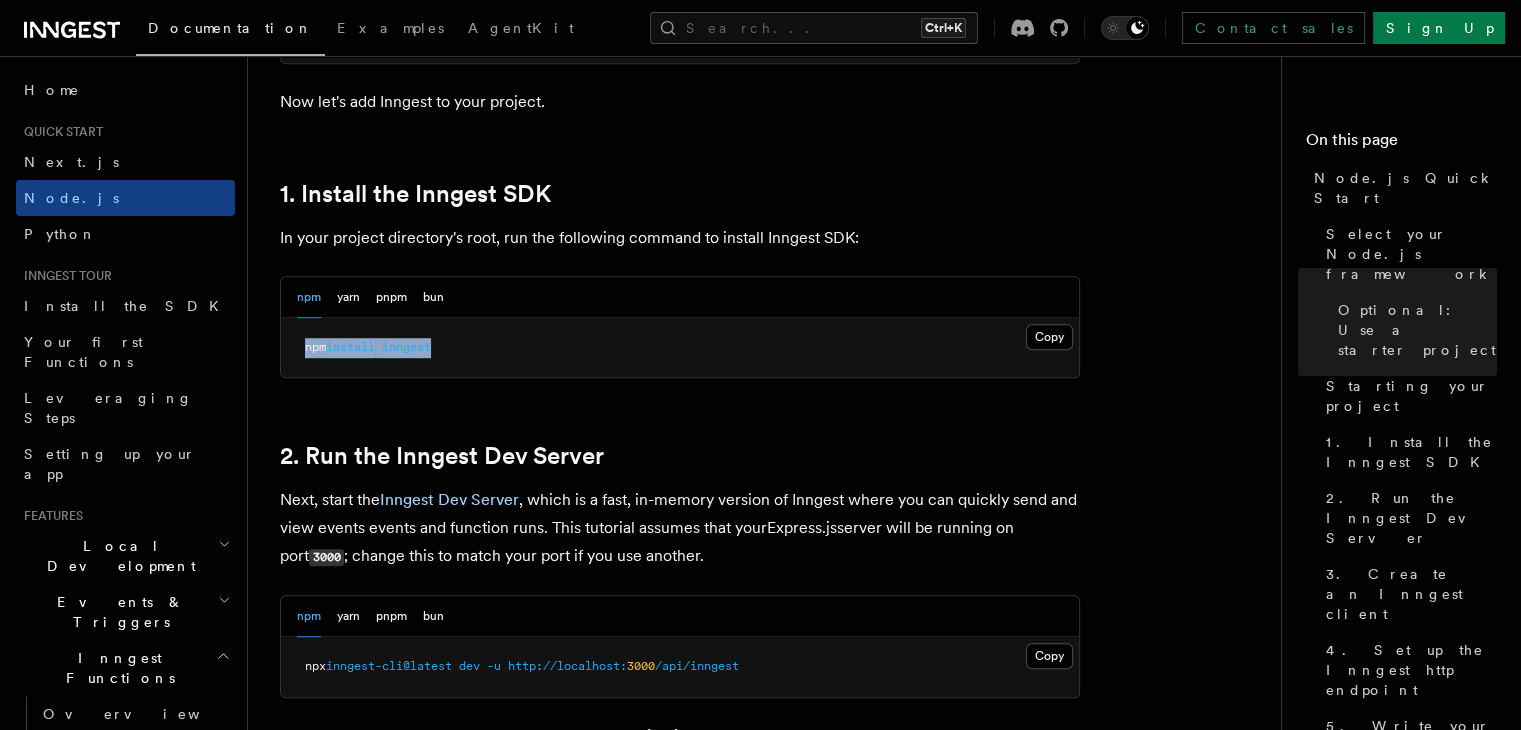 drag, startPoint x: 450, startPoint y: 344, endPoint x: 306, endPoint y: 340, distance: 144.05554 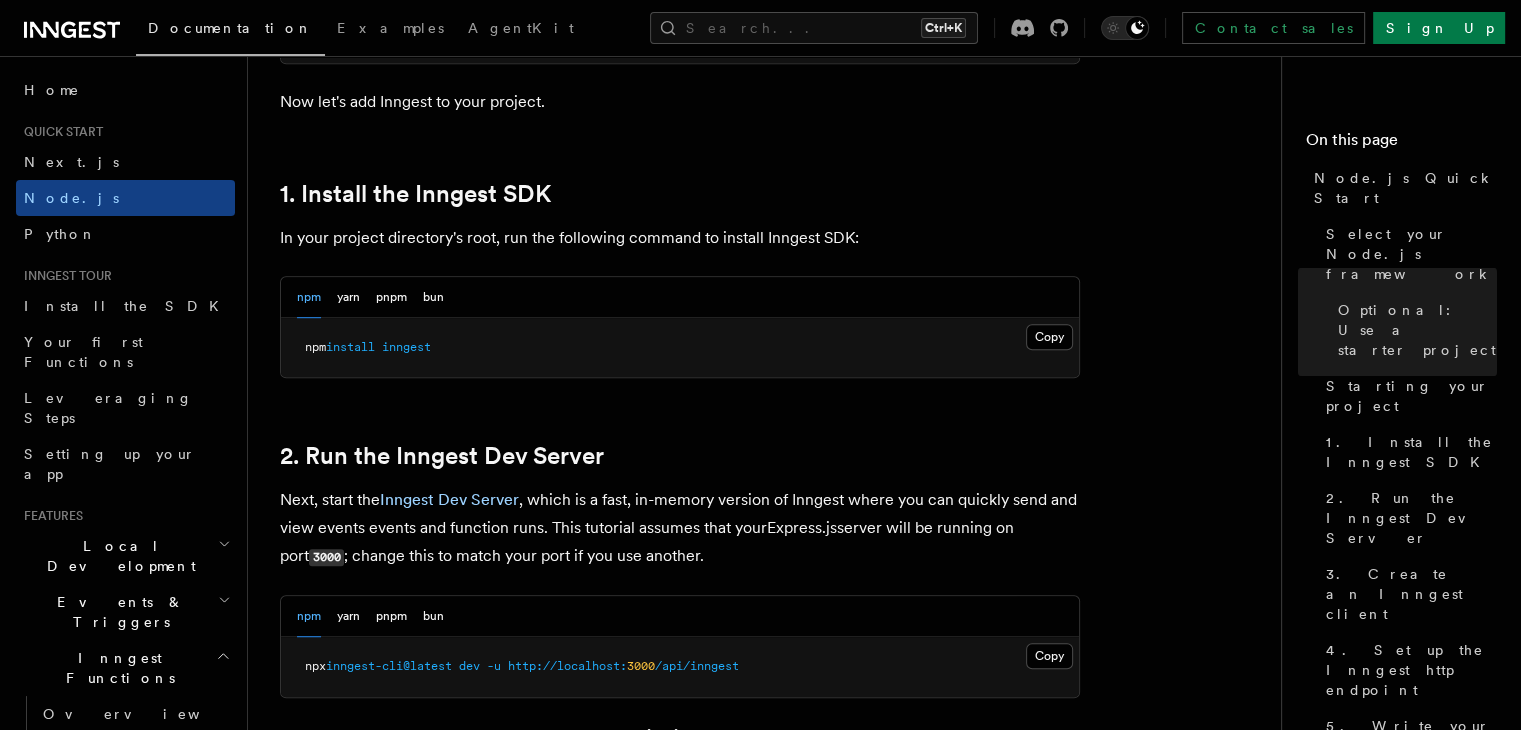 click on "Quick start Node.js Quick Start
In this tutorial you will add Inngest to a Node.js app to easily run background tasks and build complex workflows.
Inngest makes it easy to build, manage, and execute durable functions. Some use cases include scheduling drip marketing campaigns, building payment flows, or chaining LLM interactions.
By the end of this ten-minute tutorial you will:
Set up and run Inngest on your machine.
Write your first Inngest function.
Trigger your function from your app and through Inngest Dev Server.
Let's get started!
Select your Node.js framework
Choose your preferred Node.js web framework to get started. This guide uses ESM (ECMAScript Modules), but it also works for Common.js with typical modifications.
Express.js Fastify Inngest works with any Node, Bun or Deno backend framework,but this tutorial will focus on some of the most popular frameworks. Optional: Use a starter project Starting your project tsx  or  nodemon  for automatically restarting on file save: tsx" at bounding box center [772, 5582] 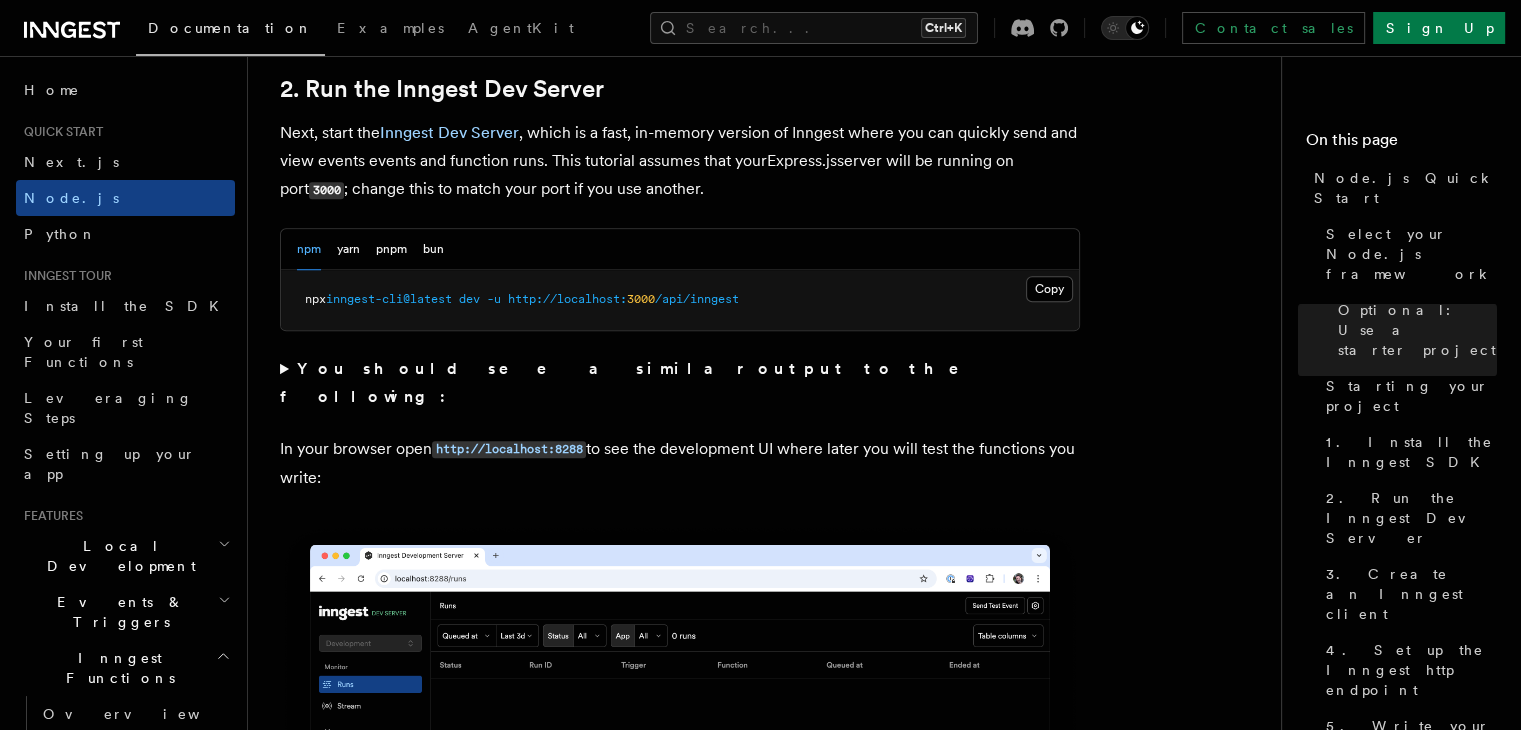 scroll, scrollTop: 1600, scrollLeft: 0, axis: vertical 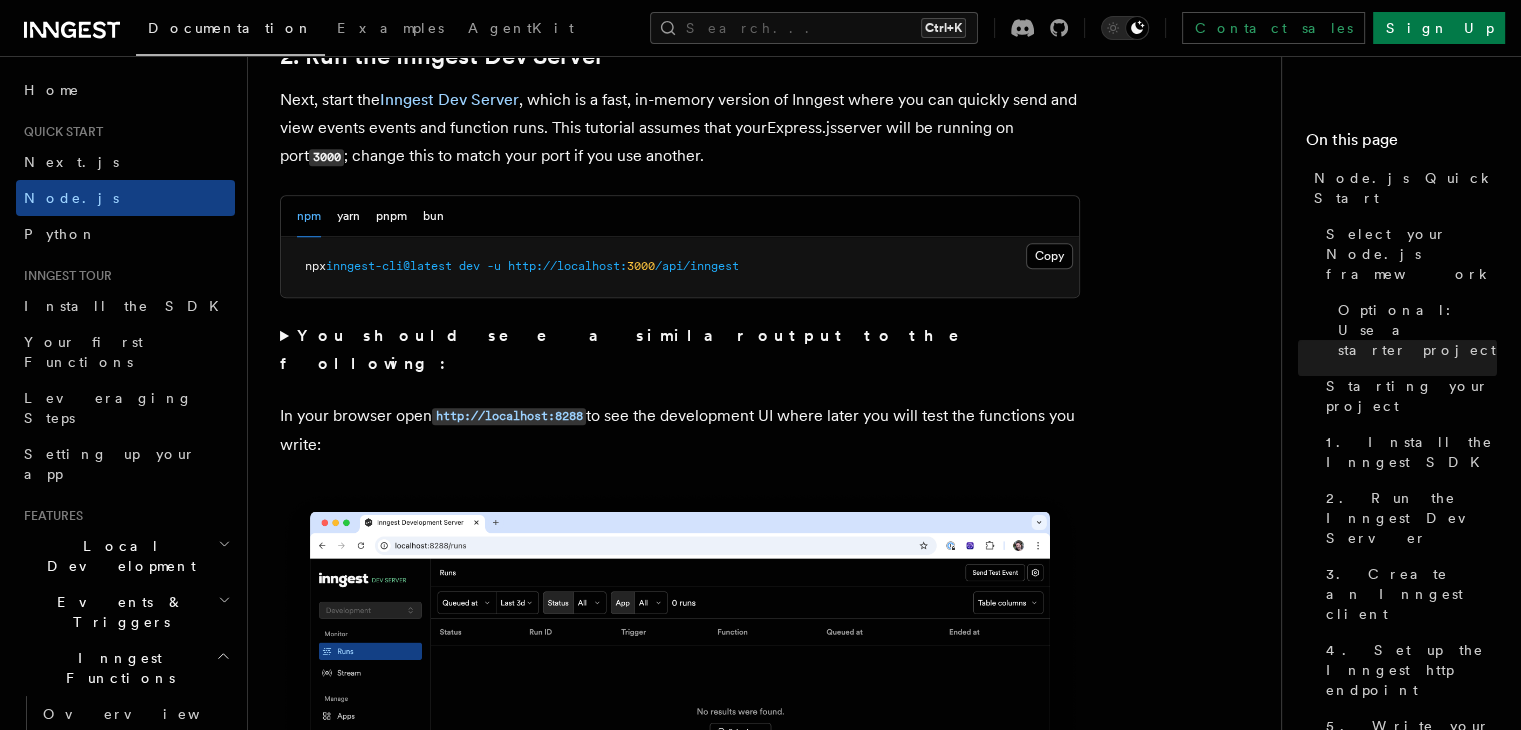 click on "You should see a similar output to the following:" at bounding box center (680, 350) 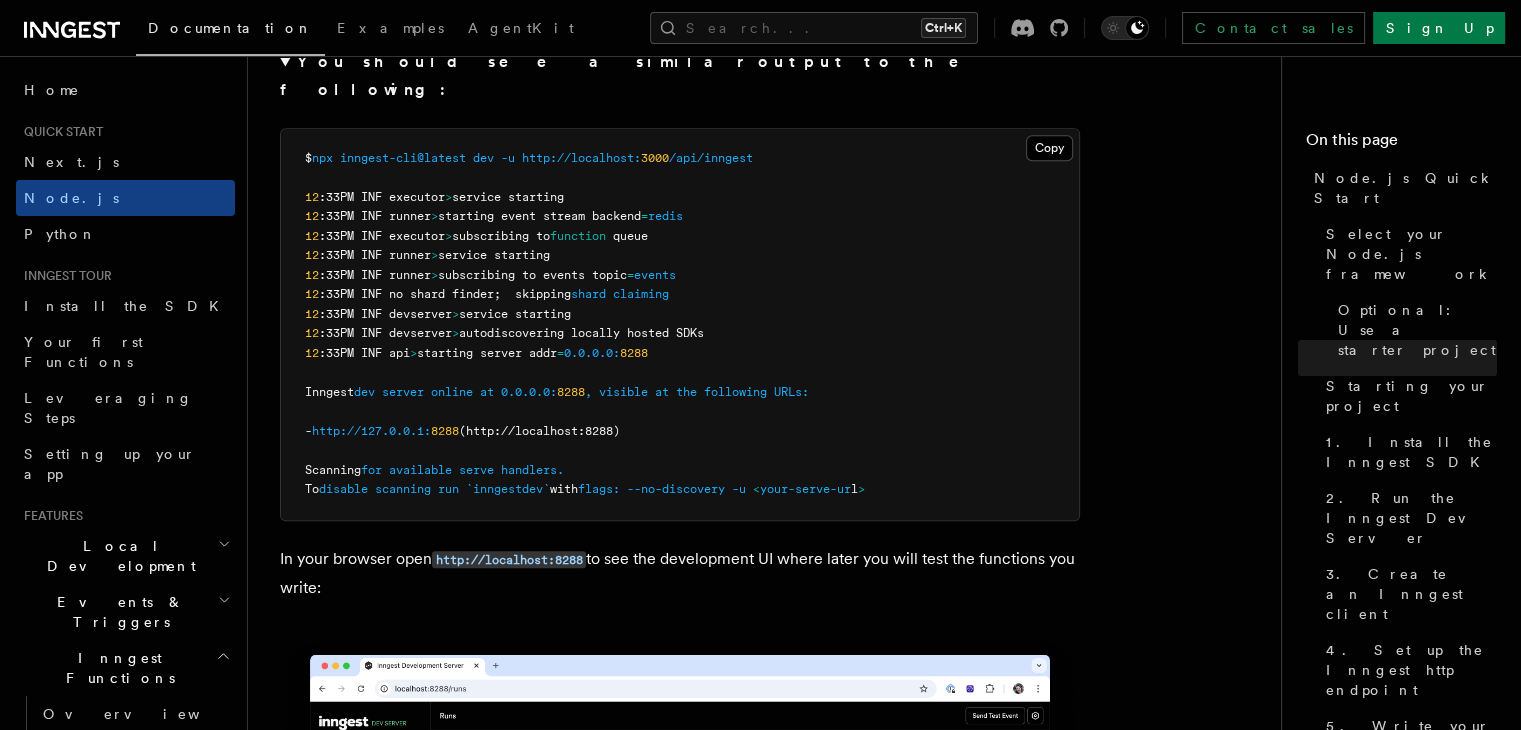 scroll, scrollTop: 1700, scrollLeft: 0, axis: vertical 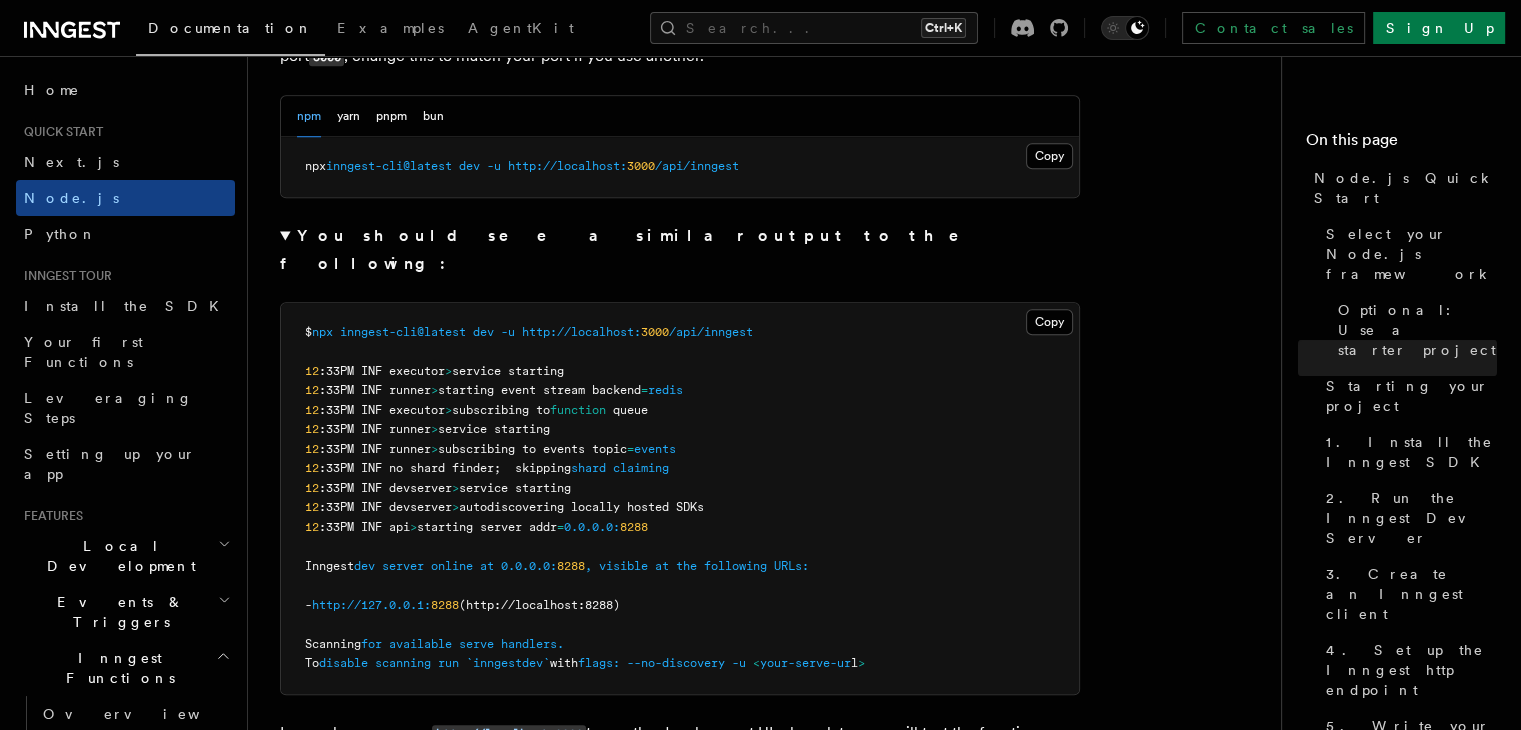 click on "You should see a similar output to the following:" at bounding box center (680, 250) 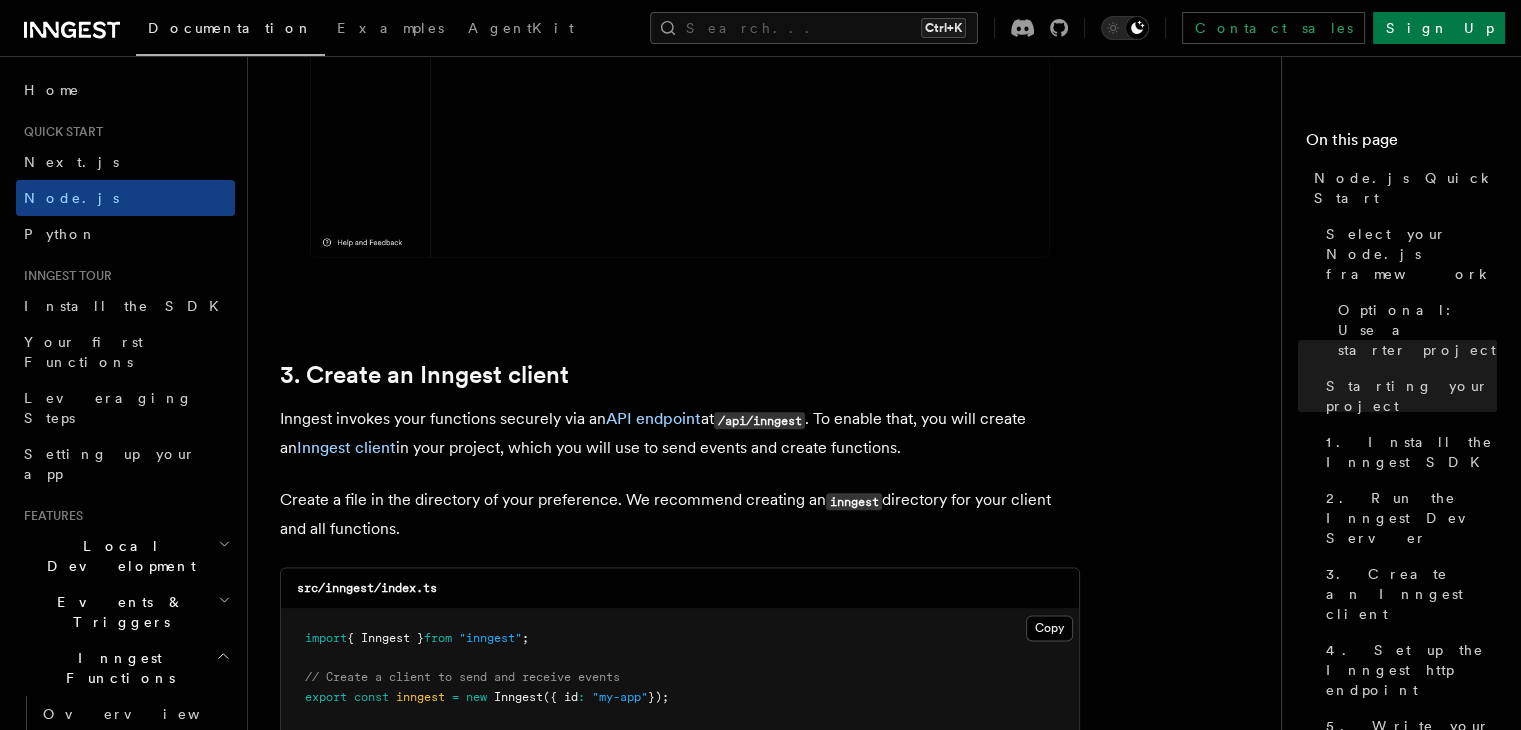 scroll, scrollTop: 2300, scrollLeft: 0, axis: vertical 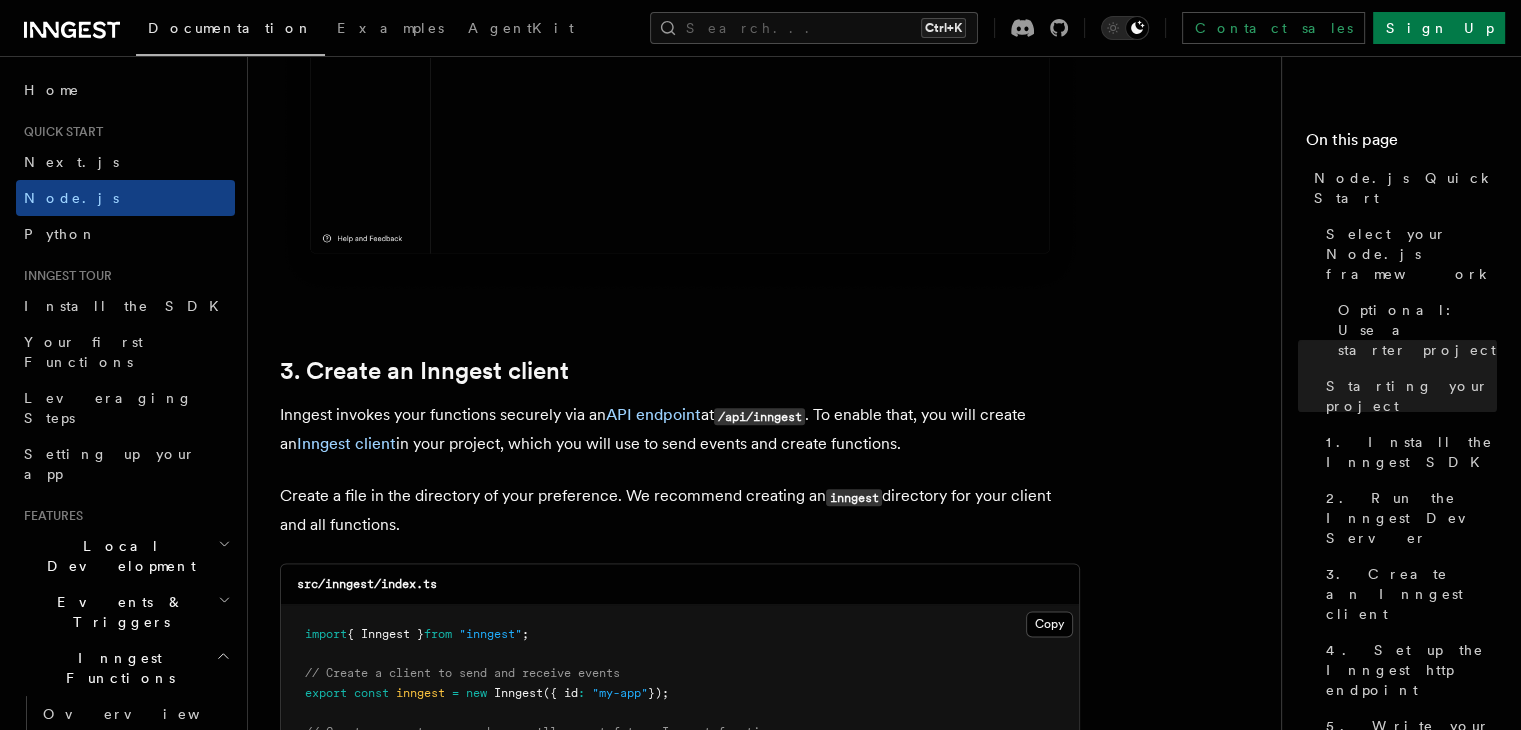 click on "Quick start Node.js Quick Start
In this tutorial you will add Inngest to a Node.js app to easily run background tasks and build complex workflows.
Inngest makes it easy to build, manage, and execute durable functions. Some use cases include scheduling drip marketing campaigns, building payment flows, or chaining LLM interactions.
By the end of this ten-minute tutorial you will:
Set up and run Inngest on your machine.
Write your first Inngest function.
Trigger your function from your app and through Inngest Dev Server.
Let's get started!
Select your Node.js framework
Choose your preferred Node.js web framework to get started. This guide uses ESM (ECMAScript Modules), but it also works for Common.js with typical modifications.
Express.js Fastify Inngest works with any Node, Bun or Deno backend framework,but this tutorial will focus on some of the most popular frameworks. Optional: Use a starter project Starting your project tsx  or  nodemon  for automatically restarting on file save: tsx" at bounding box center (772, 4482) 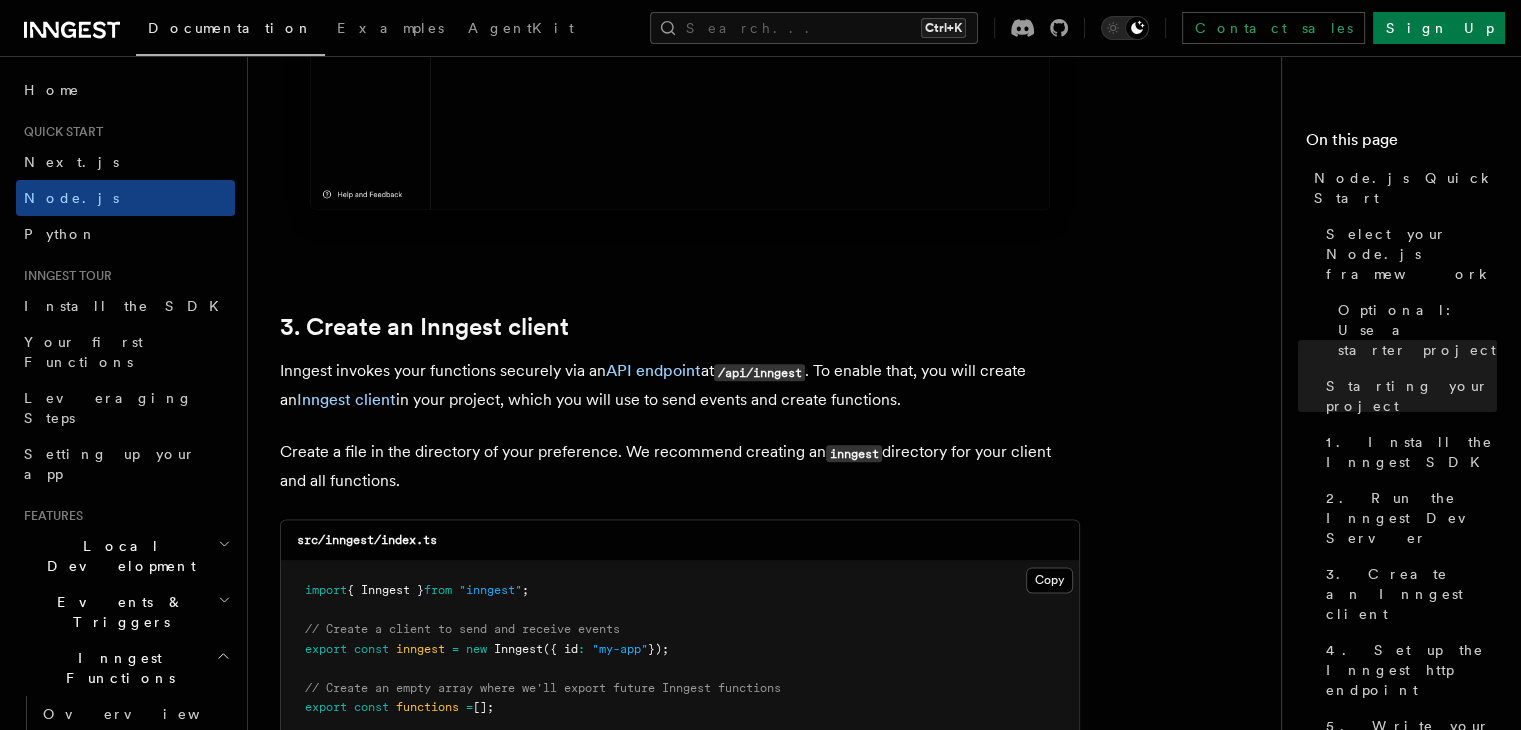 scroll, scrollTop: 2400, scrollLeft: 0, axis: vertical 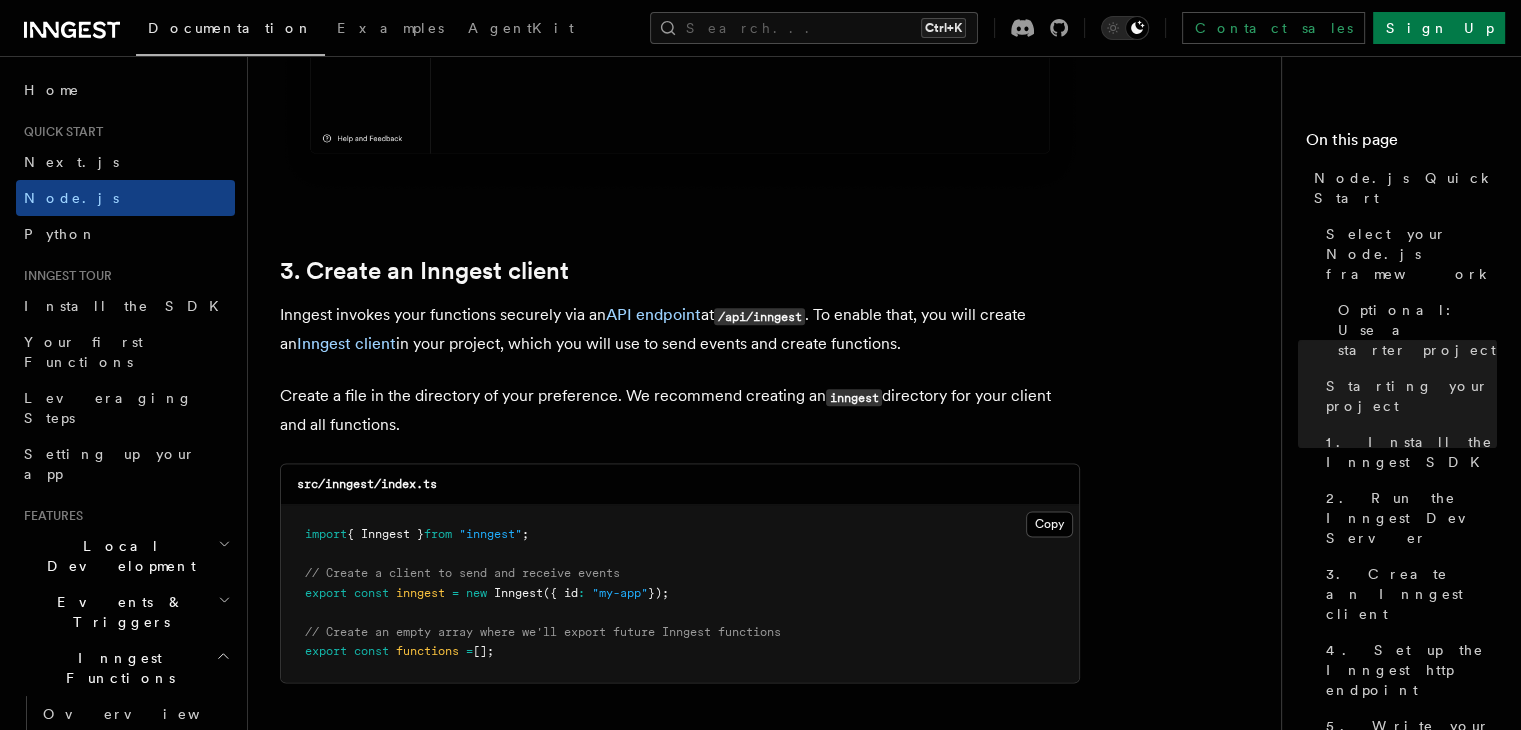 click on "Create a file in the directory of your preference. We recommend creating an  inngest  directory for your client and all functions." at bounding box center (680, 410) 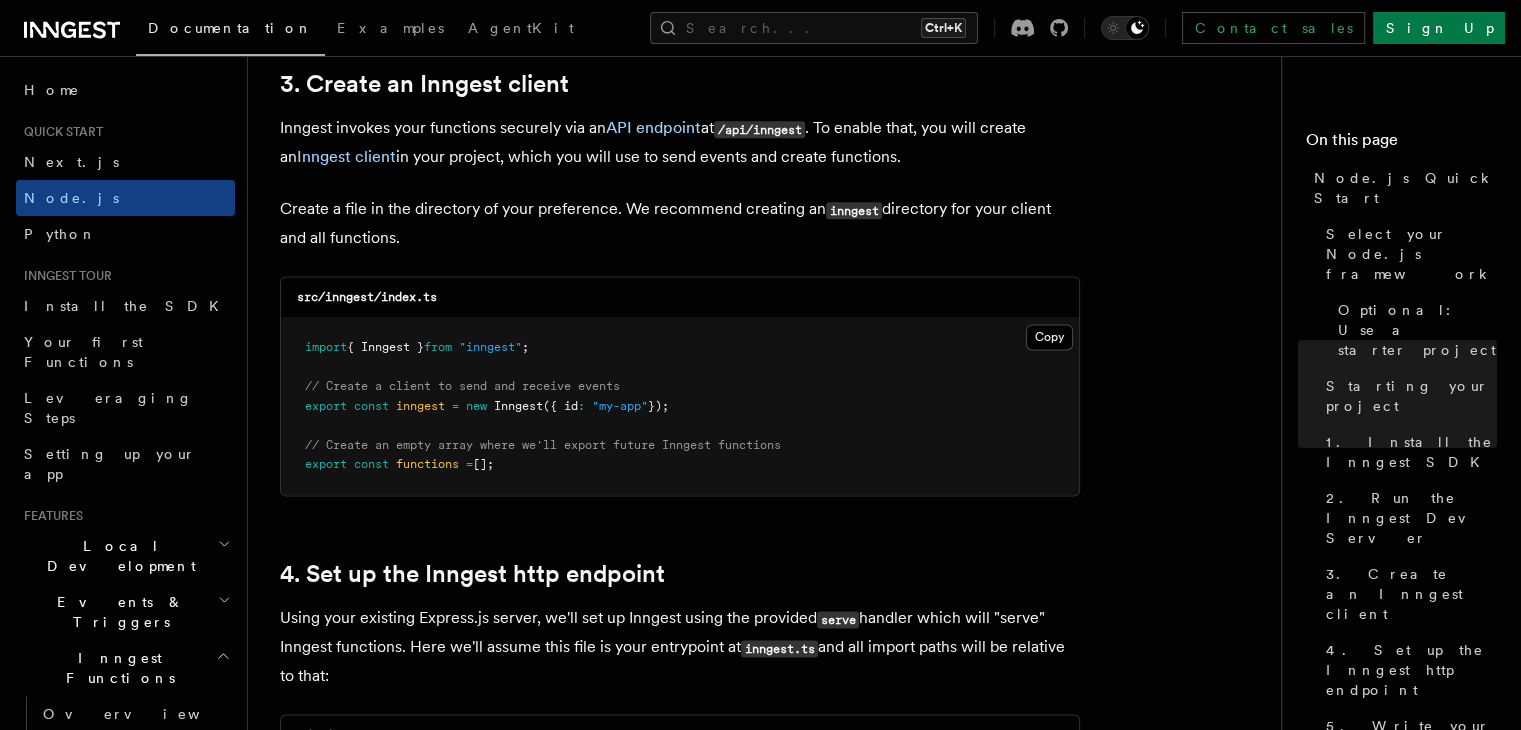 scroll, scrollTop: 2600, scrollLeft: 0, axis: vertical 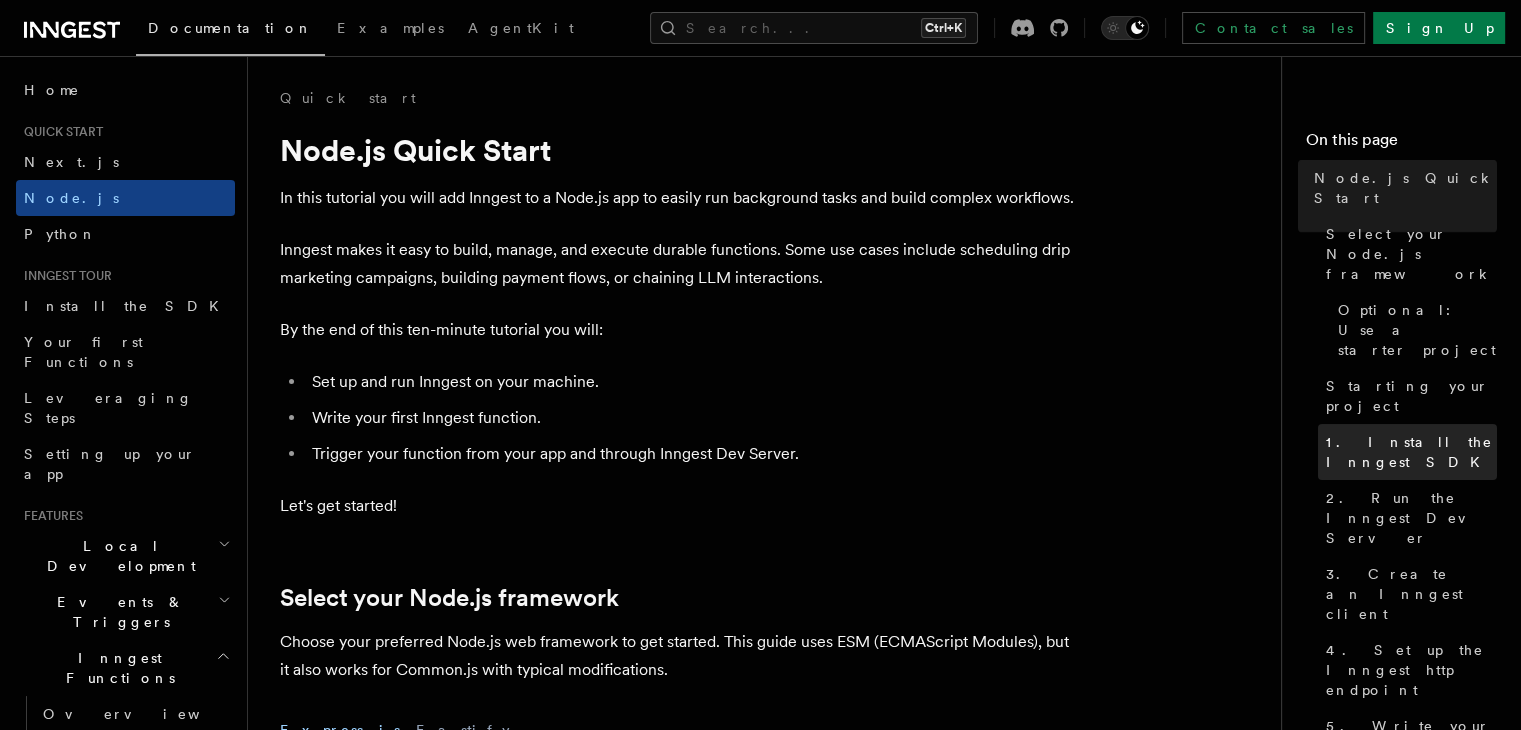 click on "1. Install the Inngest SDK" at bounding box center (1411, 452) 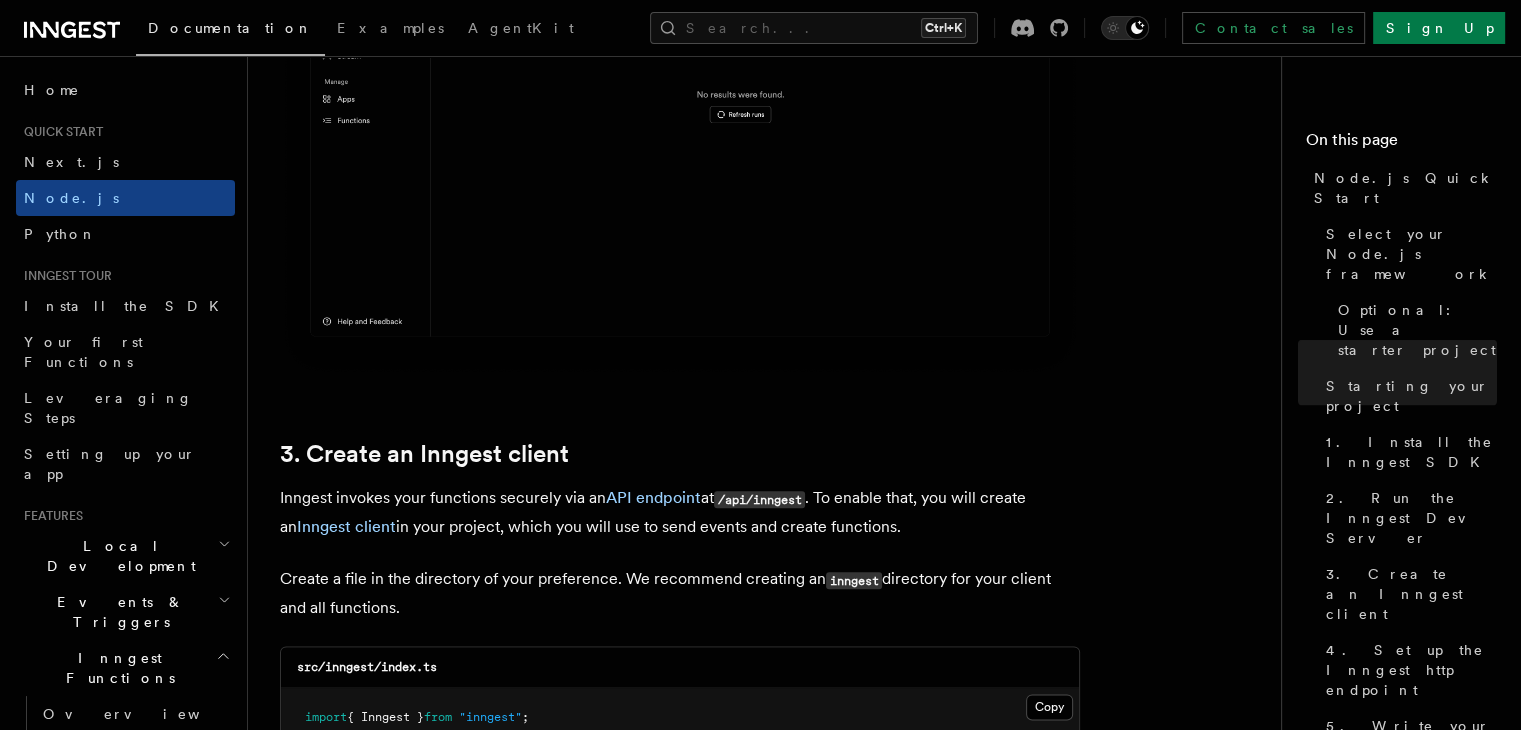 scroll, scrollTop: 2483, scrollLeft: 0, axis: vertical 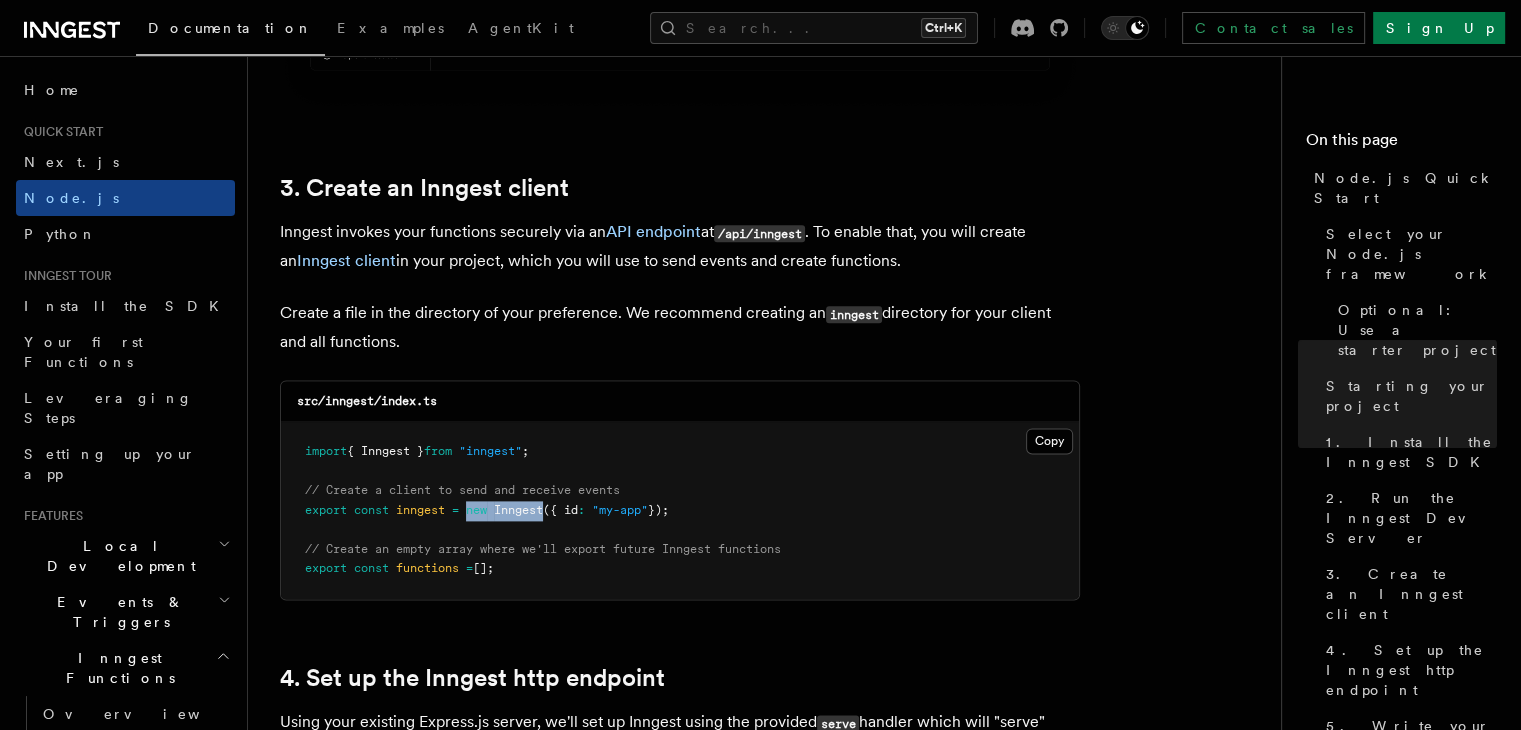 drag, startPoint x: 472, startPoint y: 484, endPoint x: 548, endPoint y: 482, distance: 76.02631 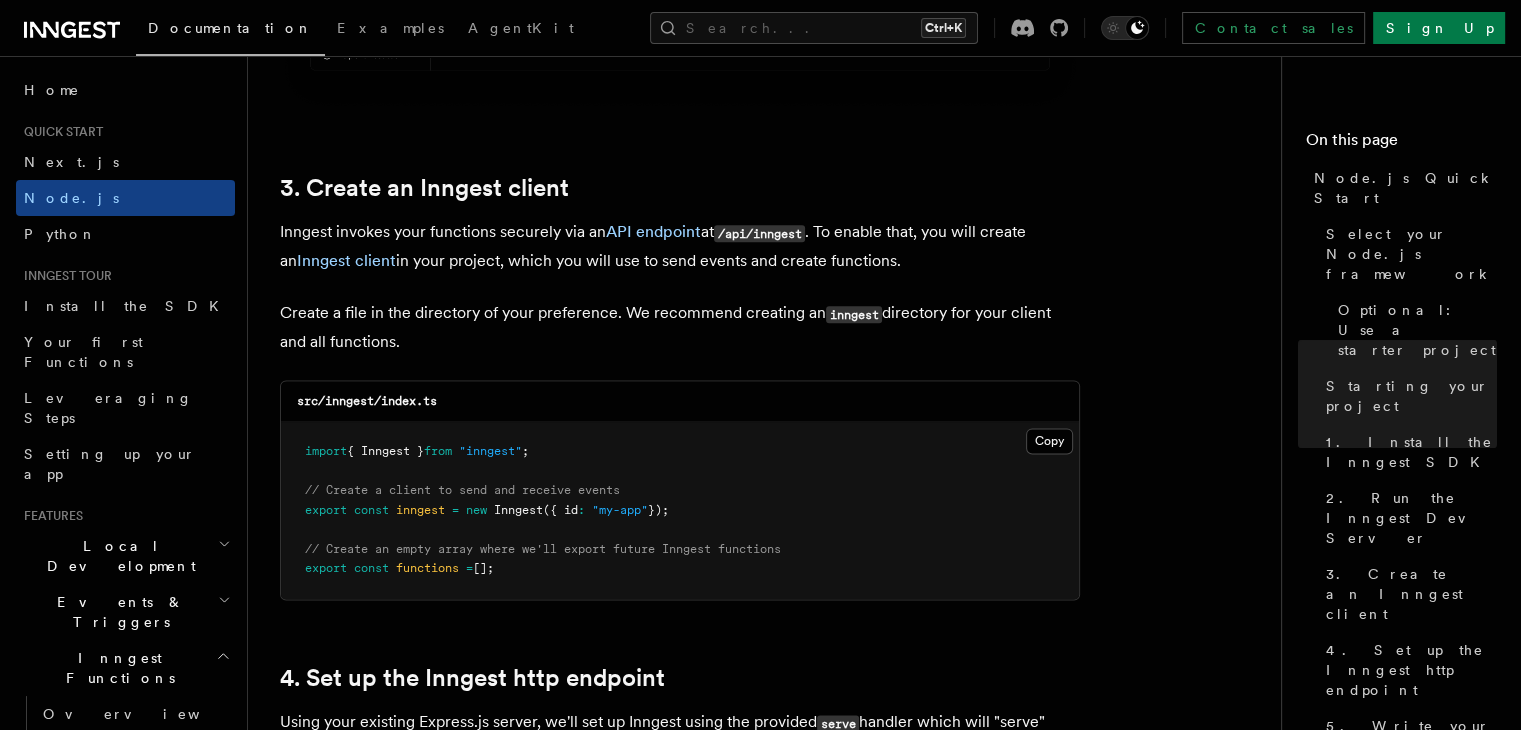 click on "src/inngest/index.ts" at bounding box center (680, 401) 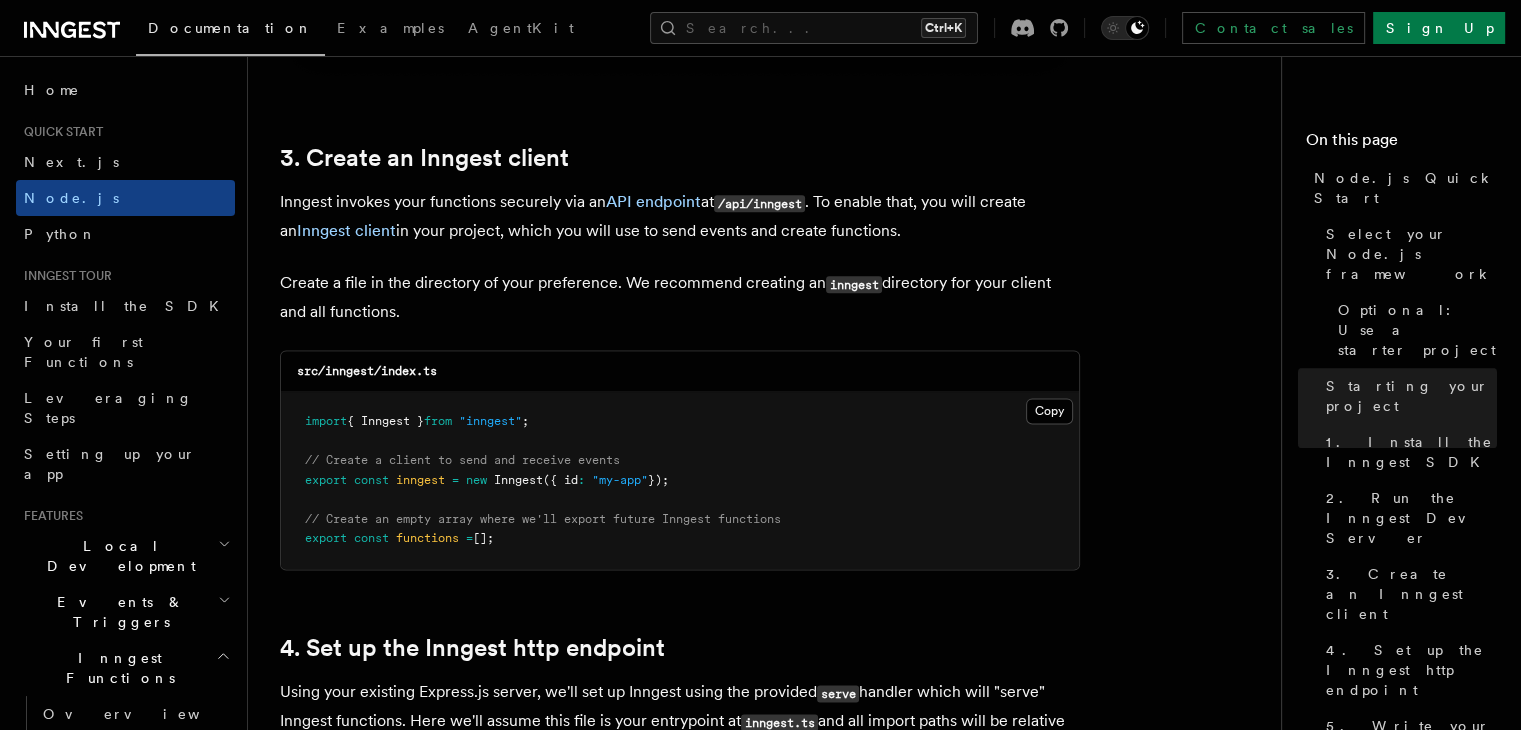 scroll, scrollTop: 2483, scrollLeft: 0, axis: vertical 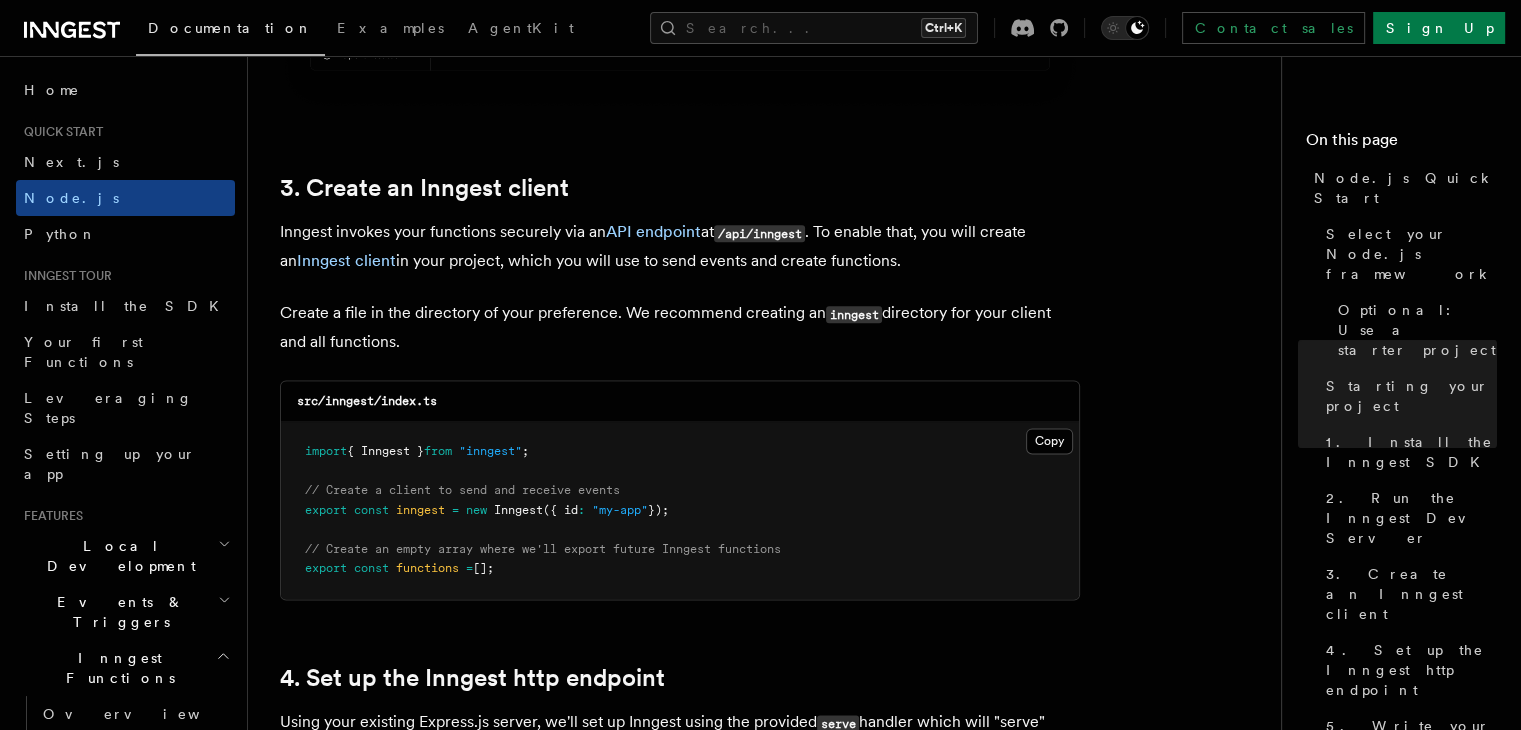 drag, startPoint x: 372, startPoint y: 312, endPoint x: 280, endPoint y: 205, distance: 141.11343 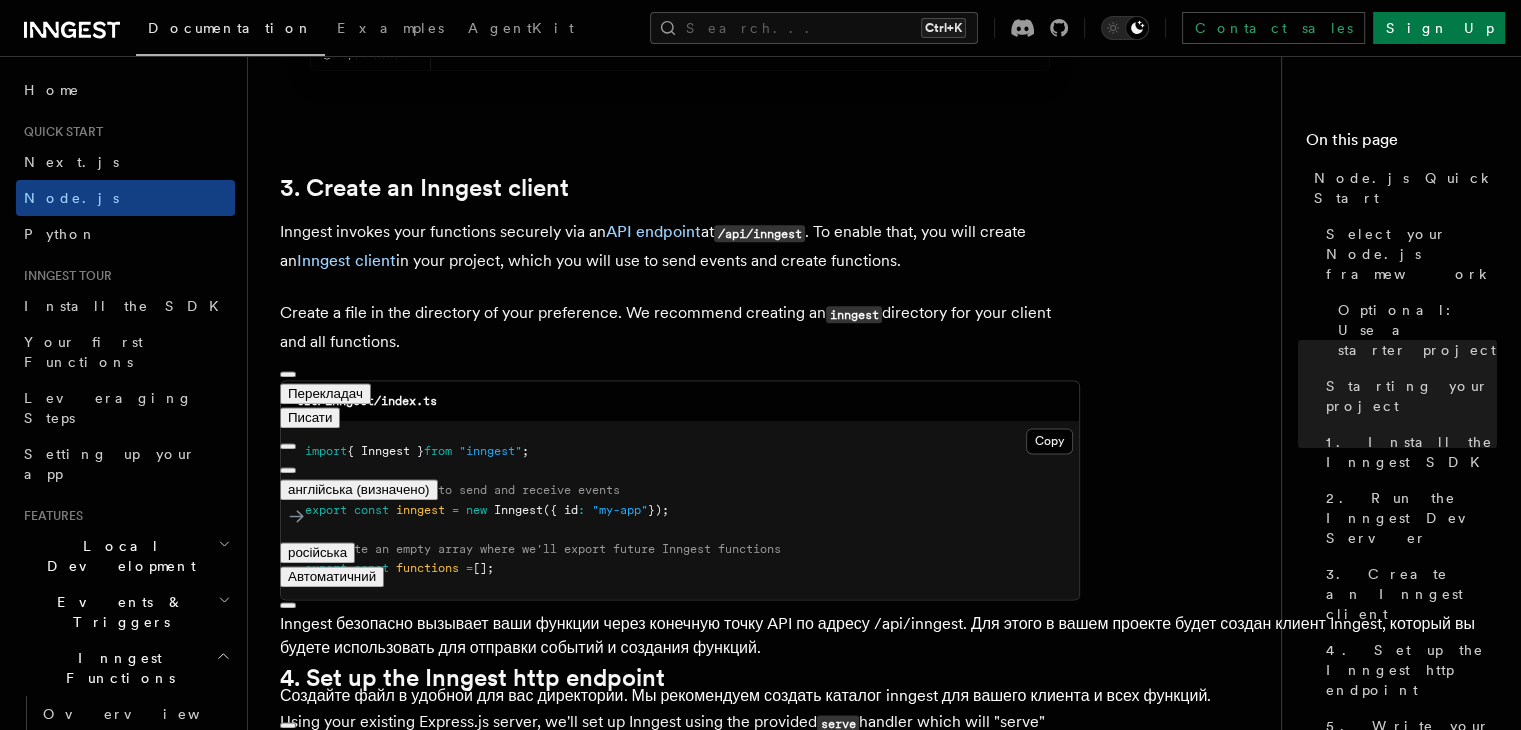 click on "Quick start Node.js Quick Start
In this tutorial you will add Inngest to a Node.js app to easily run background tasks and build complex workflows.
Inngest makes it easy to build, manage, and execute durable functions. Some use cases include scheduling drip marketing campaigns, building payment flows, or chaining LLM interactions.
By the end of this ten-minute tutorial you will:
Set up and run Inngest on your machine.
Write your first Inngest function.
Trigger your function from your app and through Inngest Dev Server.
Let's get started!
Select your Node.js framework
Choose your preferred Node.js web framework to get started. This guide uses ESM (ECMAScript Modules), but it also works for Common.js with typical modifications.
Express.js Fastify Inngest works with any Node, Bun or Deno backend framework,but this tutorial will focus on some of the most popular frameworks. Optional: Use a starter project Starting your project tsx  or  nodemon  for automatically restarting on file save: tsx" at bounding box center [772, 4299] 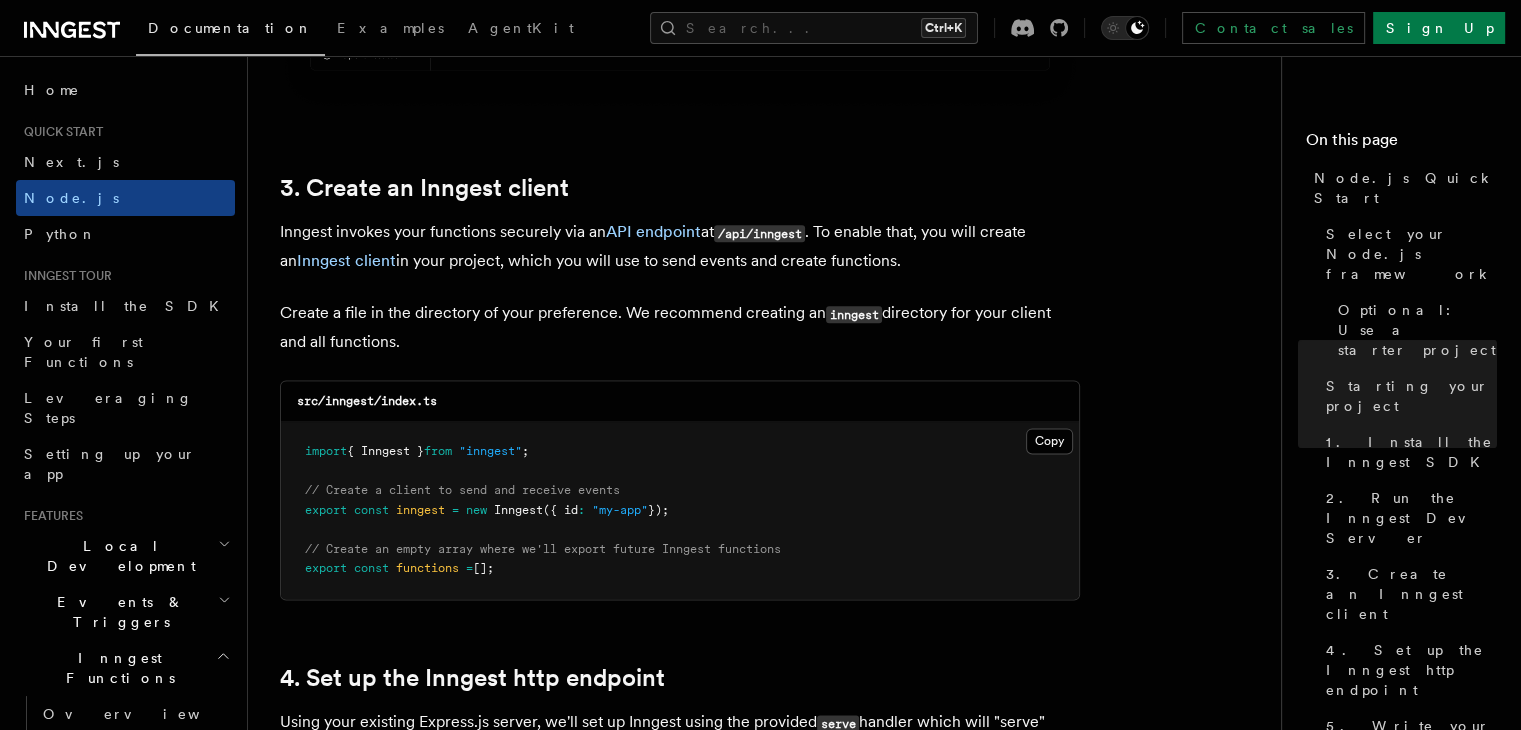 click on "import  { Inngest }  from   "inngest" ;
// Create a client to send and receive events
export   const   inngest   =   new   Inngest ({ id :   "my-app"  });
// Create an empty array where we'll export future Inngest functions
export   const   functions   =  [];" at bounding box center [680, 510] 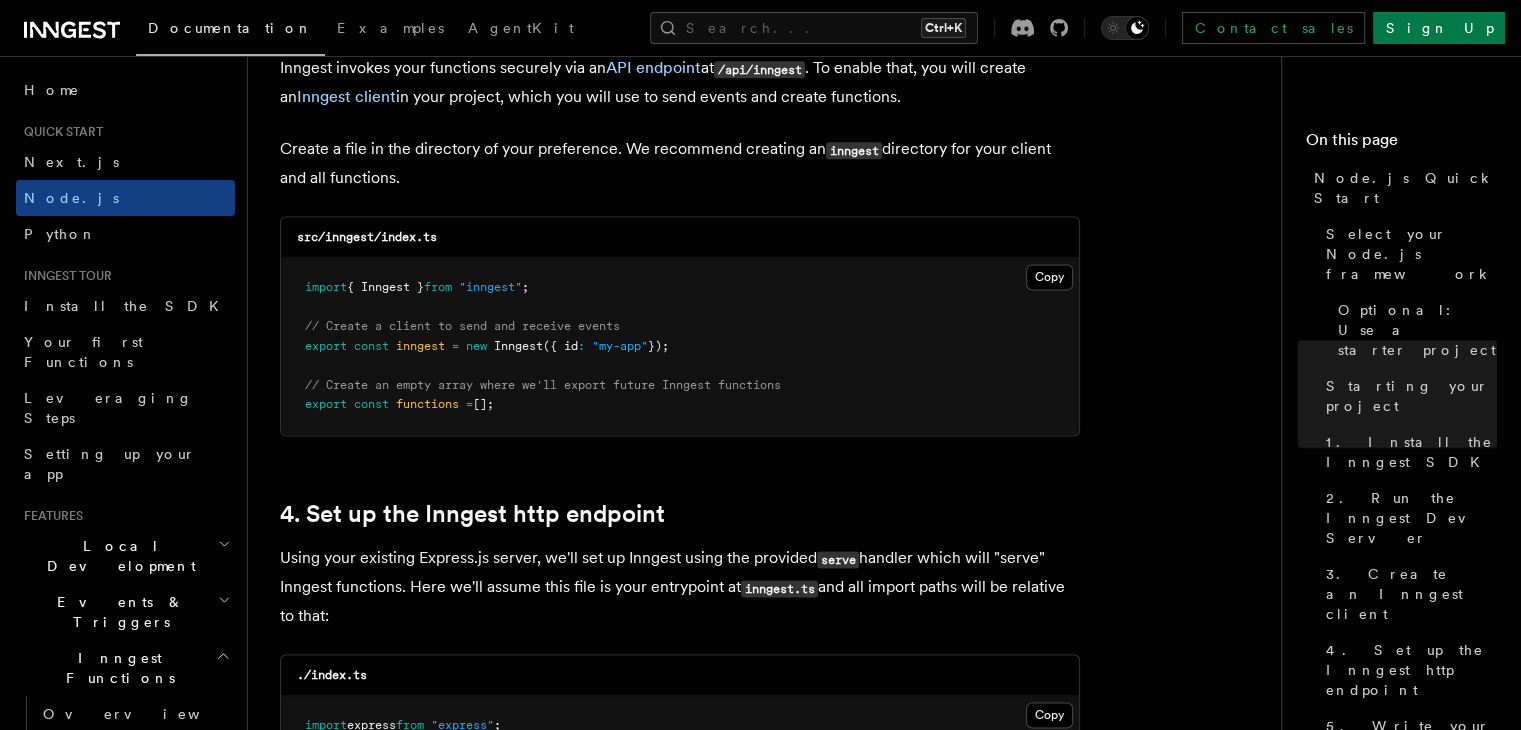 scroll, scrollTop: 2683, scrollLeft: 0, axis: vertical 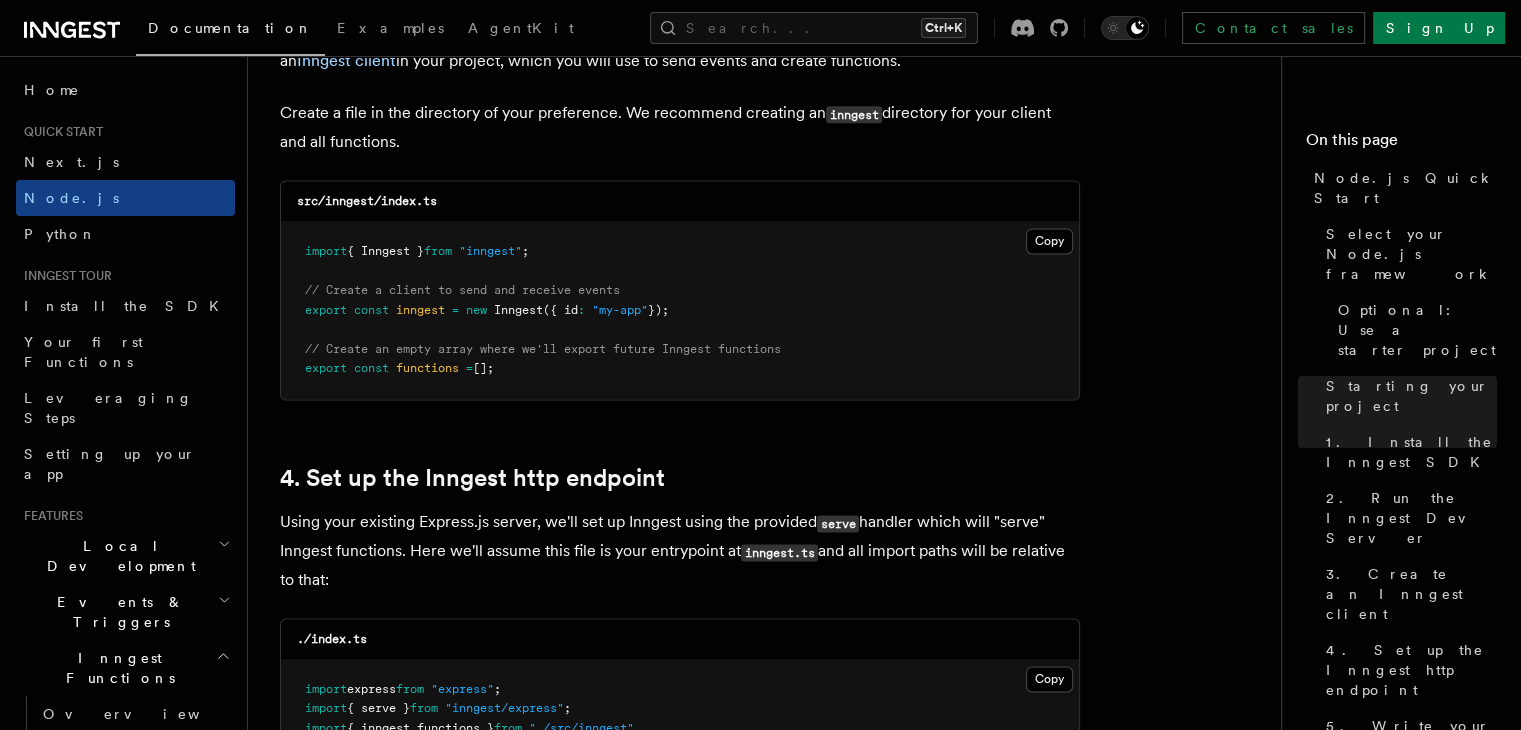 drag, startPoint x: 303, startPoint y: 539, endPoint x: 272, endPoint y: 493, distance: 55.470715 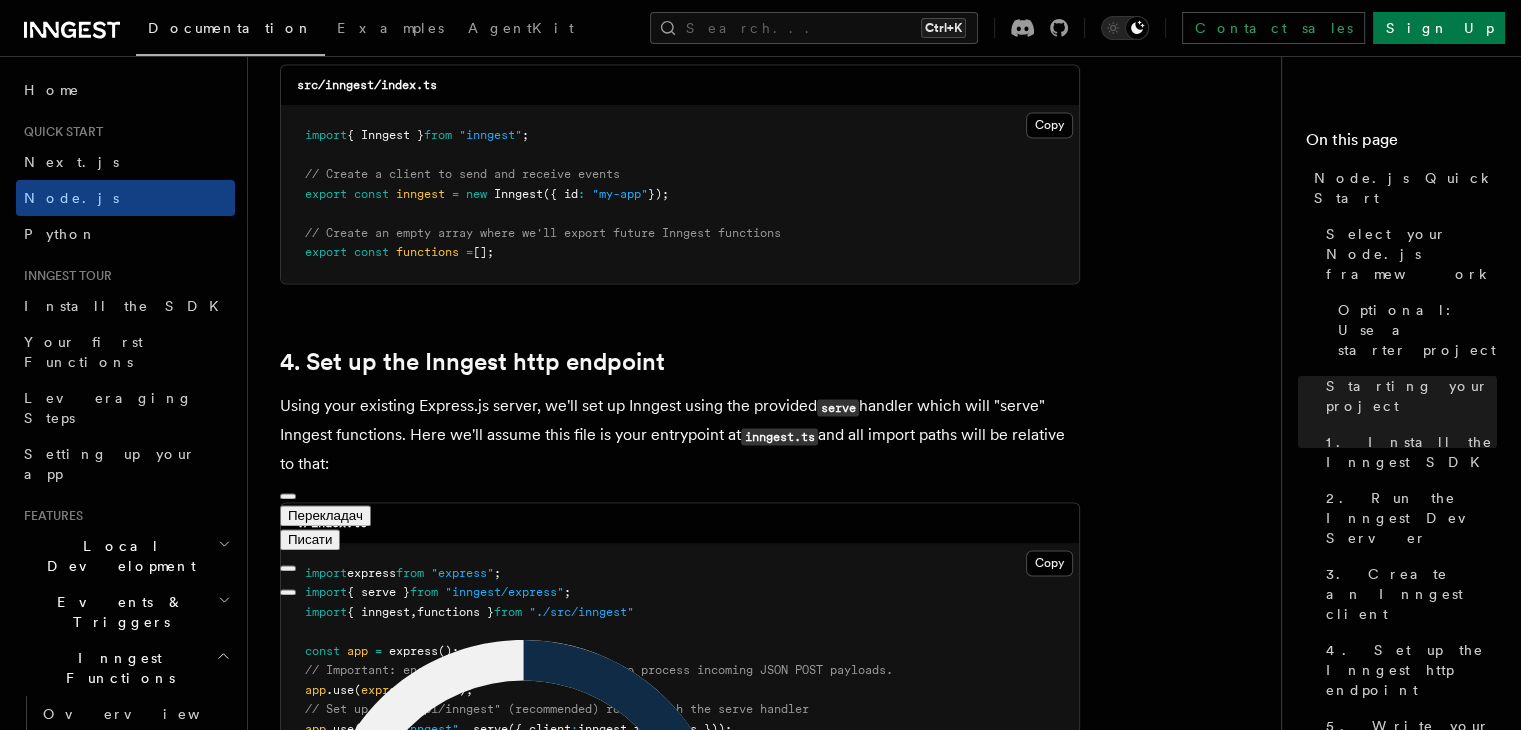 scroll, scrollTop: 2883, scrollLeft: 0, axis: vertical 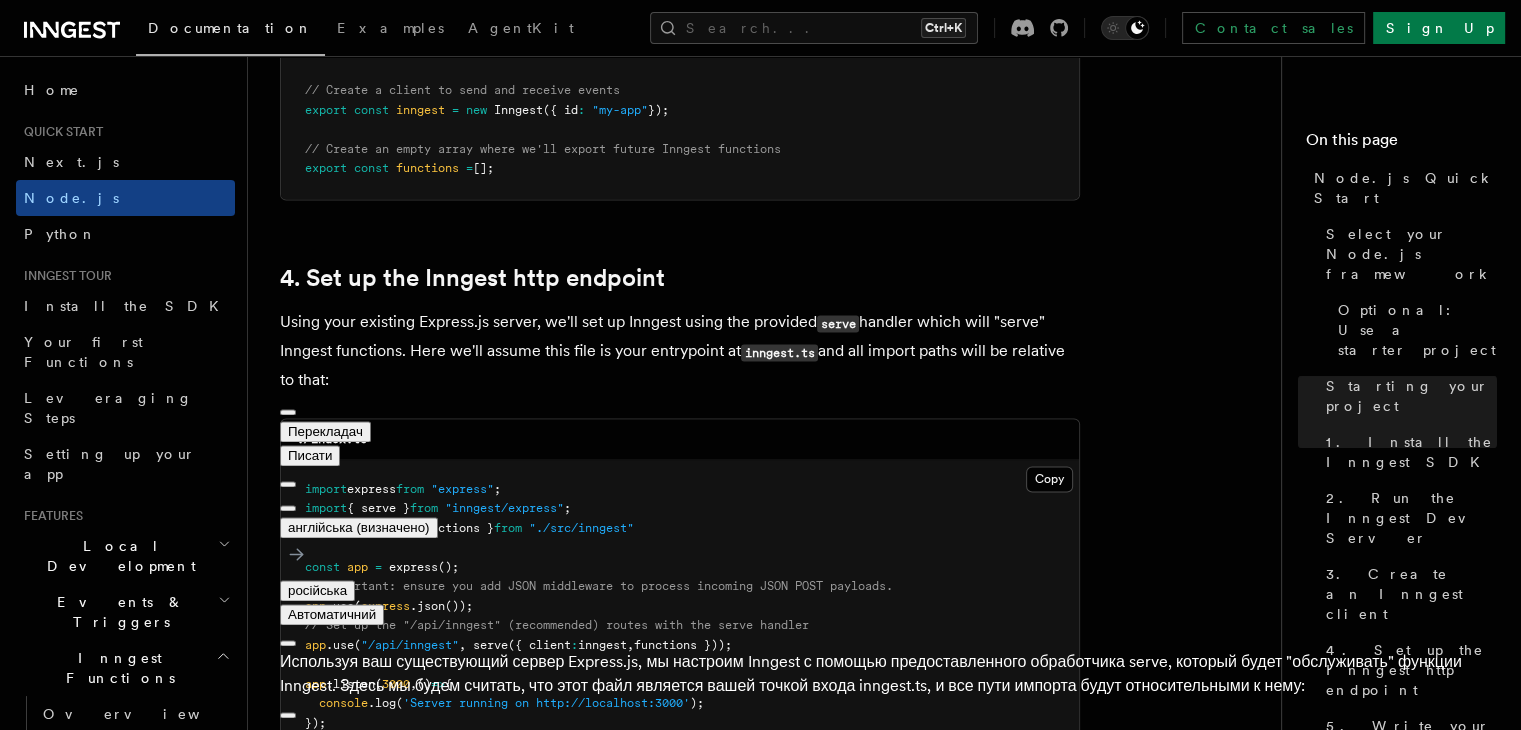 click on "import  express  from   "express" ;
import  { serve }  from   "inngest/express" ;
import  { inngest ,  functions }  from   "./src/inngest"
const   app   =   express ();
// Important: ensure you add JSON middleware to process incoming JSON POST payloads.
app .use ( express .json ());
// Set up the "/api/inngest" (recommended) routes with the serve handler
app .use ( "/api/inngest" ,   serve ({ client :  inngest ,  functions }));
app .listen ( 3000 ,  ()  =>  {
console .log ( 'Server running on http://localhost:3000' );
});" at bounding box center [680, 607] 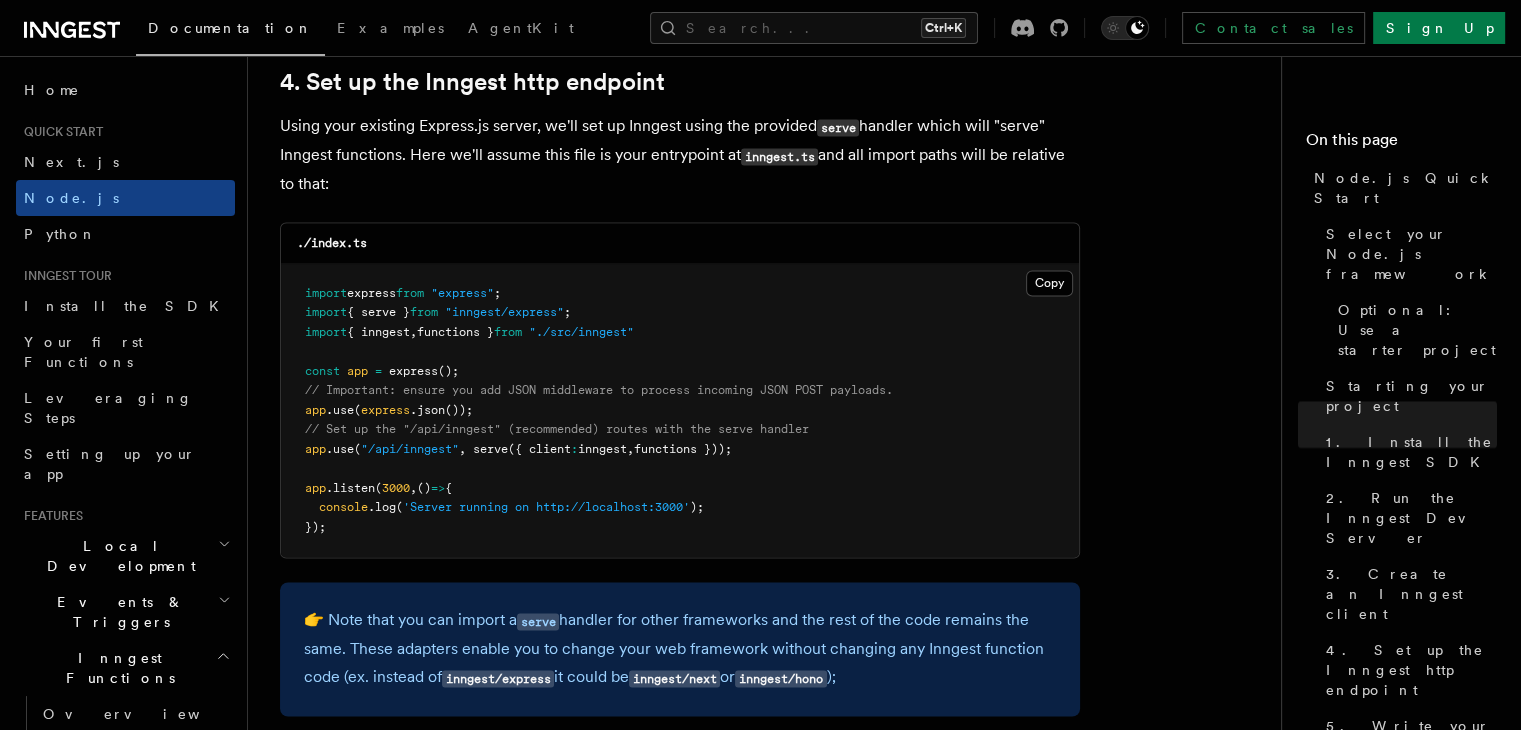 scroll, scrollTop: 3083, scrollLeft: 0, axis: vertical 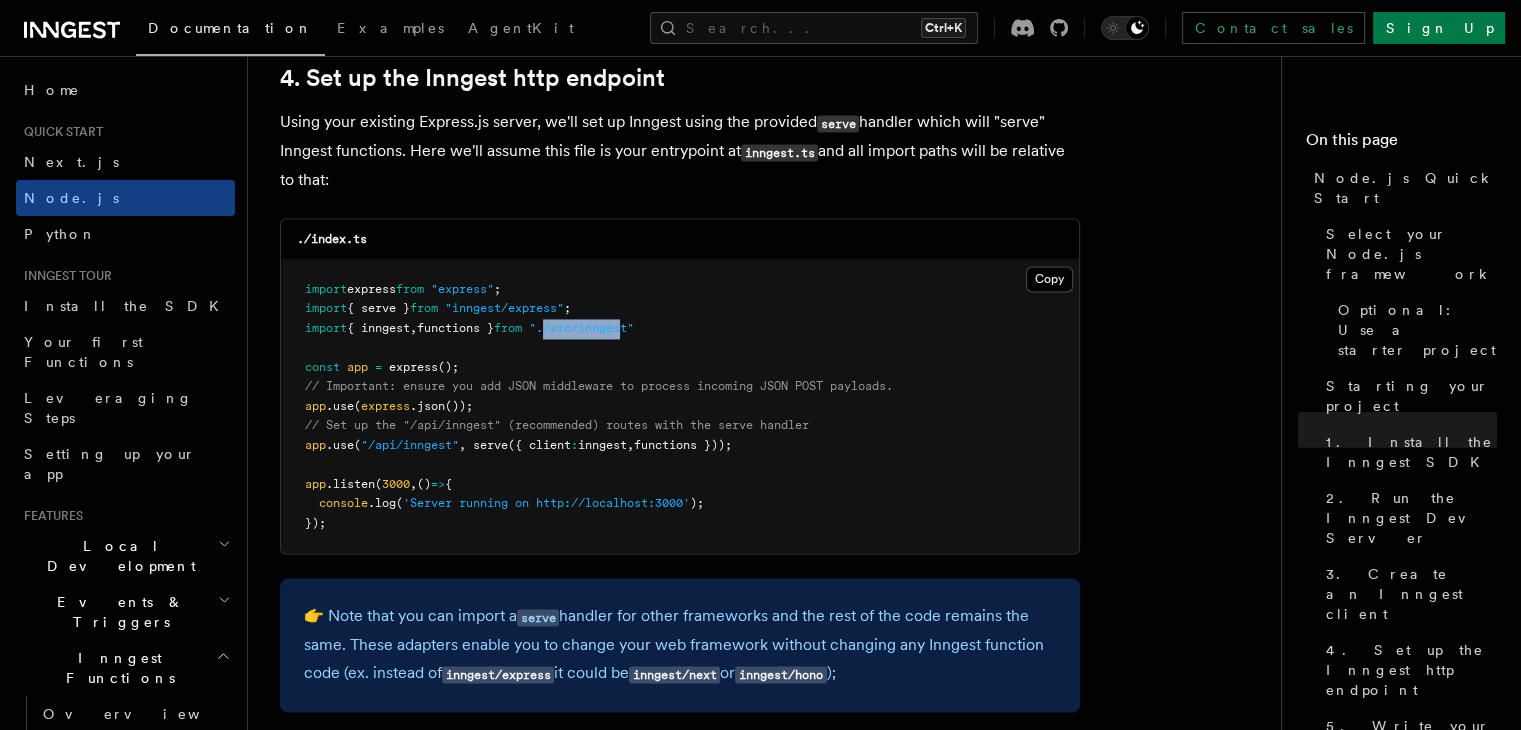 drag, startPoint x: 653, startPoint y: 301, endPoint x: 573, endPoint y: 299, distance: 80.024994 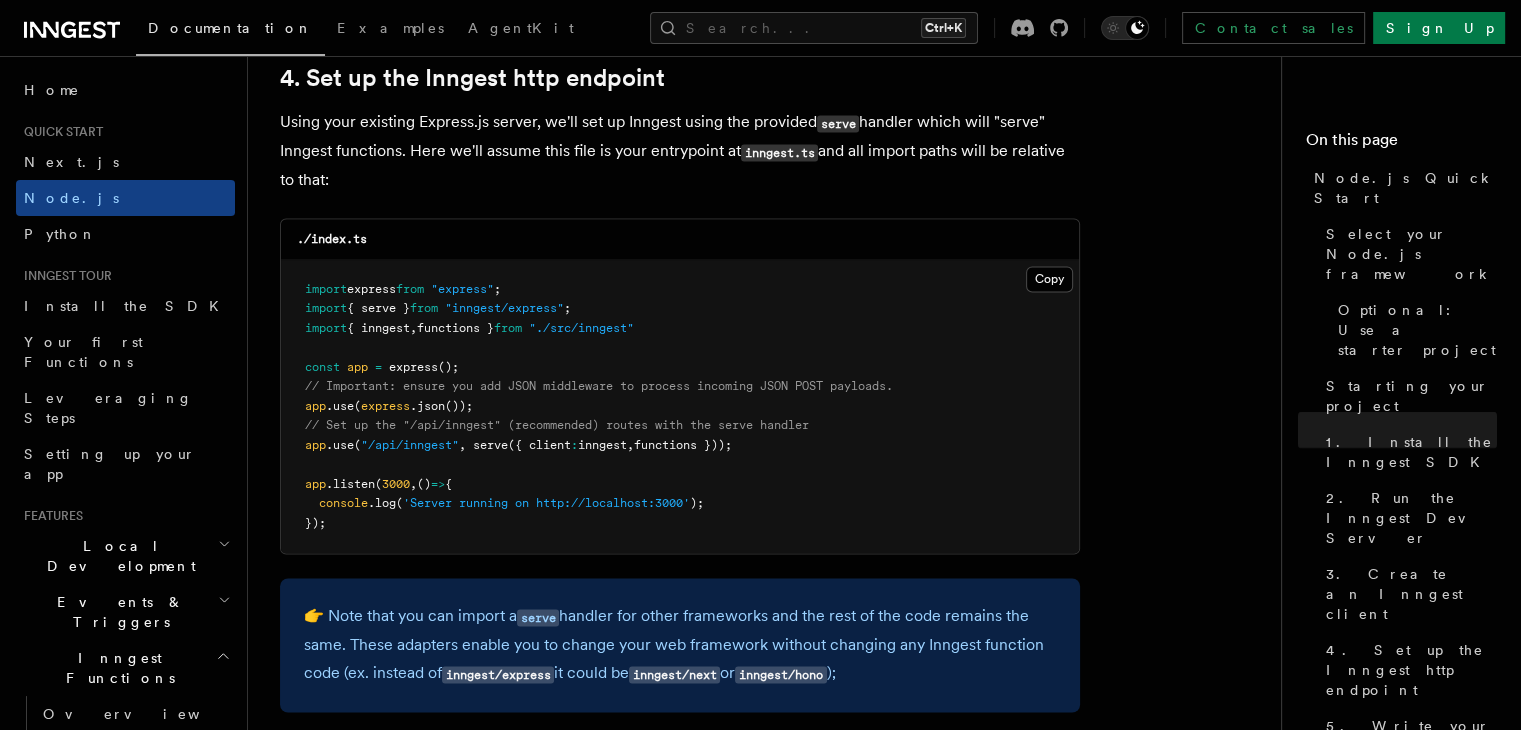 click on "{ inngest" at bounding box center [378, 328] 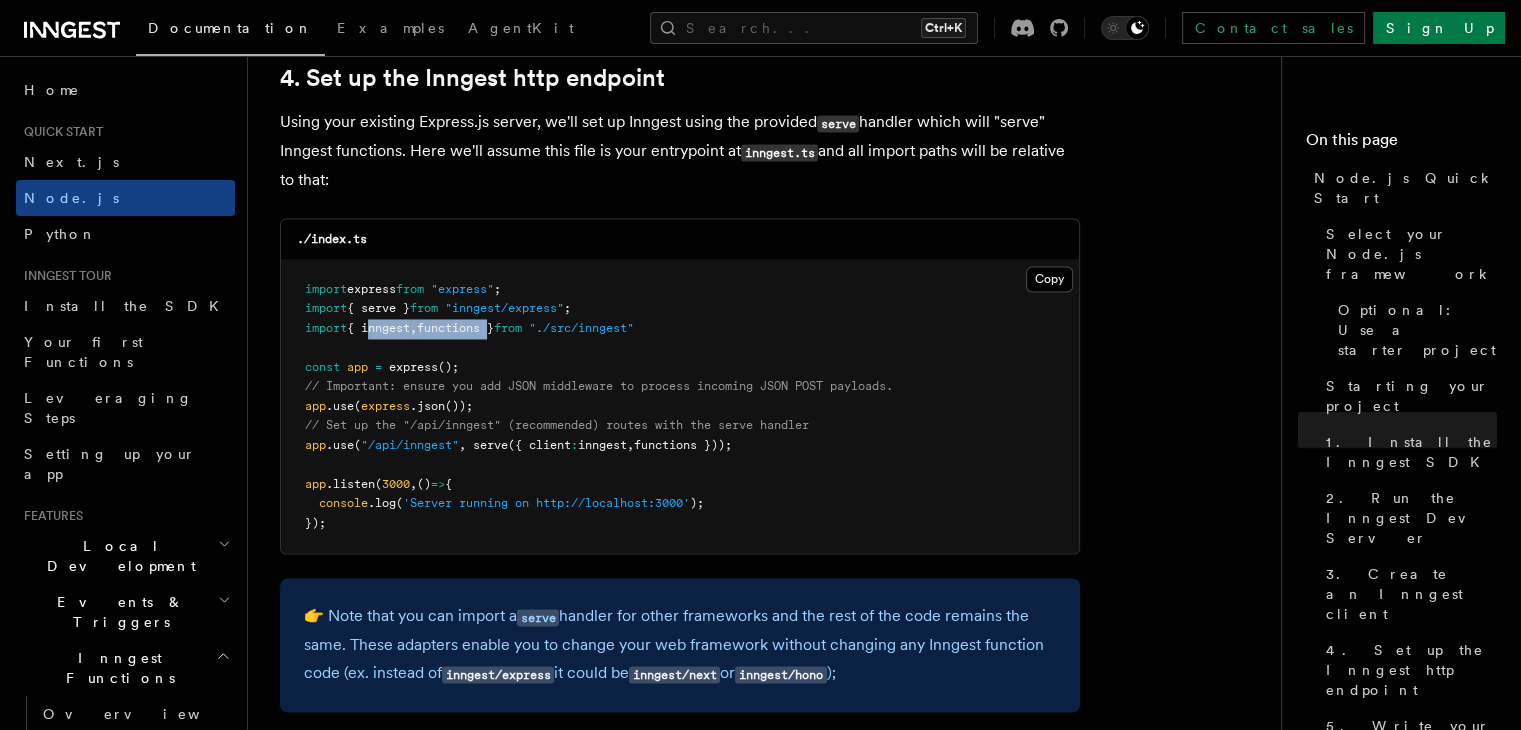 drag, startPoint x: 369, startPoint y: 297, endPoint x: 497, endPoint y: 296, distance: 128.0039 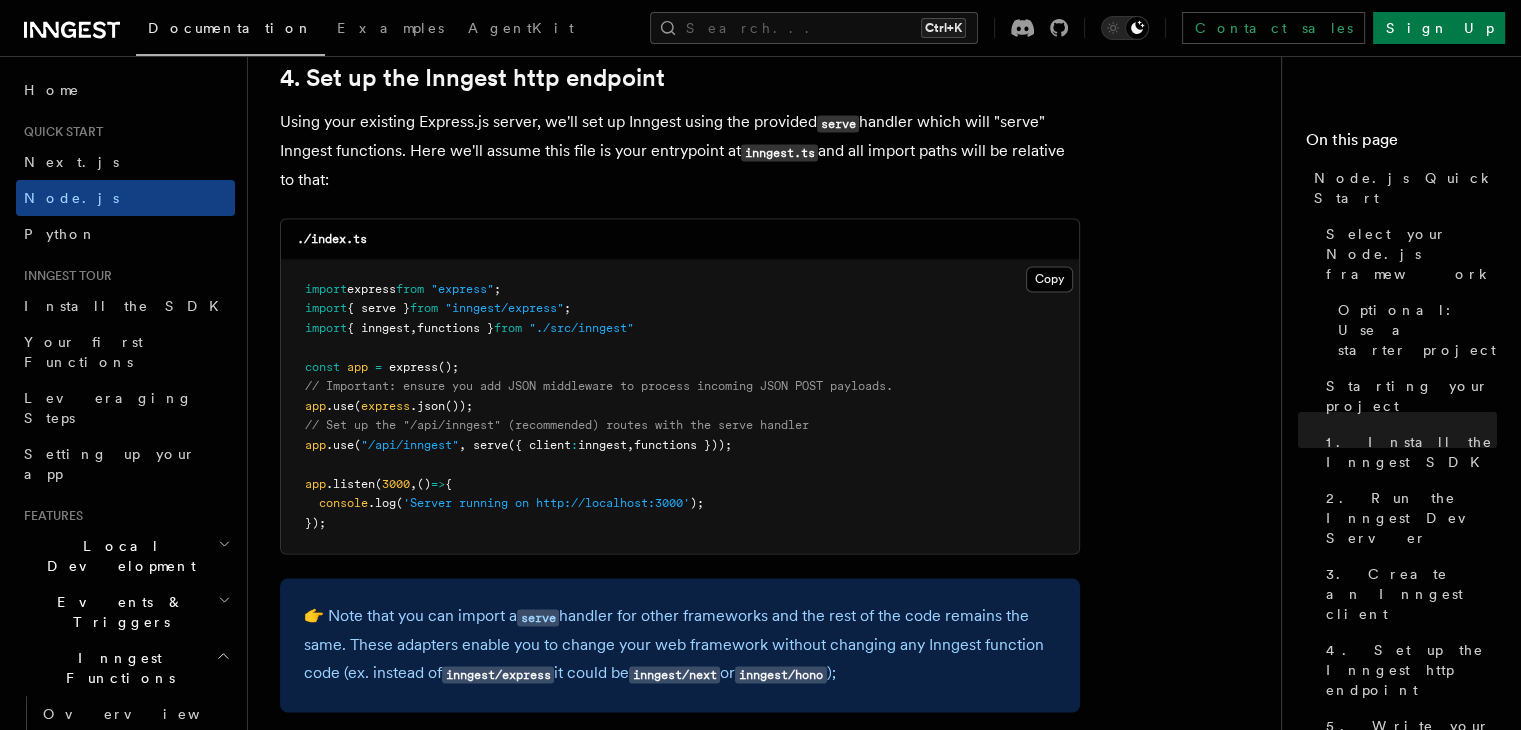 click on "import  express  from   "express" ;
import  { serve }  from   "inngest/express" ;
import  { inngest ,  functions }  from   "./src/inngest"
const   app   =   express ();
// Important: ensure you add JSON middleware to process incoming JSON POST payloads.
app .use ( express .json ());
// Set up the "/api/inngest" (recommended) routes with the serve handler
app .use ( "/api/inngest" ,   serve ({ client :  inngest ,  functions }));
app .listen ( 3000 ,  ()  =>  {
console .log ( 'Server running on http://localhost:3000' );
});" at bounding box center [680, 407] 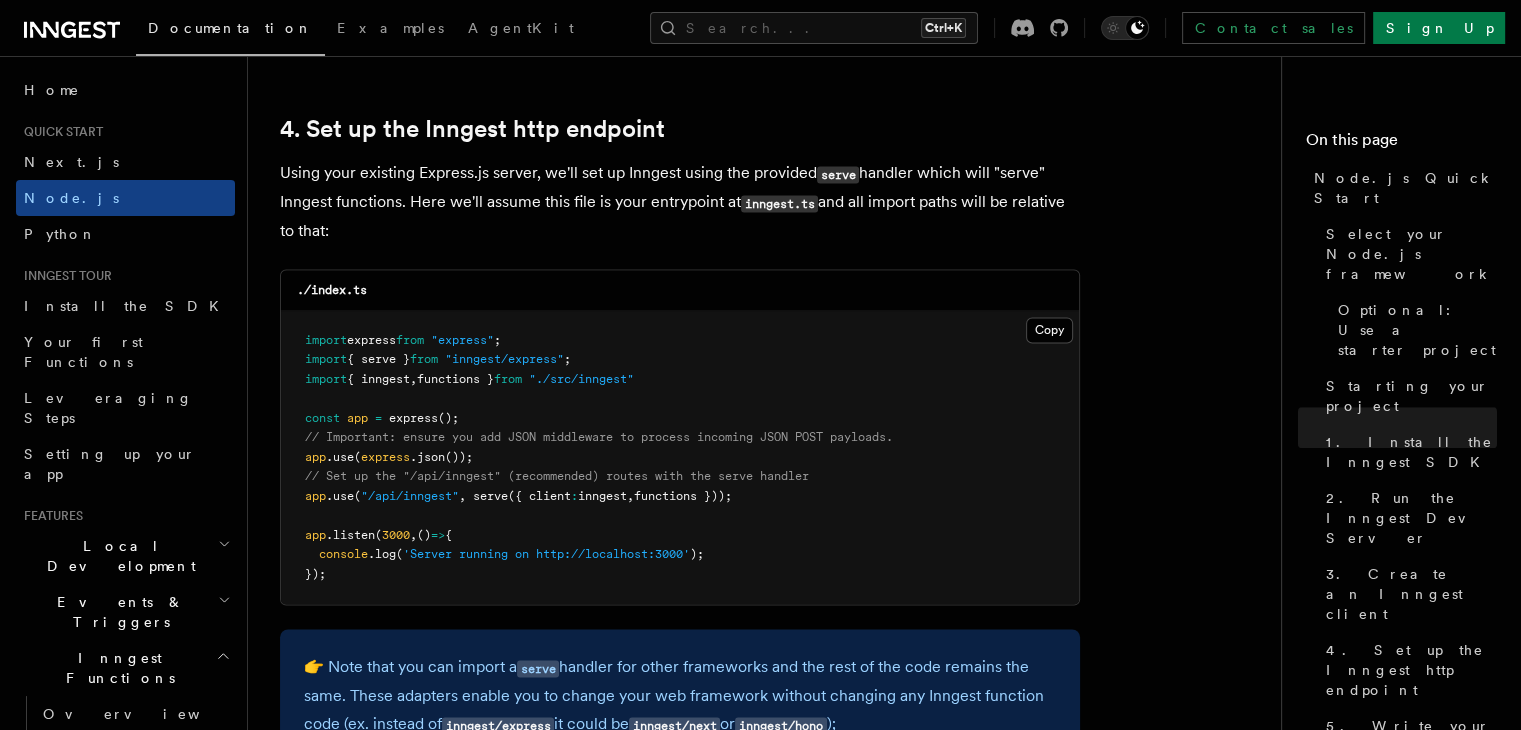 scroll, scrollTop: 2983, scrollLeft: 0, axis: vertical 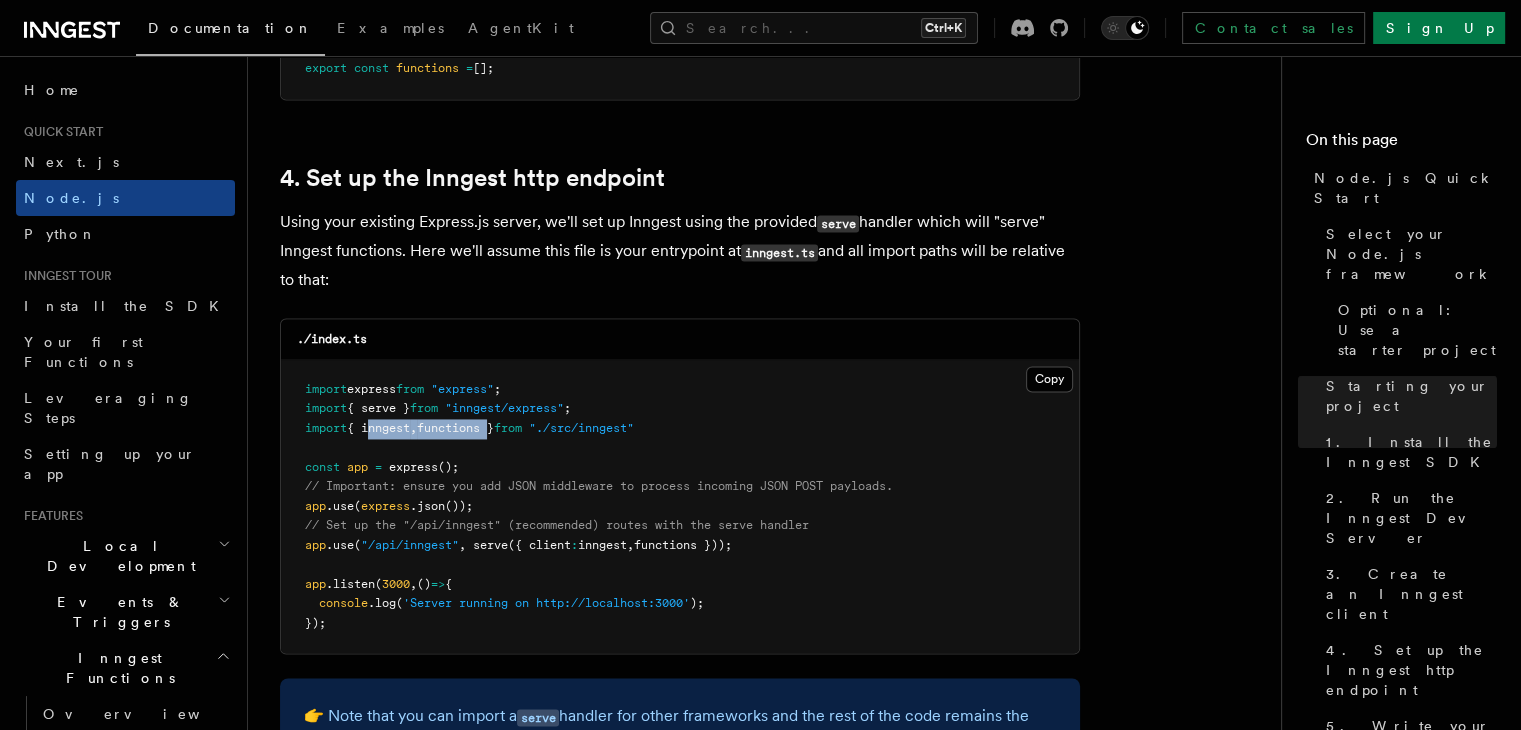 drag, startPoint x: 499, startPoint y: 399, endPoint x: 366, endPoint y: 400, distance: 133.00375 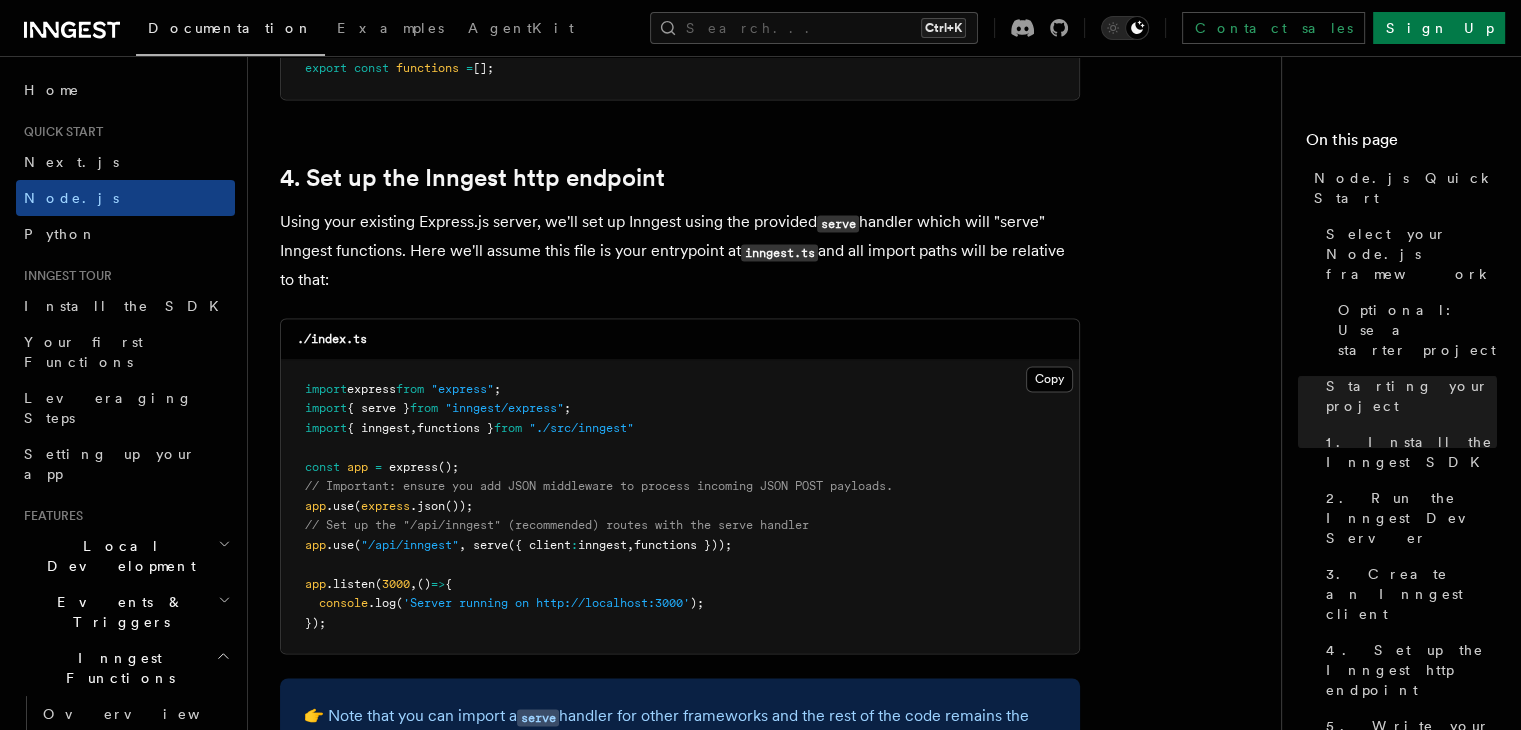 click on "import  express  from   "express" ;
import  { serve }  from   "inngest/express" ;
import  { inngest ,  functions }  from   "./src/inngest"
const   app   =   express ();
// Important: ensure you add JSON middleware to process incoming JSON POST payloads.
app .use ( express .json ());
// Set up the "/api/inngest" (recommended) routes with the serve handler
app .use ( "/api/inngest" ,   serve ({ client :  inngest ,  functions }));
app .listen ( 3000 ,  ()  =>  {
console .log ( 'Server running on http://localhost:3000' );
});" at bounding box center [680, 507] 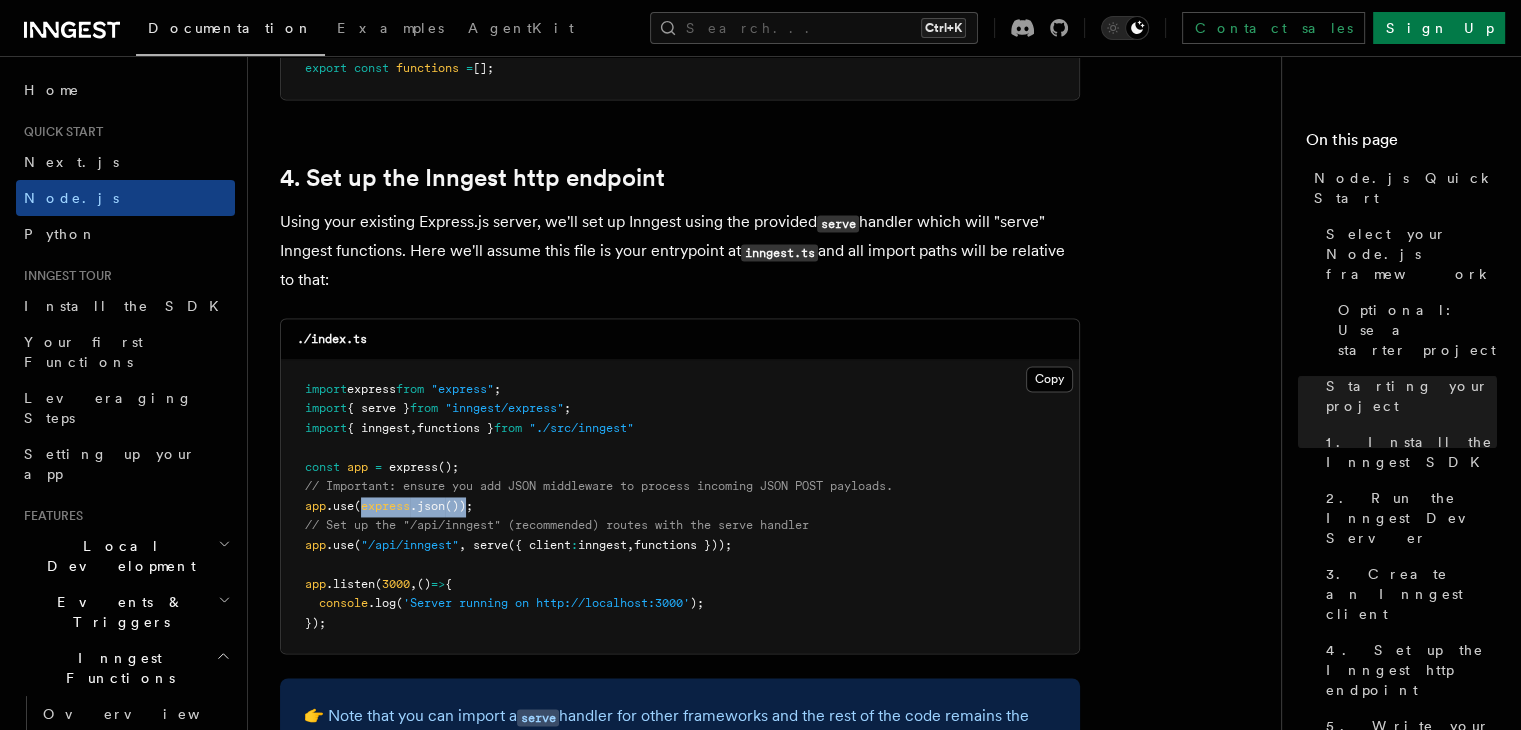 drag, startPoint x: 364, startPoint y: 477, endPoint x: 468, endPoint y: 473, distance: 104.0769 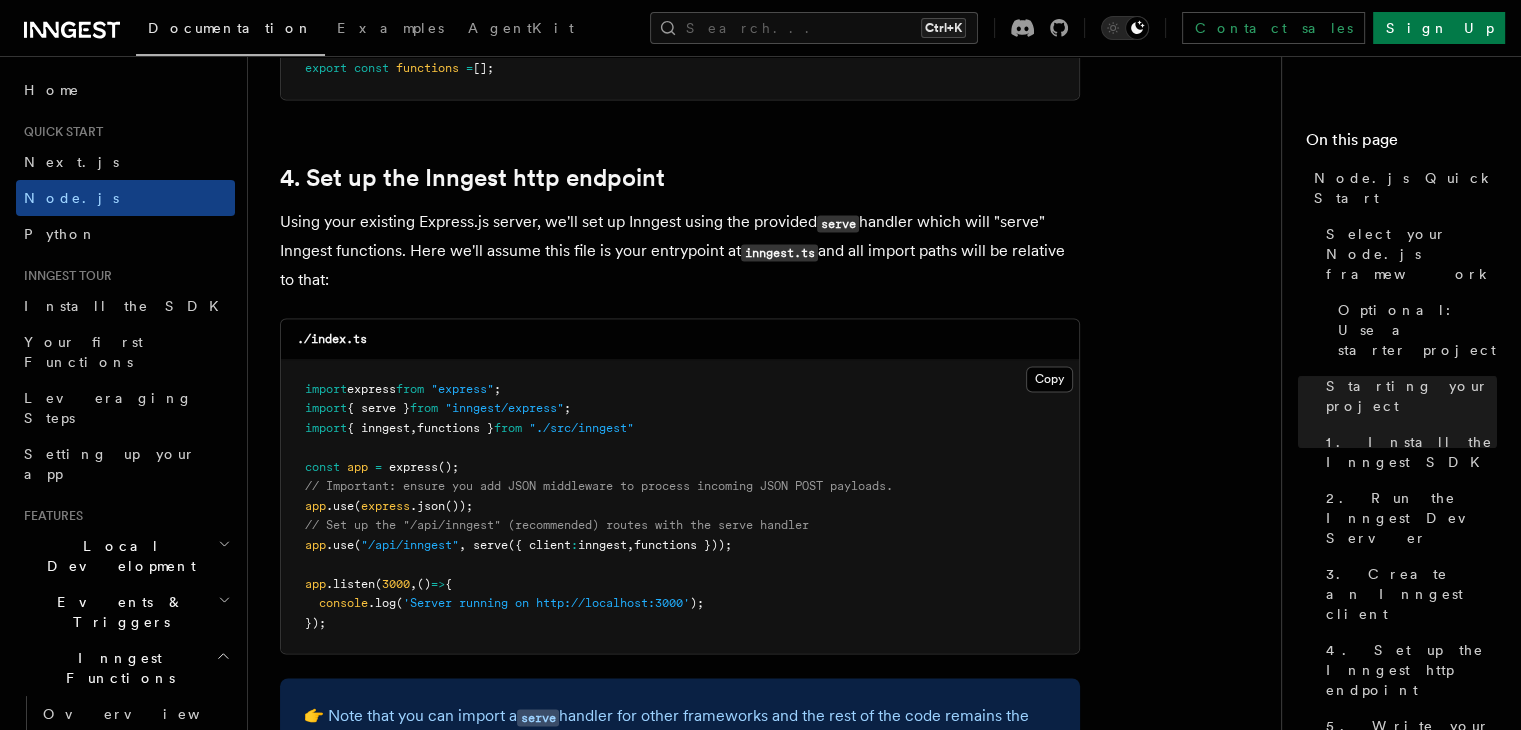click on "// Important: ensure you add JSON middleware to process incoming JSON POST payloads." at bounding box center [599, 486] 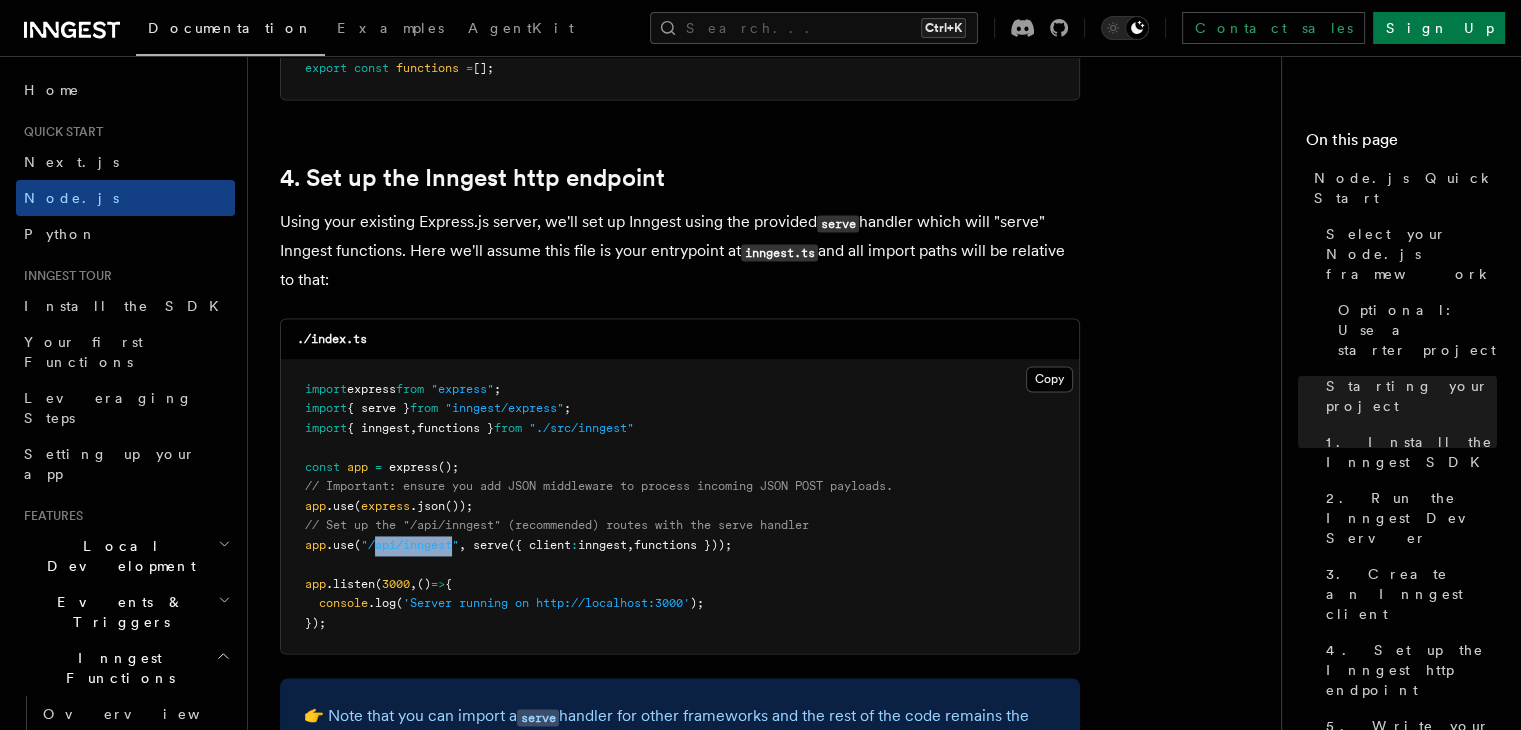 drag, startPoint x: 379, startPoint y: 517, endPoint x: 456, endPoint y: 513, distance: 77.10383 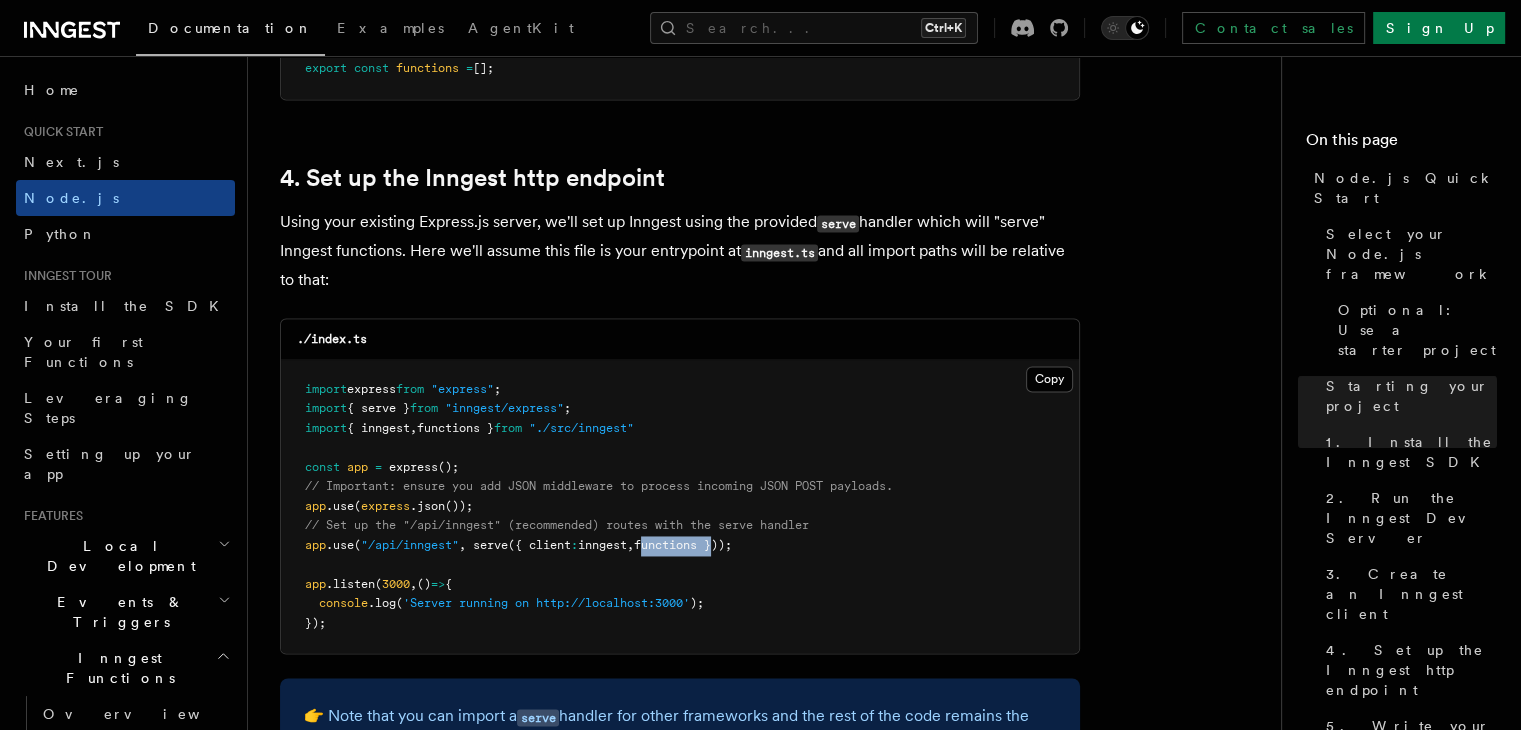 drag, startPoint x: 729, startPoint y: 518, endPoint x: 659, endPoint y: 515, distance: 70.064255 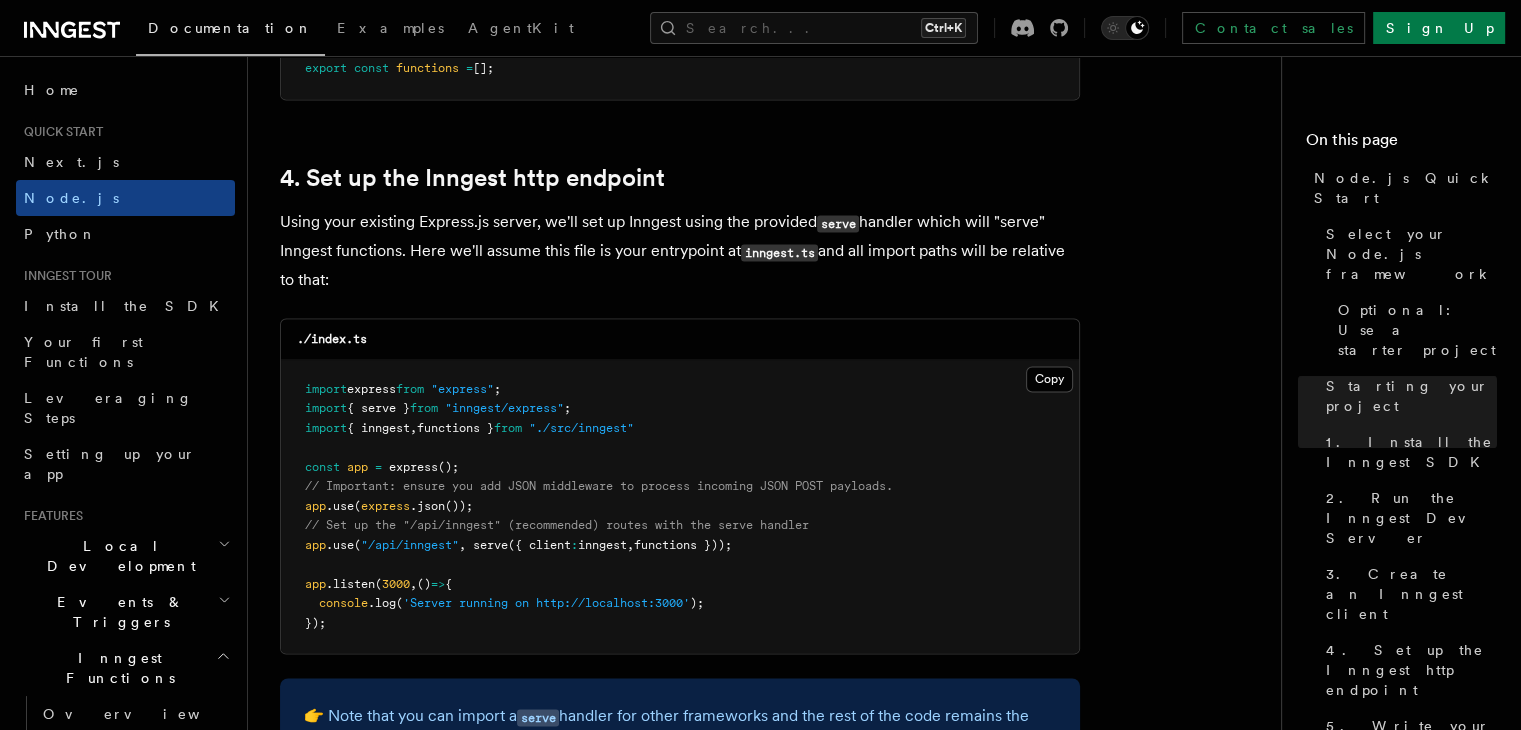 click on "import  express  from   "express" ;
import  { serve }  from   "inngest/express" ;
import  { inngest ,  functions }  from   "./src/inngest"
const   app   =   express ();
// Important: ensure you add JSON middleware to process incoming JSON POST payloads.
app .use ( express .json ());
// Set up the "/api/inngest" (recommended) routes with the serve handler
app .use ( "/api/inngest" ,   serve ({ client :  inngest ,  functions }));
app .listen ( 3000 ,  ()  =>  {
console .log ( 'Server running on http://localhost:3000' );
});" at bounding box center [680, 507] 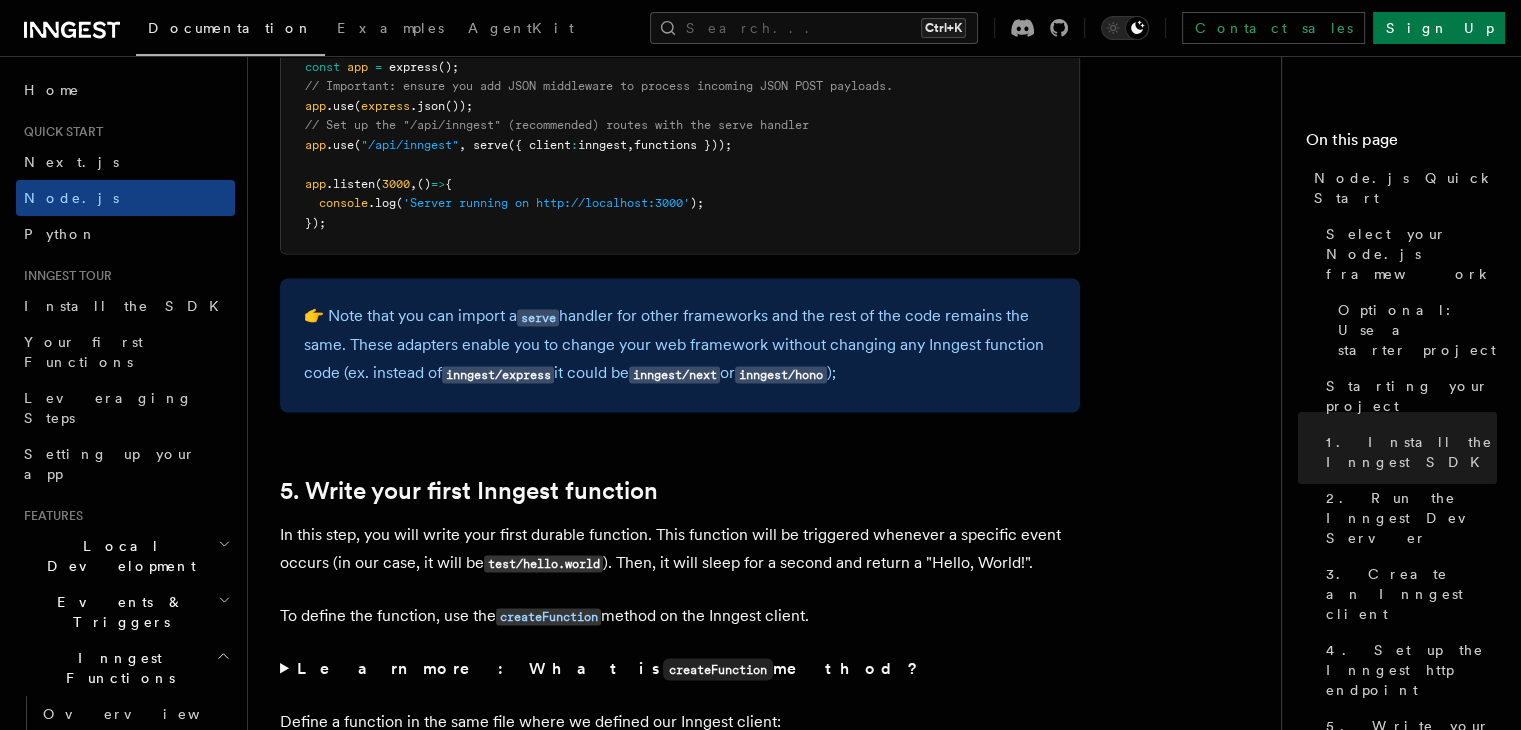 scroll, scrollTop: 3683, scrollLeft: 0, axis: vertical 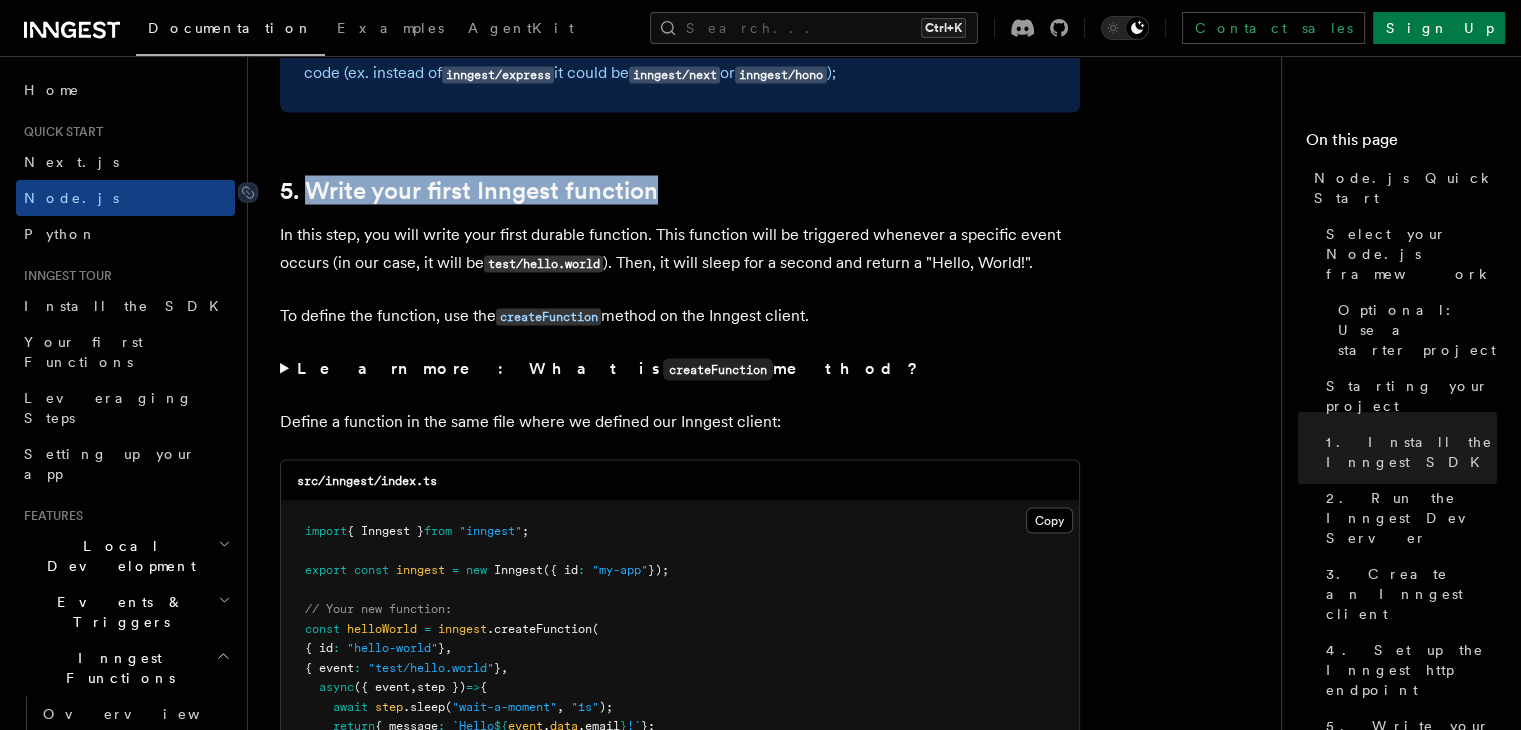drag, startPoint x: 667, startPoint y: 168, endPoint x: 308, endPoint y: 174, distance: 359.05014 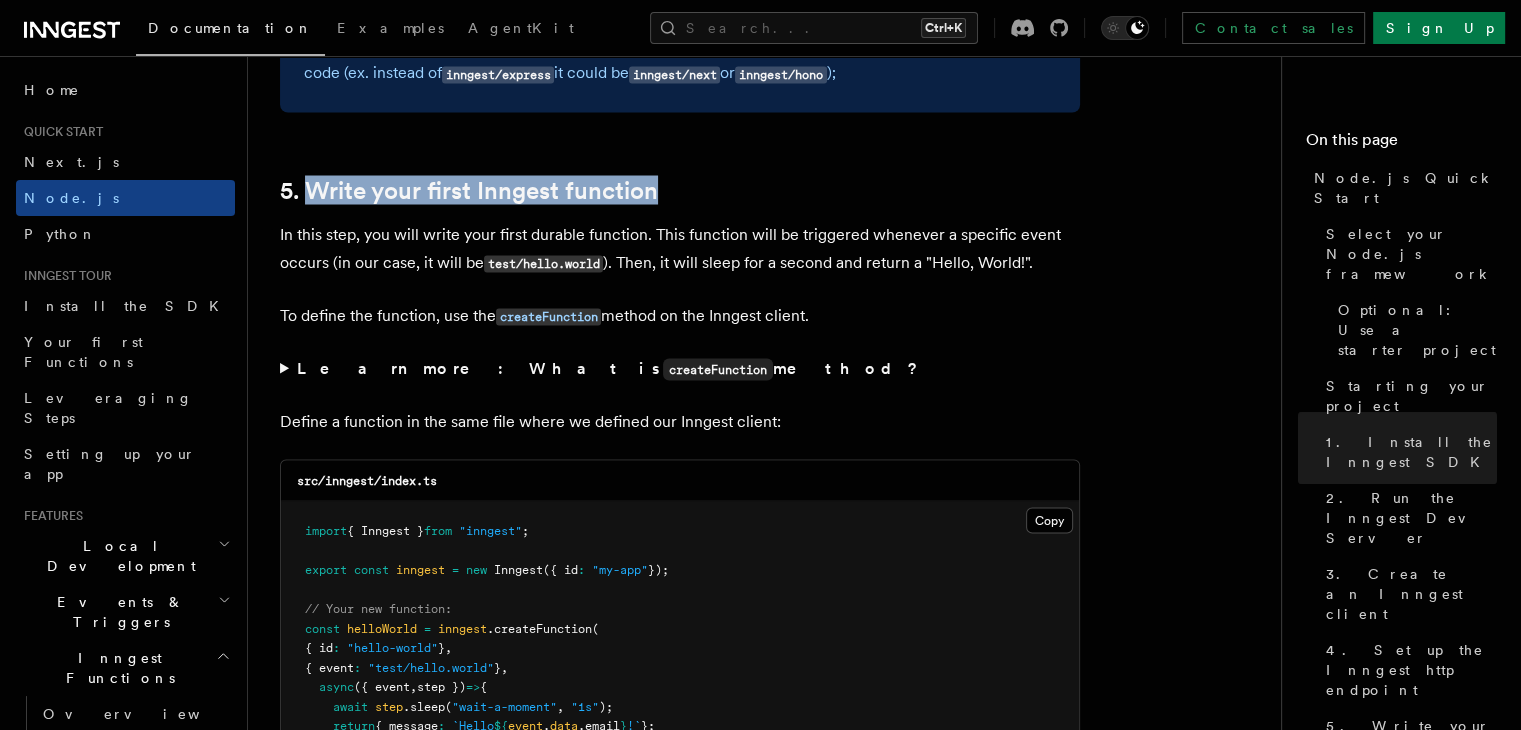 click at bounding box center (308, 179) 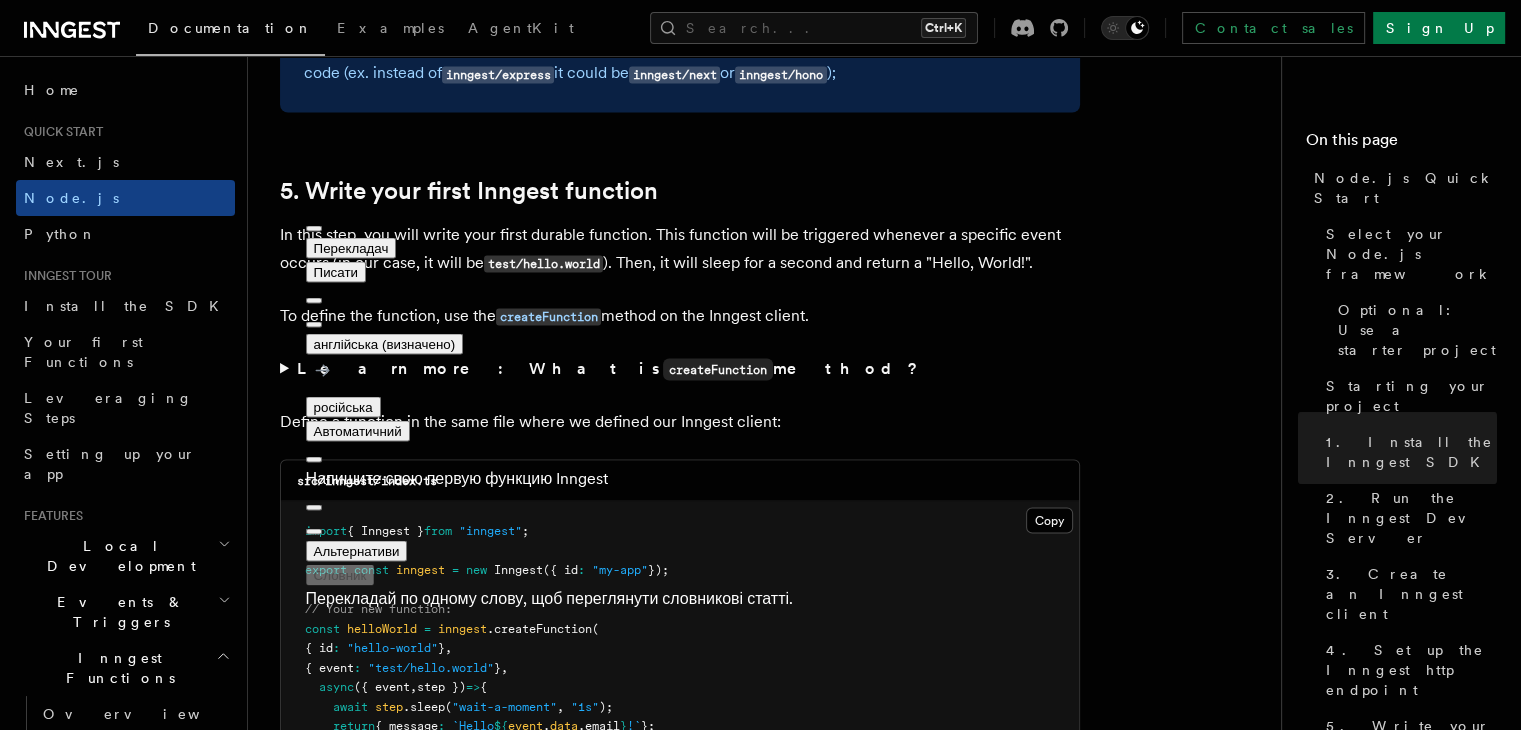 click on "Learn more: What is  createFunction  method?" at bounding box center (680, 368) 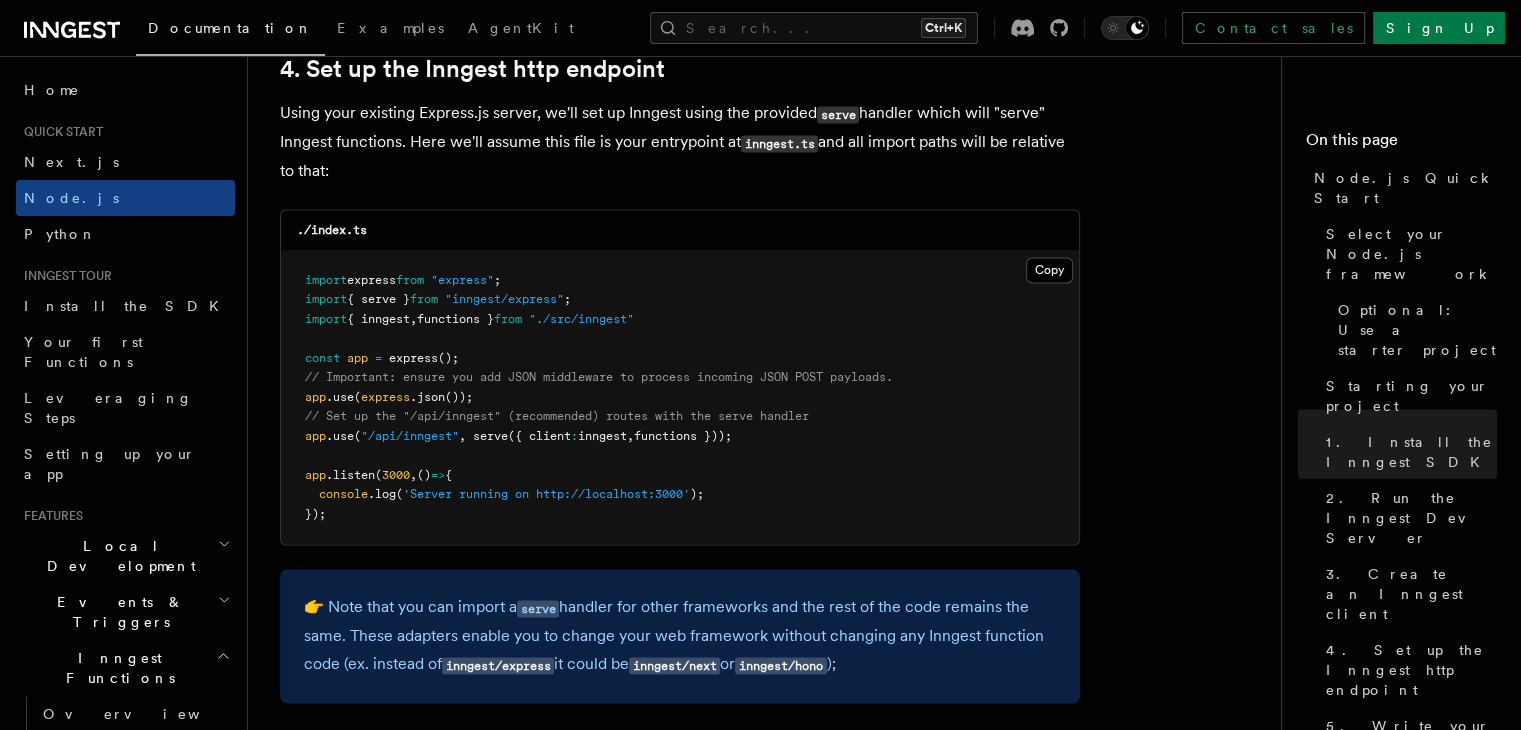 scroll, scrollTop: 2883, scrollLeft: 0, axis: vertical 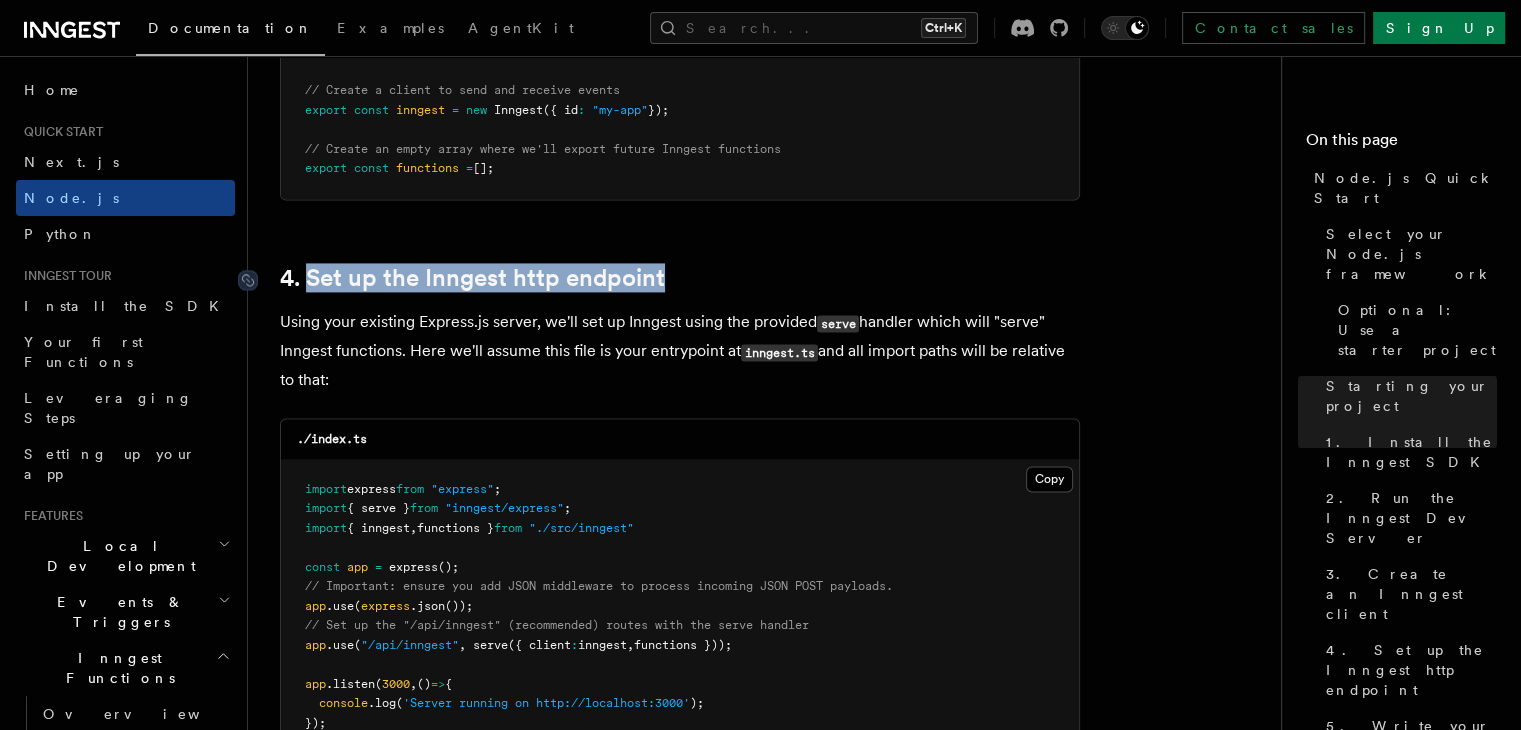 drag, startPoint x: 692, startPoint y: 240, endPoint x: 305, endPoint y: 245, distance: 387.0323 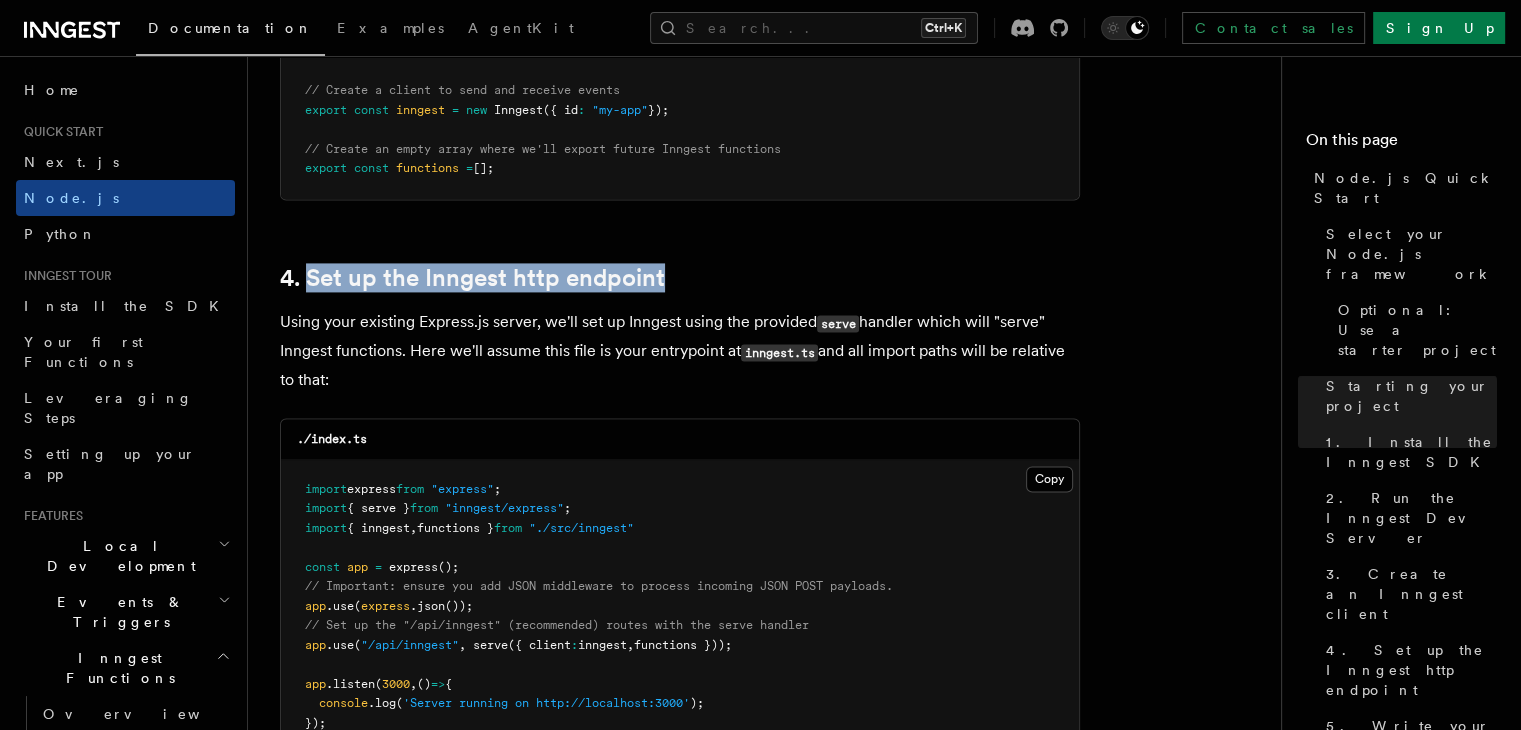 click at bounding box center [306, 264] 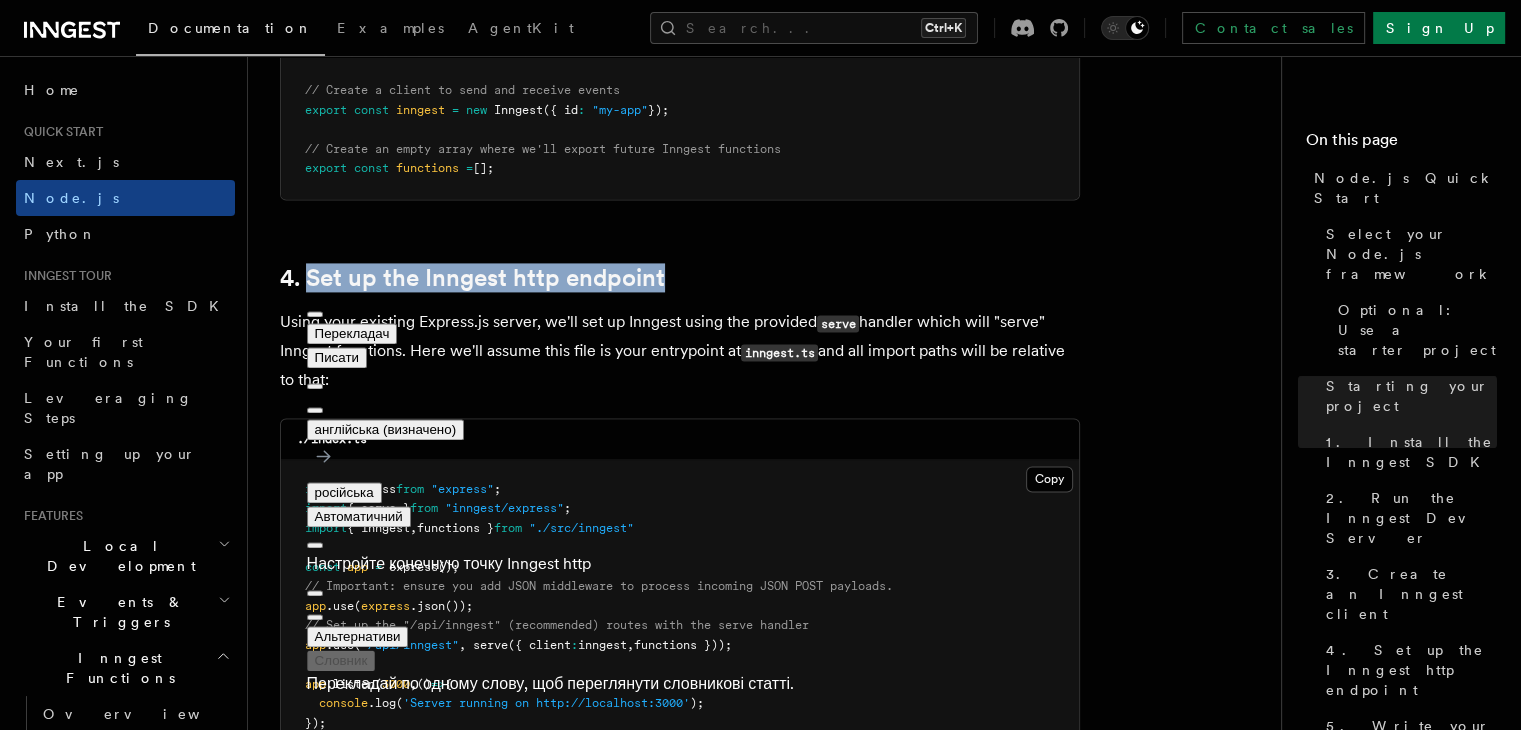 click on "4. Set up the Inngest http endpoint" at bounding box center (680, 278) 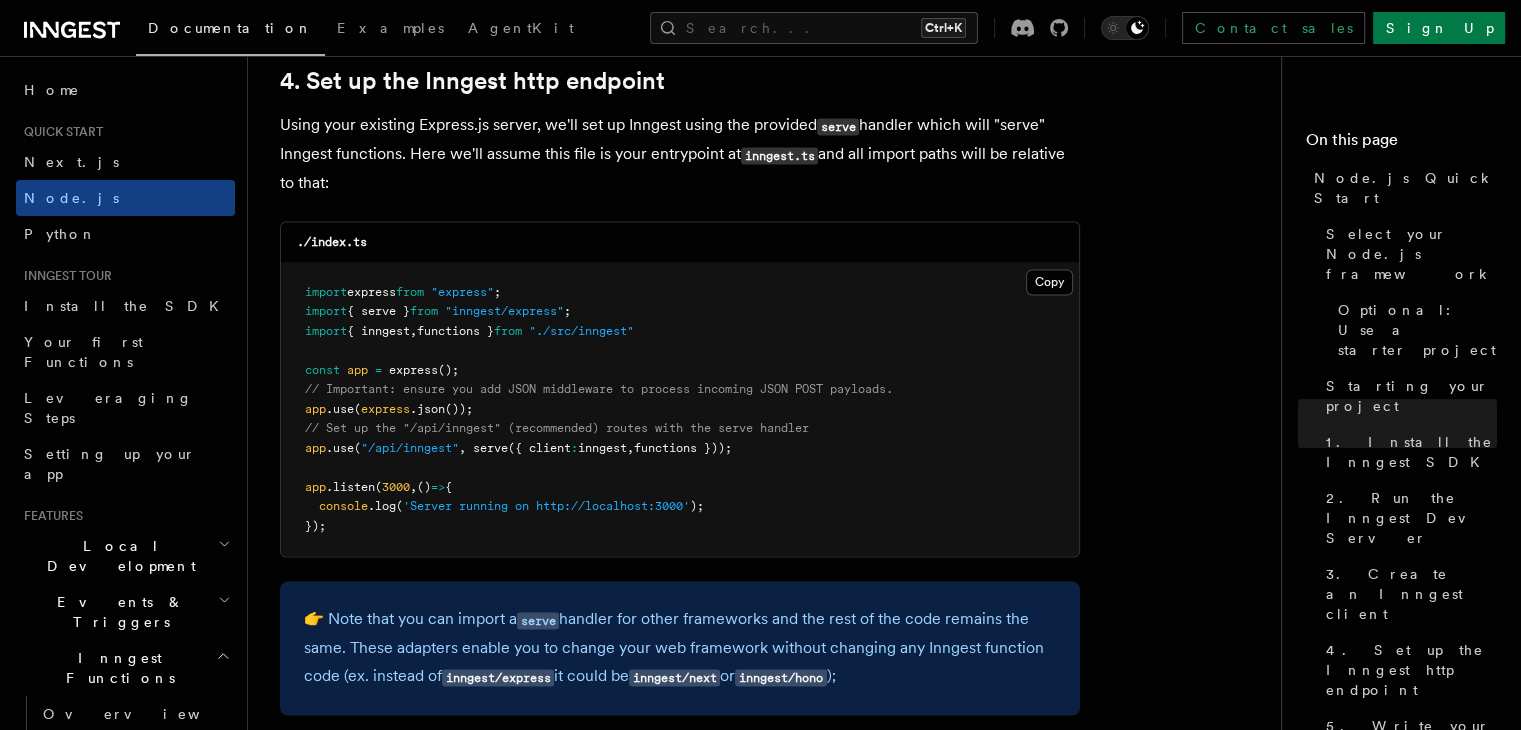 scroll, scrollTop: 3083, scrollLeft: 0, axis: vertical 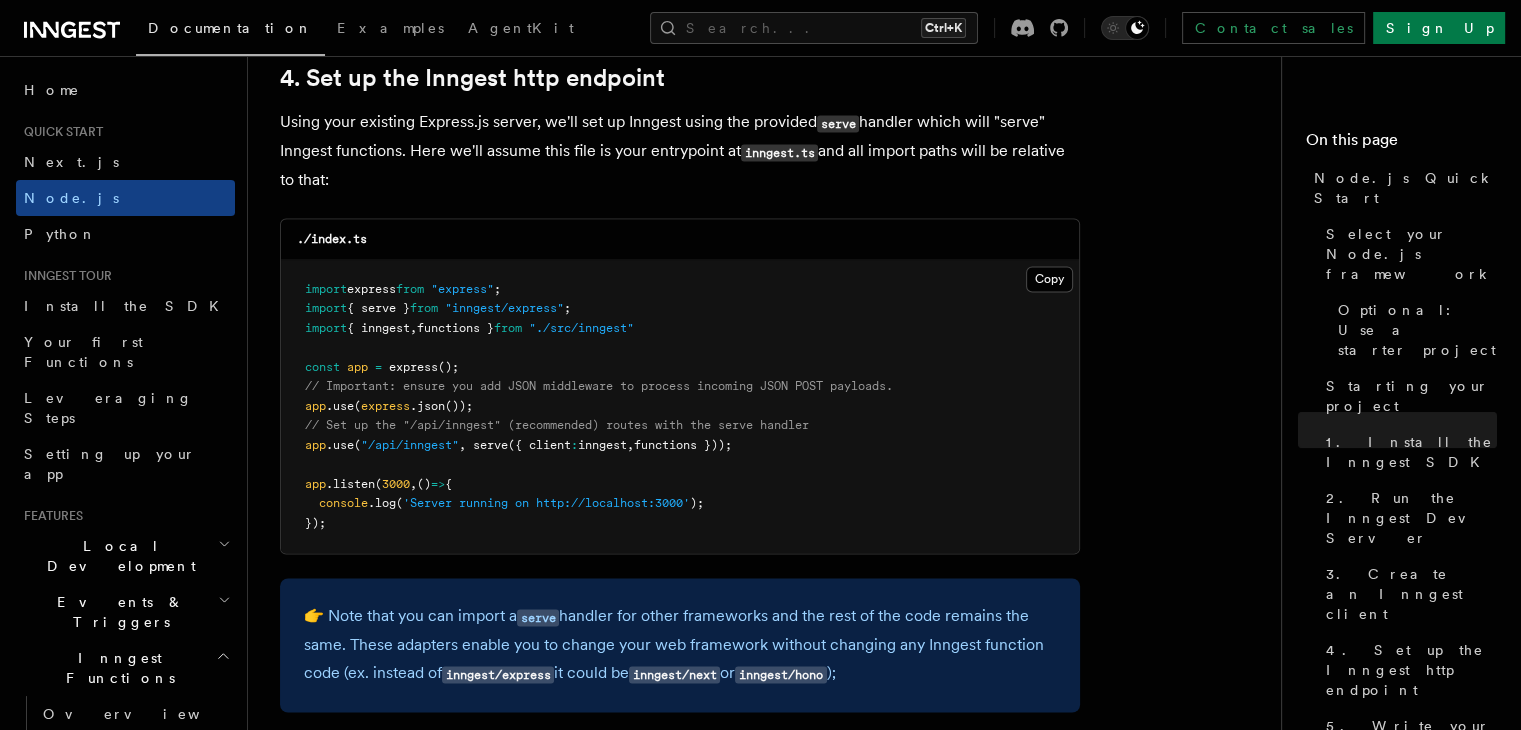 drag, startPoint x: 641, startPoint y: 414, endPoint x: 591, endPoint y: 414, distance: 50 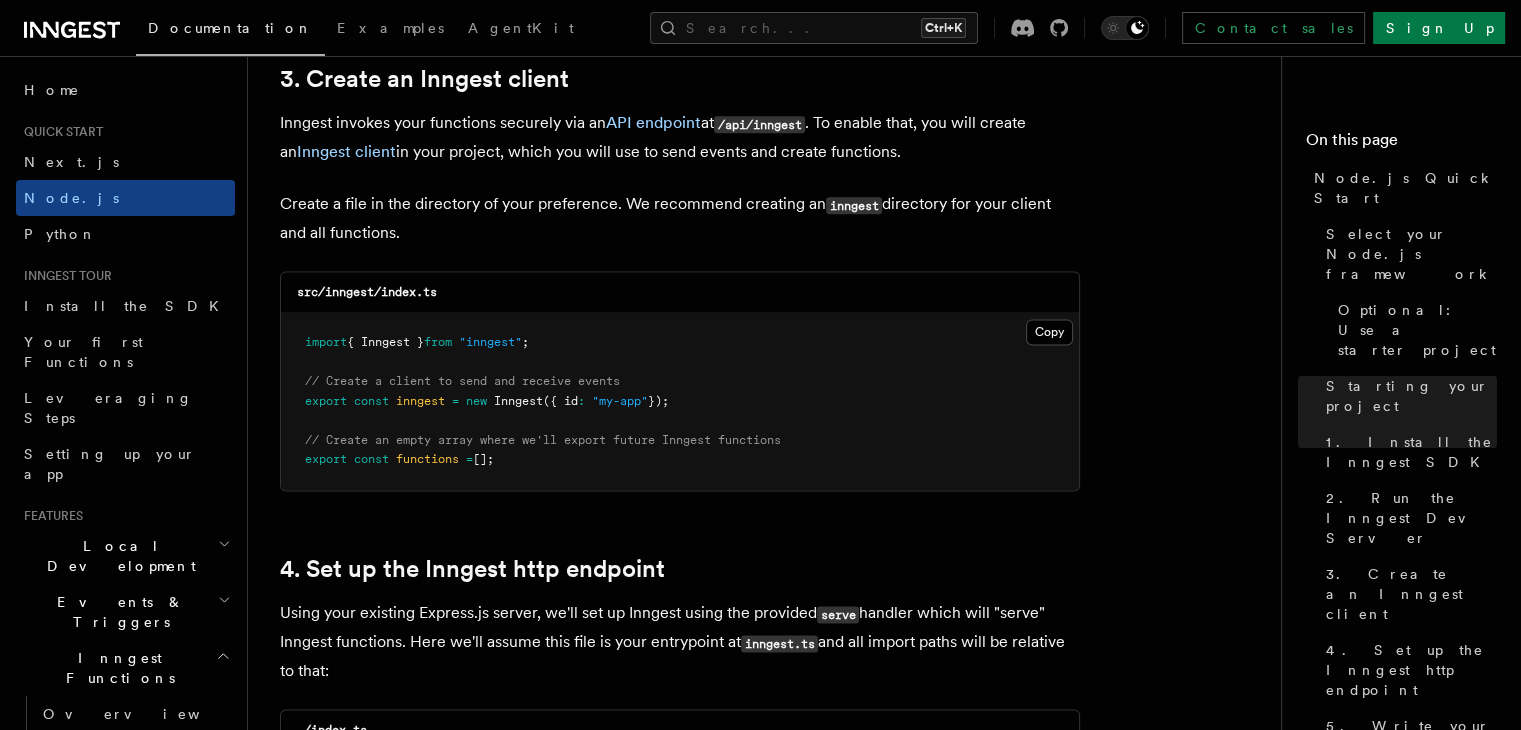 scroll, scrollTop: 2583, scrollLeft: 0, axis: vertical 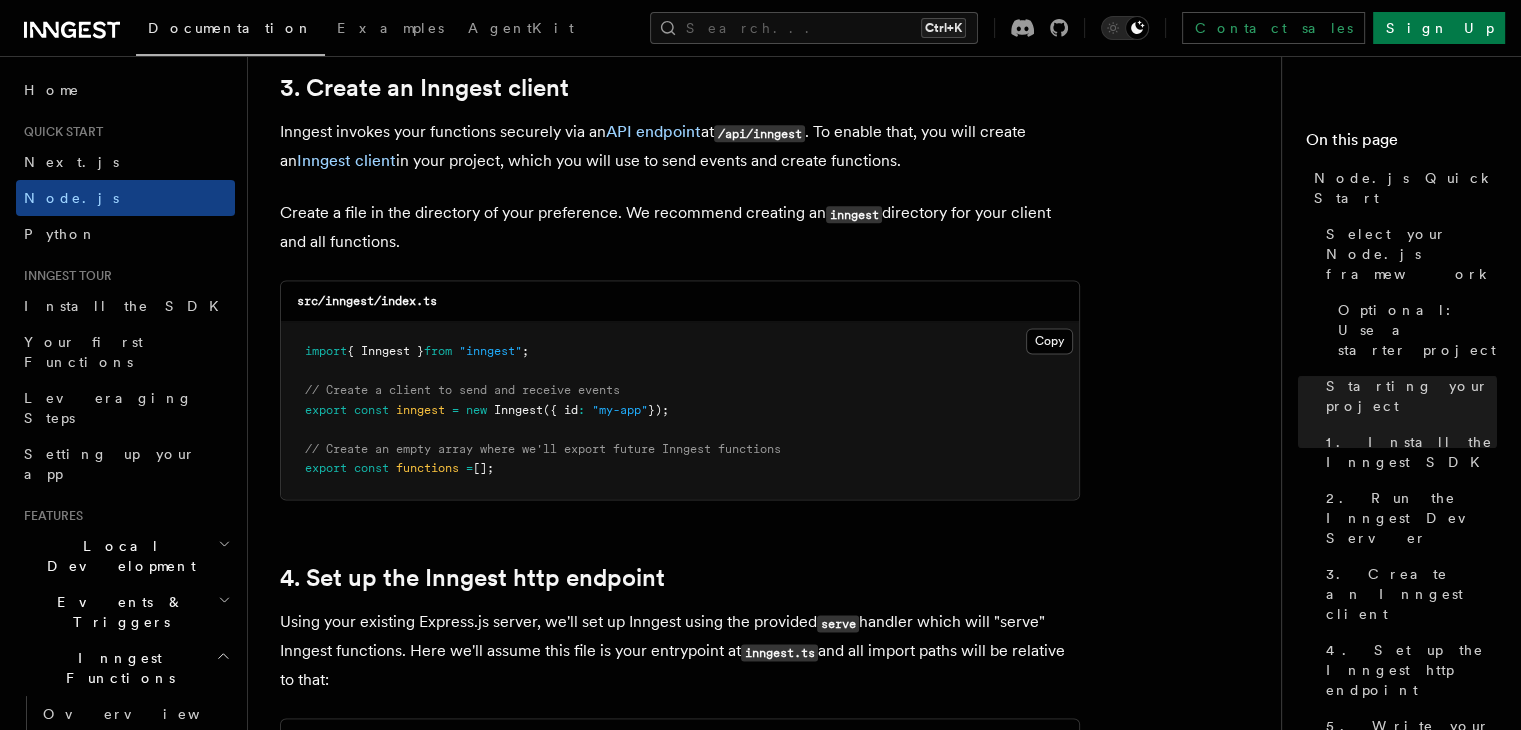 drag, startPoint x: 504, startPoint y: 379, endPoint x: 688, endPoint y: 377, distance: 184.01086 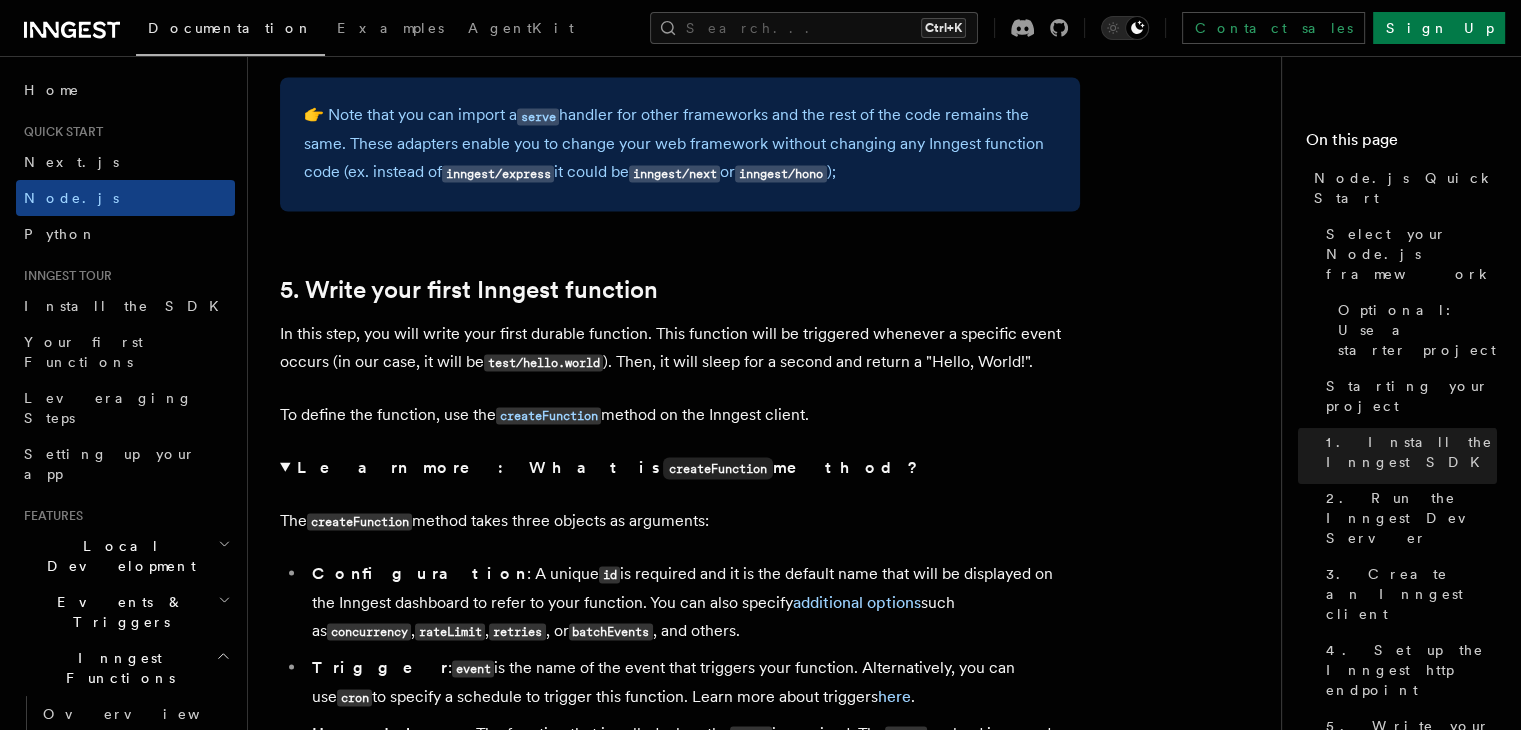 scroll, scrollTop: 3583, scrollLeft: 0, axis: vertical 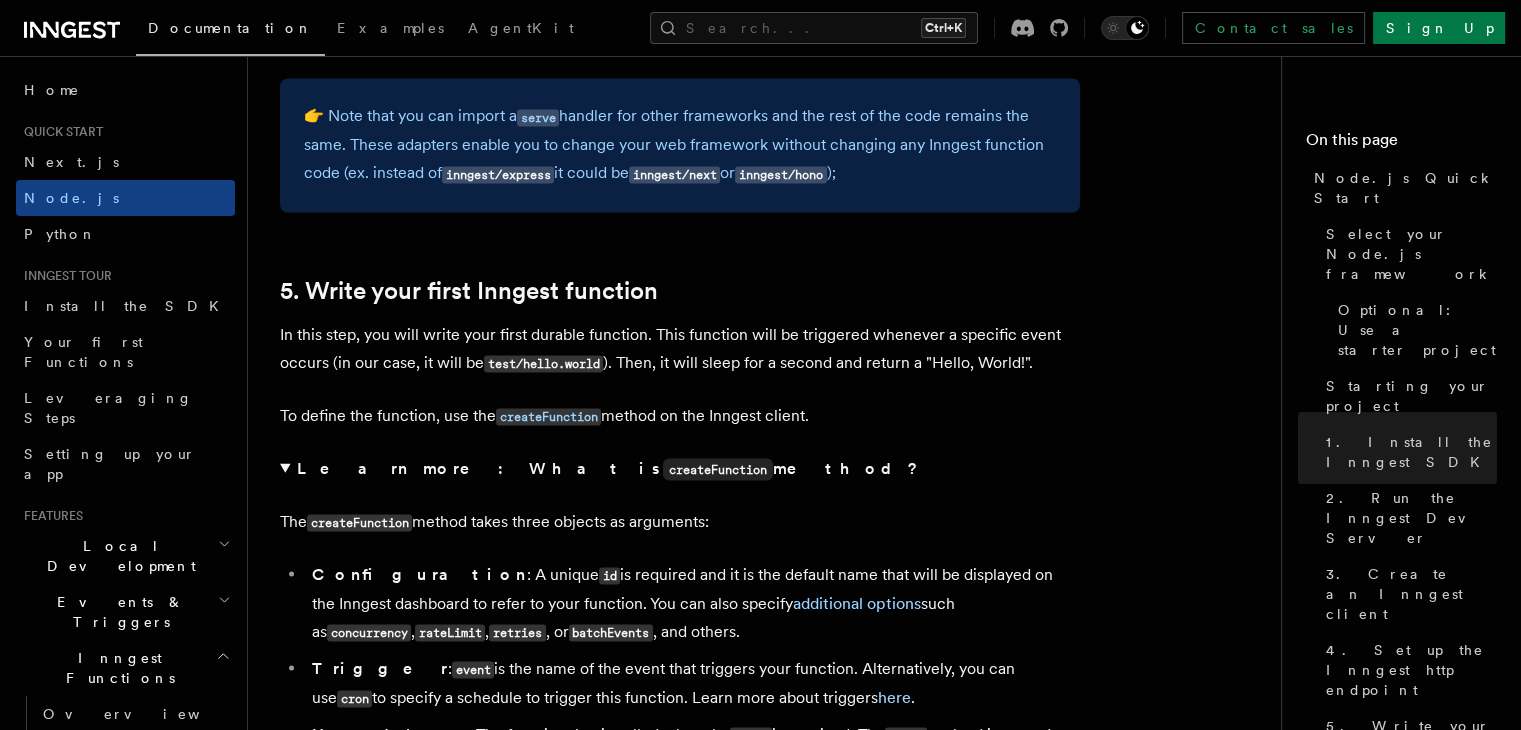 drag, startPoint x: 272, startPoint y: 305, endPoint x: 866, endPoint y: 381, distance: 598.8422 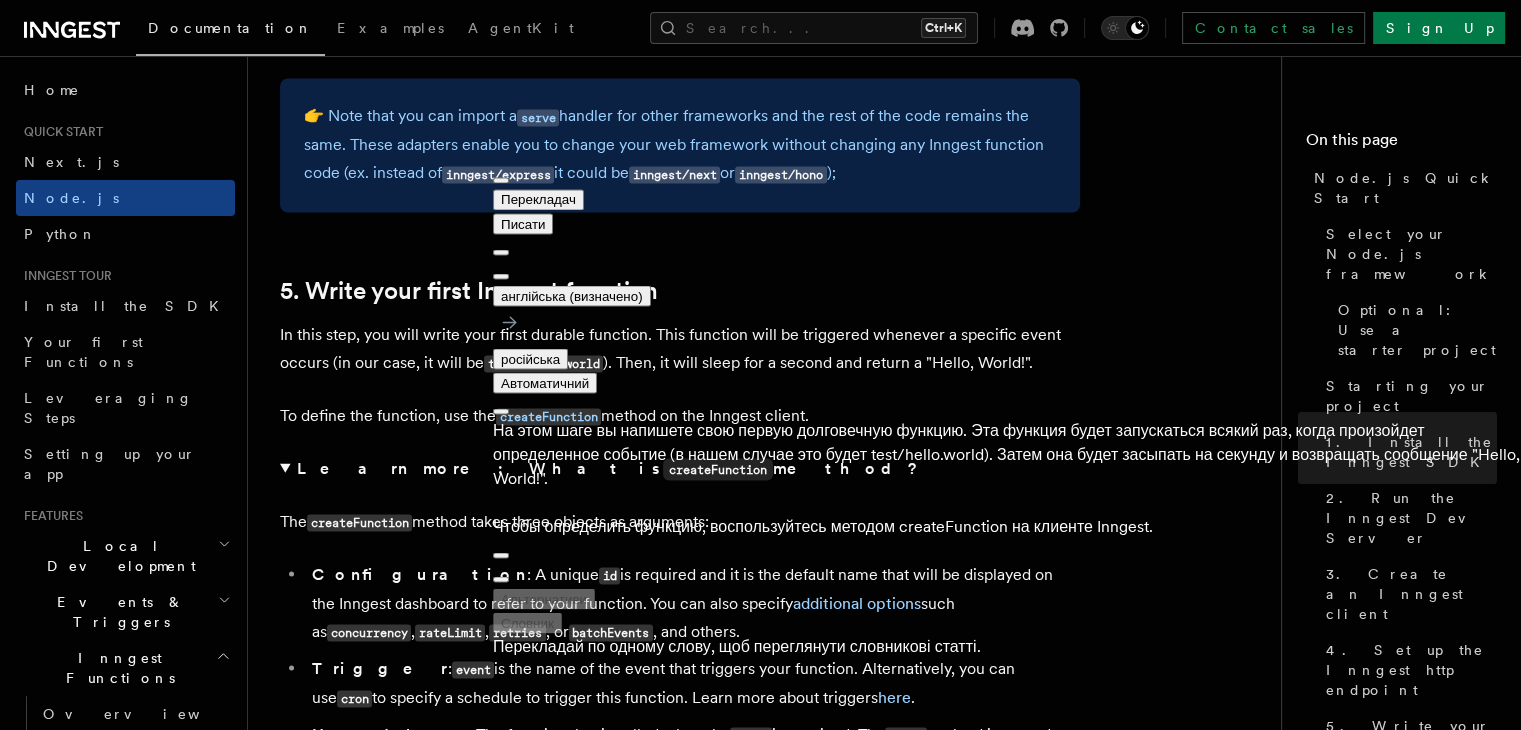 click on "To define the function, use the  createFunction  method on the Inngest client." at bounding box center [680, 415] 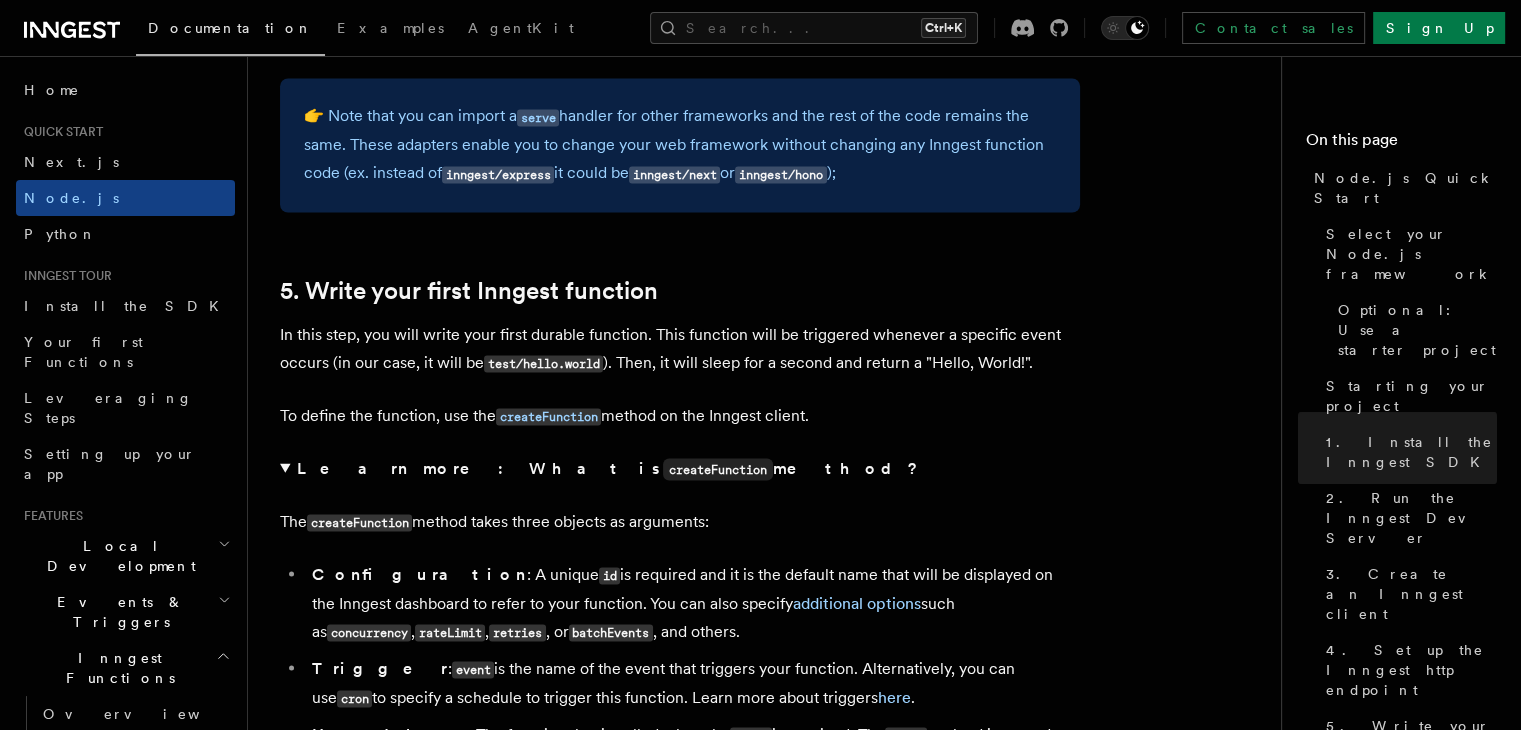 click on "Learn more: What is  createFunction  method?" at bounding box center (609, 467) 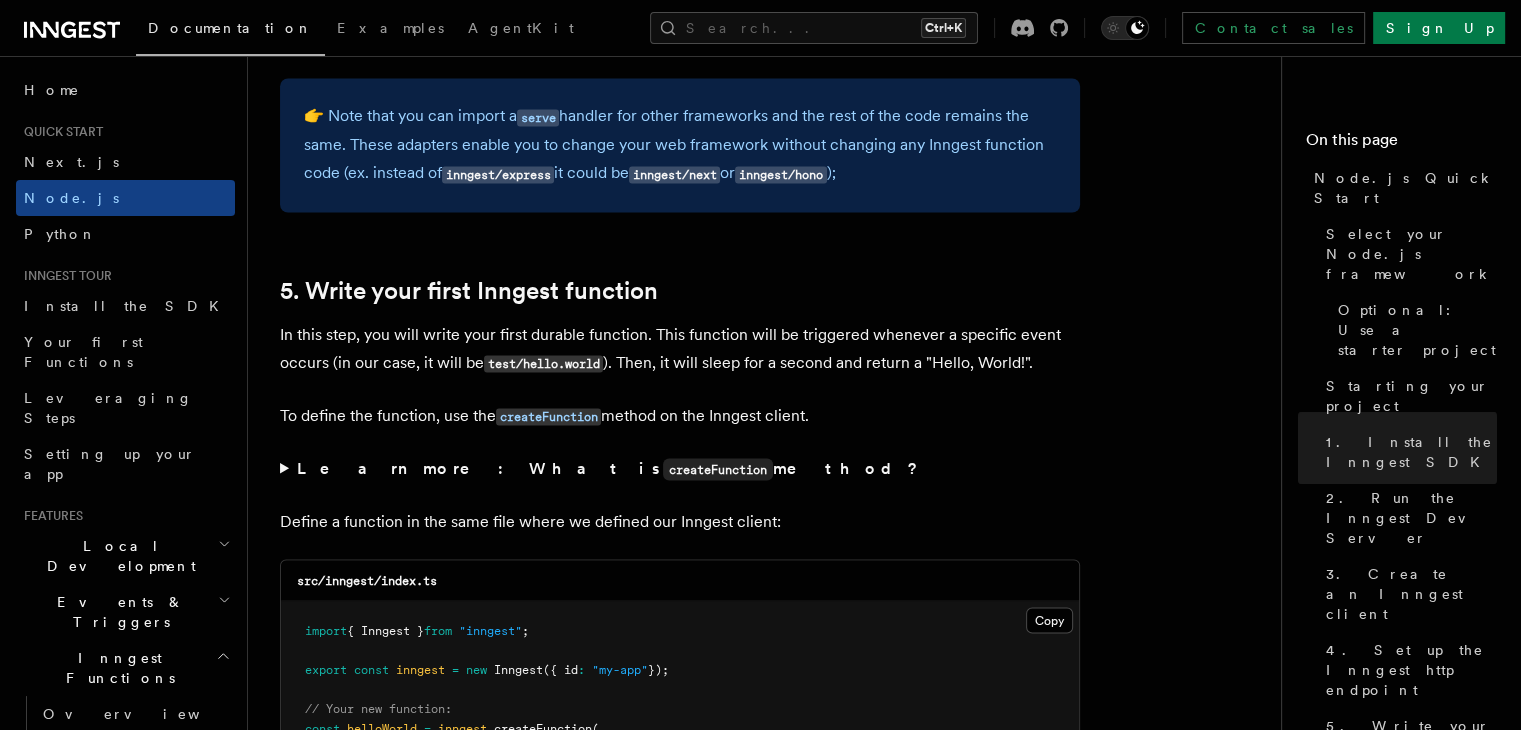 click on "Learn more: What is  createFunction  method?" at bounding box center (680, 468) 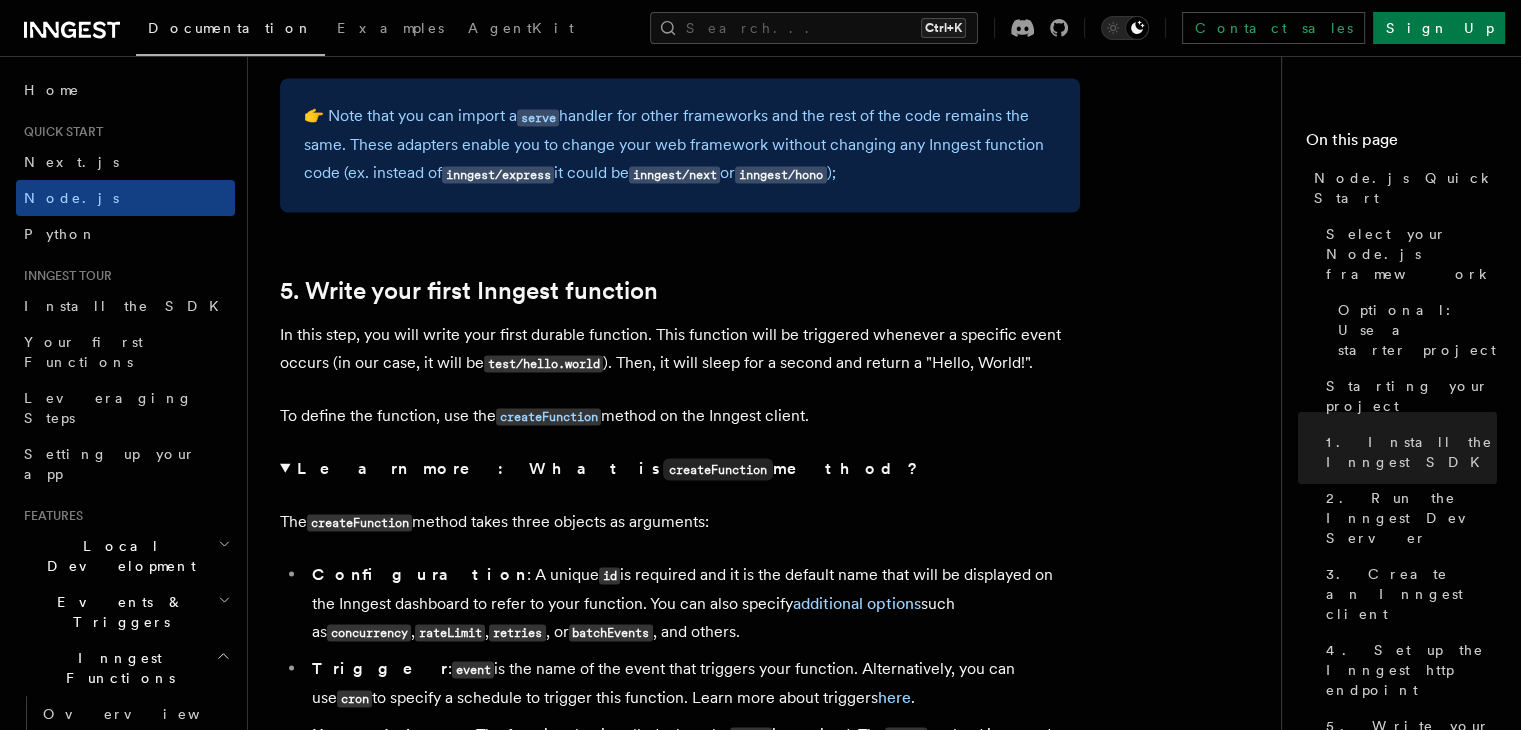 click on "Learn more: What is  createFunction  method?" at bounding box center (680, 468) 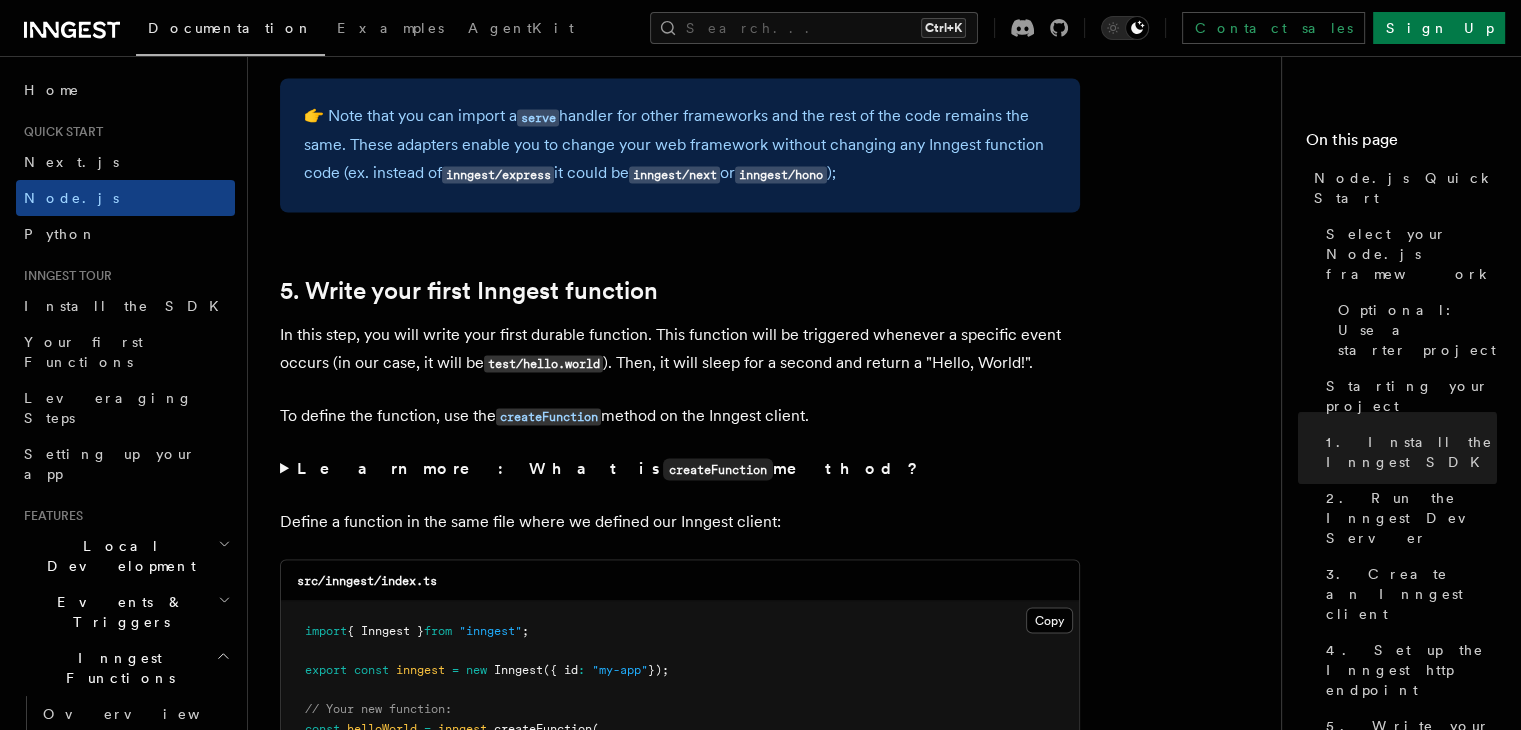 click on "Learn more: What is  createFunction  method?" at bounding box center (680, 468) 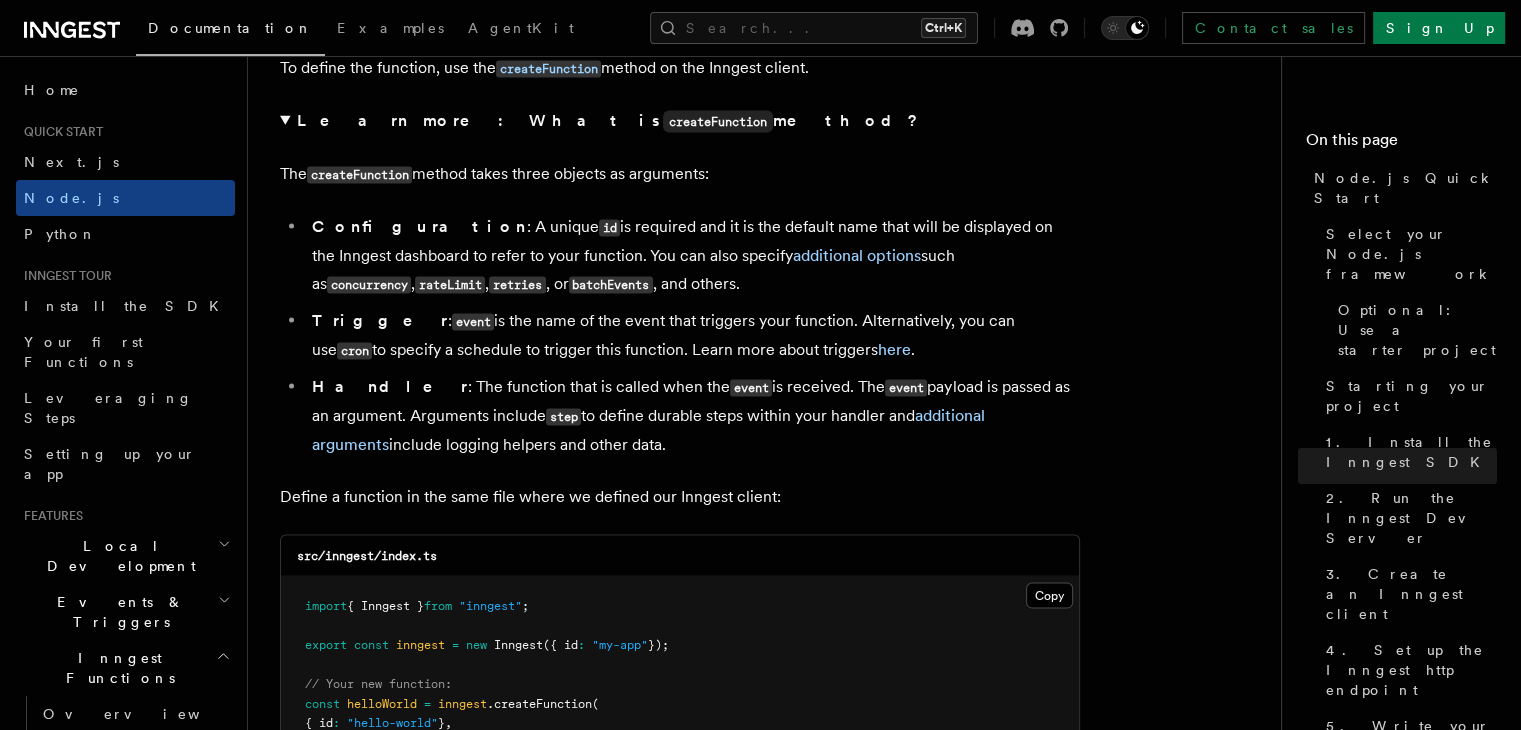 scroll, scrollTop: 3883, scrollLeft: 0, axis: vertical 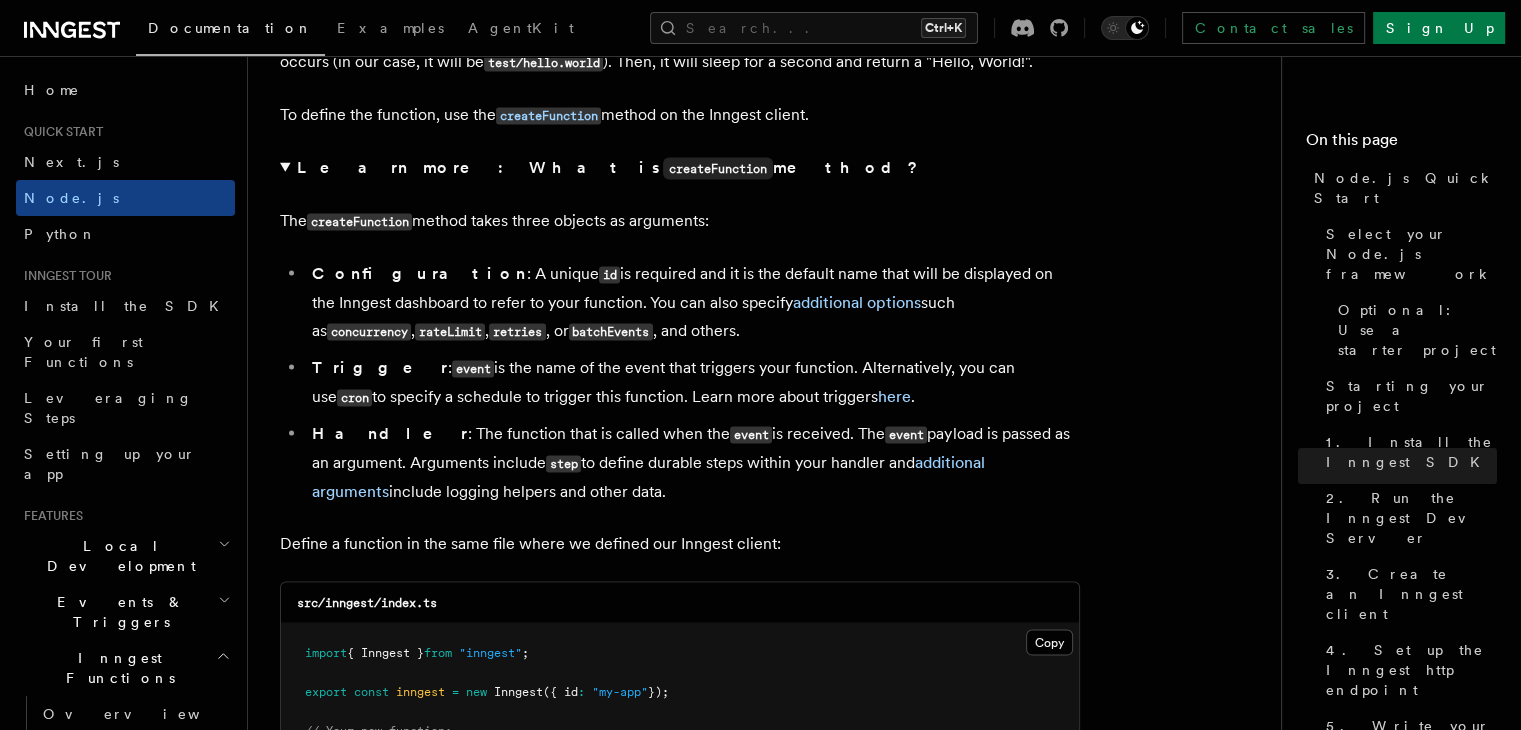 drag, startPoint x: 591, startPoint y: 473, endPoint x: 280, endPoint y: 198, distance: 415.14575 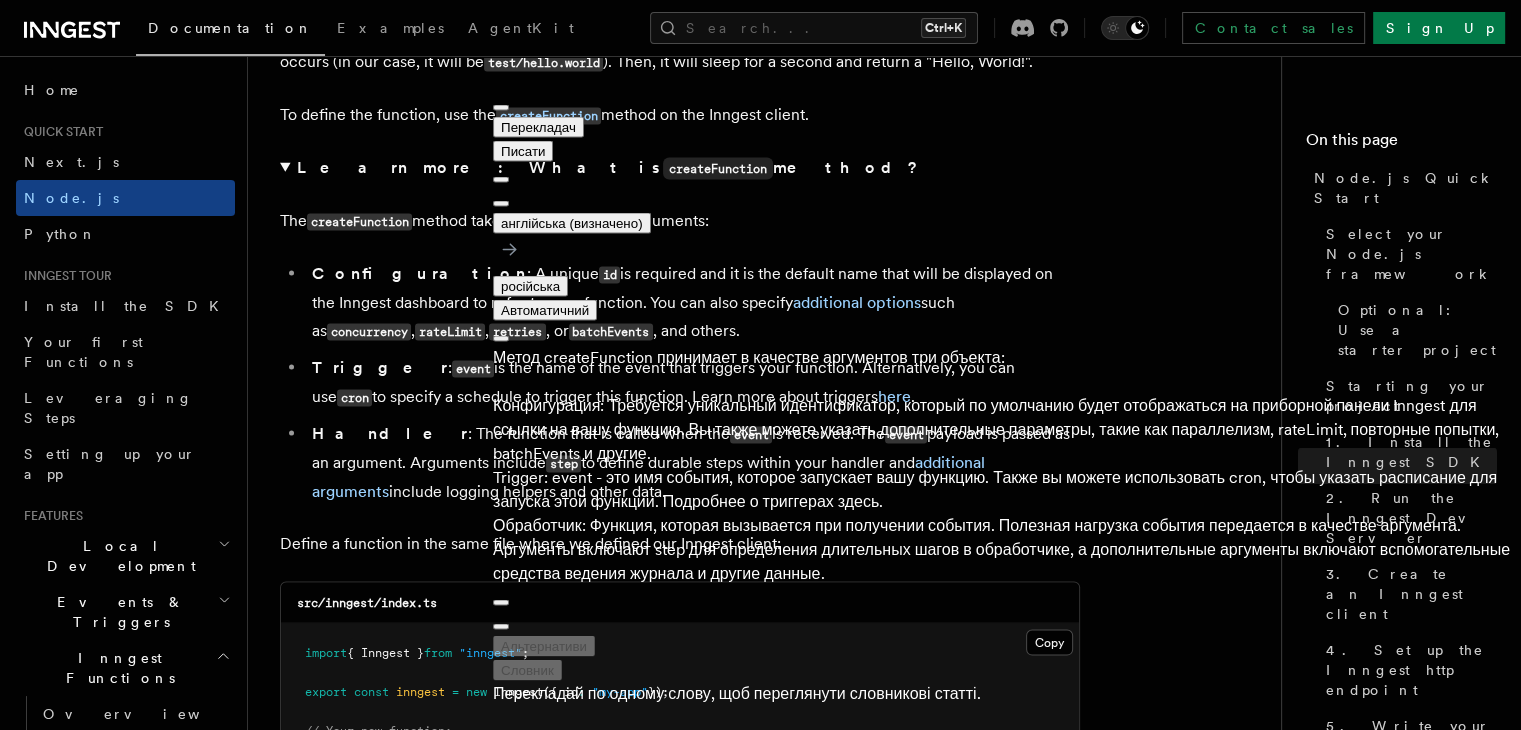 drag, startPoint x: 997, startPoint y: 317, endPoint x: 932, endPoint y: 317, distance: 65 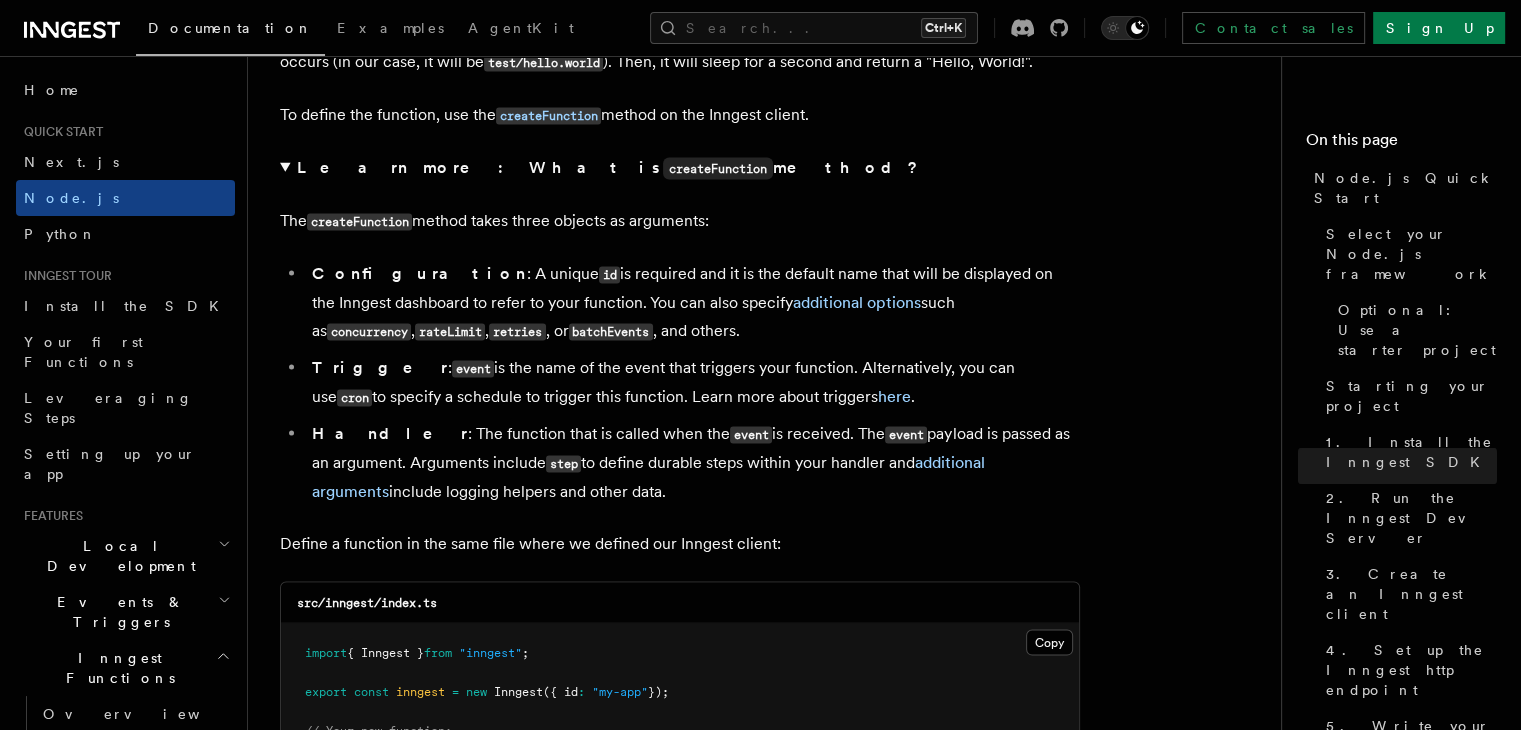 drag, startPoint x: 740, startPoint y: 378, endPoint x: 693, endPoint y: 381, distance: 47.095646 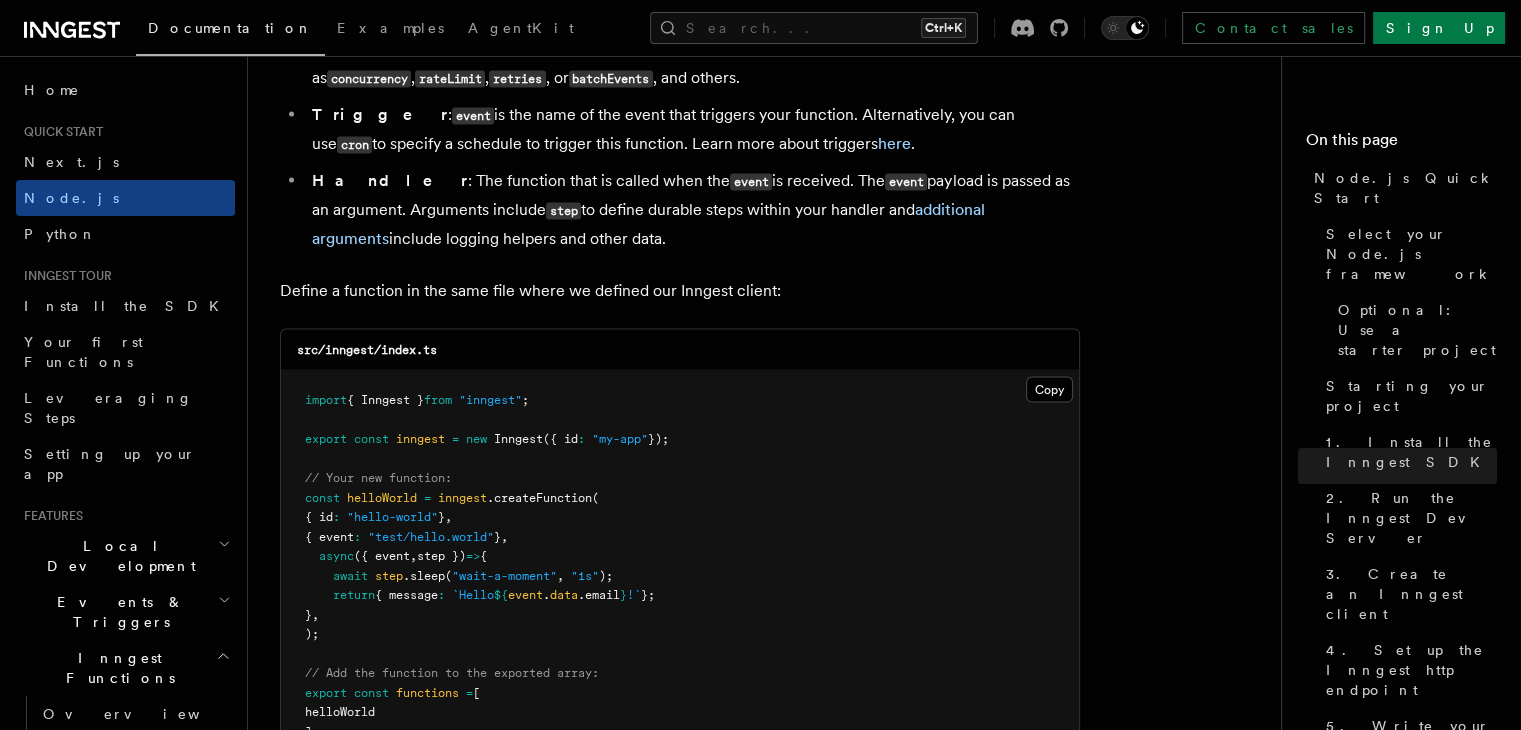 scroll, scrollTop: 4183, scrollLeft: 0, axis: vertical 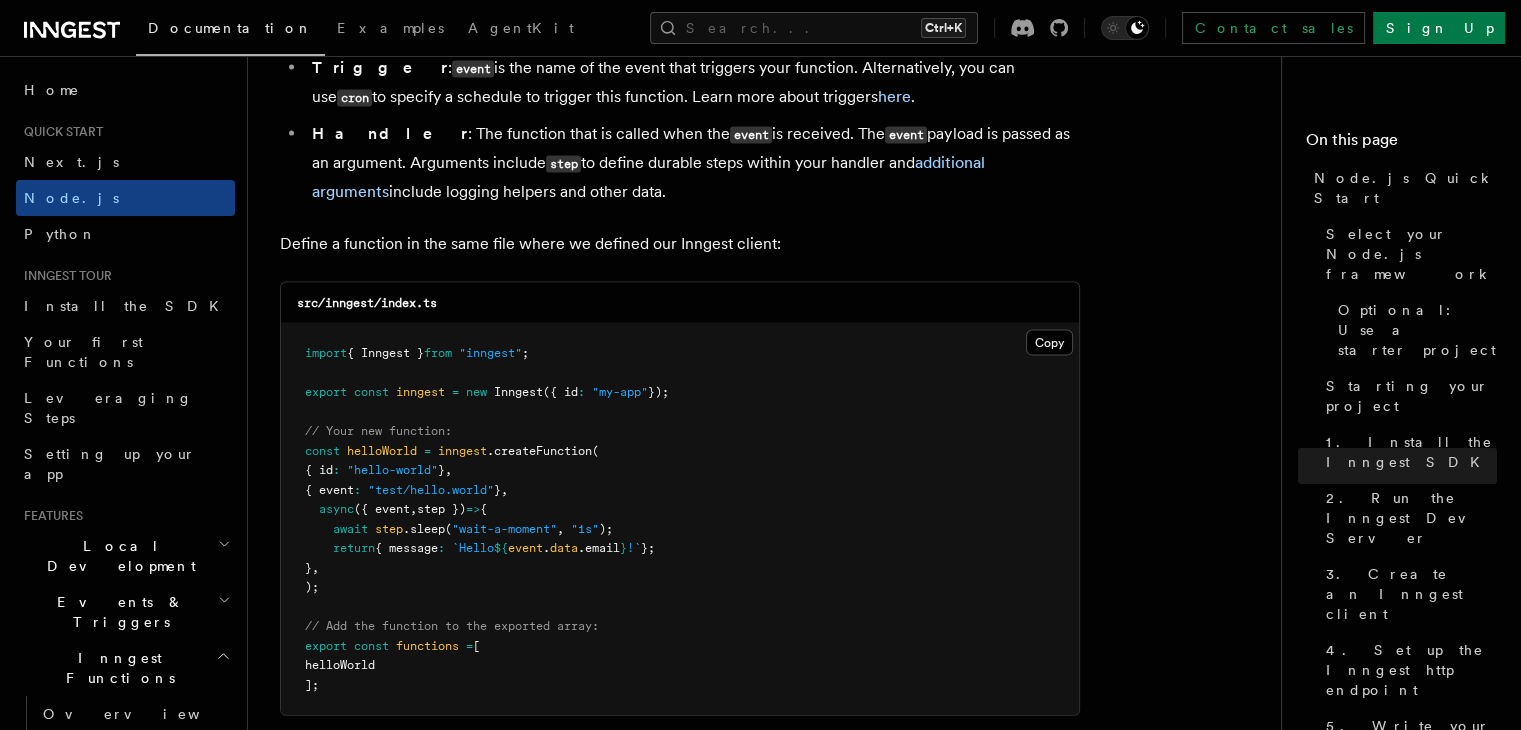 click on ".createFunction" at bounding box center [539, 451] 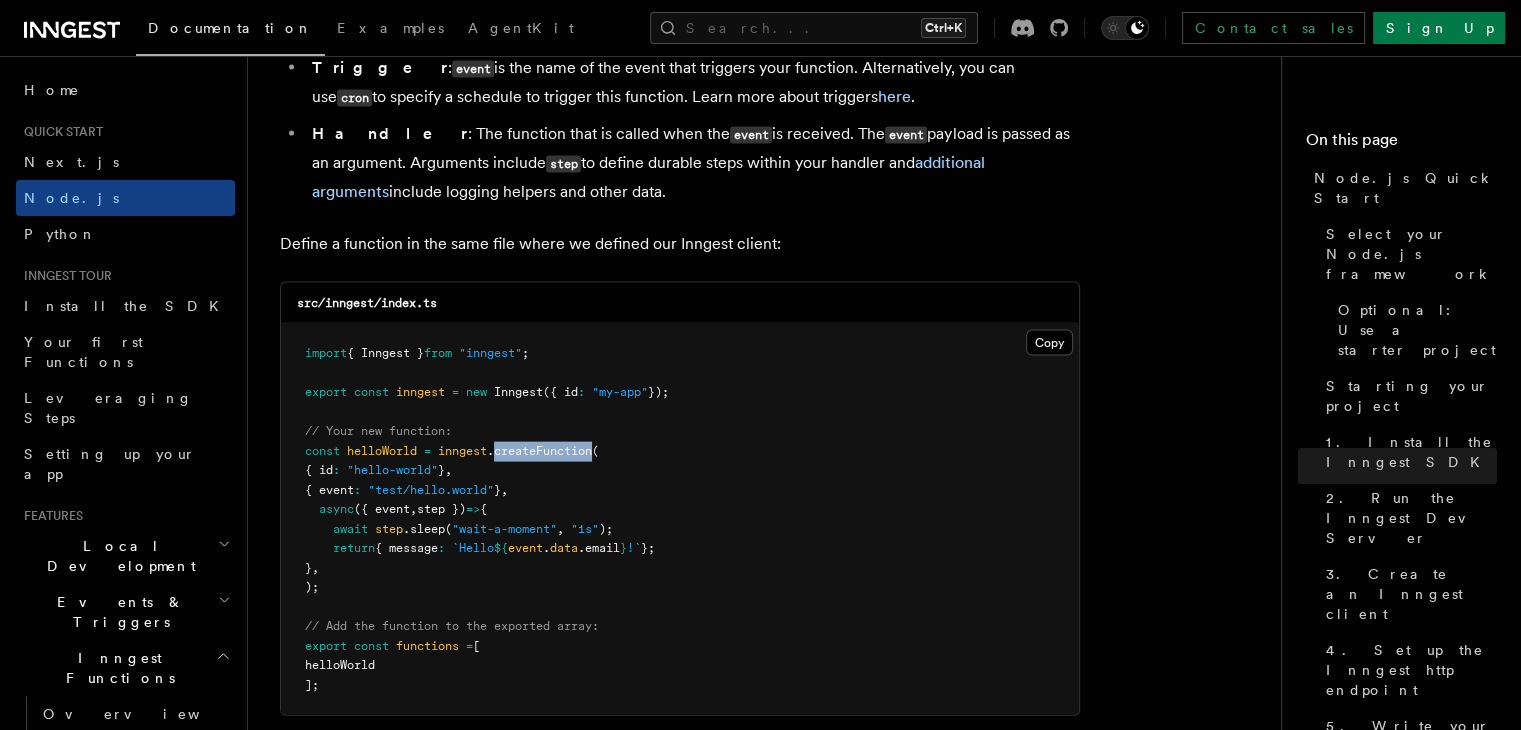 click on ".createFunction" at bounding box center [539, 451] 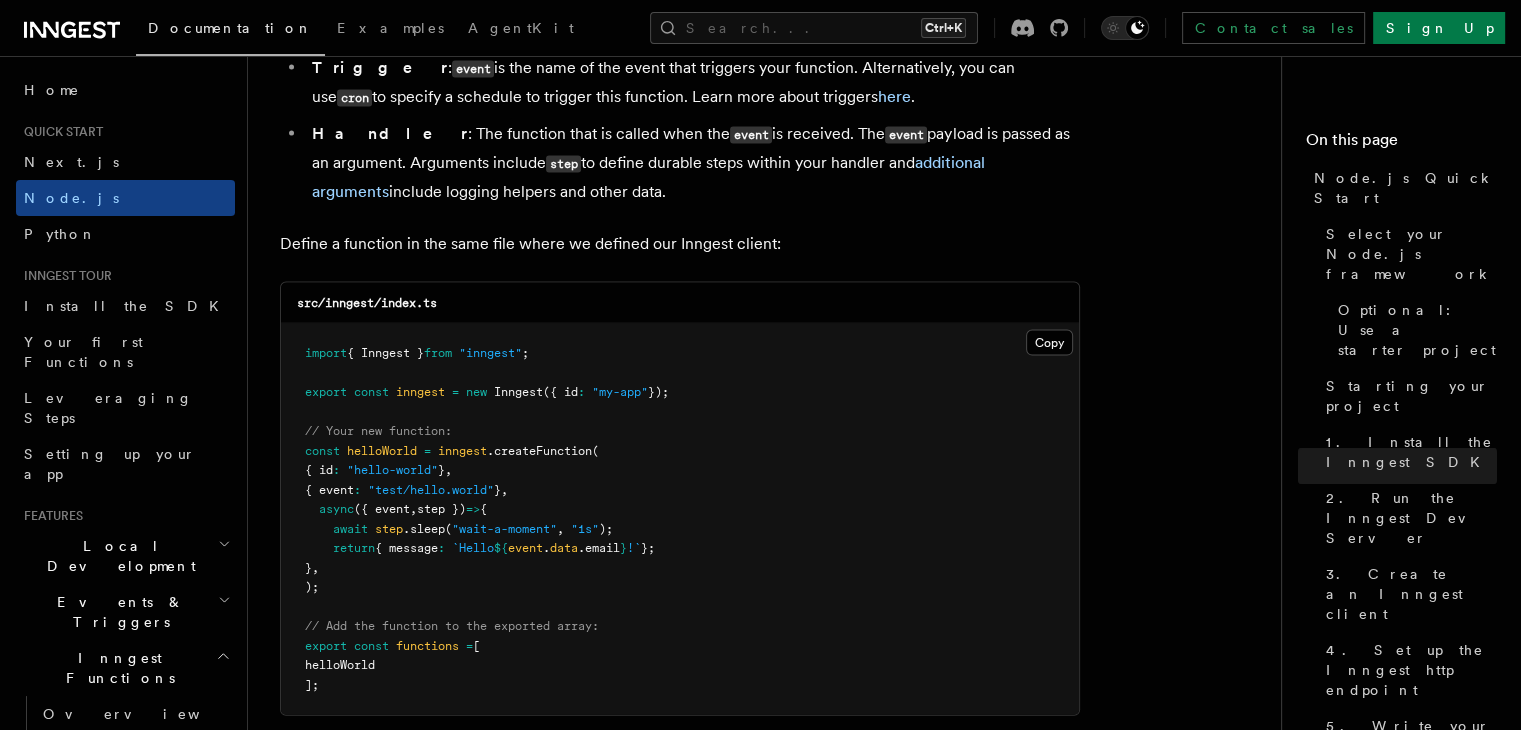 click on "import  { Inngest }  from   "inngest" ;
export   const   inngest   =   new   Inngest ({ id :   "my-app"  });
// Your new function:
const   helloWorld   =   inngest .createFunction (
{ id :   "hello-world"  } ,
{ event :   "test/hello.world"  } ,
async  ({ event ,  step })  =>  {
await   step .sleep ( "wait-a-moment" ,   "1s" );
return  { message :   `Hello  ${ event . data .email } !`  };
} ,
);
// Add the function to the exported array:
export   const   functions   =  [
helloWorld
];" at bounding box center (680, 519) 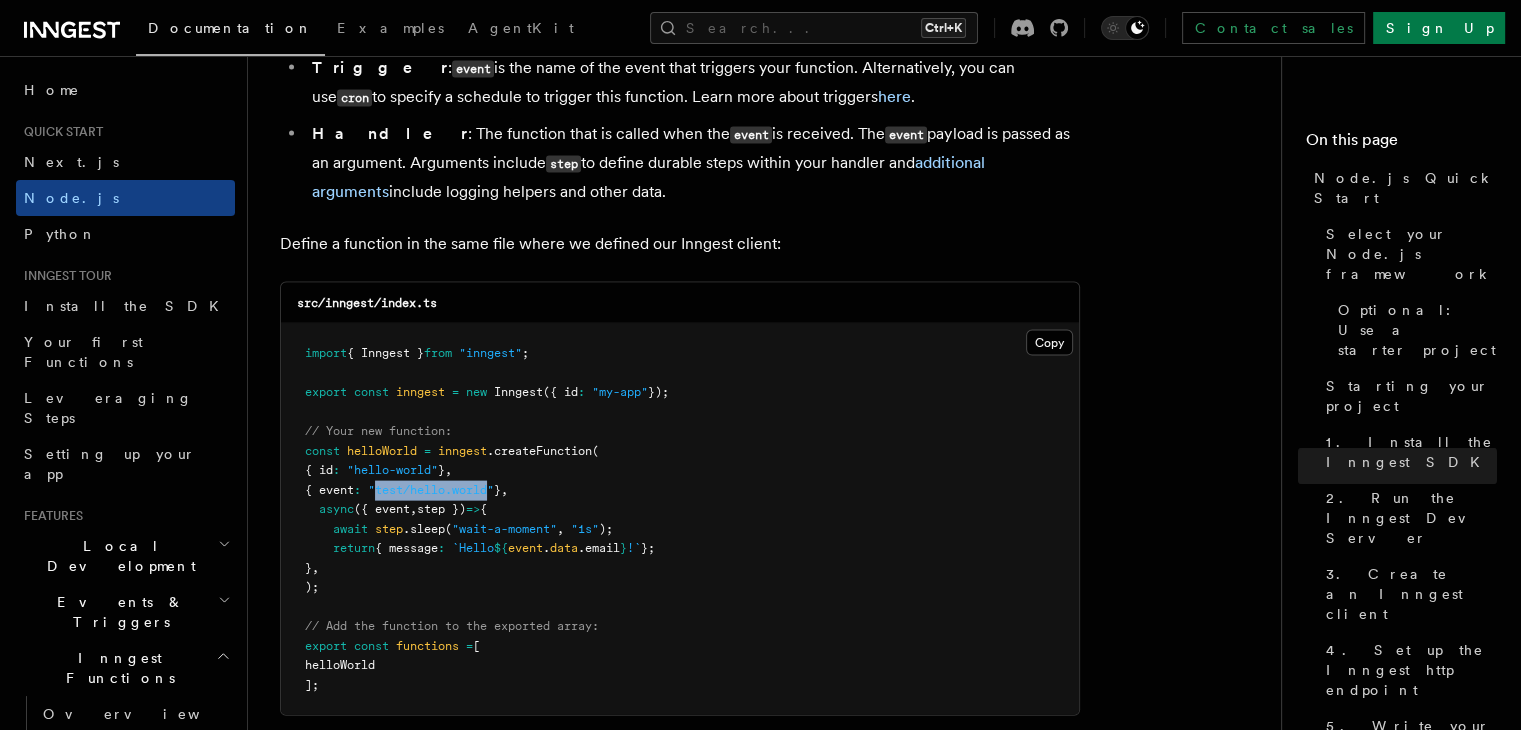 drag, startPoint x: 391, startPoint y: 469, endPoint x: 506, endPoint y: 465, distance: 115.06954 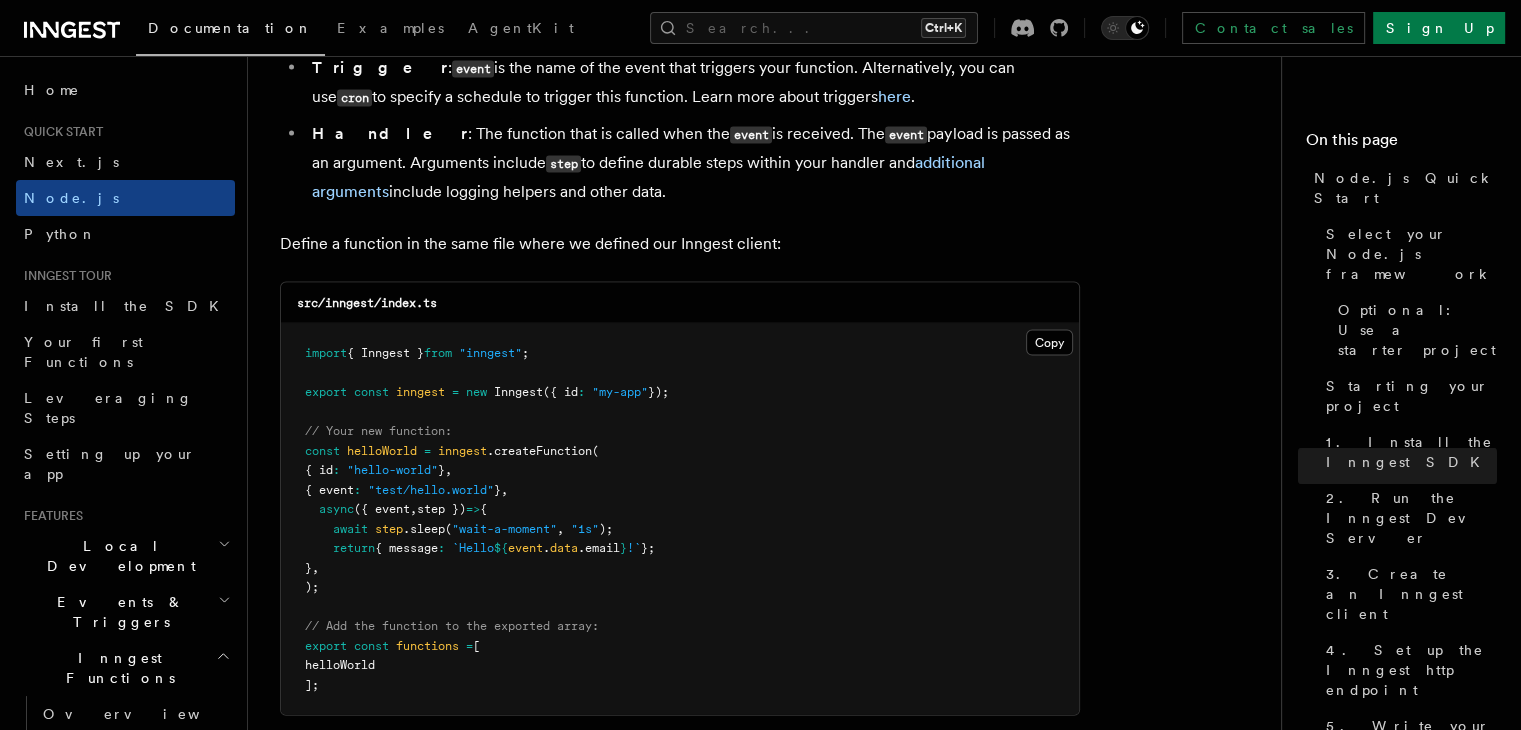 click on "import  { Inngest }  from   "inngest" ;
export   const   inngest   =   new   Inngest ({ id :   "my-app"  });
// Your new function:
const   helloWorld   =   inngest .createFunction (
{ id :   "hello-world"  } ,
{ event :   "test/hello.world"  } ,
async  ({ event ,  step })  =>  {
await   step .sleep ( "wait-a-moment" ,   "1s" );
return  { message :   `Hello  ${ event . data .email } !`  };
} ,
);
// Add the function to the exported array:
export   const   functions   =  [
helloWorld
];" at bounding box center (680, 519) 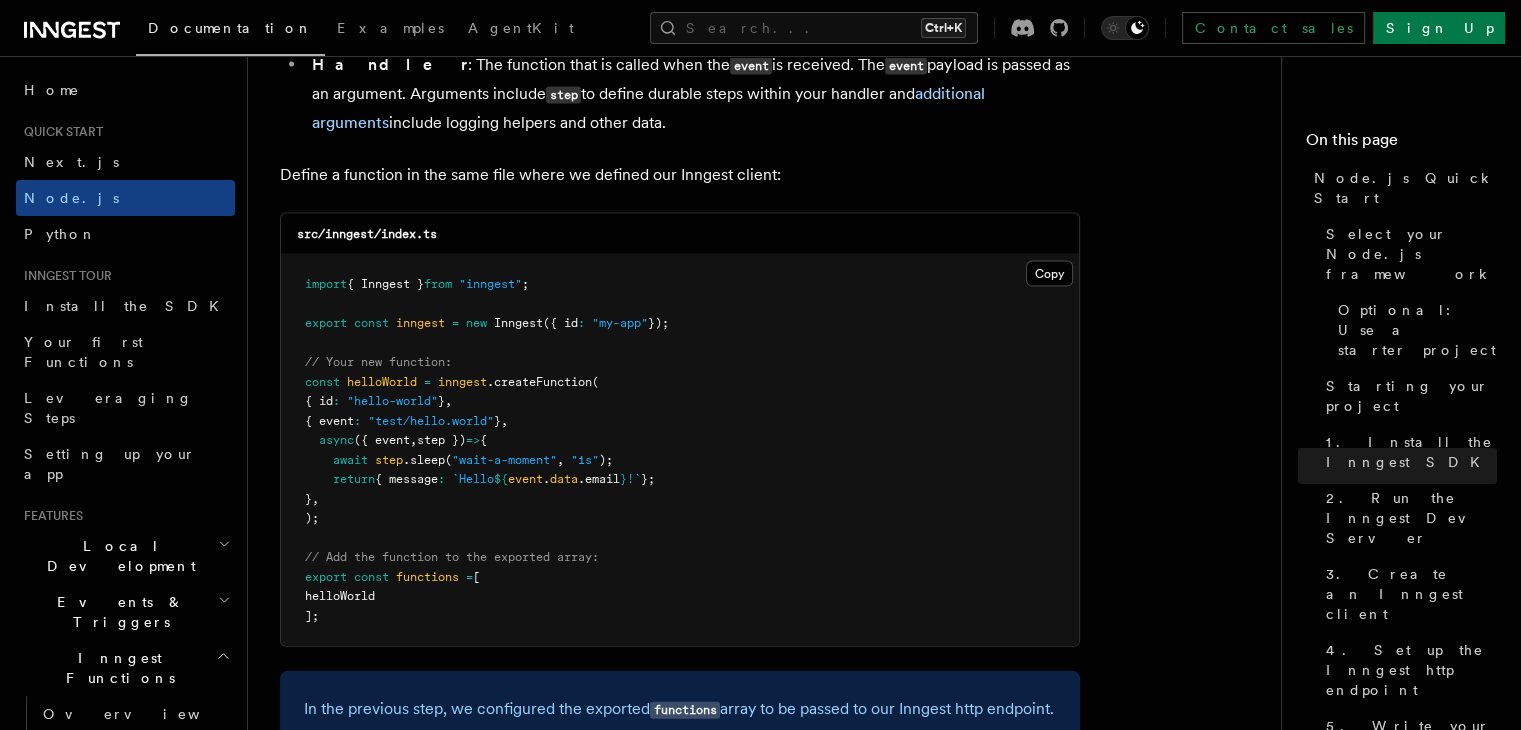 scroll, scrollTop: 4283, scrollLeft: 0, axis: vertical 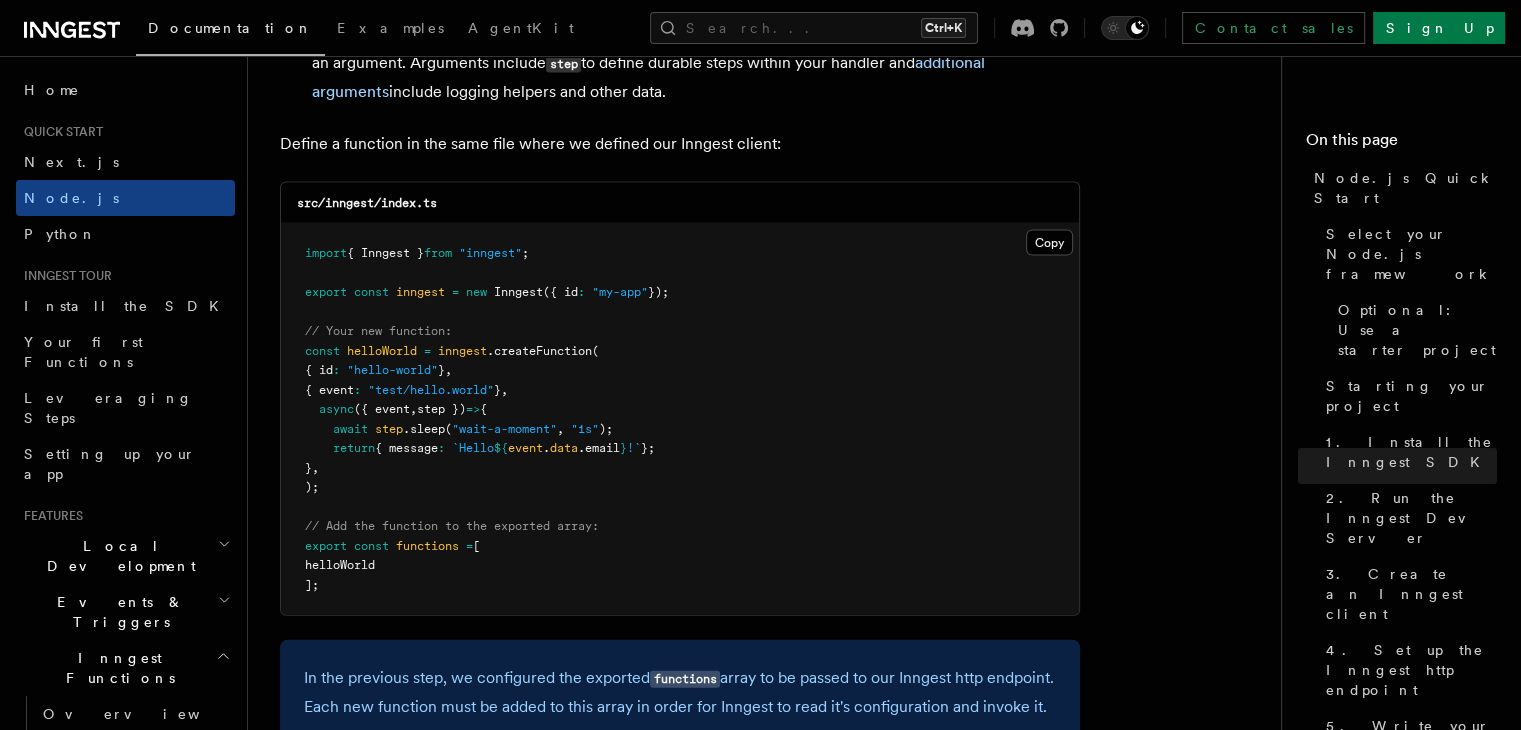 drag, startPoint x: 514, startPoint y: 386, endPoint x: 534, endPoint y: 381, distance: 20.615528 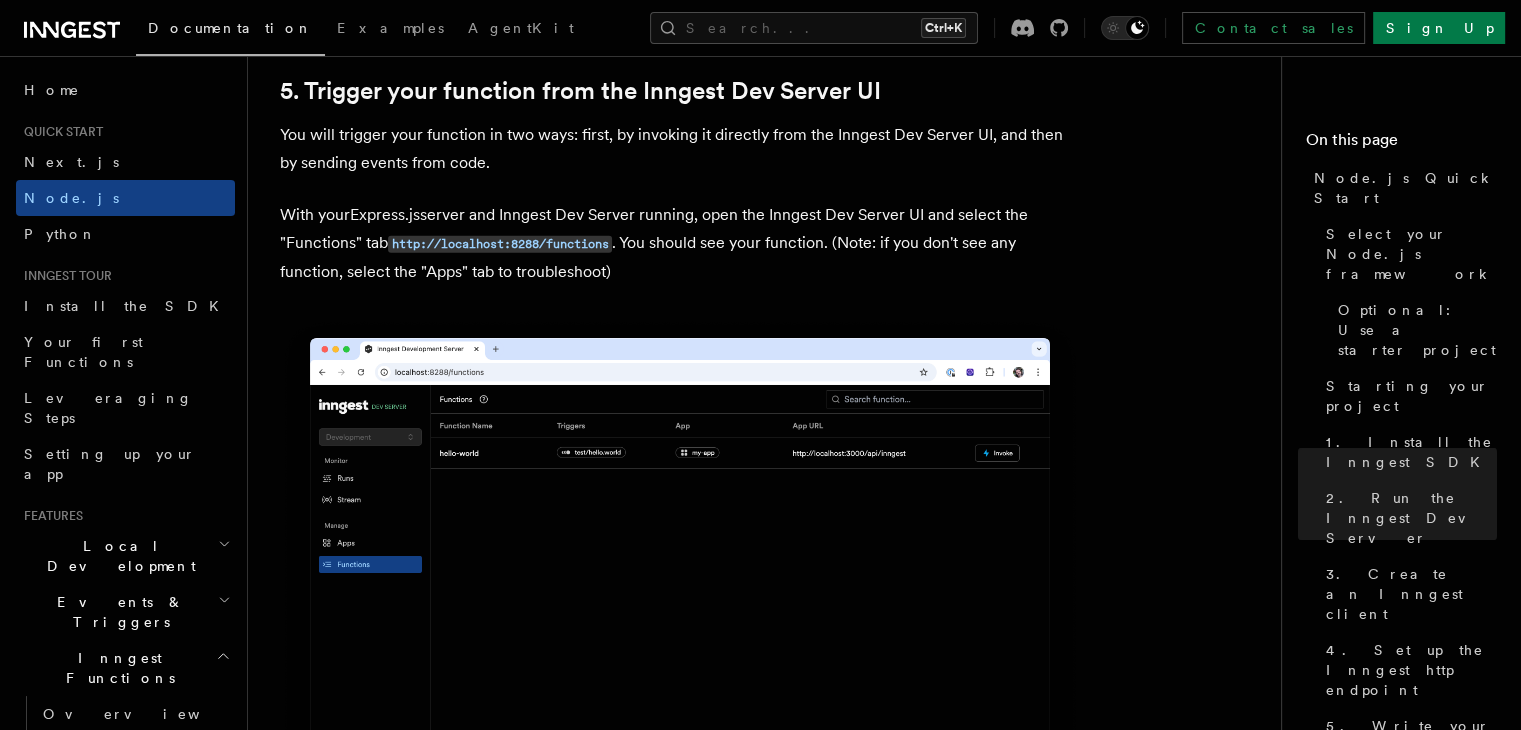 scroll, scrollTop: 5083, scrollLeft: 0, axis: vertical 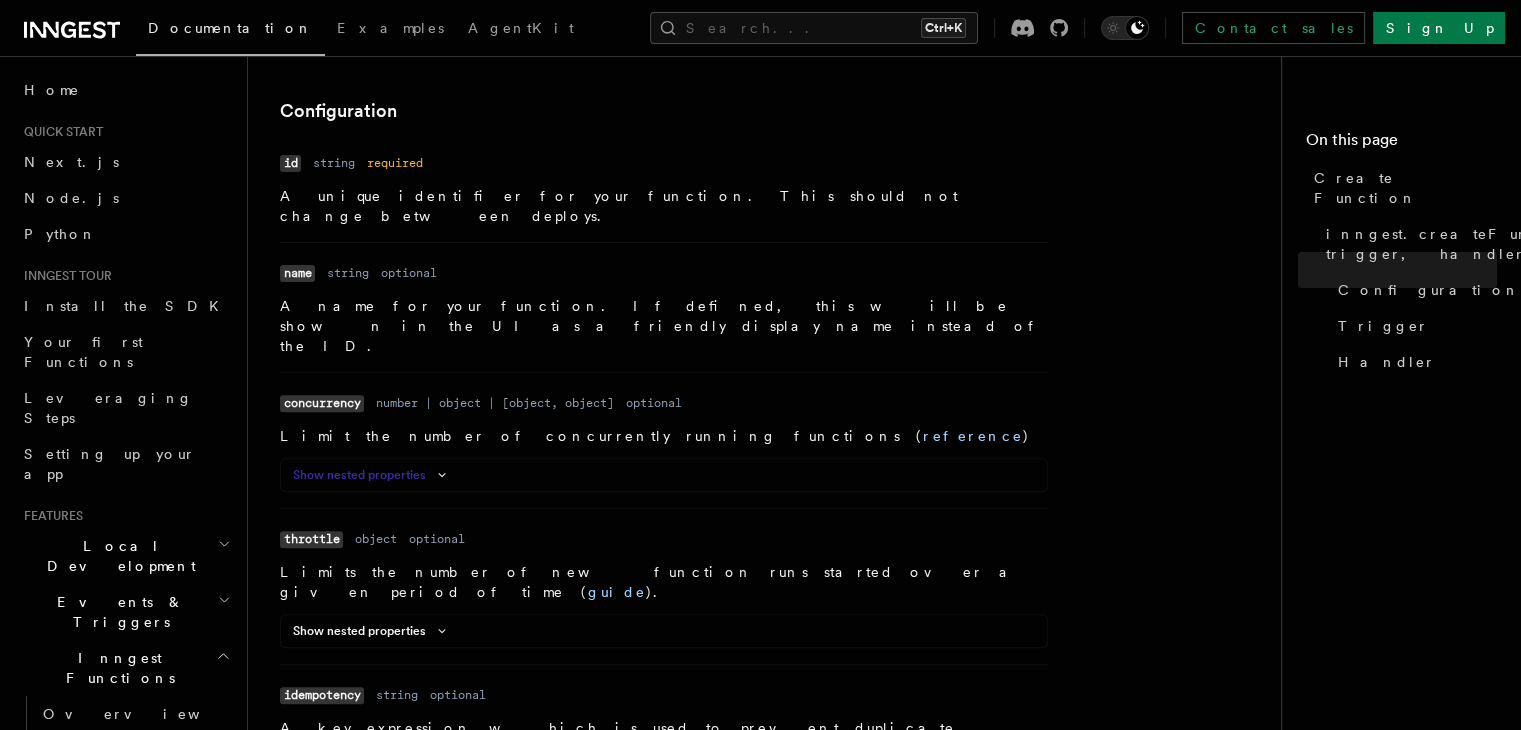 click on "Show nested properties" at bounding box center (373, 475) 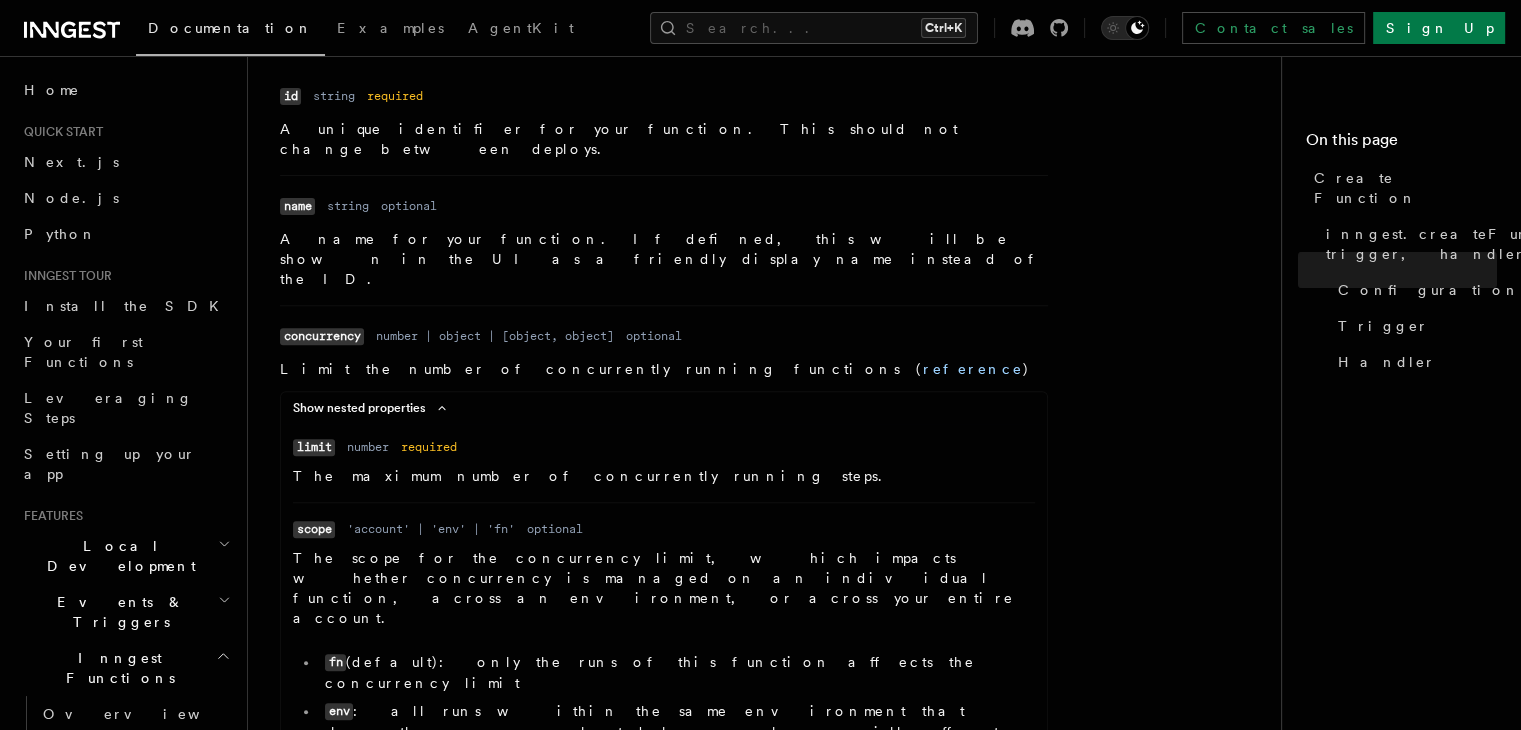 scroll, scrollTop: 708, scrollLeft: 0, axis: vertical 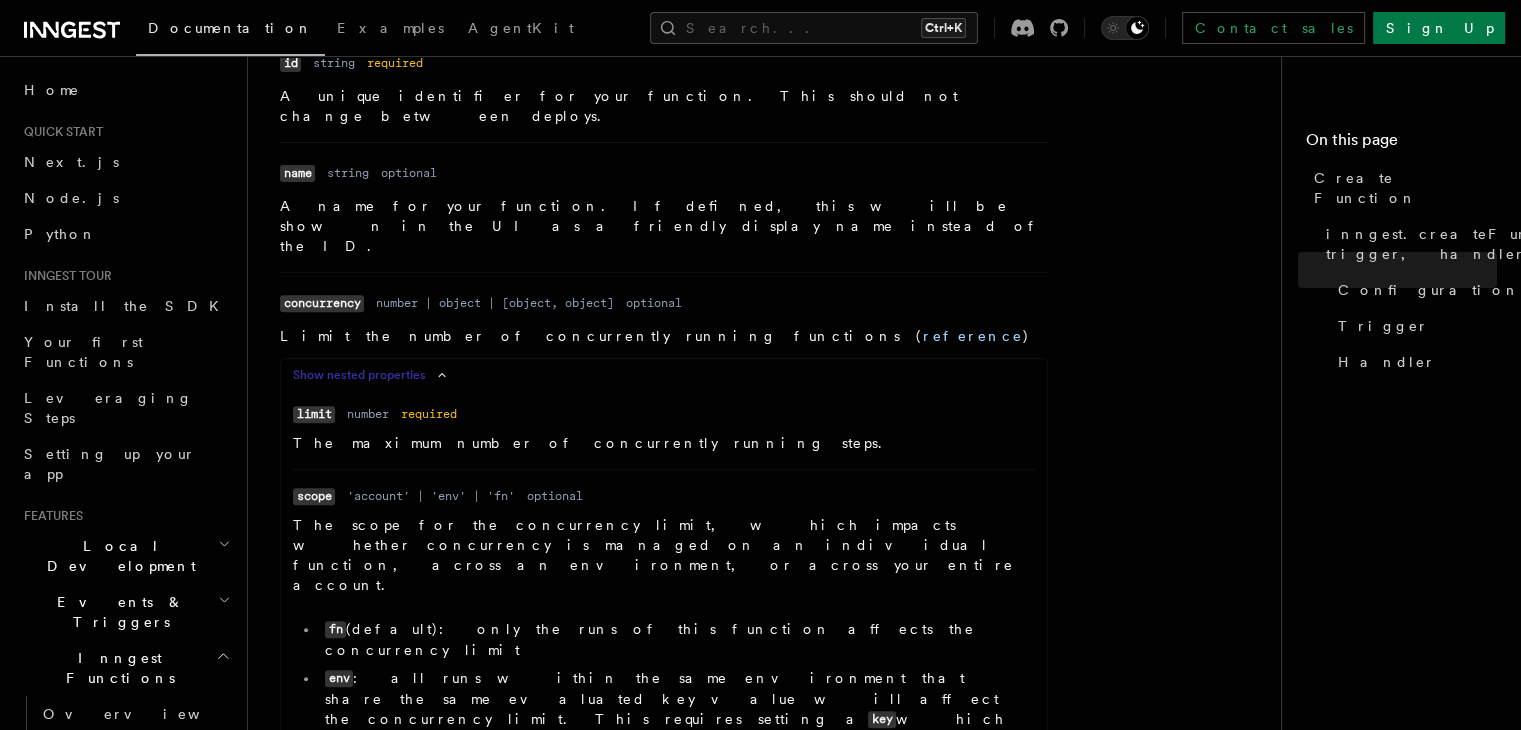 click on "Show nested properties" at bounding box center [373, 375] 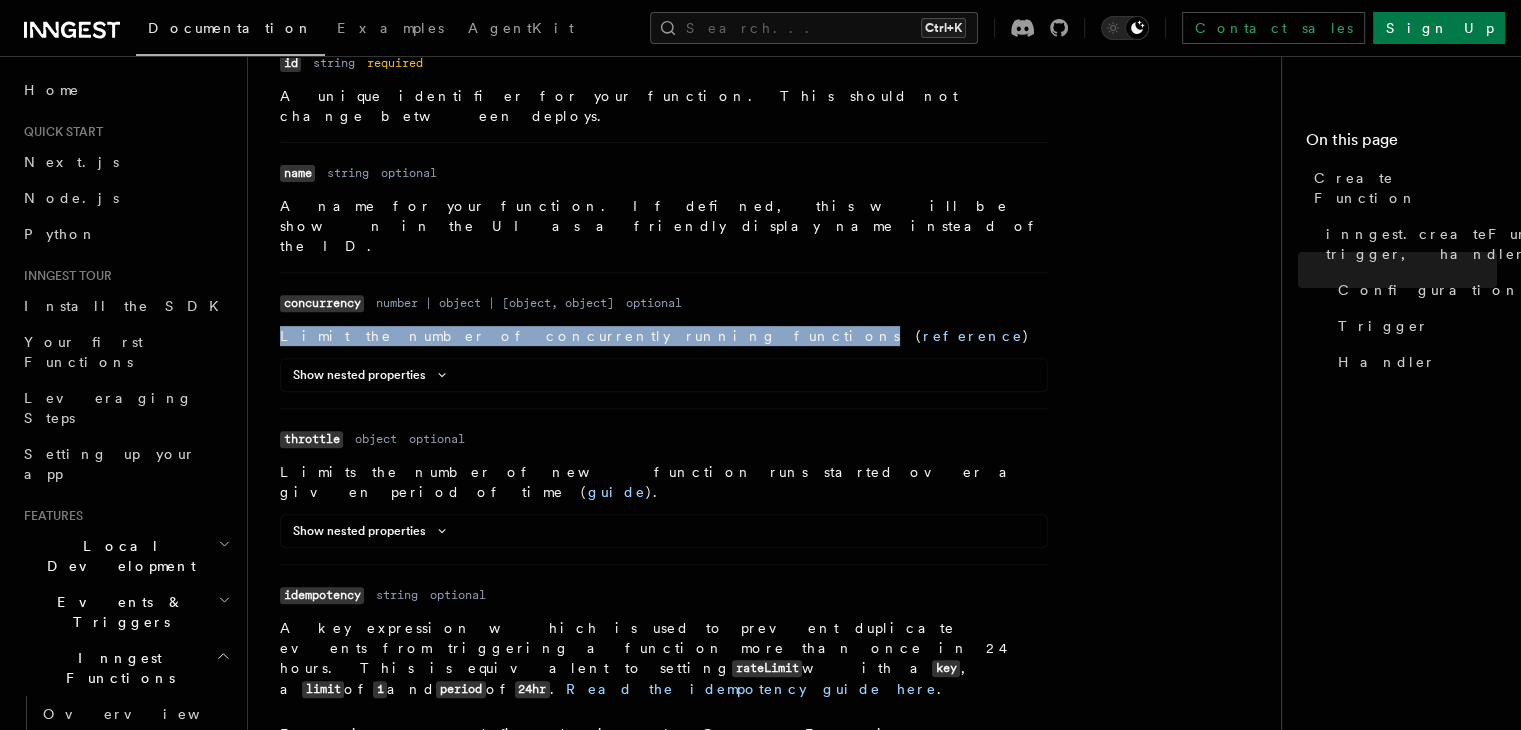 drag, startPoint x: 333, startPoint y: 281, endPoint x: 592, endPoint y: 272, distance: 259.1563 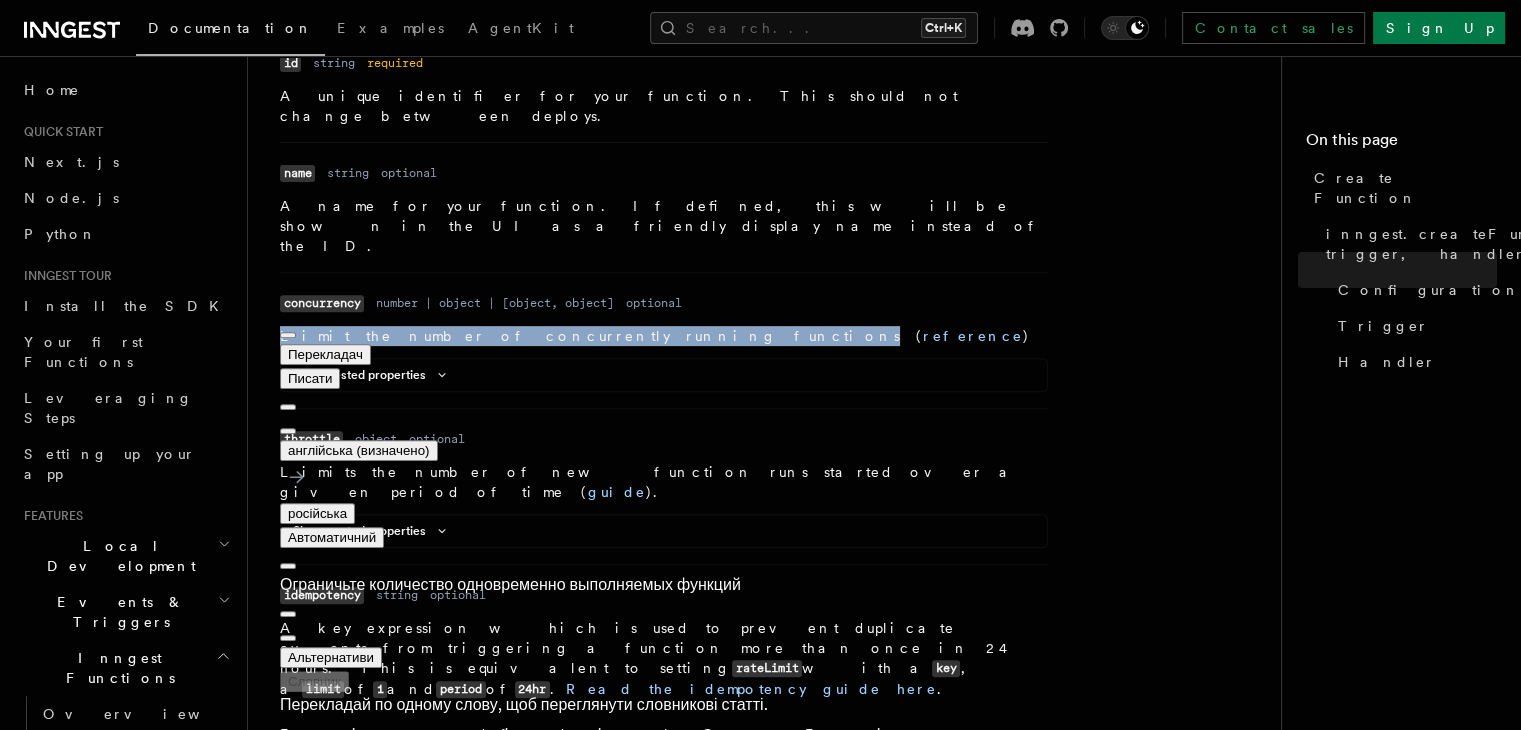 drag, startPoint x: 572, startPoint y: 453, endPoint x: 721, endPoint y: 454, distance: 149.00336 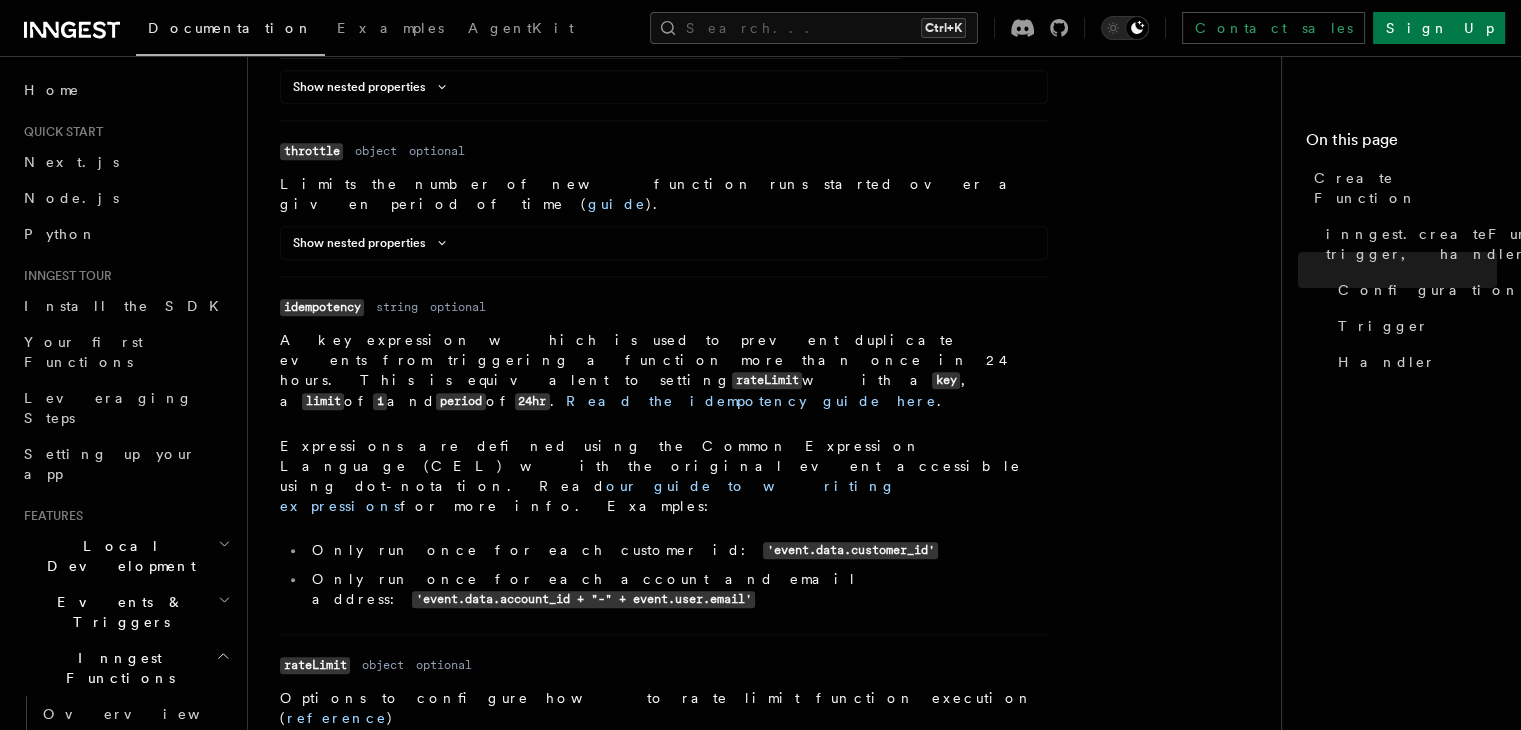 scroll, scrollTop: 1008, scrollLeft: 0, axis: vertical 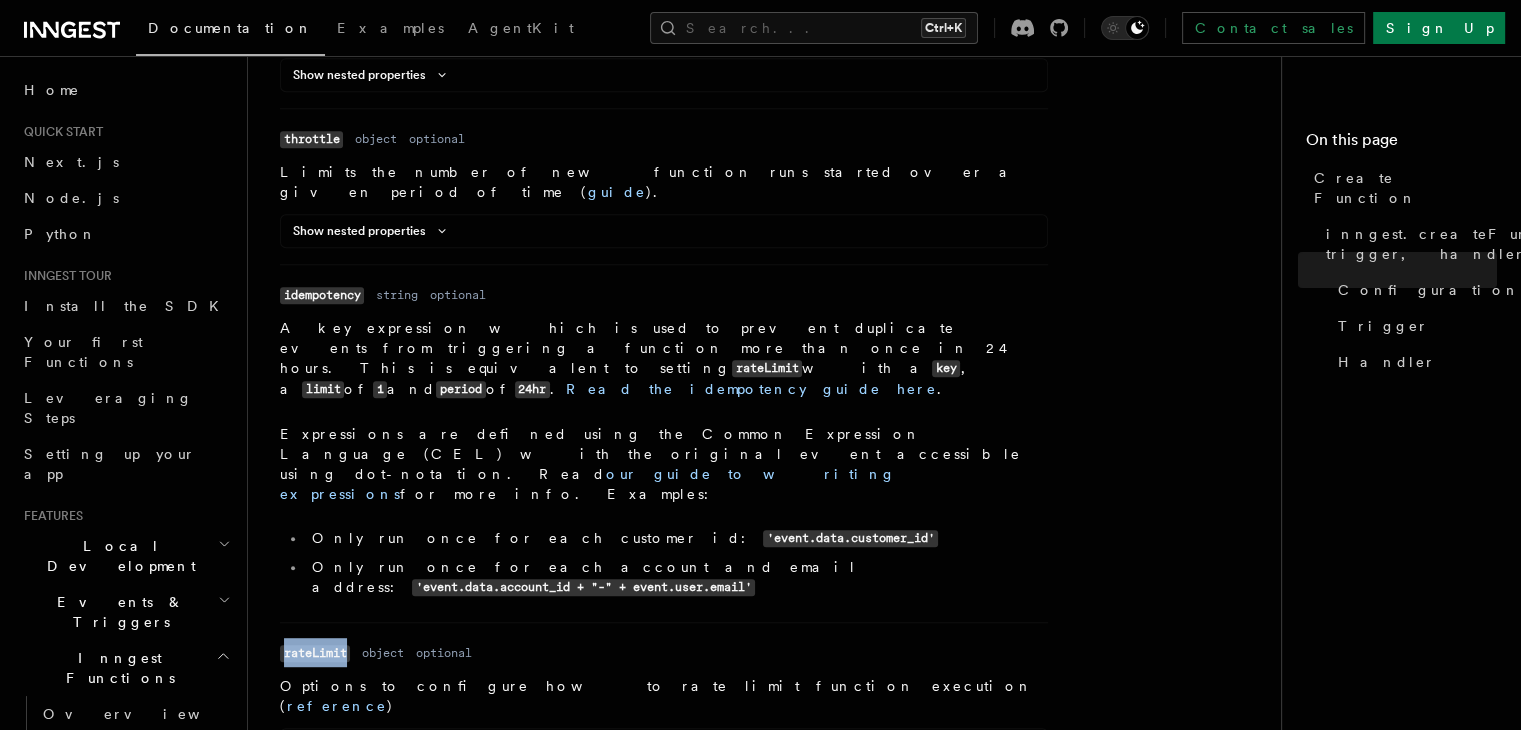 drag, startPoint x: 348, startPoint y: 474, endPoint x: 284, endPoint y: 478, distance: 64.12488 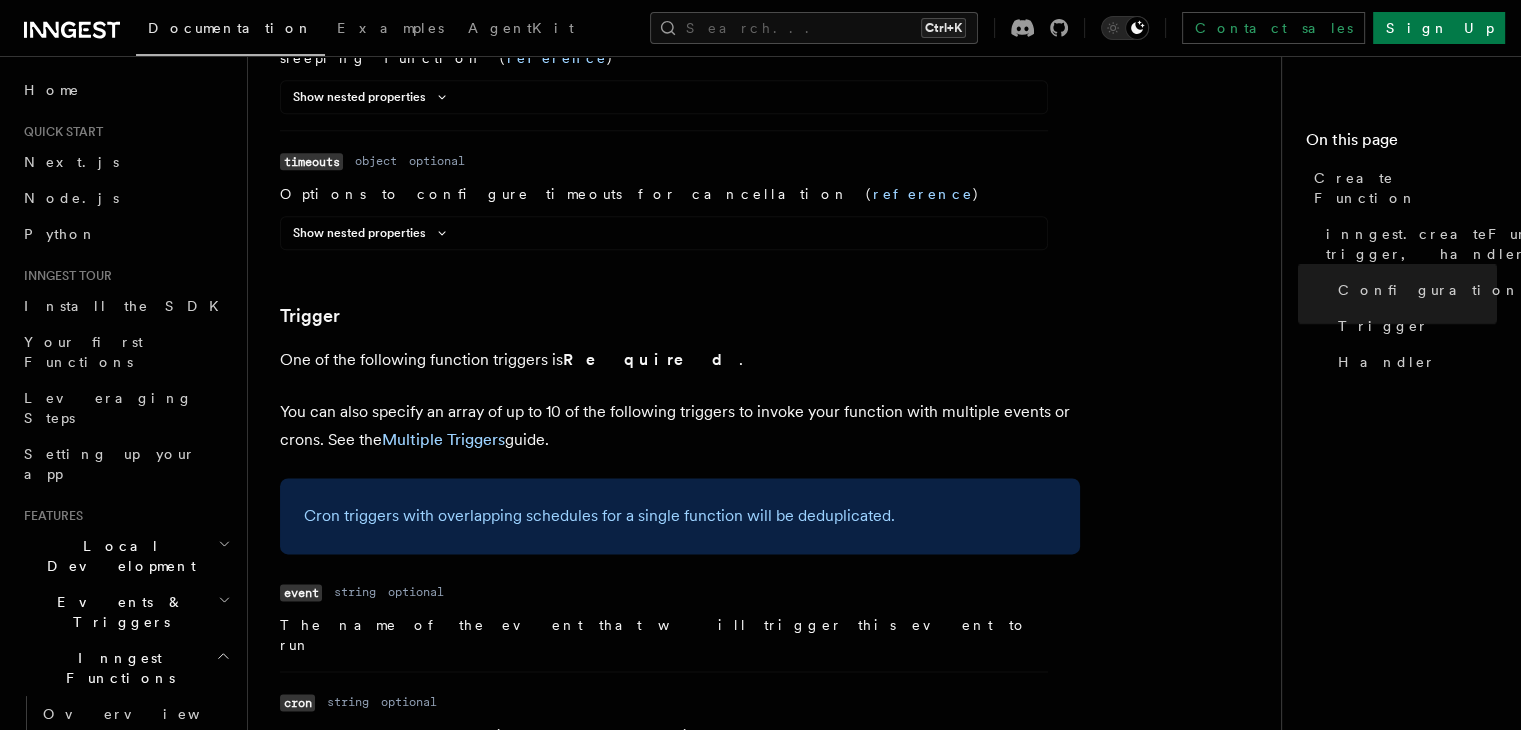 scroll, scrollTop: 2508, scrollLeft: 0, axis: vertical 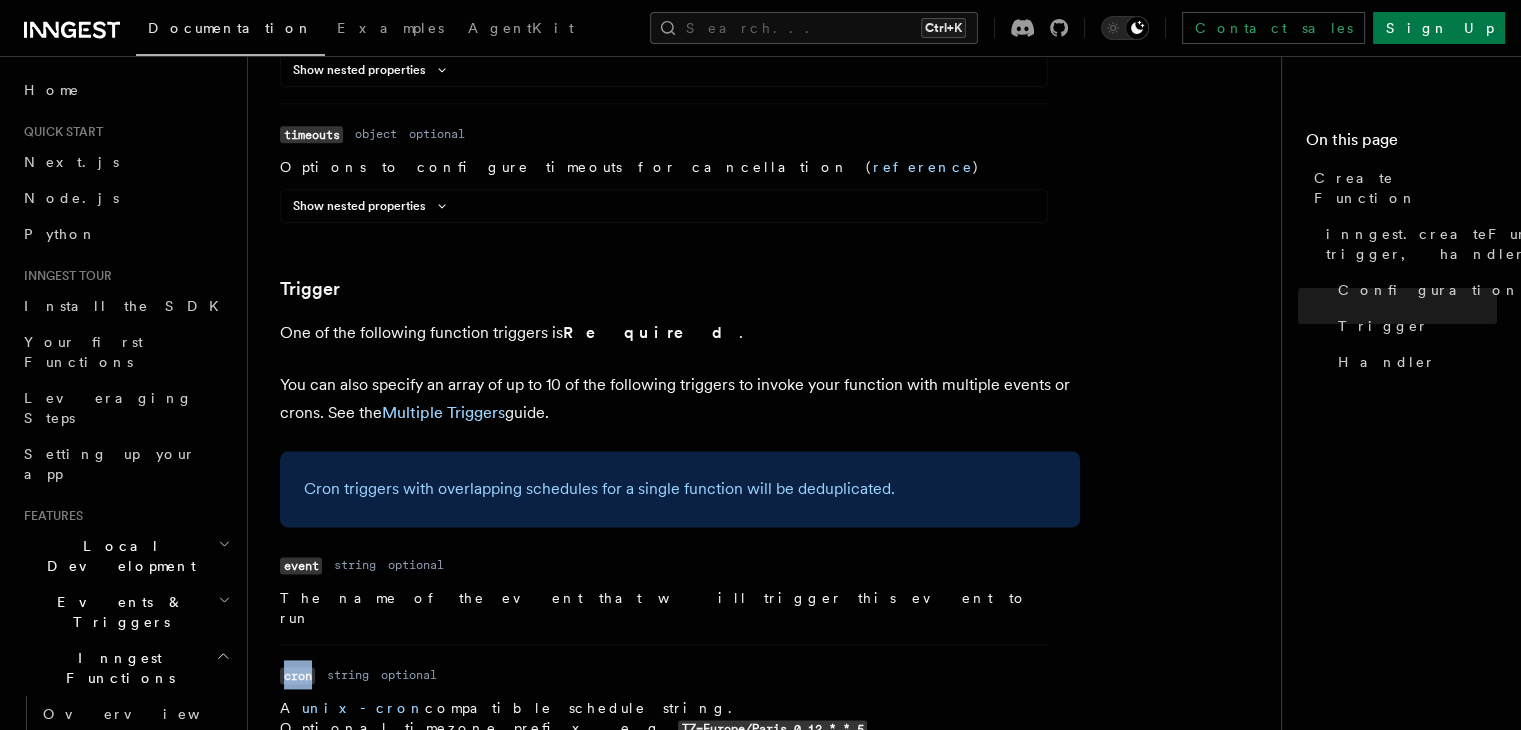 drag, startPoint x: 282, startPoint y: 359, endPoint x: 314, endPoint y: 361, distance: 32.06244 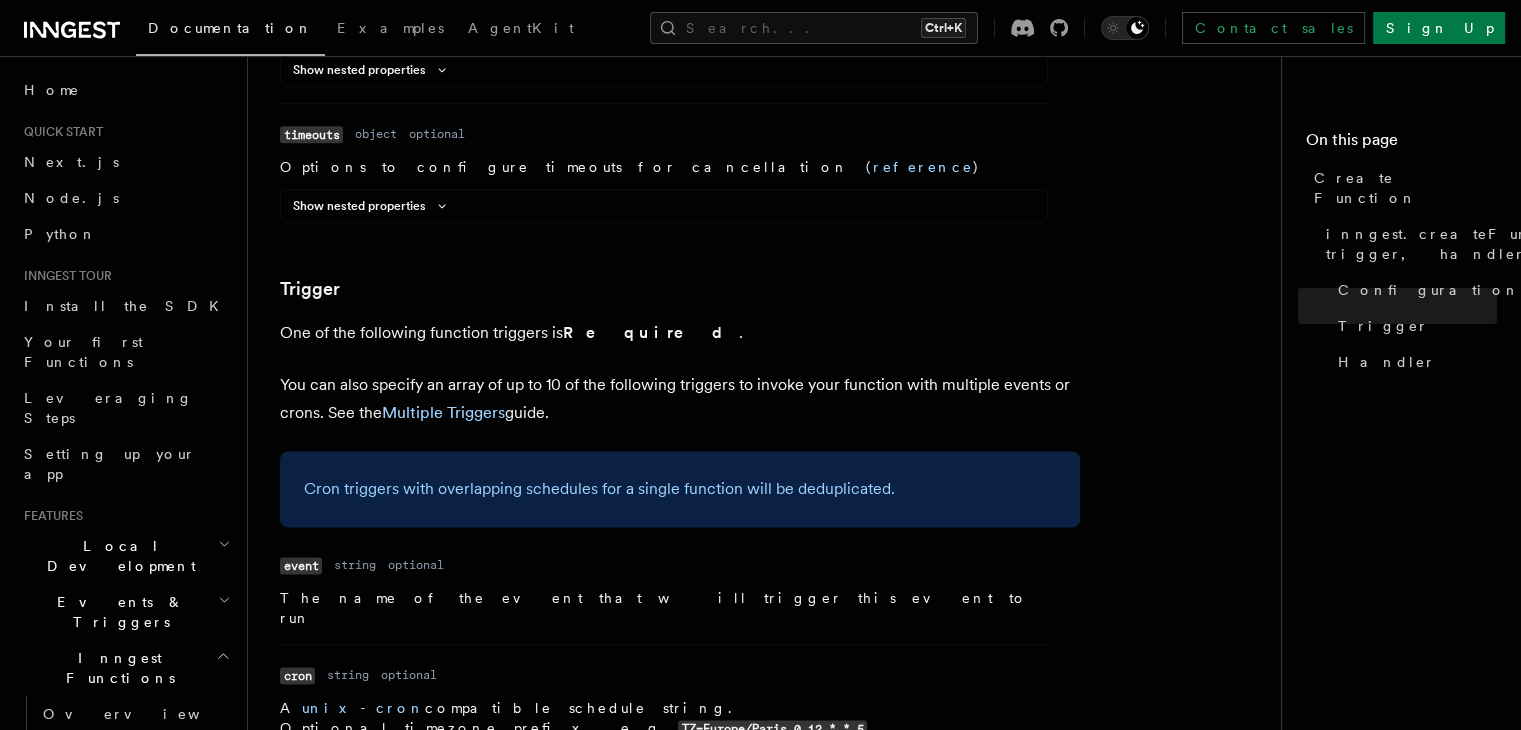 click on "A  unix-cron  compatible schedule string.  Optional timezone prefix, e.g.  TZ=Europe/Paris 0 12 * * 5 ." at bounding box center [664, 718] 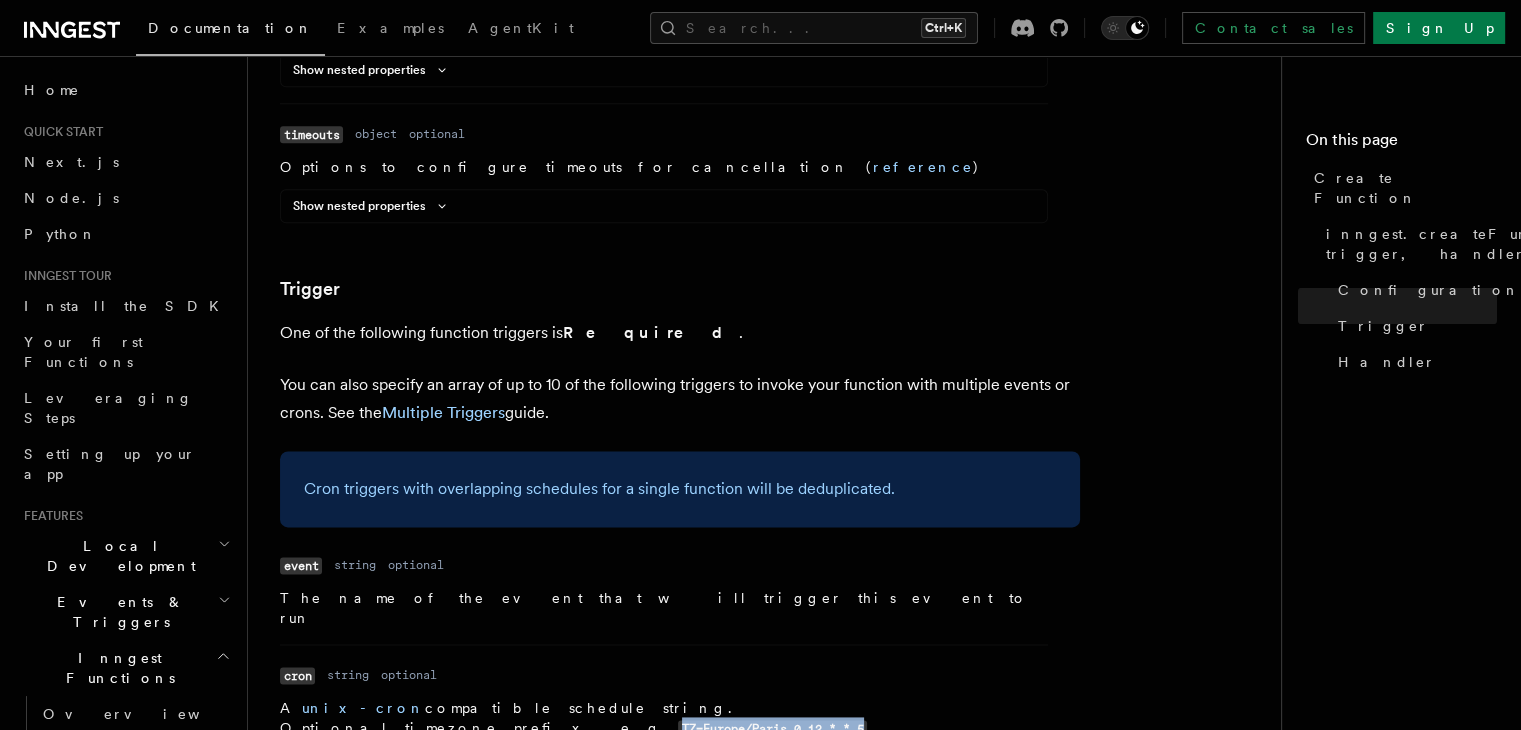 drag, startPoint x: 654, startPoint y: 411, endPoint x: 465, endPoint y: 412, distance: 189.00264 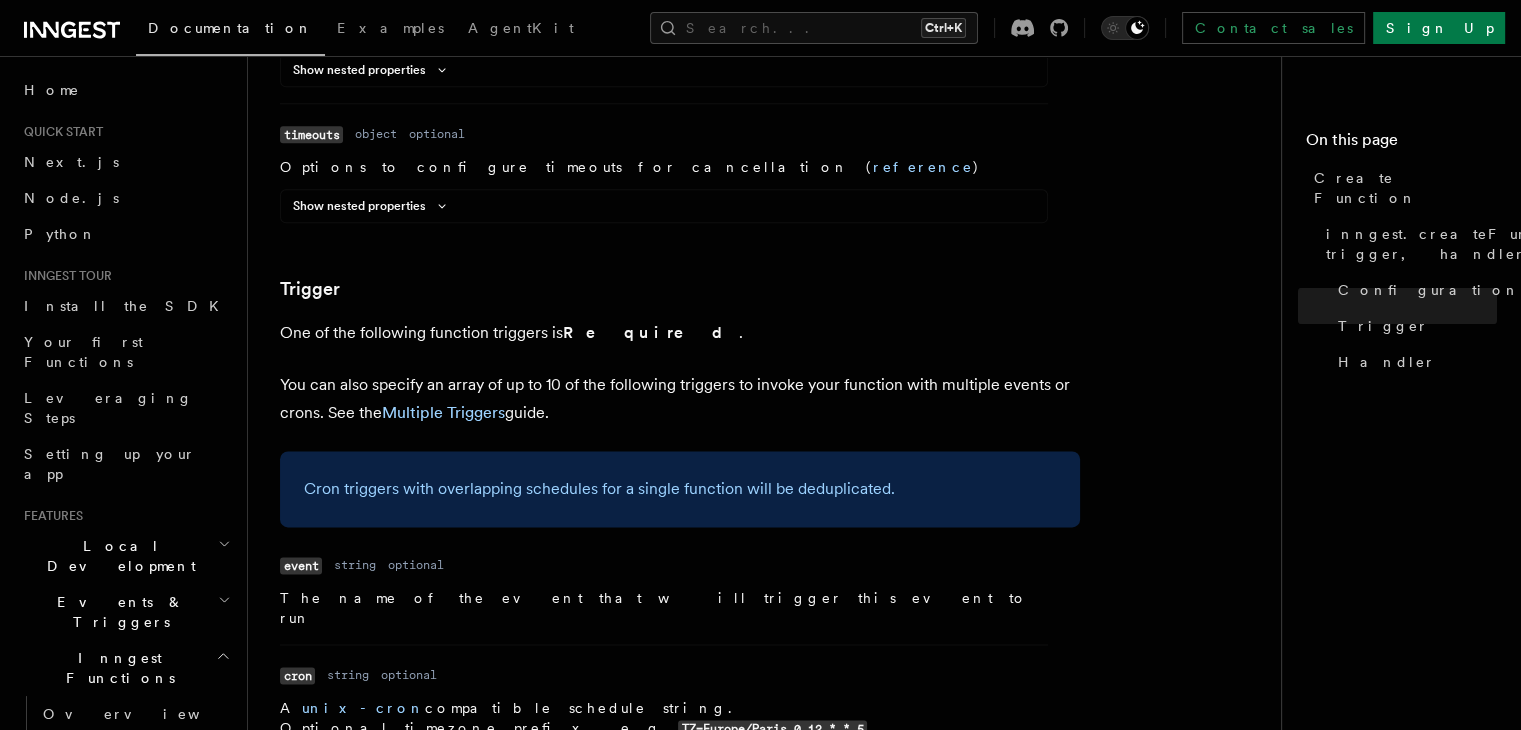 click on "A  unix-cron  compatible schedule string.  Optional timezone prefix, e.g.  TZ=Europe/Paris 0 12 * * 5 ." at bounding box center (664, 718) 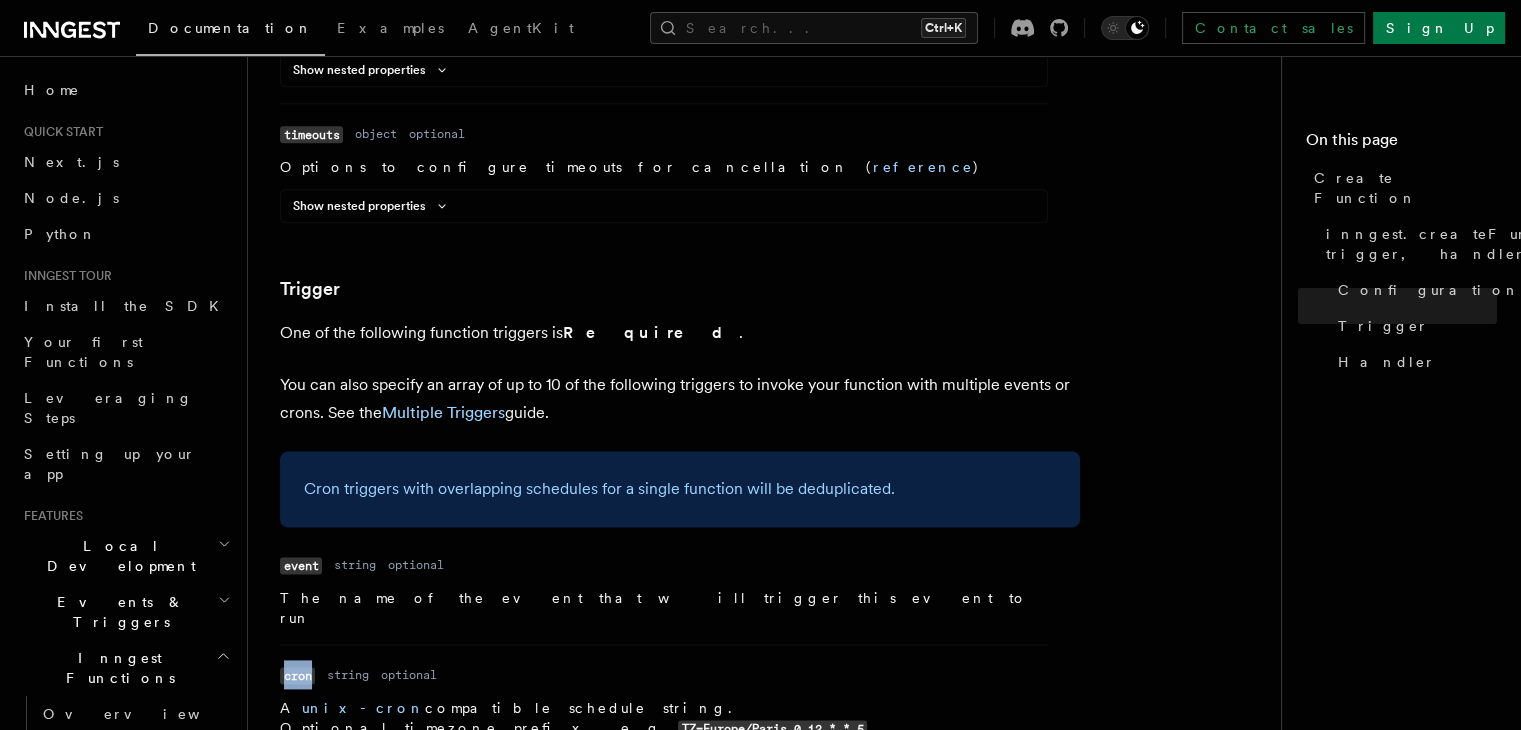 drag, startPoint x: 283, startPoint y: 358, endPoint x: 312, endPoint y: 358, distance: 29 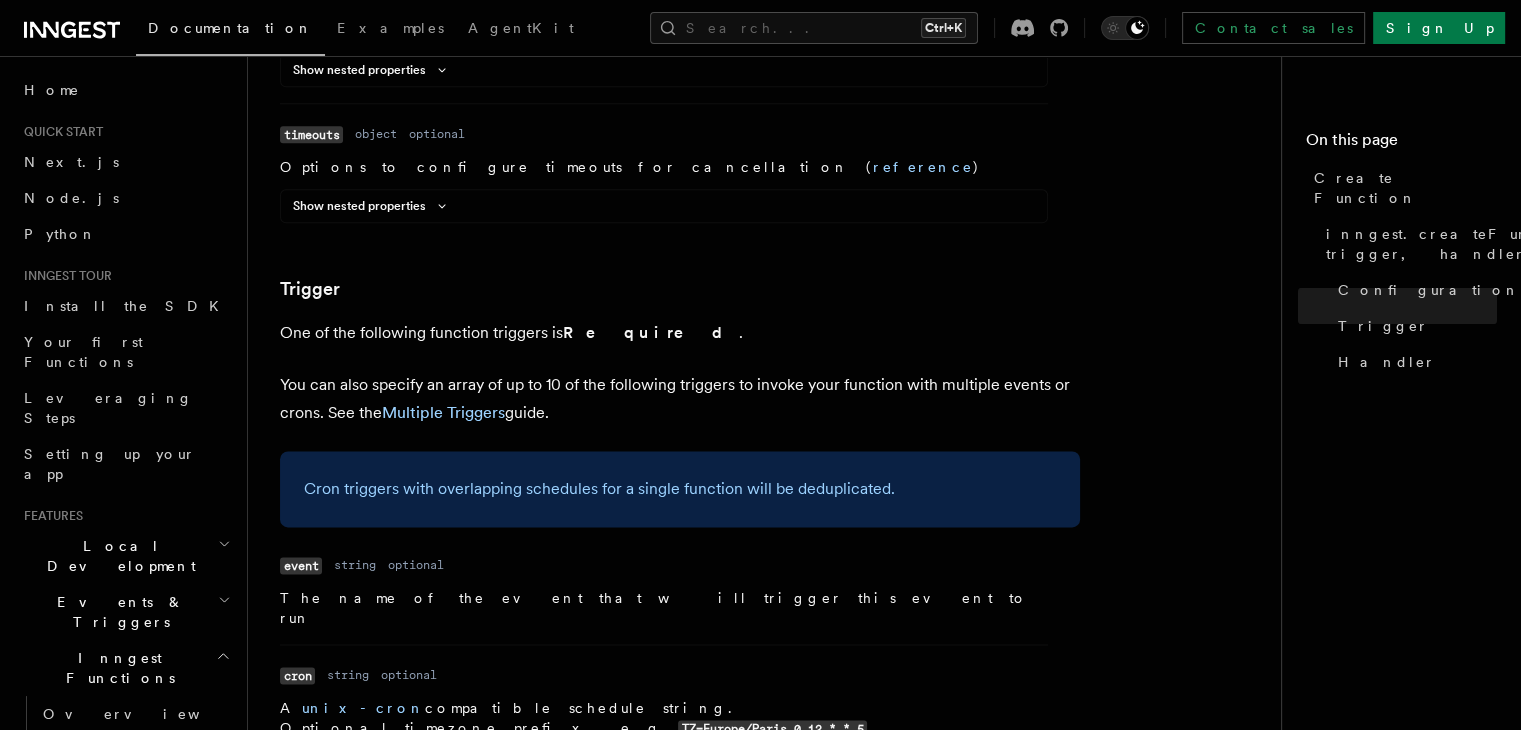 click on "Name cron Type string Required optional Description A  unix-cron  compatible schedule string.  Optional timezone prefix, e.g.  TZ=Europe/Paris 0 12 * * 5 ." at bounding box center [664, 700] 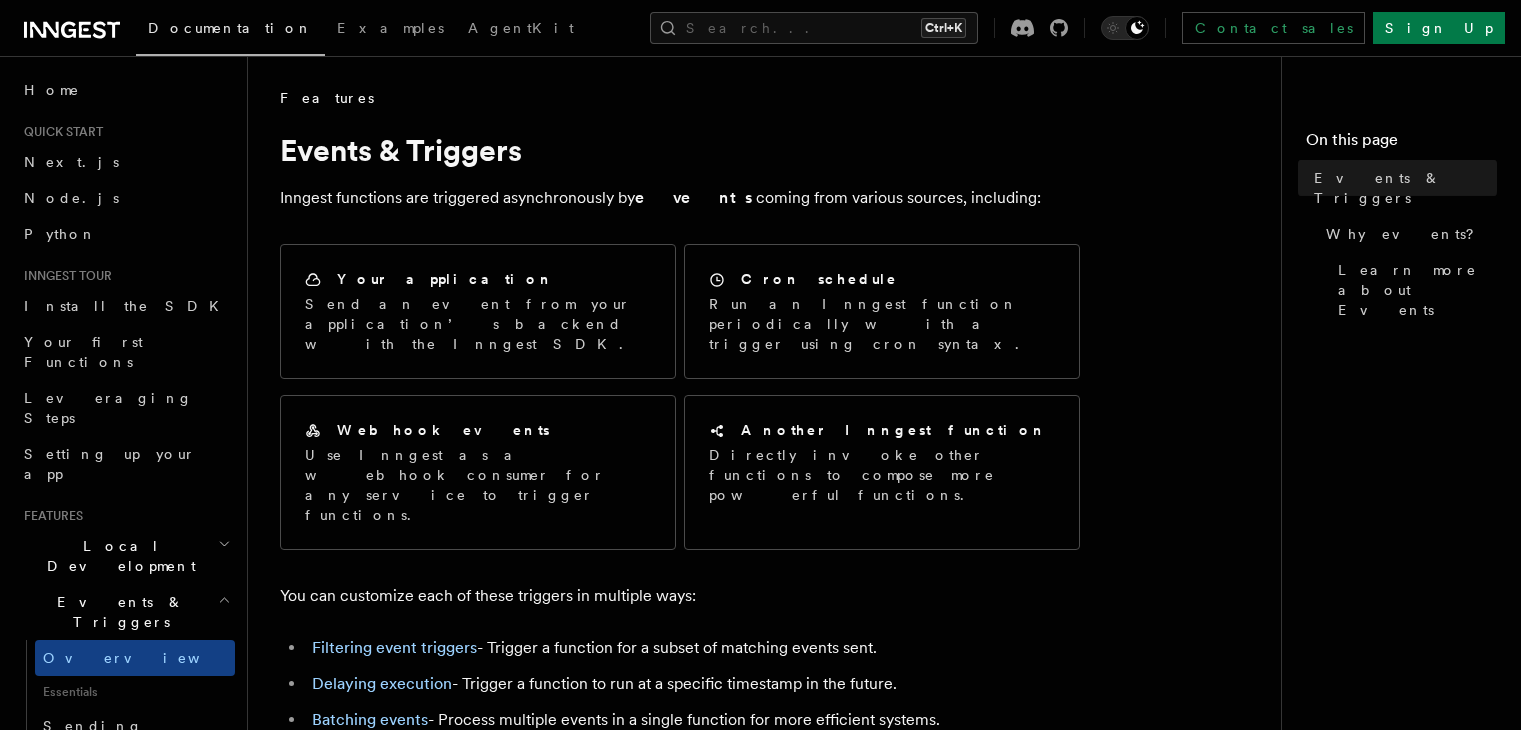 scroll, scrollTop: 0, scrollLeft: 0, axis: both 